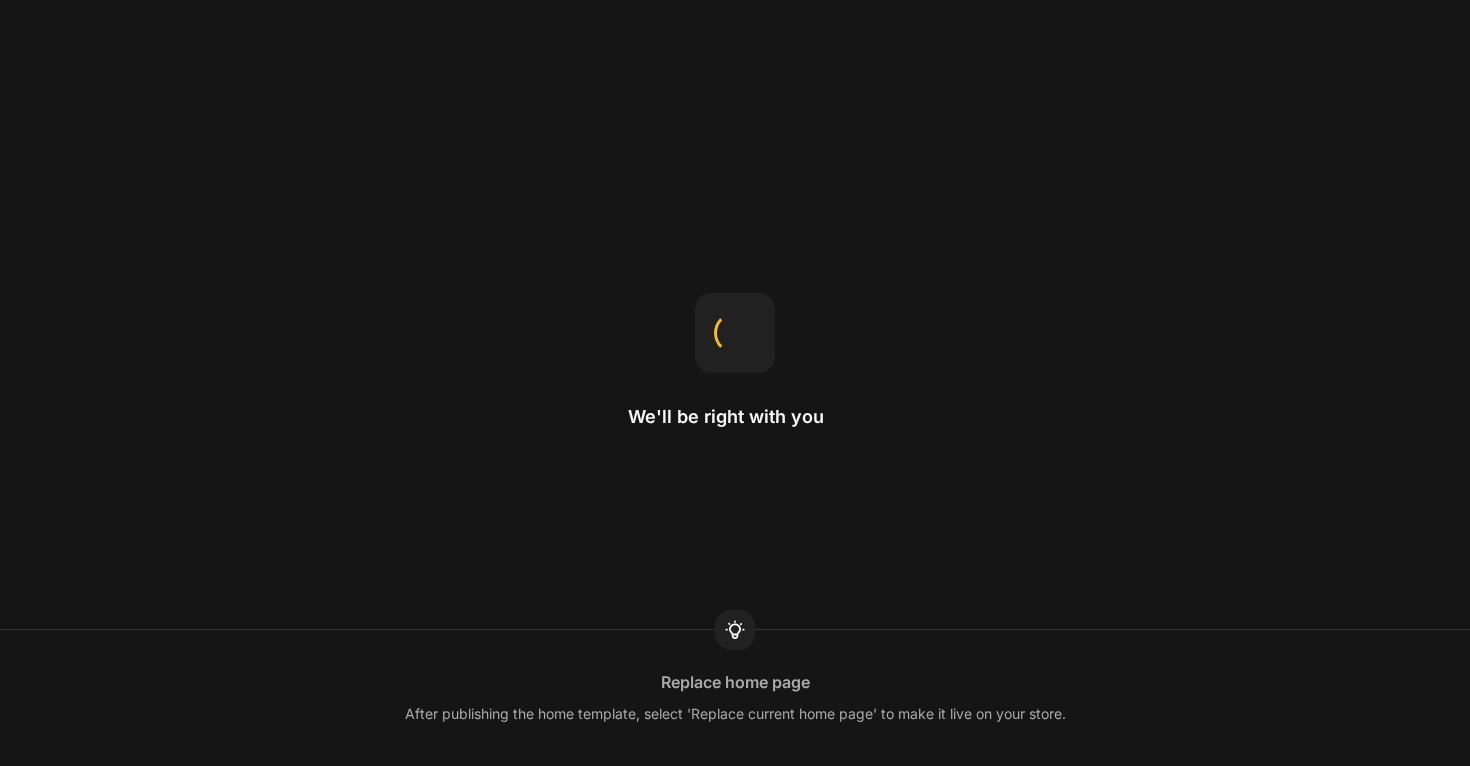 scroll, scrollTop: 0, scrollLeft: 0, axis: both 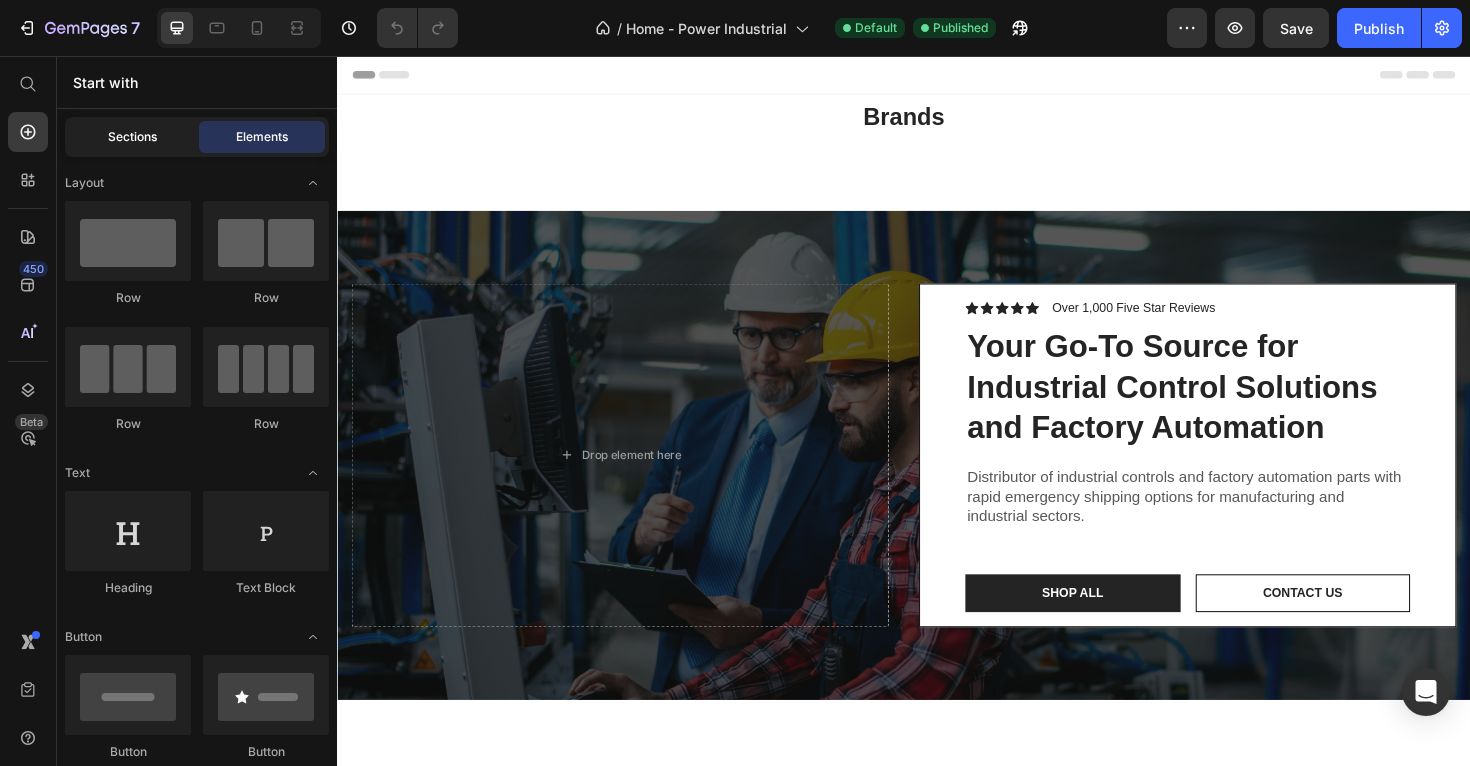 click on "Sections" at bounding box center [132, 137] 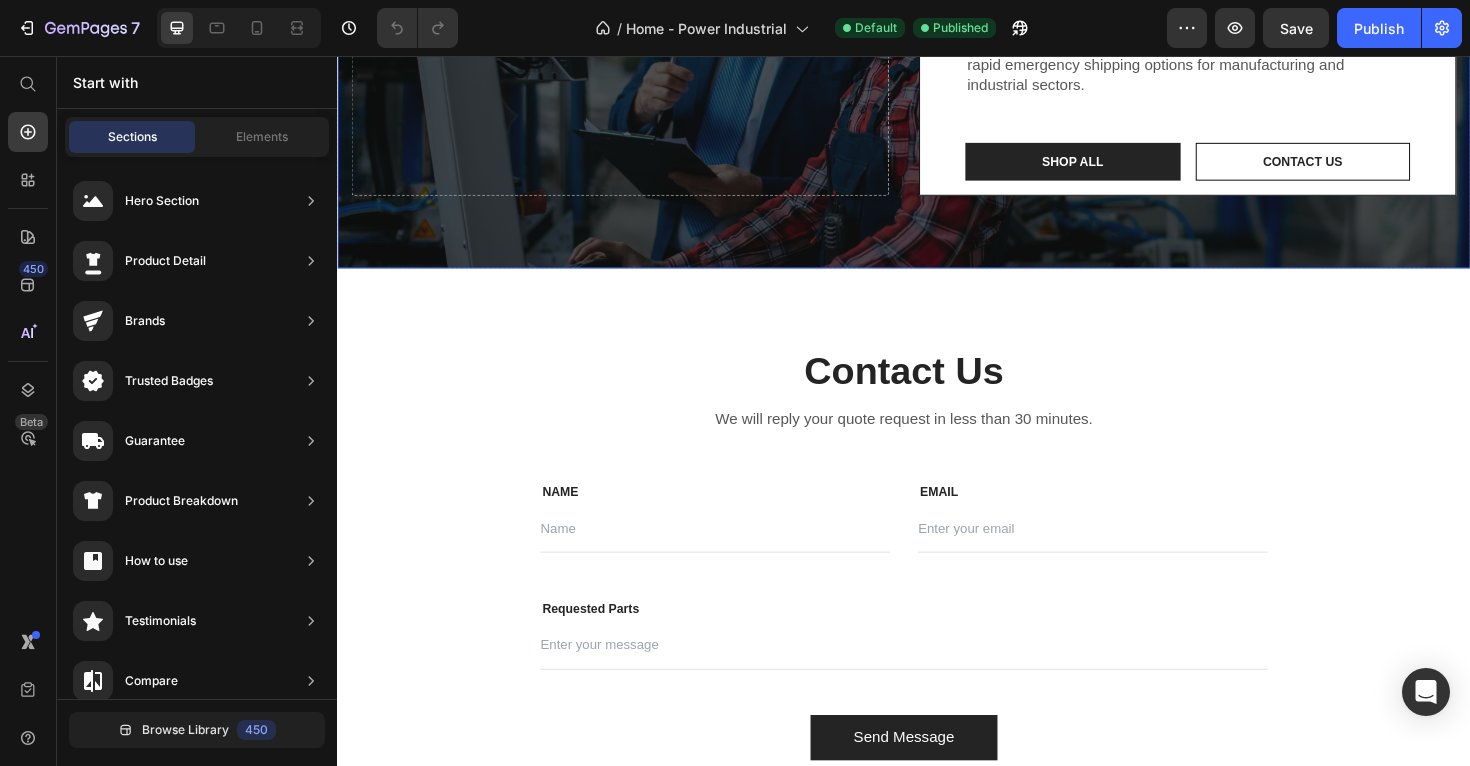 scroll, scrollTop: 930, scrollLeft: 0, axis: vertical 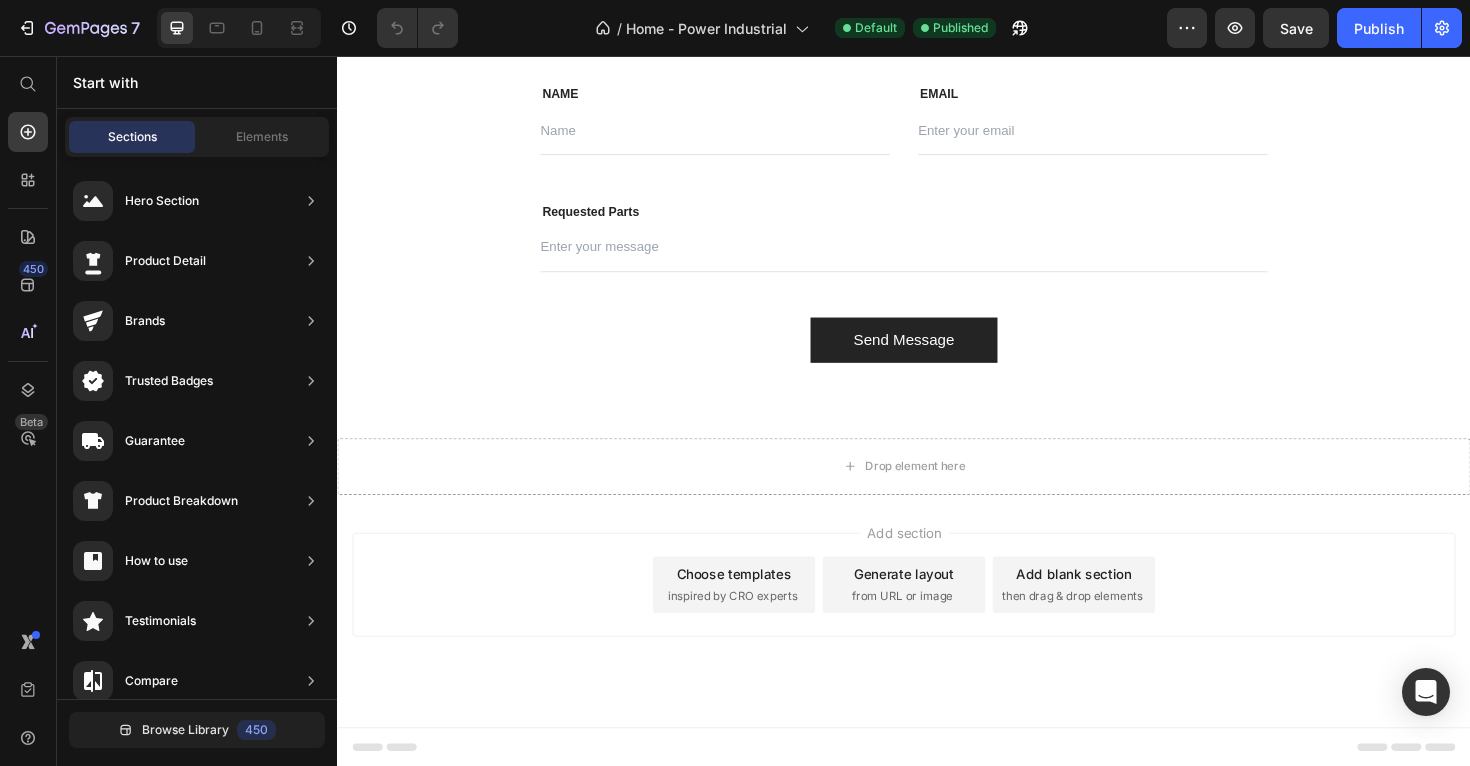 click on "NAME Text block Text Field EMAIL Text block Email Field Row Requested Parts Text block Text Field Send Message Submit Button Contact Form" at bounding box center (937, 232) 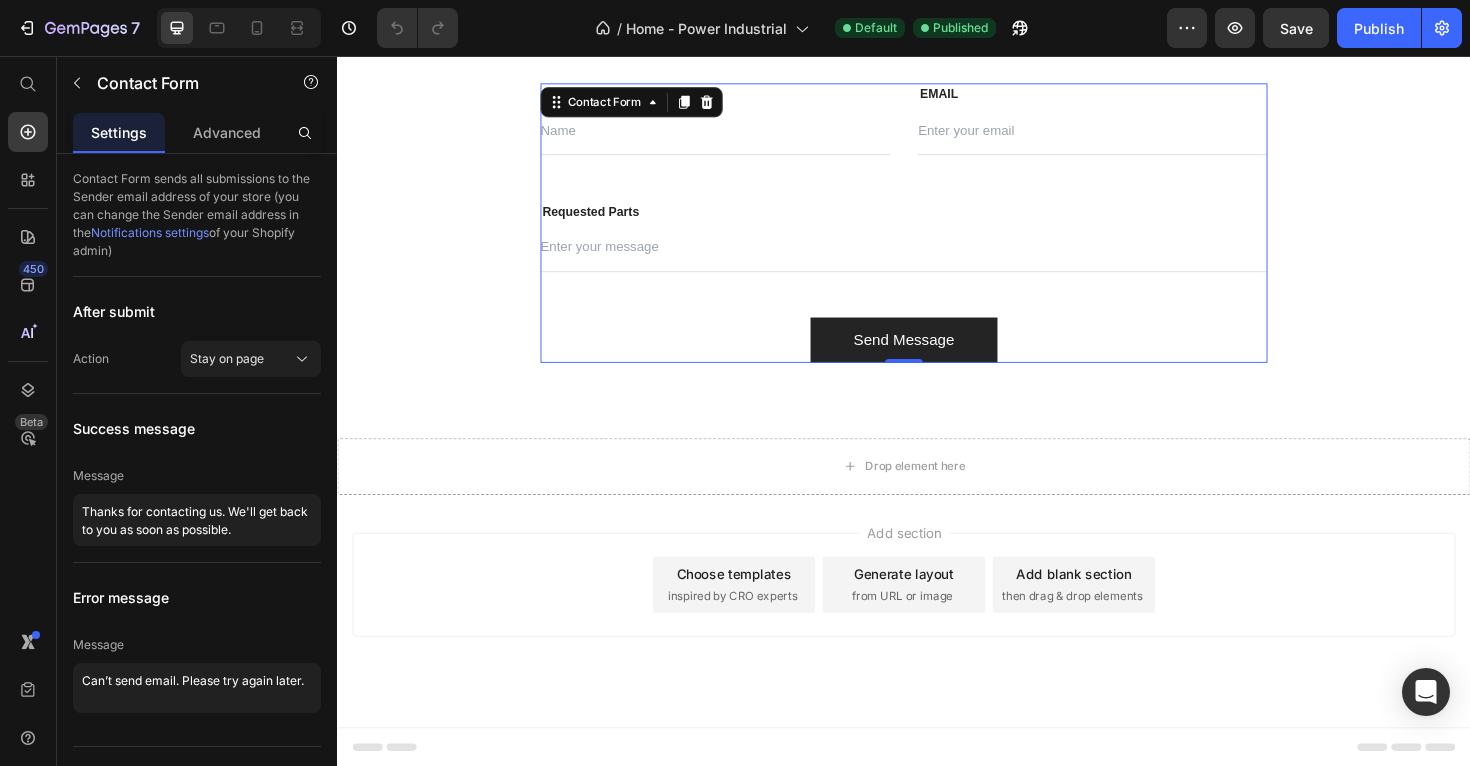 click on "NAME Text block Text Field EMAIL Text block Email Field Row Requested Parts Text block Text Field Send Message Submit Button Contact Form 0" at bounding box center [937, 232] 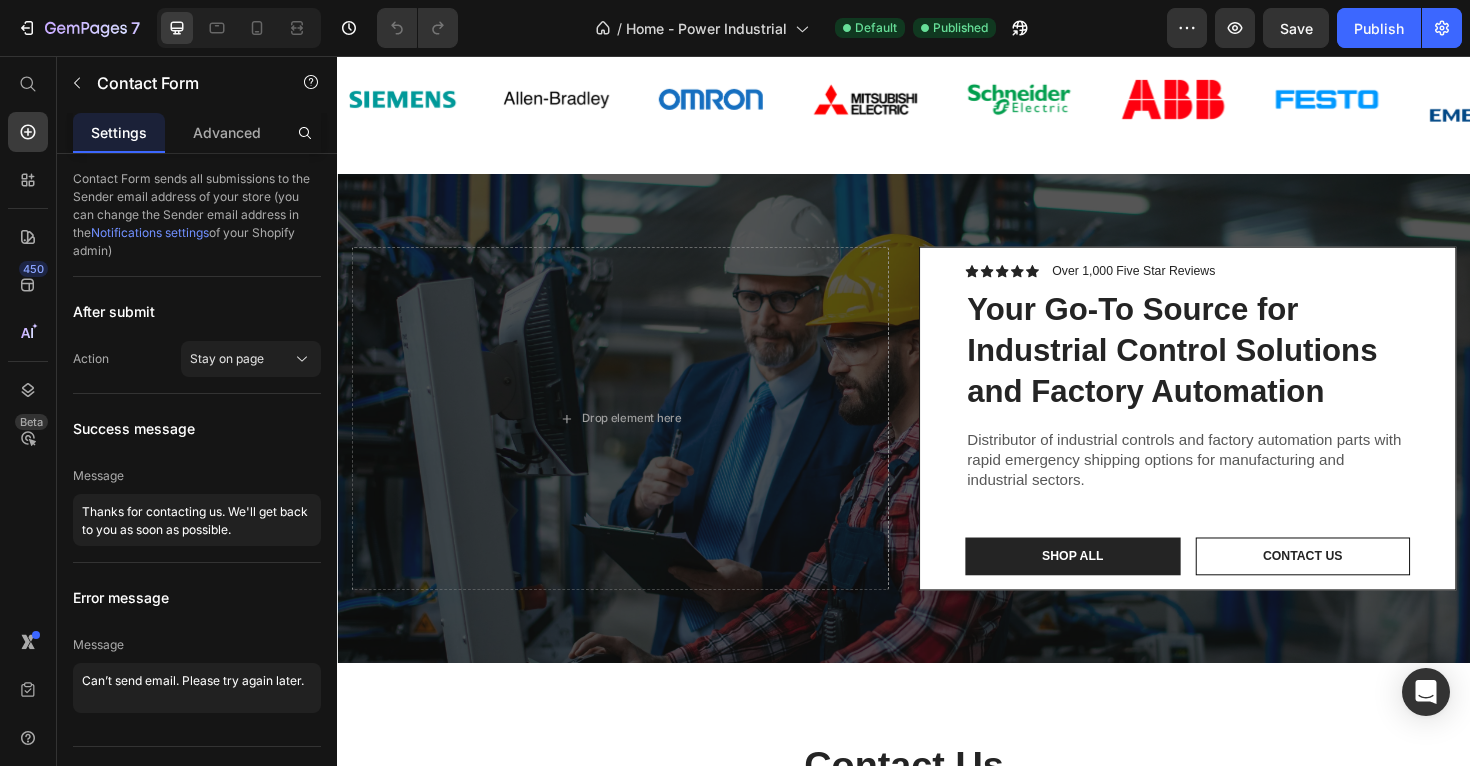 scroll, scrollTop: 0, scrollLeft: 0, axis: both 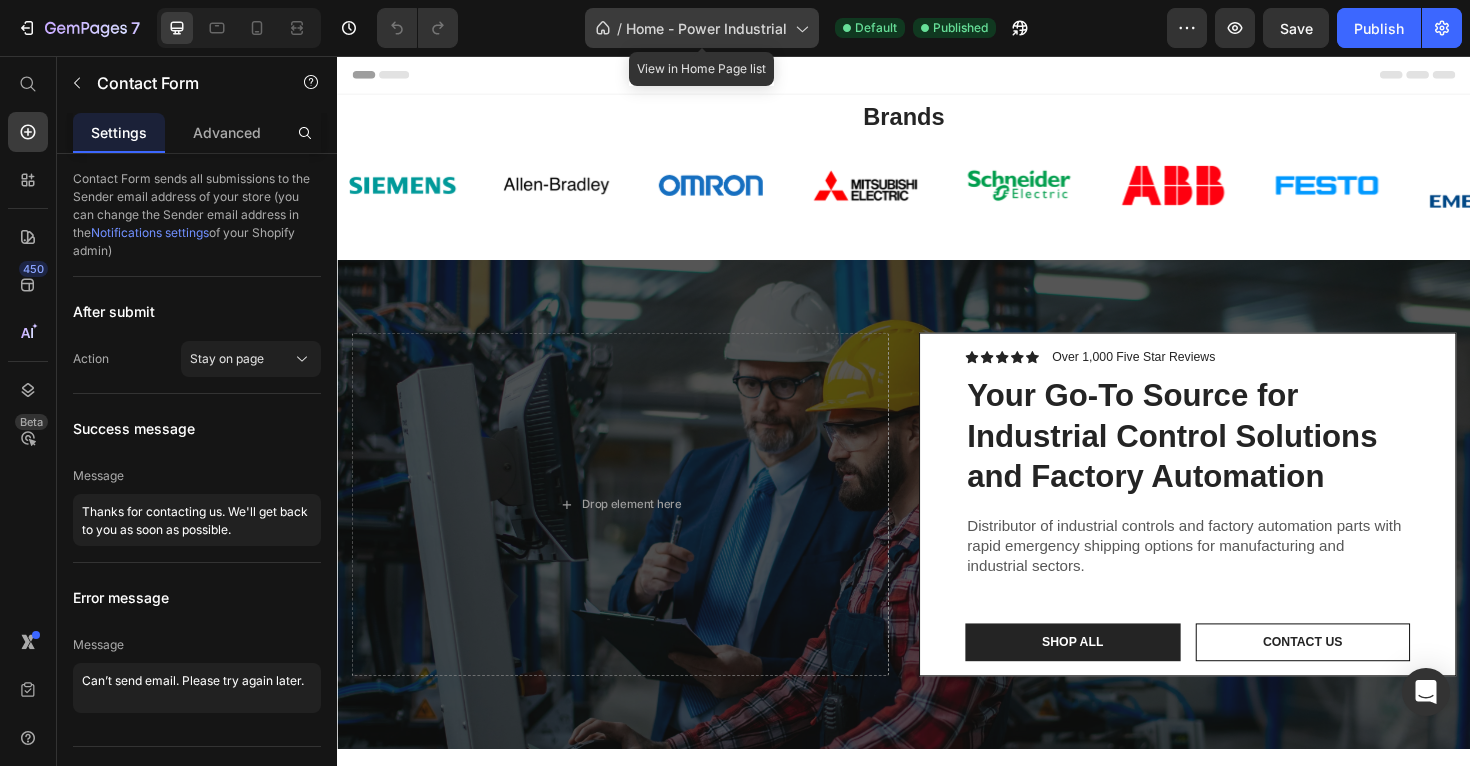 click on "Home - Power Industrial" at bounding box center [706, 28] 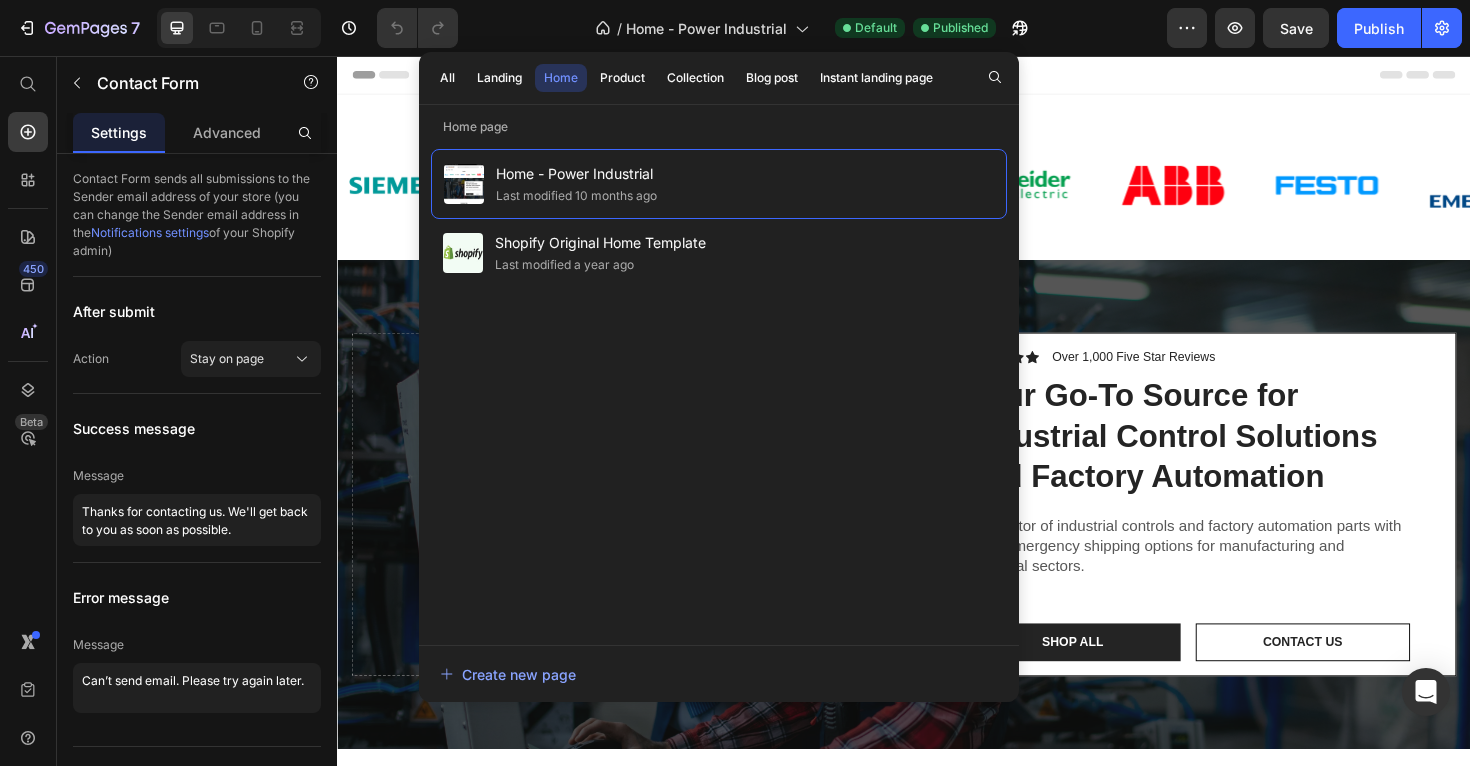 click on "All Landing Home Product Collection Blog post Instant landing page" at bounding box center [686, 78] 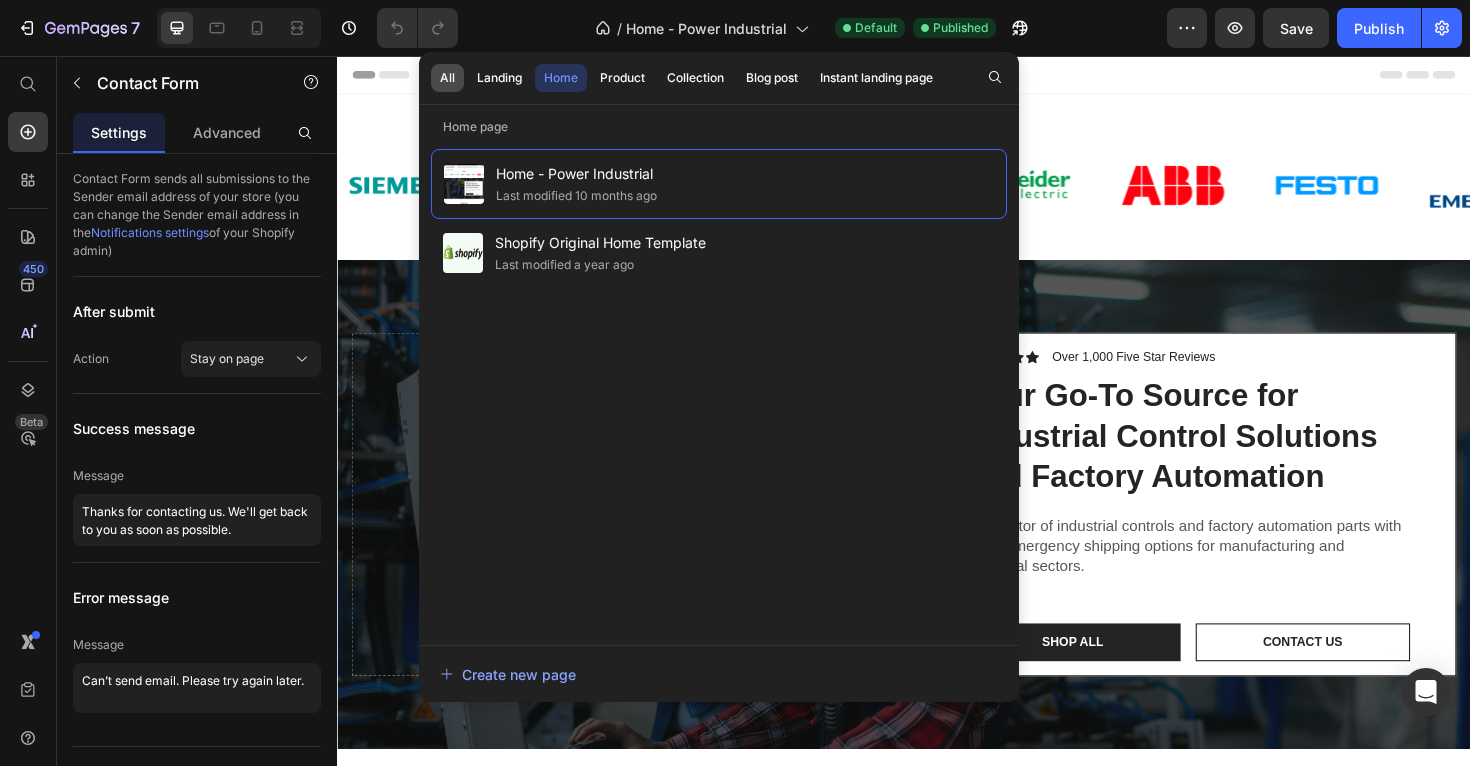 click on "All" at bounding box center [447, 78] 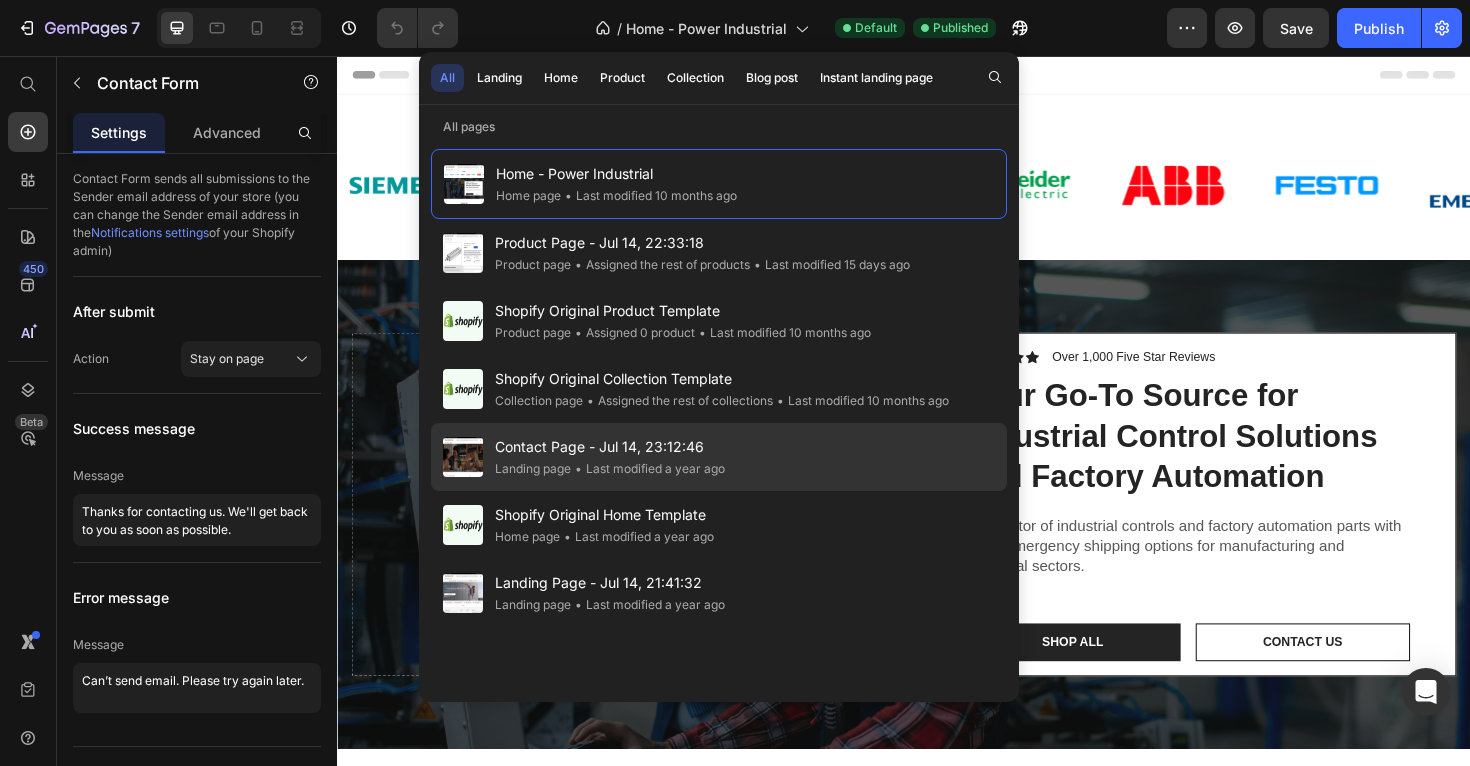 click on "Contact Page - Jul 14, 23:12:46 Landing page • Last modified a year ago" 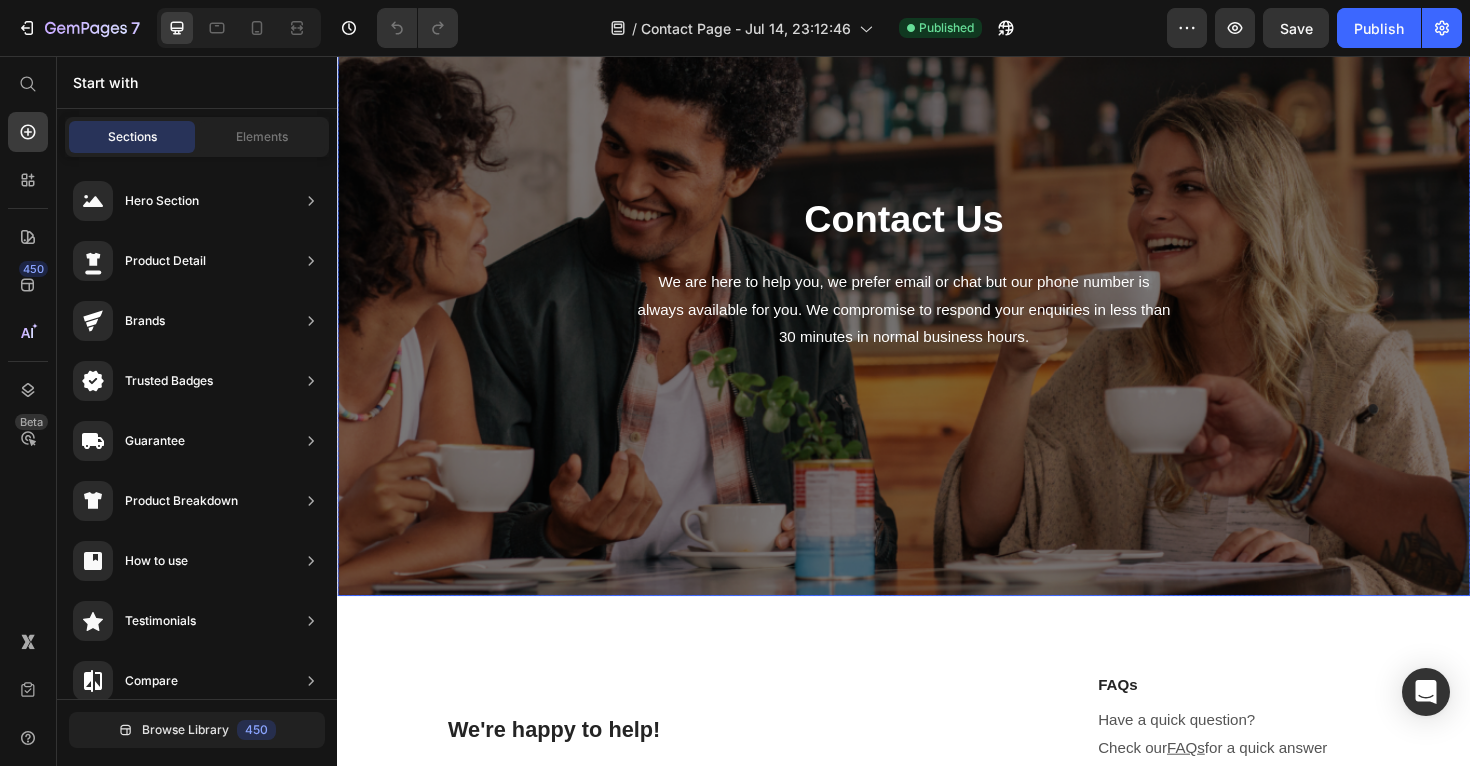 scroll, scrollTop: 98, scrollLeft: 0, axis: vertical 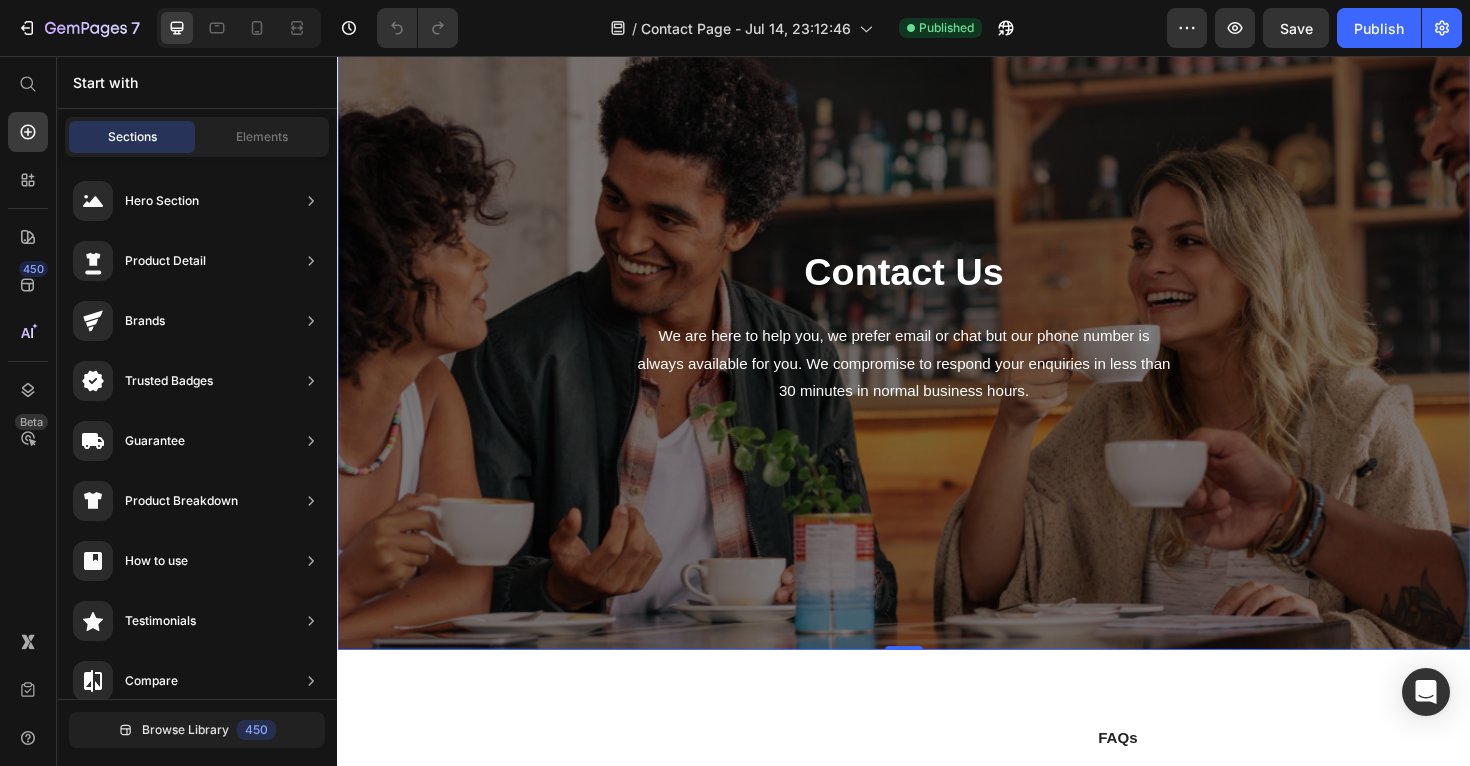 click on "Contact Us Heading We are here to help you, we prefer email or chat but our phone number is always available for you. We compromise to respond your enquiries in less than 30 minutes in normal business hours. Text block Row" at bounding box center [937, 342] 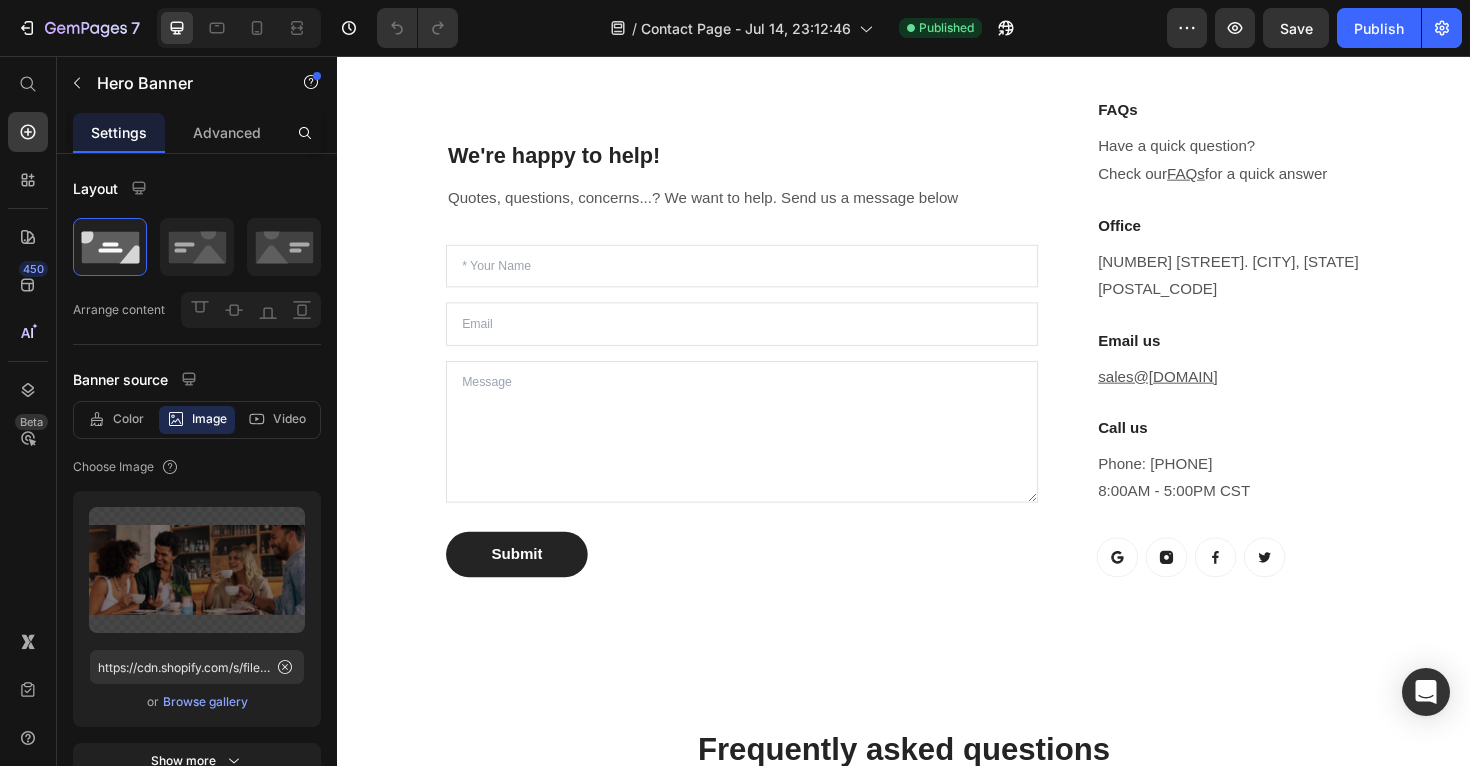 scroll, scrollTop: 761, scrollLeft: 0, axis: vertical 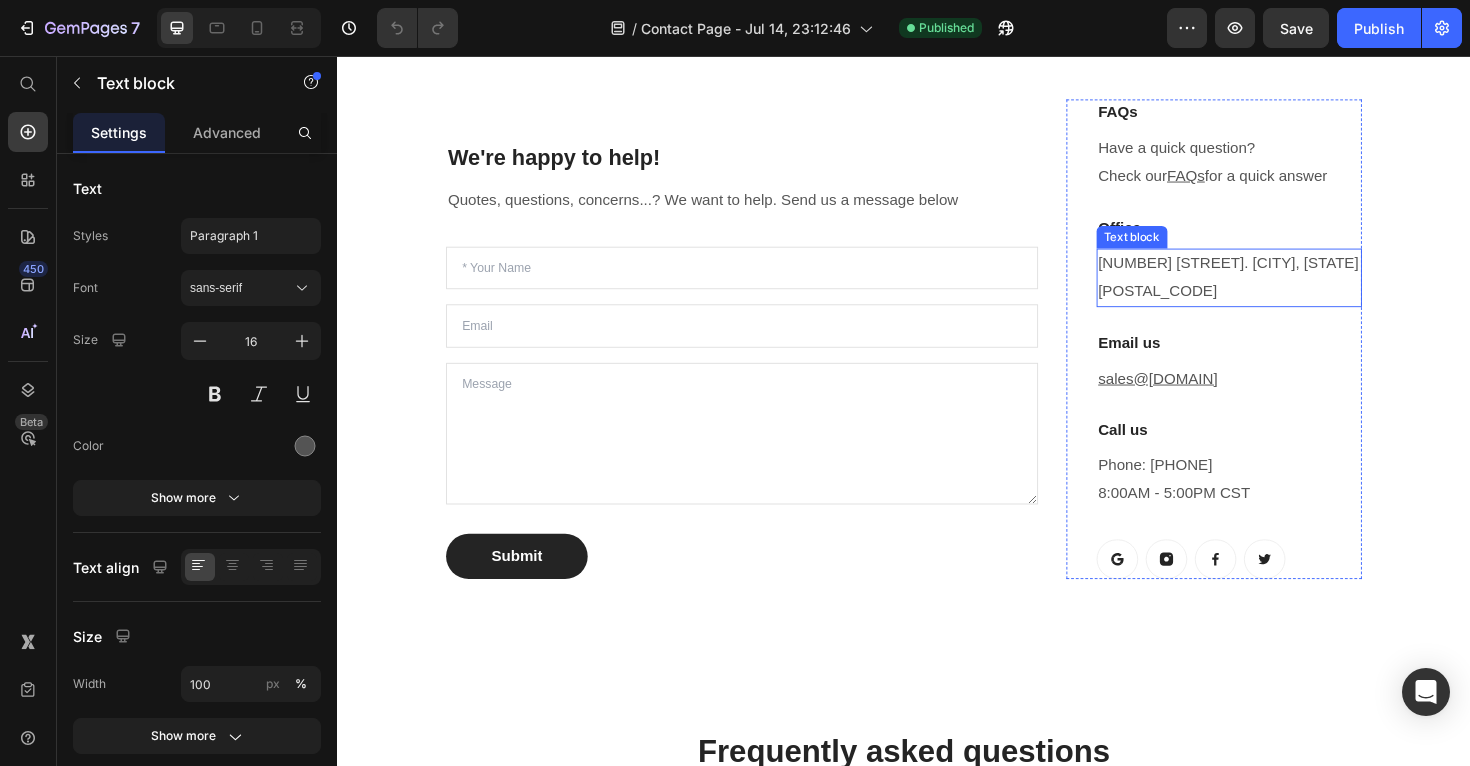 click on "[NUMBER] [STREET]. [CITY], [STATE] [POSTAL_CODE]" at bounding box center (1281, 291) 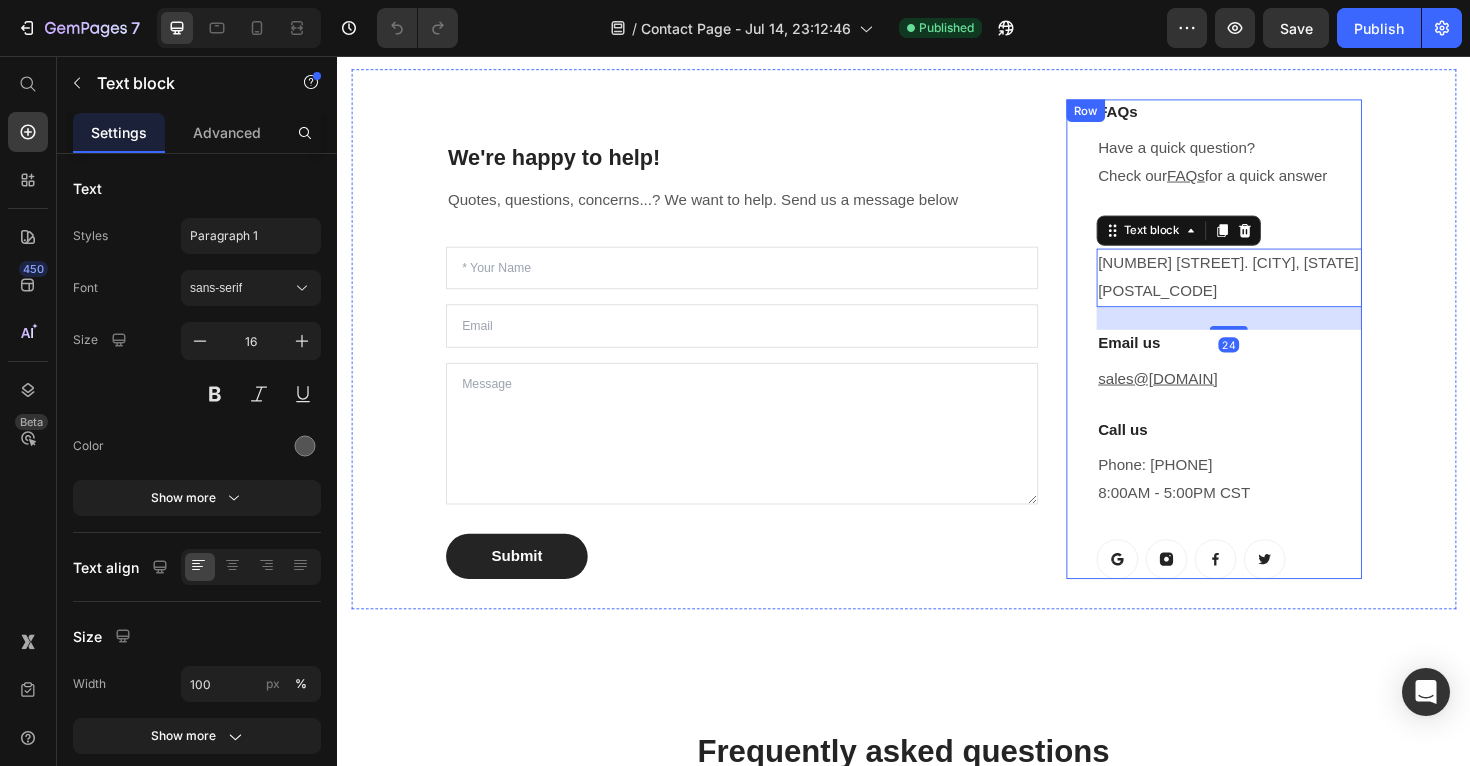 click on "FAQs Heading Have a quick question? Check our FAQs for a quick answer Text block Office Heading [NUMBER] [STREET]. [CITY], [STATE] [POSTAL_CODE] Text block 24 Email us Heading sales@[DOMAIN] Text block Call us Heading Phone: [PHONE] [TIME] - [TIME] [TIMEZONE] Text block Button Button Button Button Row" at bounding box center (1281, 356) 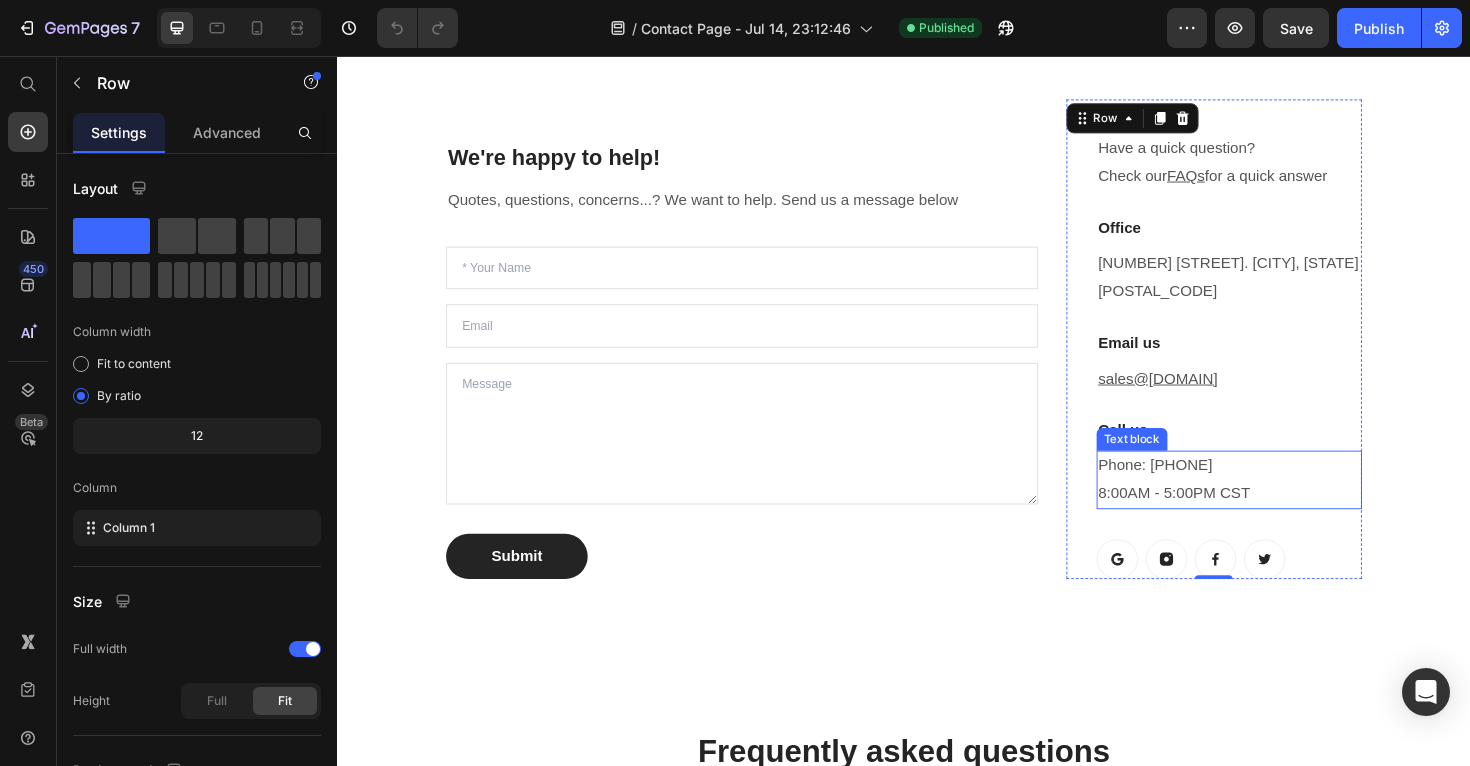 click on "Phone: [PHONE] [TIME] - [TIME] [TIMEZONE]" at bounding box center (1281, 505) 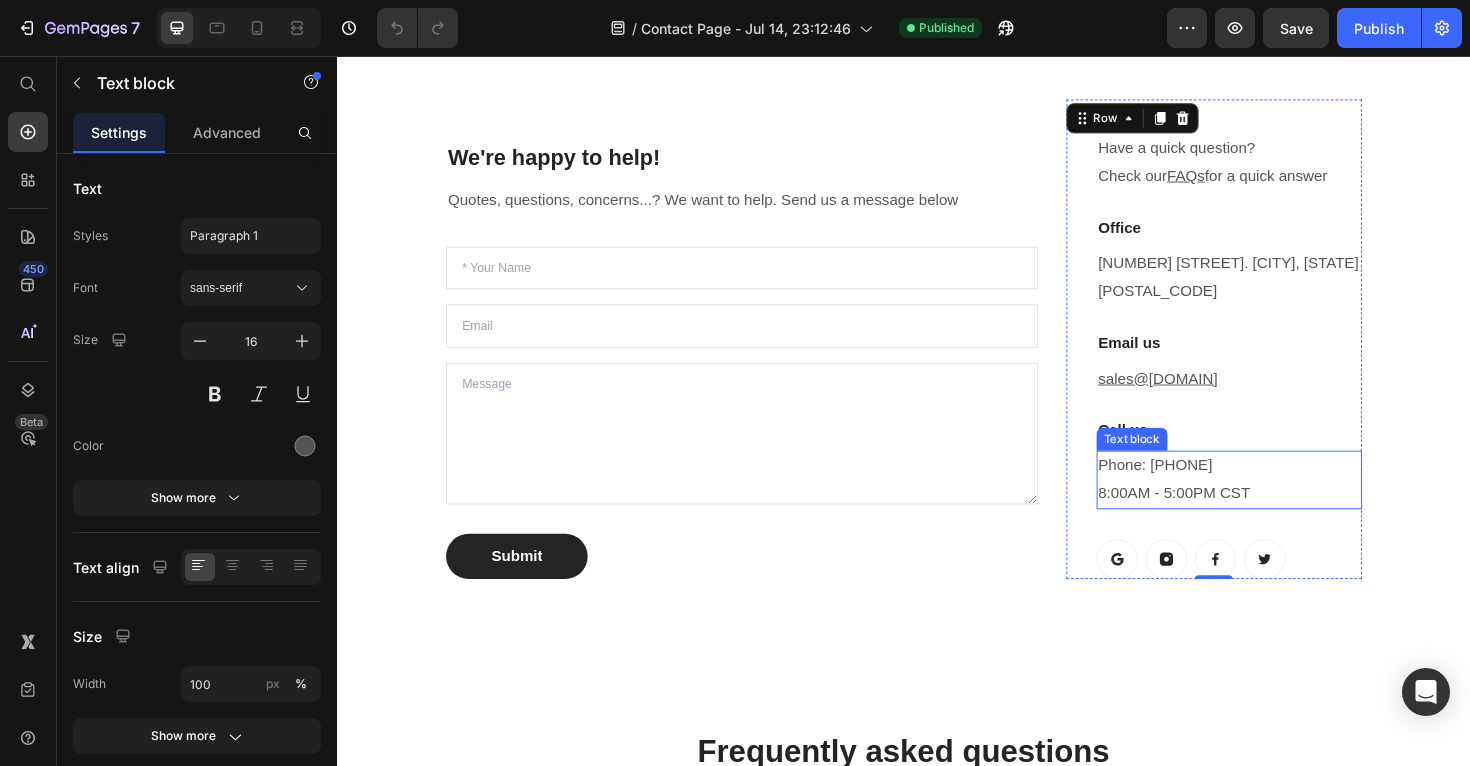 click on "Phone: [PHONE] [TIME] - [TIME] [TIMEZONE]" at bounding box center [1281, 505] 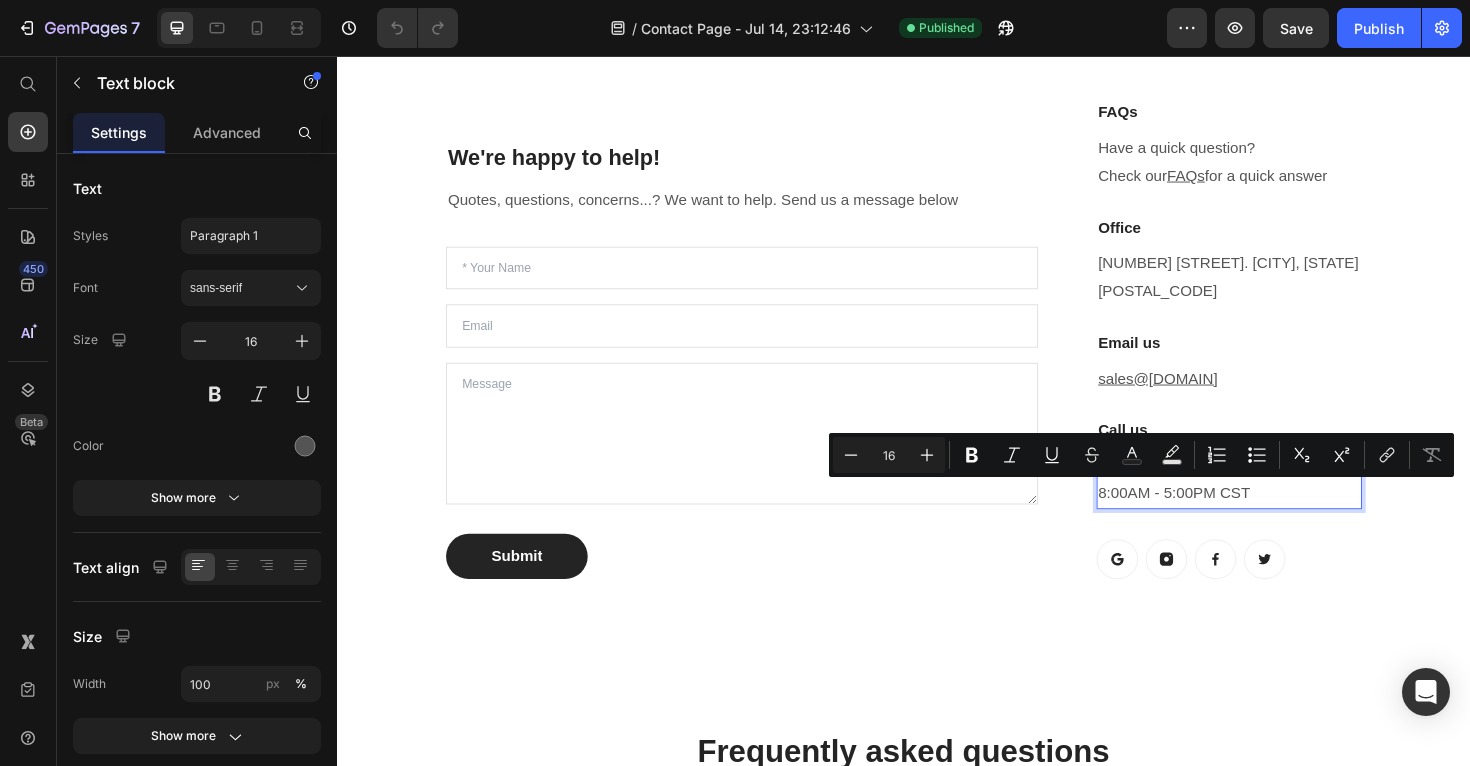 click on "Phone: [PHONE] [TIME] - [TIME] [TIMEZONE]" at bounding box center (1281, 505) 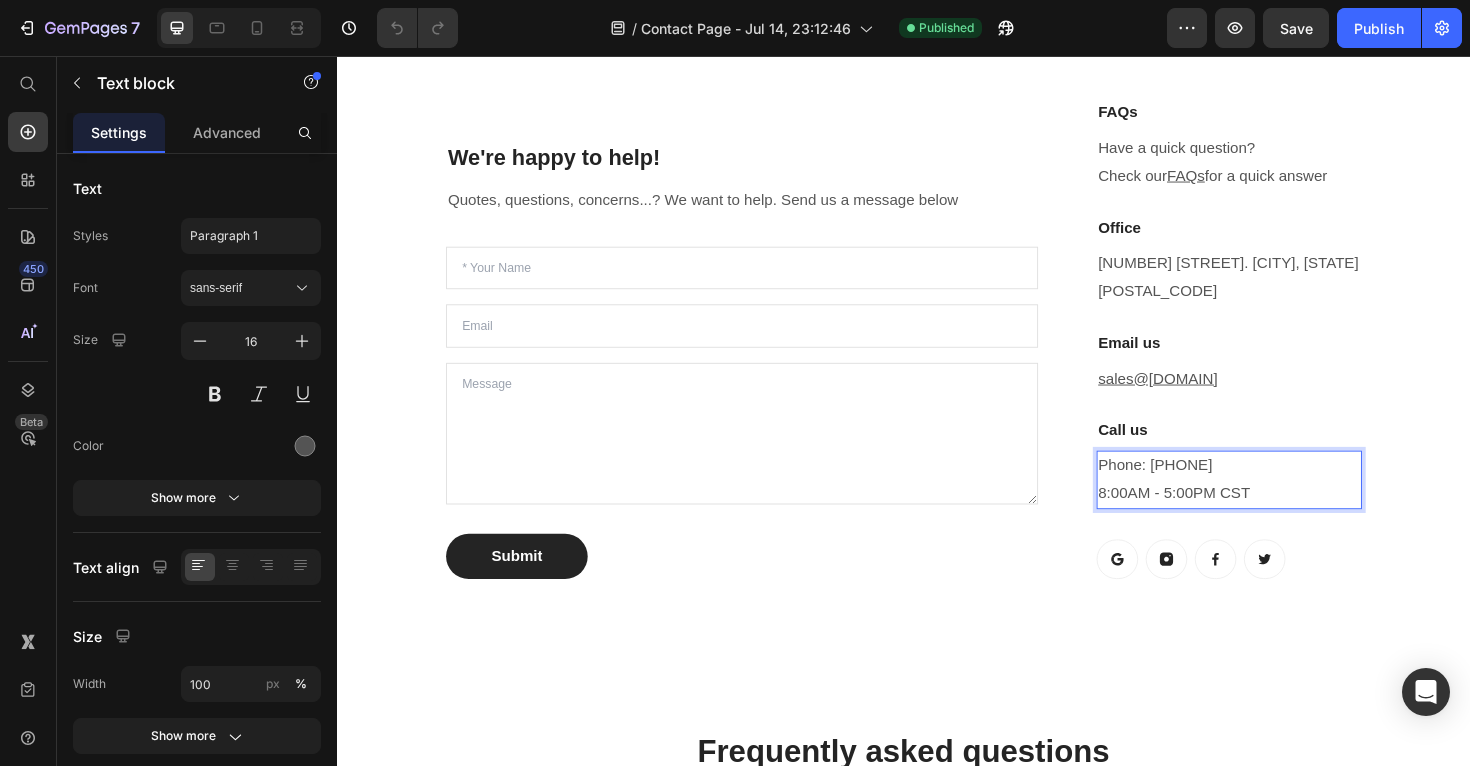 click on "Phone: [PHONE] [TIME] - [TIME] [TIMEZONE]" at bounding box center (1281, 505) 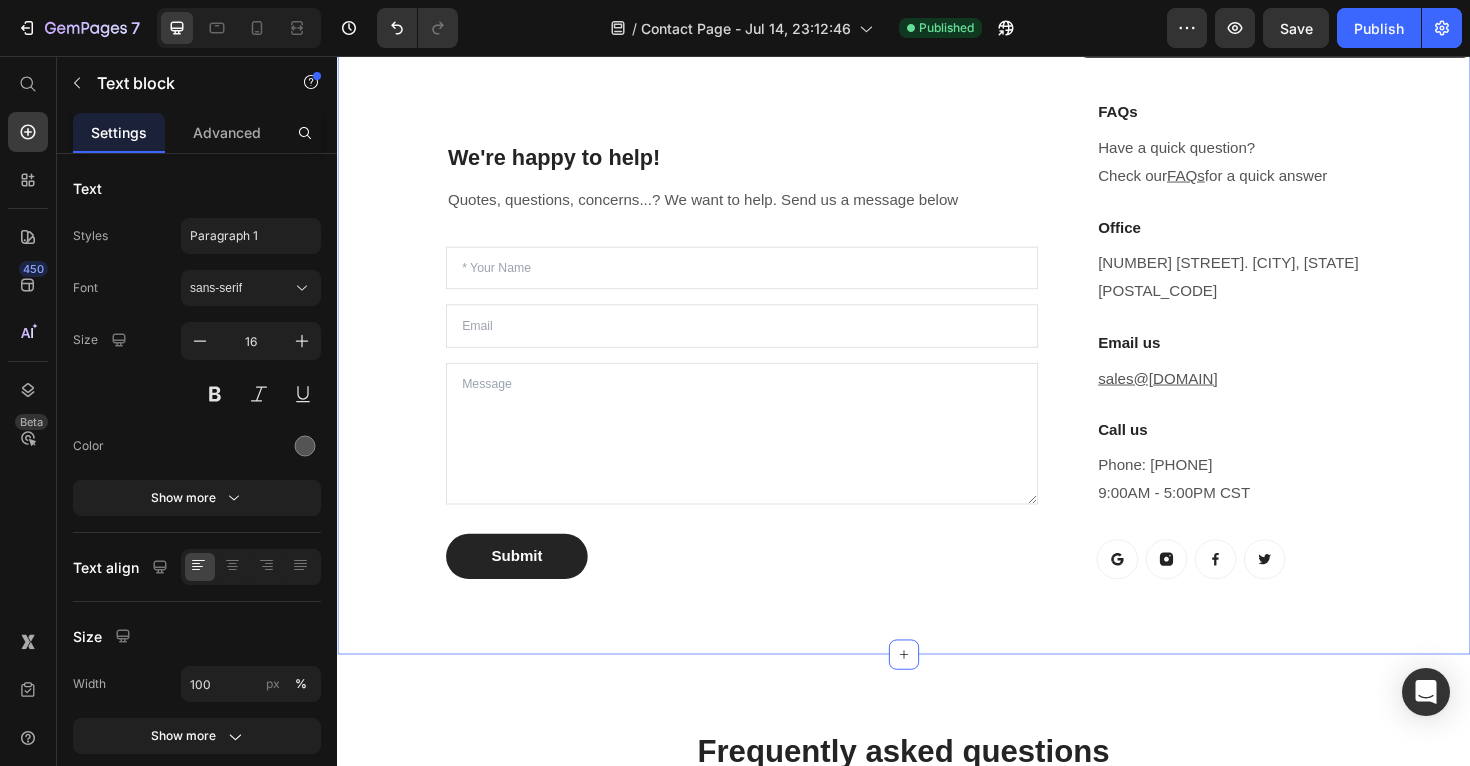 click on "We're happy to help! Heading Quotes, questions, concerns...? We want to help. Send us a message below Text block Text Field Email Field Text Area Submit Submit Button Contact Form FAQs Heading Have a quick question? Check our FAQs for a quick answer Text block Office Heading [NUMBER] [STREET]. [CITY], [STATE] [POSTAL_CODE] Text block Email us Heading sales@[DOMAIN] Text block Call us Heading Phone: [PHONE] [TIME] - [TIME] [TIMEZONE] Text block Button Button Button Button Row Row Row Section 2 You can create reusable sections Create Theme Section AI Content Write with GemAI What would you like to describe here? Tone and Voice Persuasive Product Getting products... Show more Generate" at bounding box center [937, 356] 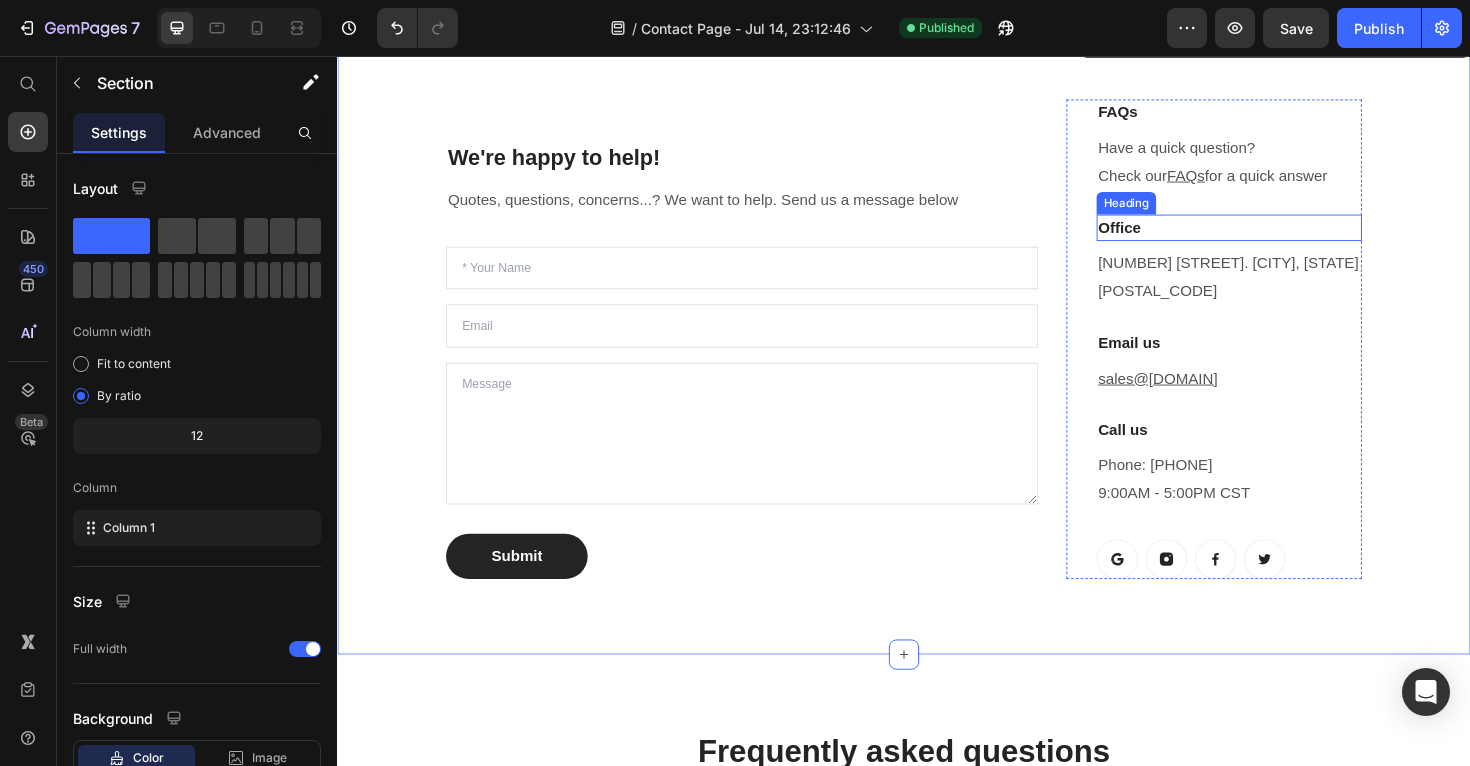 click on "Office" at bounding box center [1281, 238] 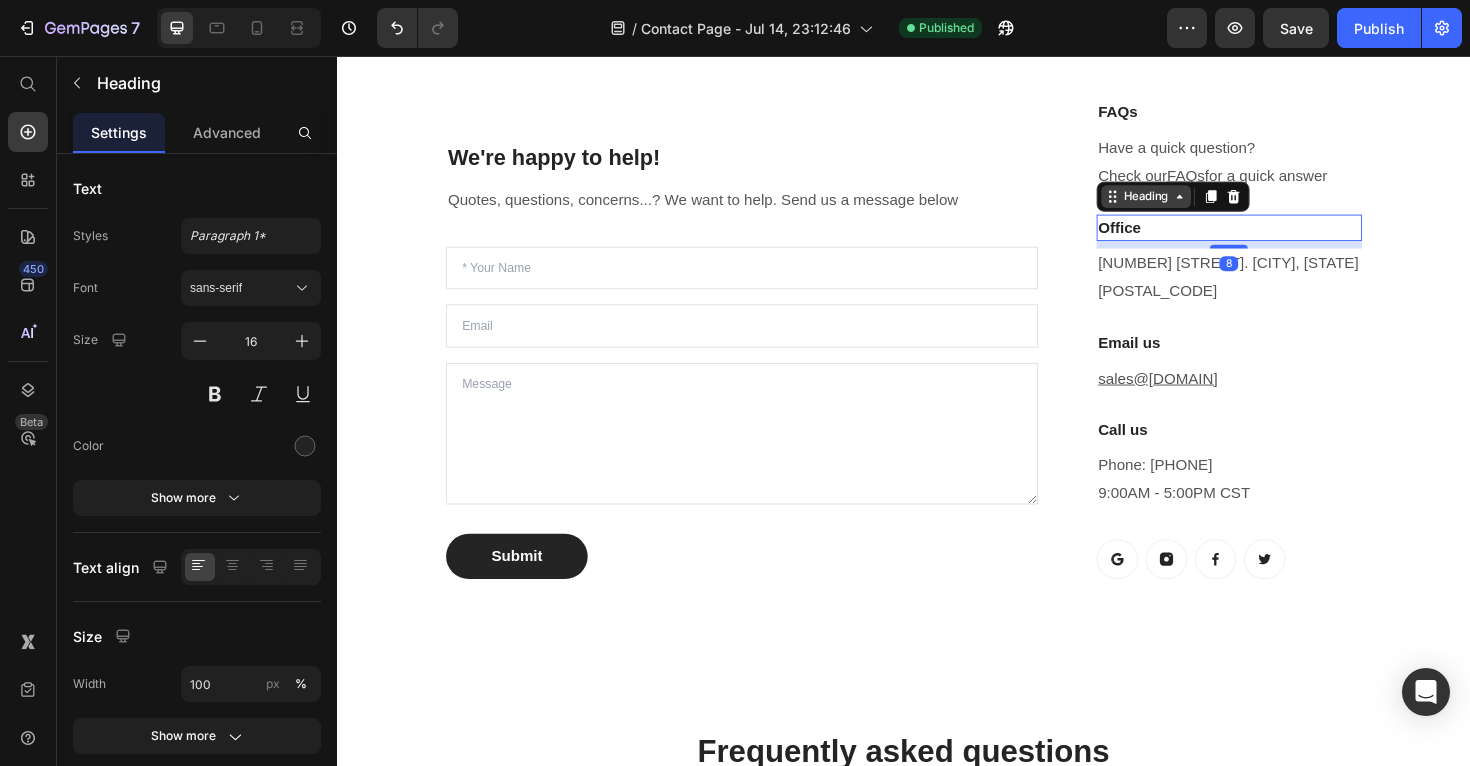 click 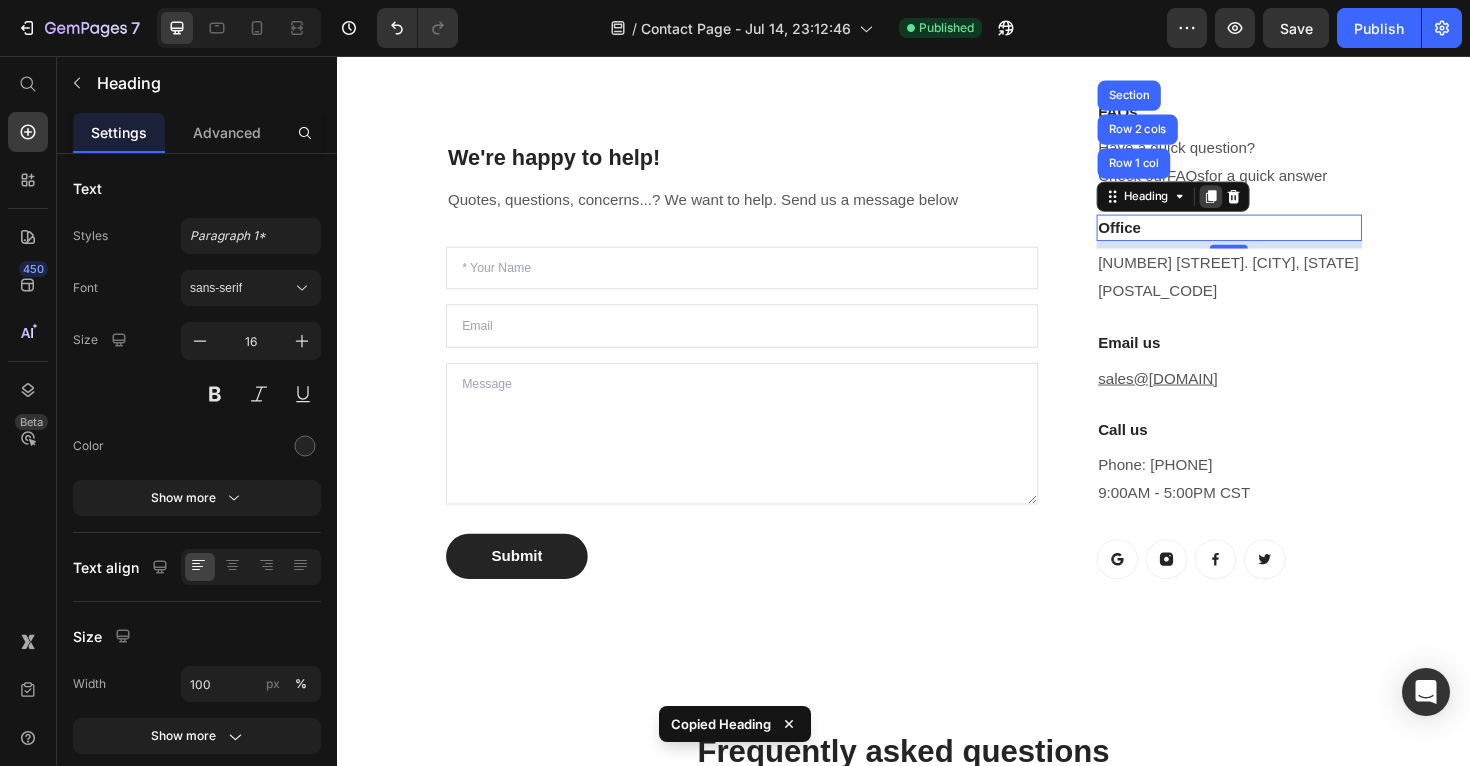 click at bounding box center (1262, 205) 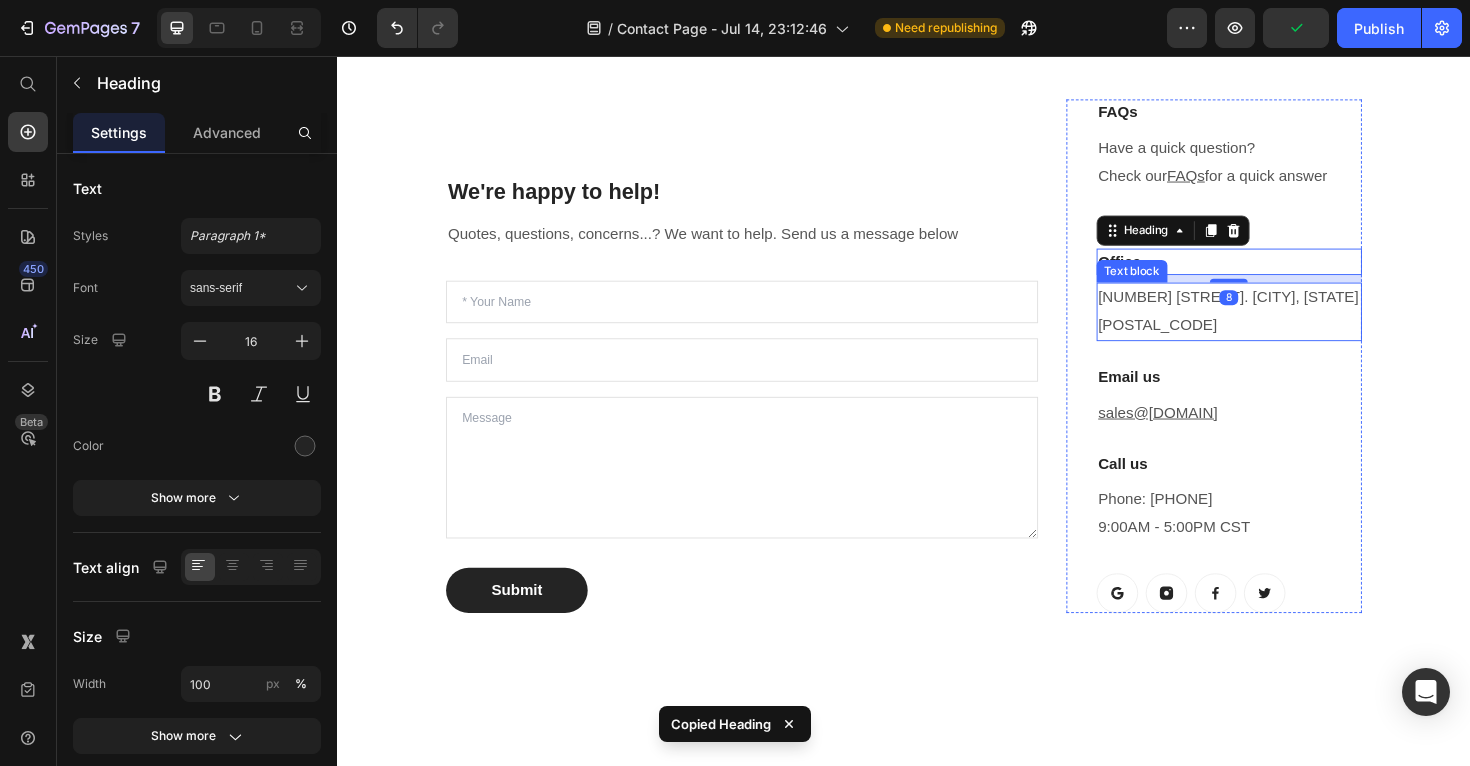 click on "[NUMBER] [STREET]. [CITY], [STATE] [POSTAL_CODE]" at bounding box center [1281, 327] 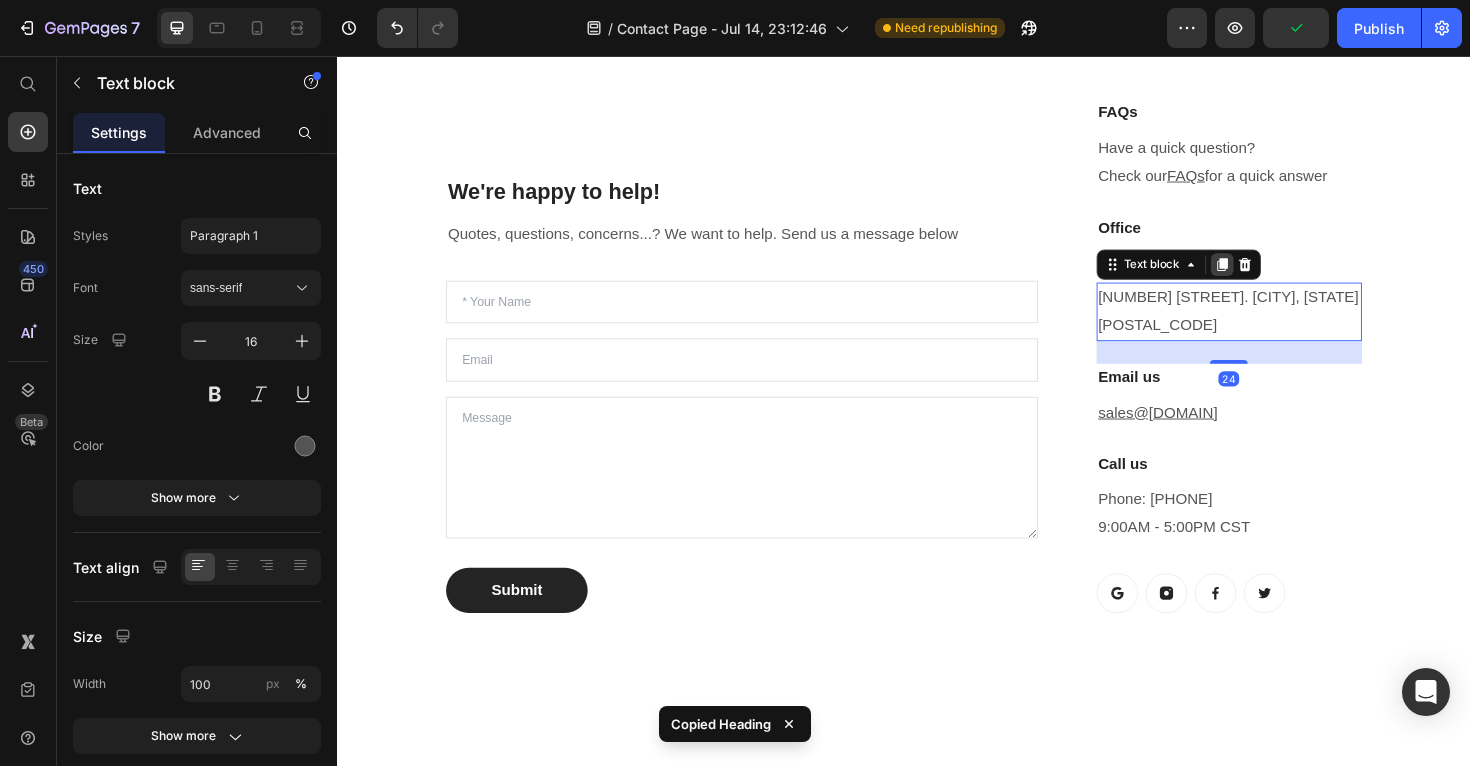 click 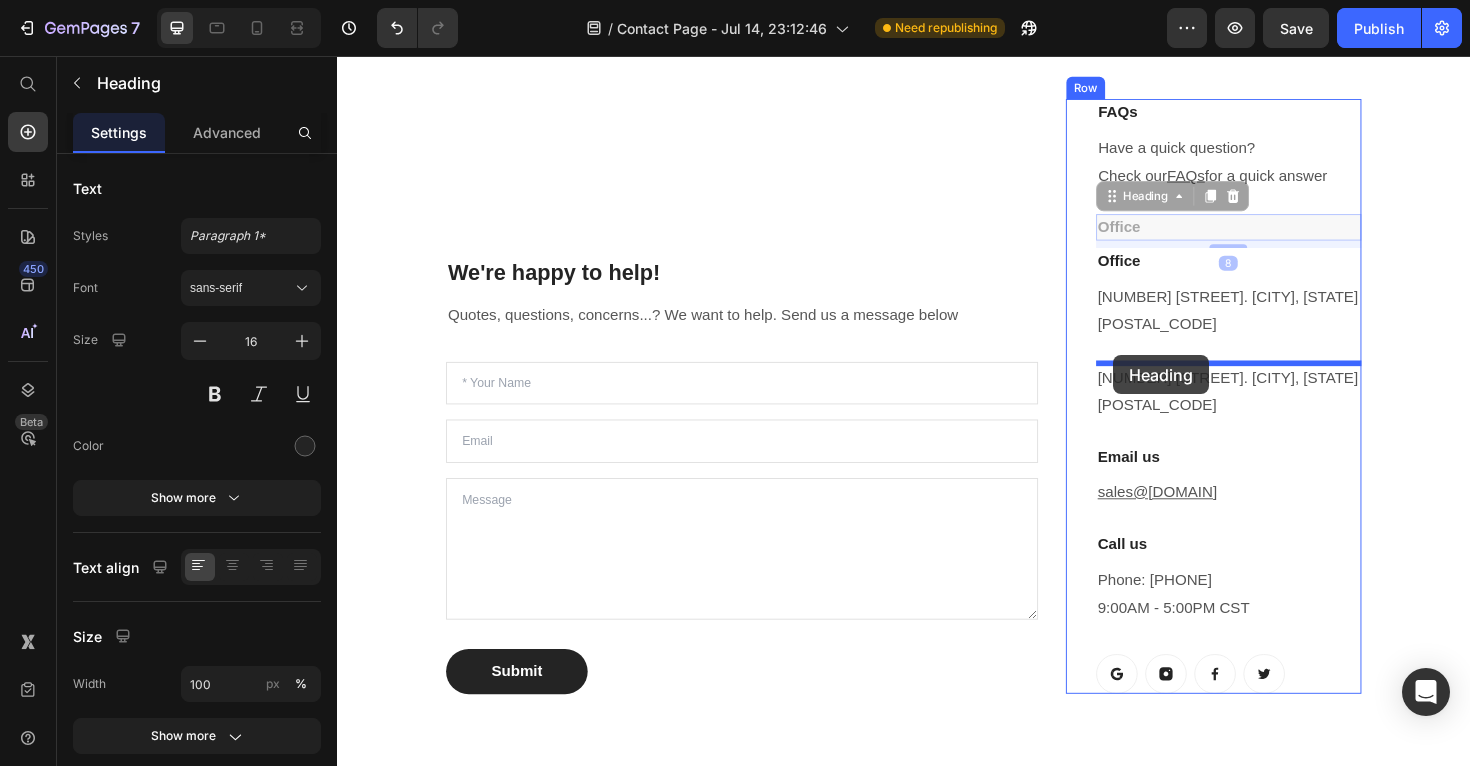 drag, startPoint x: 1162, startPoint y: 214, endPoint x: 1159, endPoint y: 373, distance: 159.0283 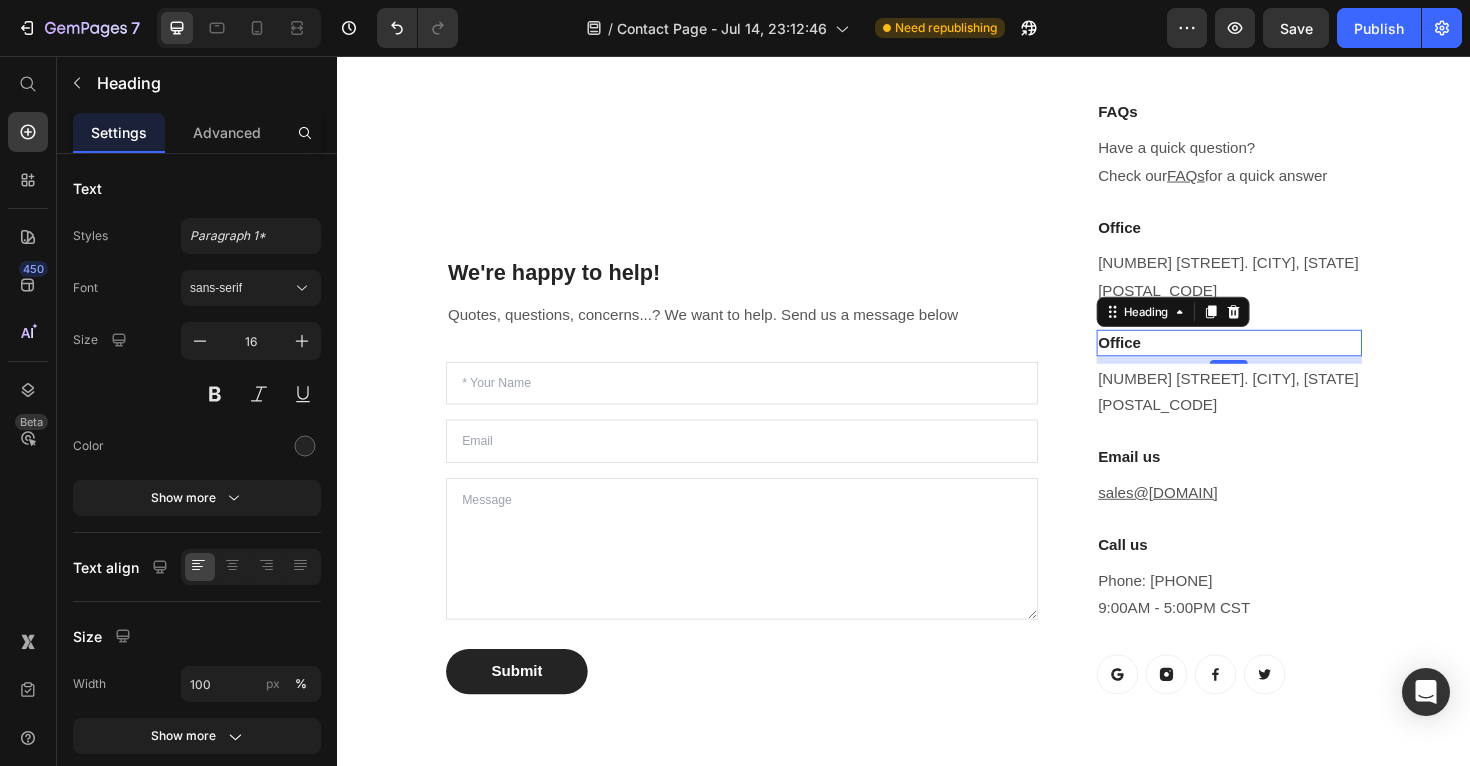 click on "Office" at bounding box center [1281, 360] 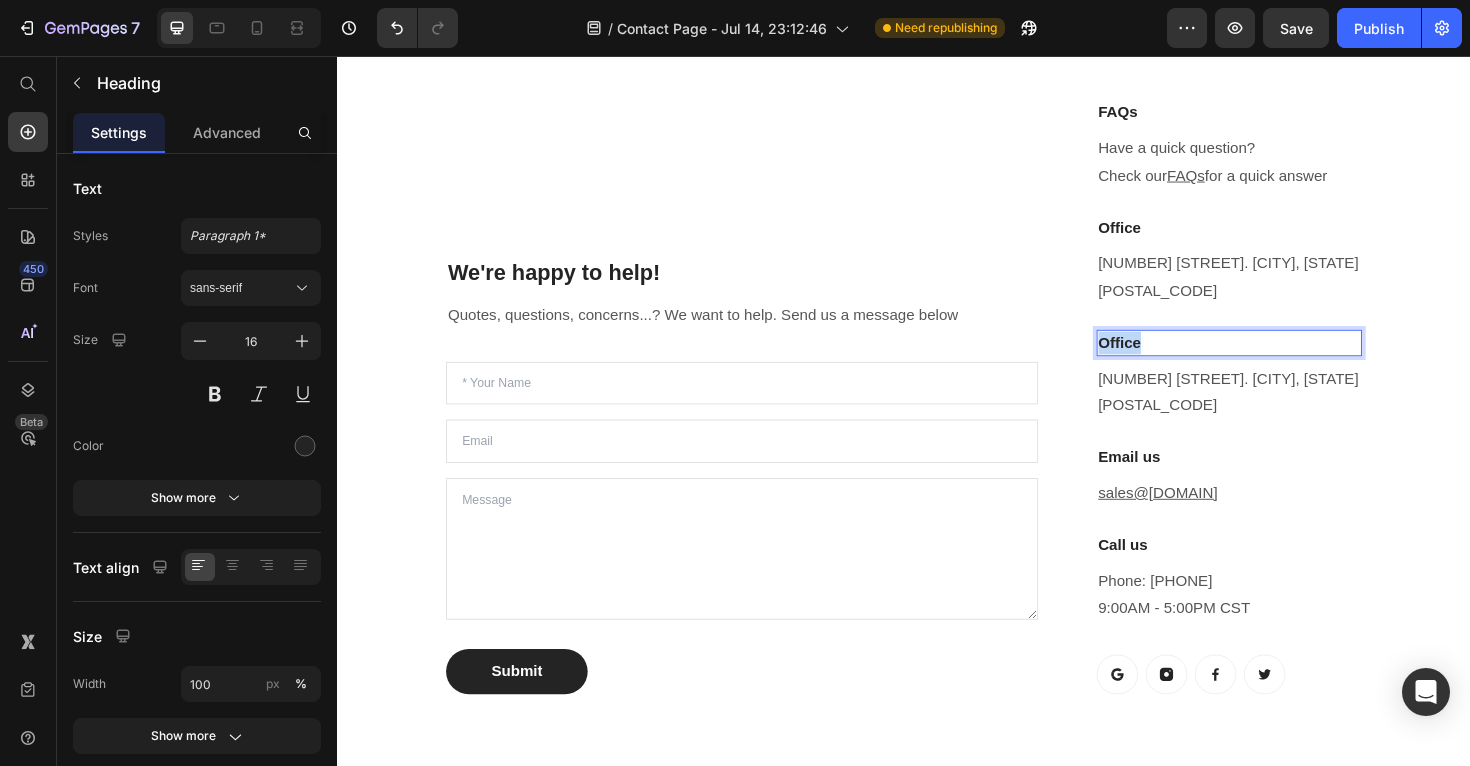 click on "Office" at bounding box center [1281, 360] 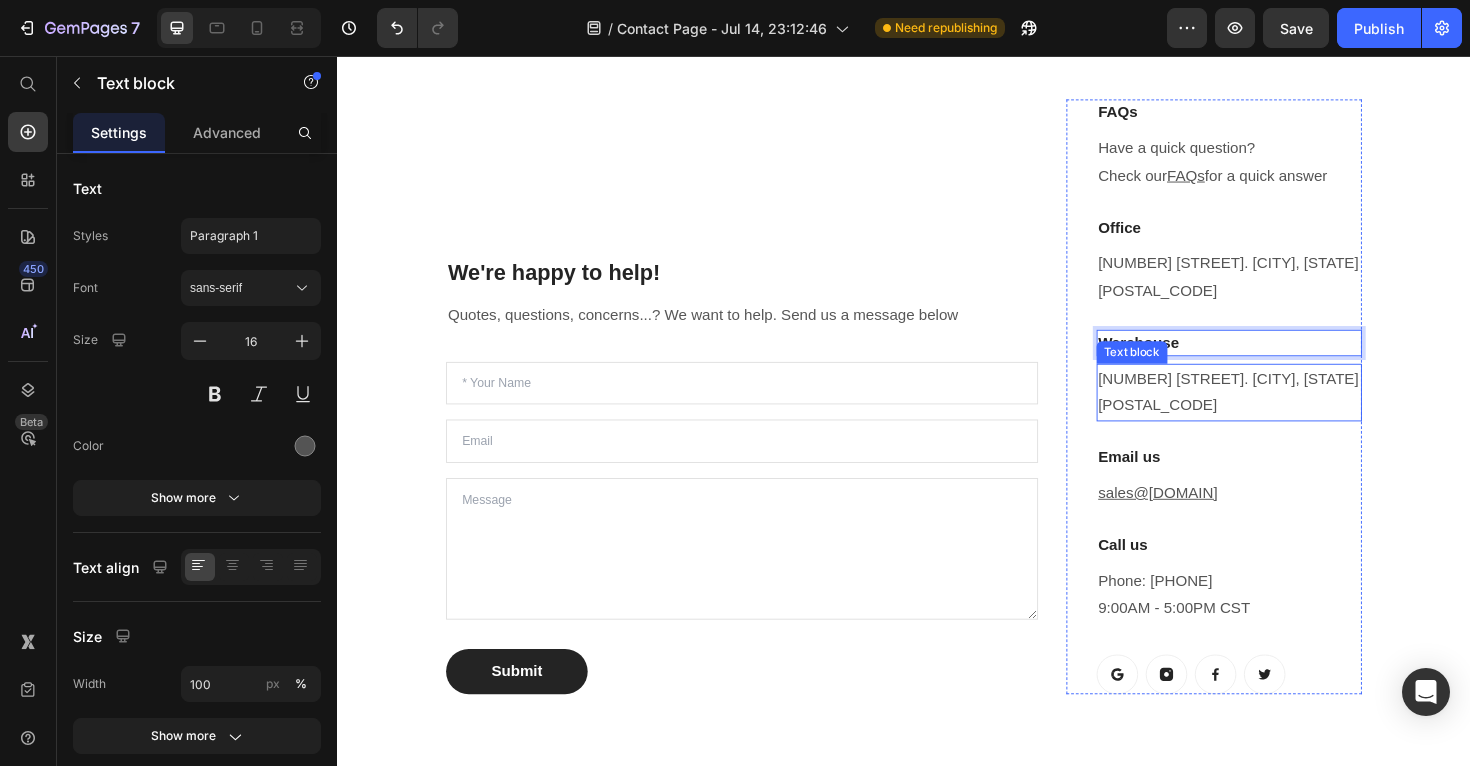 click on "[NUMBER] [STREET]. [CITY], [STATE] [POSTAL_CODE]" at bounding box center [1281, 413] 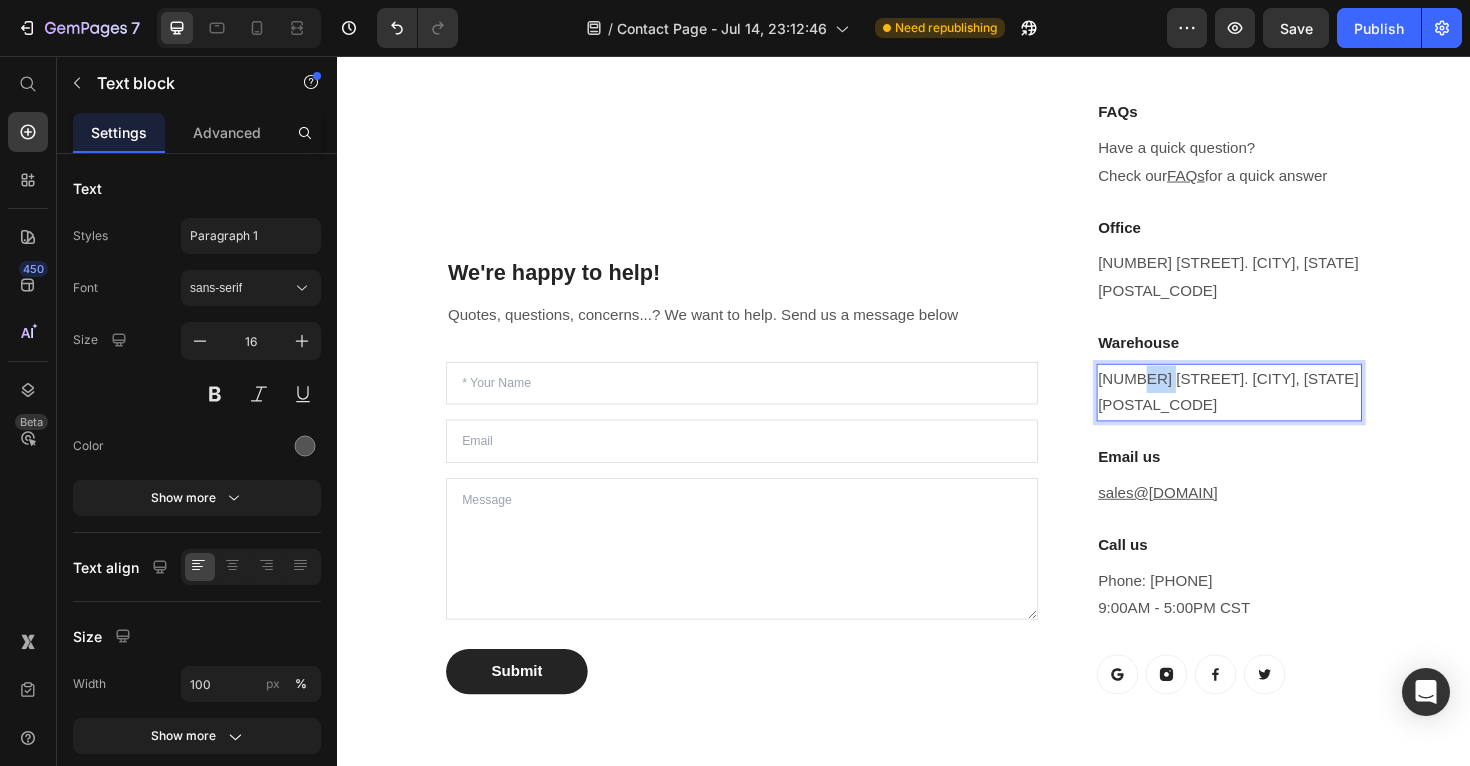 click on "[NUMBER] [STREET]. [CITY], [STATE] [POSTAL_CODE]" at bounding box center (1281, 413) 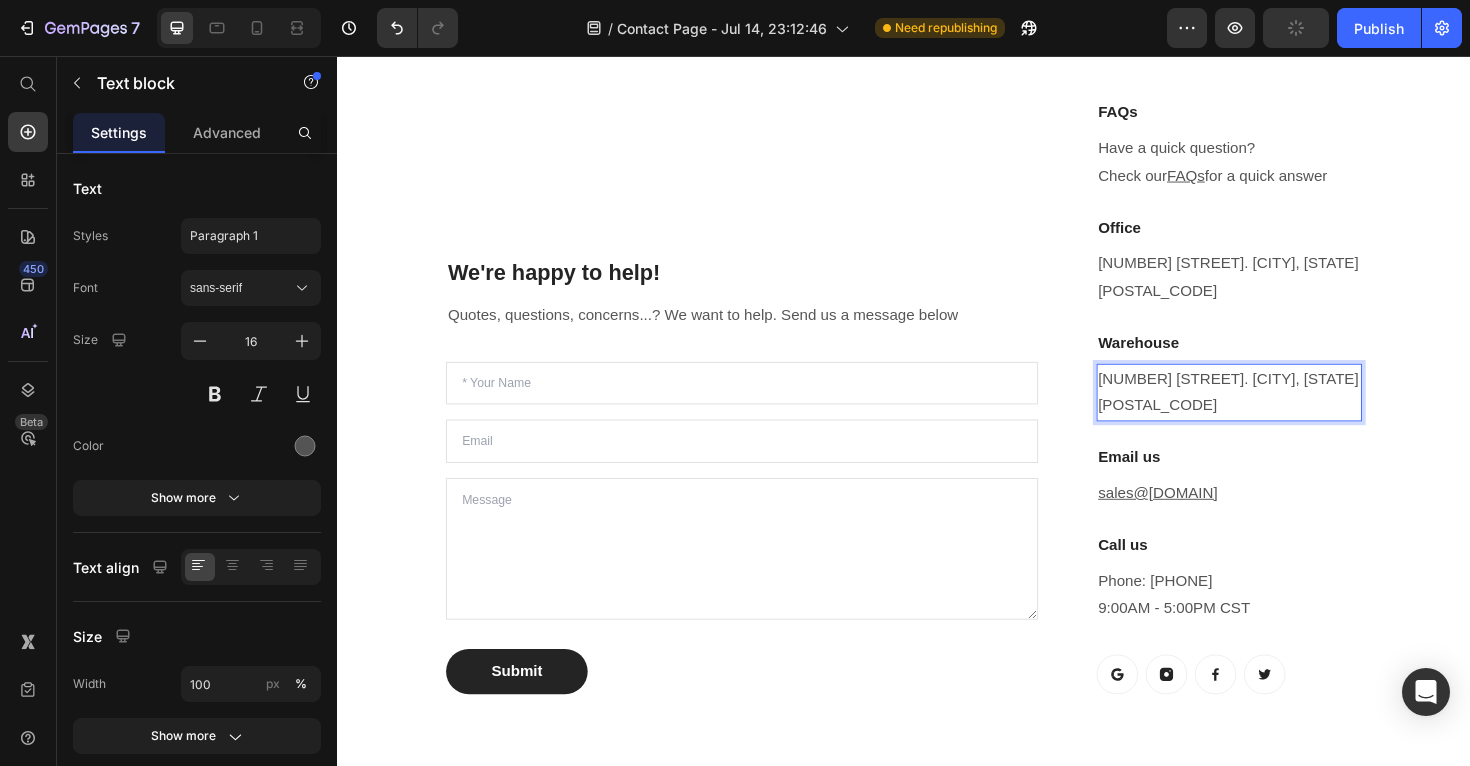 click on "[NUMBER] [STREET]. [CITY], [STATE] [POSTAL_CODE]" at bounding box center (1281, 413) 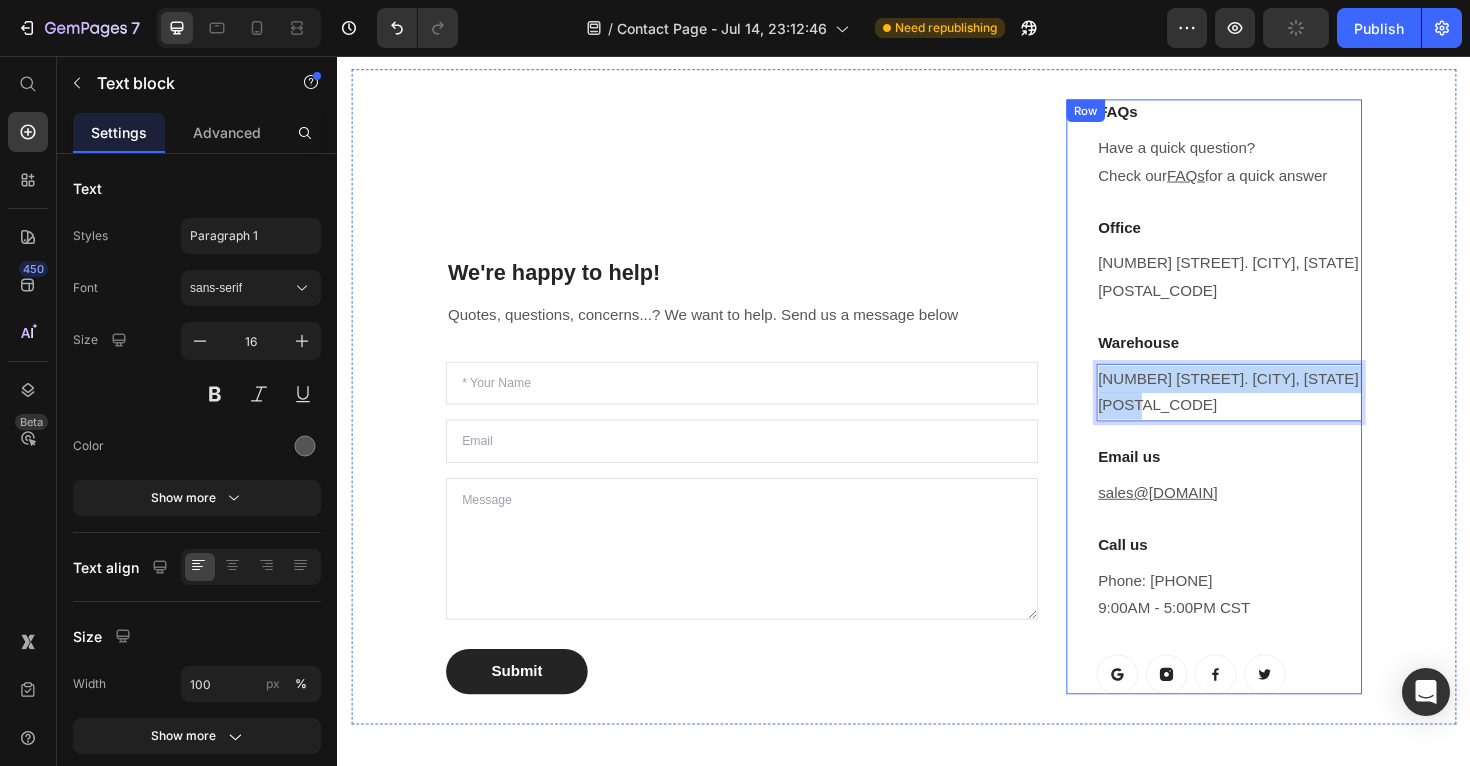 drag, startPoint x: 1191, startPoint y: 424, endPoint x: 1135, endPoint y: 385, distance: 68.24222 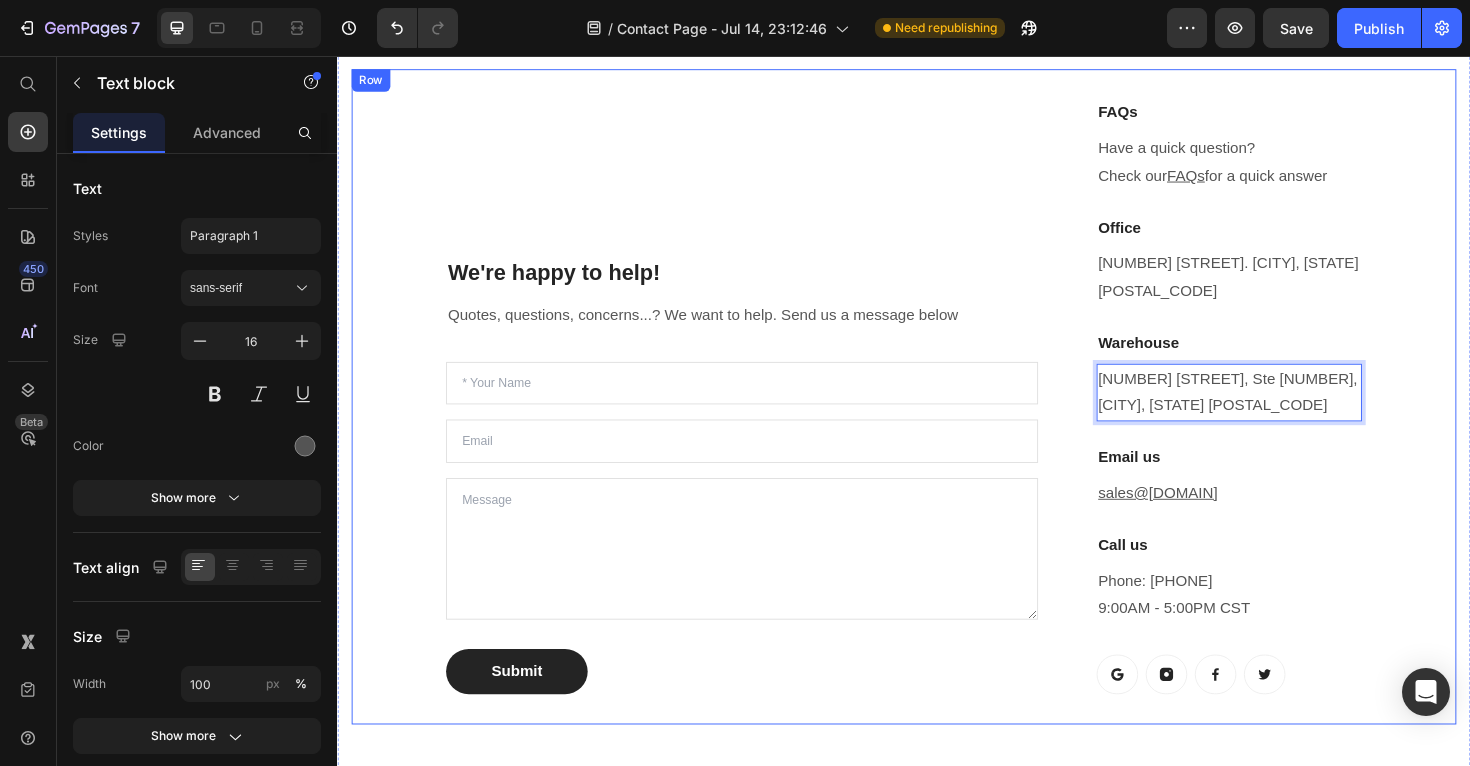 click on "We're happy to help! Heading Quotes, questions, concerns...? We want to help. Send us a message below Text block Text Field Email Field Text Area Submit Submit Button Contact Form FAQs Heading Have a quick question? Check our FAQs for a quick answer Text block Office Heading [NUMBER] [STREET]. [CITY], [STATE] [POSTAL_CODE] Text block Warehouse Heading [NUMBER] [STREET], Ste [NUMBER], [CITY], [STATE] [POSTAL_CODE] Text block 24 Email us Heading sales@[DOMAIN] Text block Call us Heading Phone: [PHONE] [TIME] - [TIME] [TIMEZONE] Text block Button Button Button Button Row Row Row" at bounding box center [937, 416] 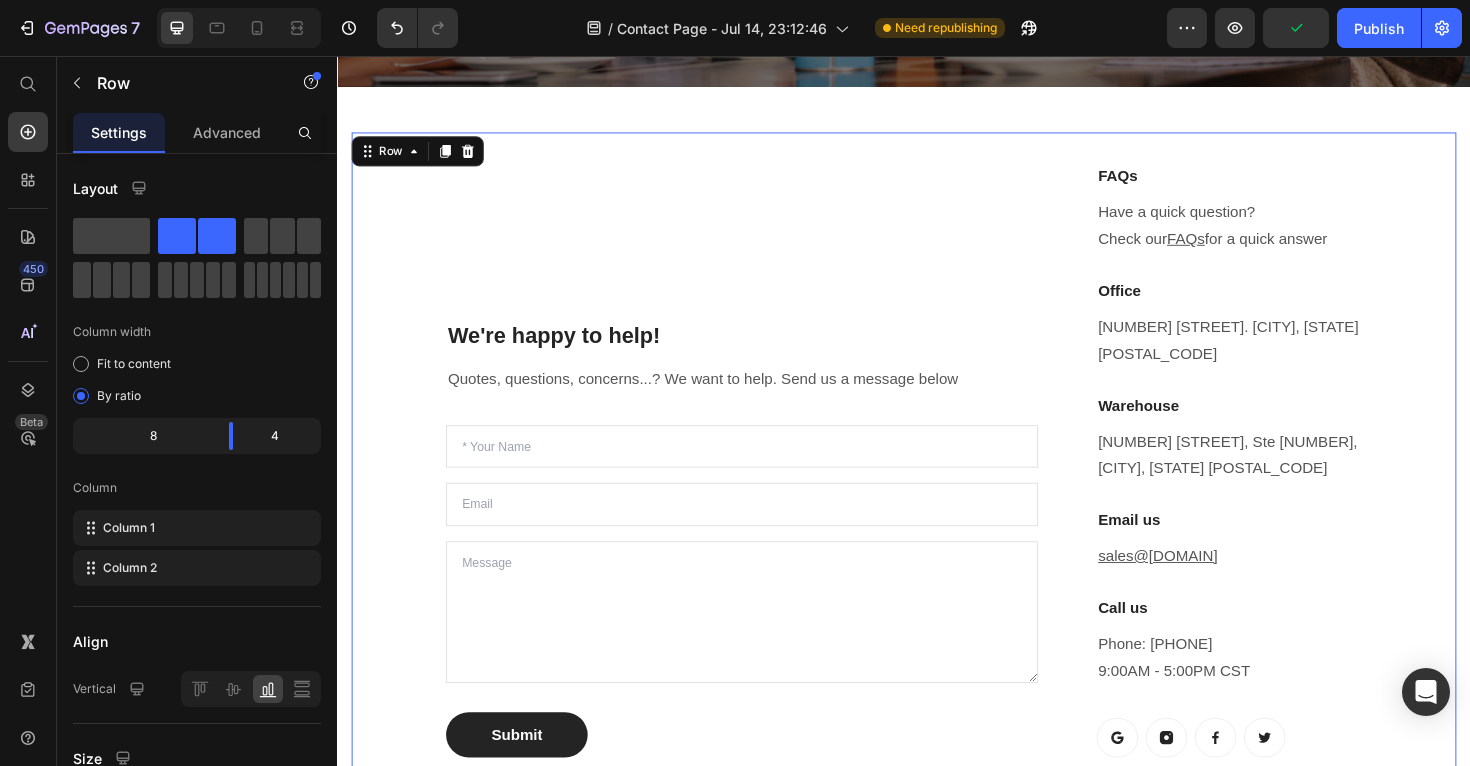 scroll, scrollTop: 685, scrollLeft: 0, axis: vertical 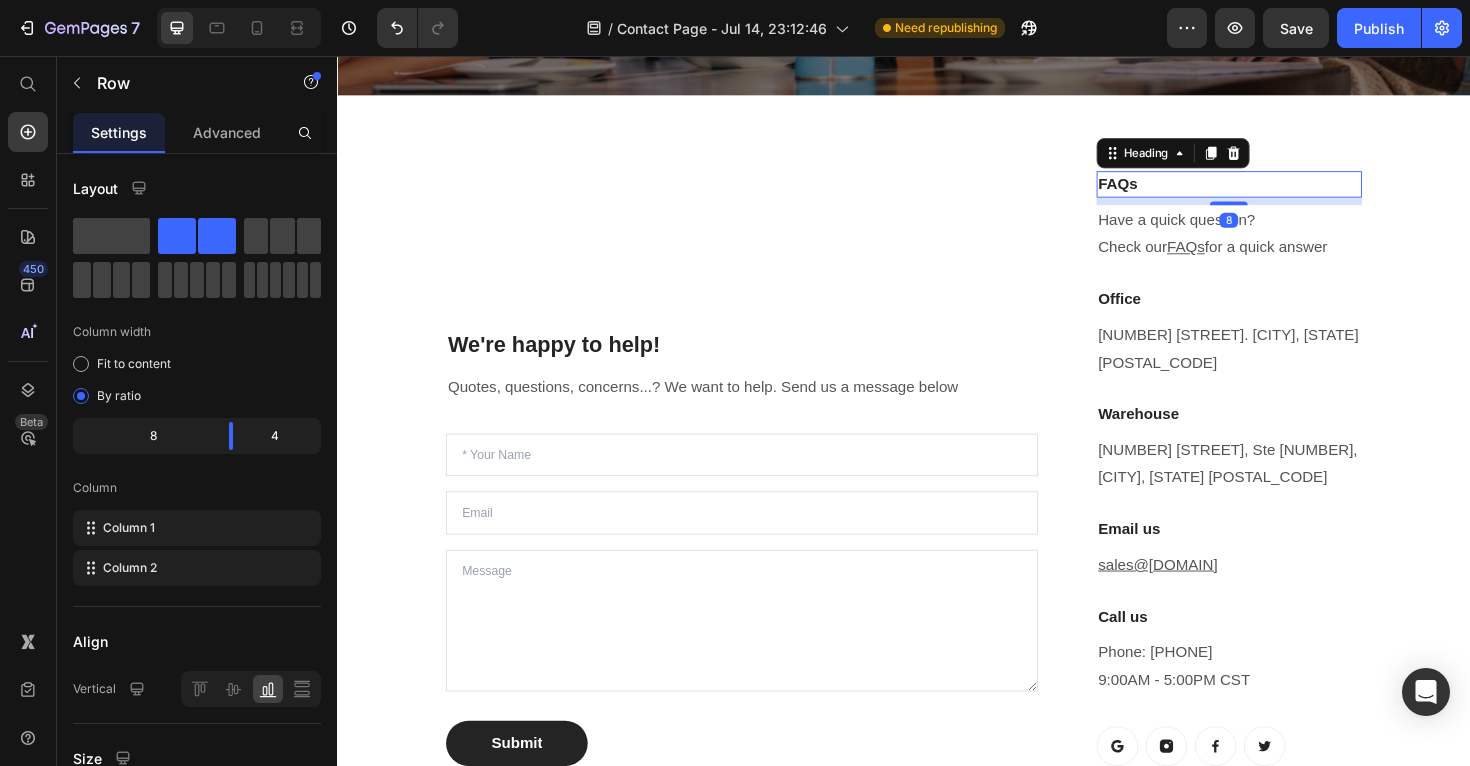 click on "FAQs" at bounding box center (1281, 192) 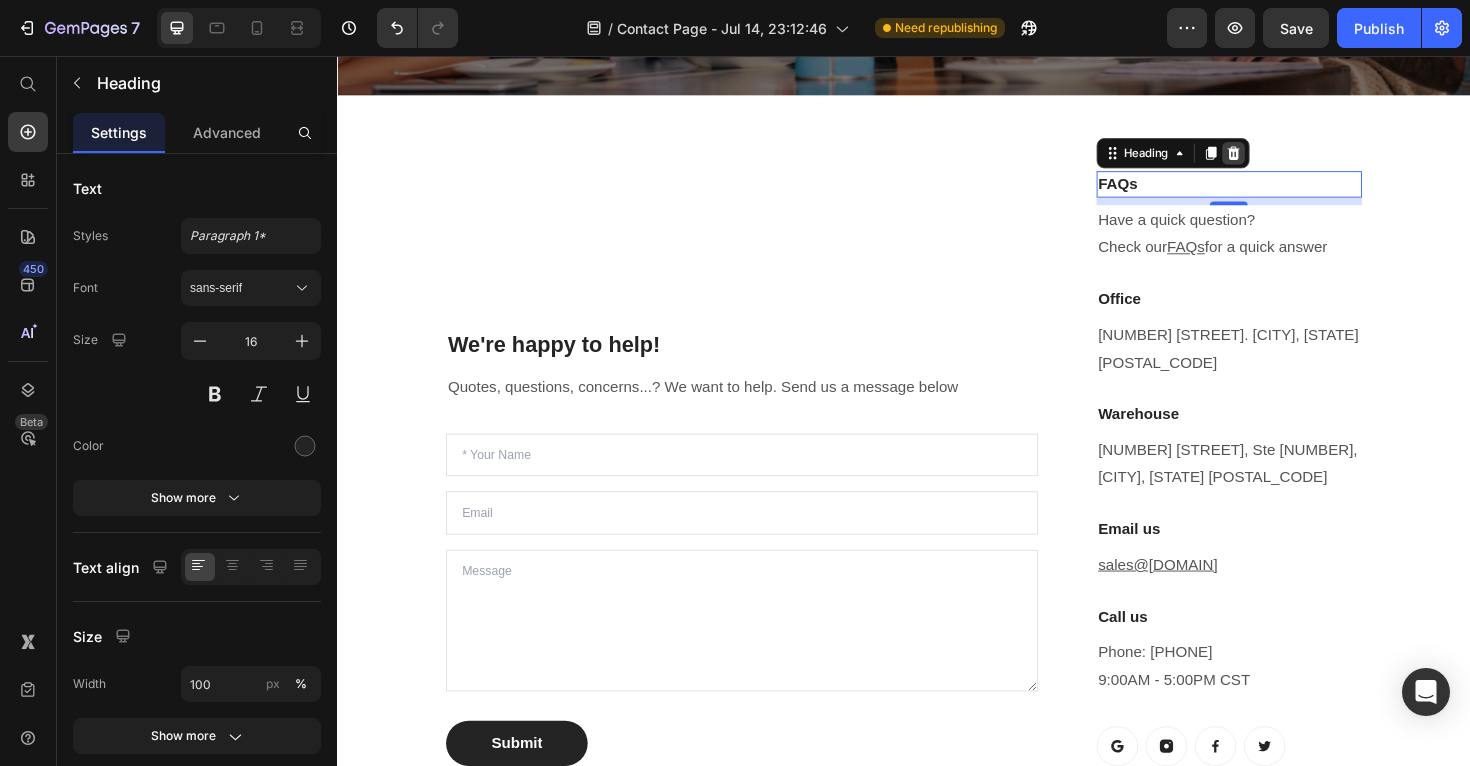 click 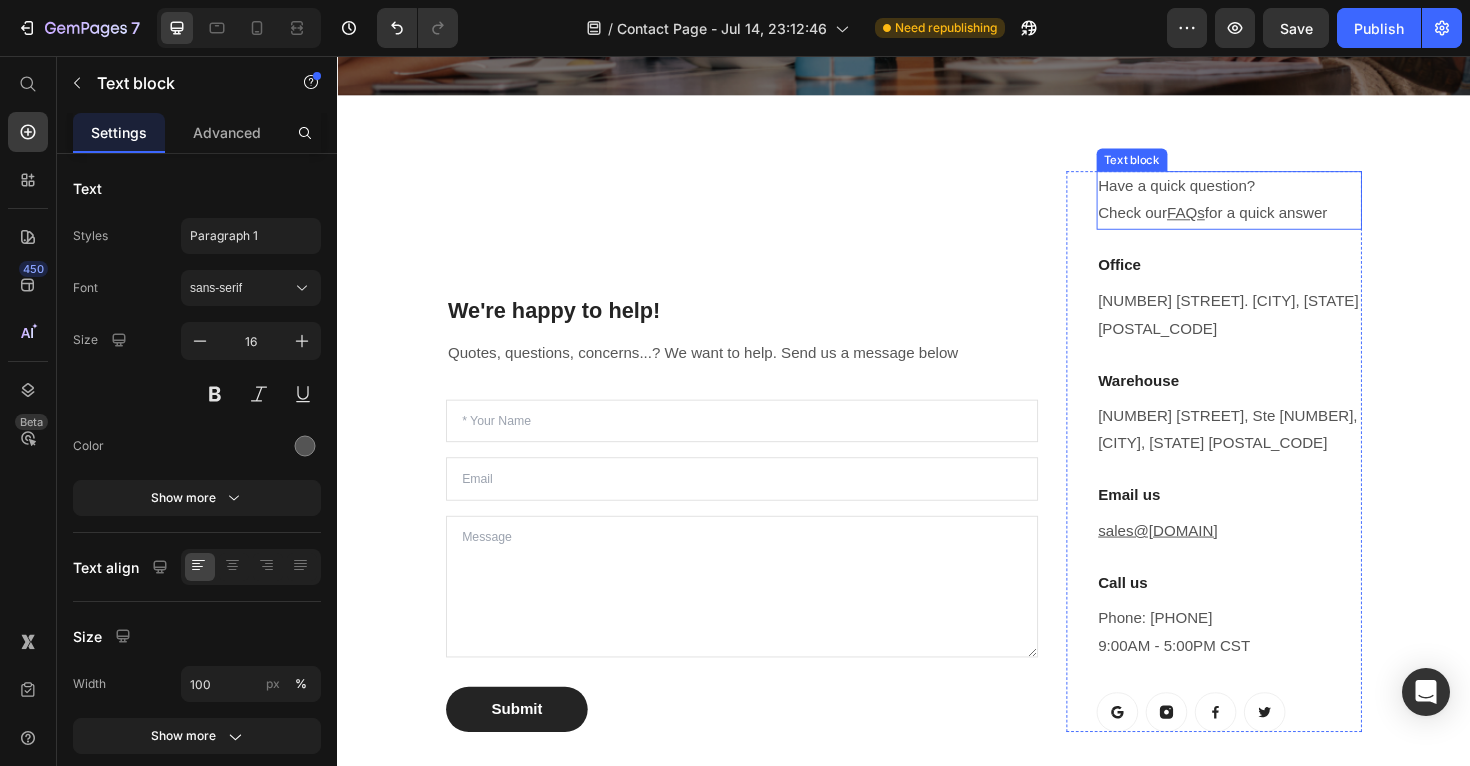 click on "Have a quick question? Check our  FAQs  for a quick answer" at bounding box center (1281, 209) 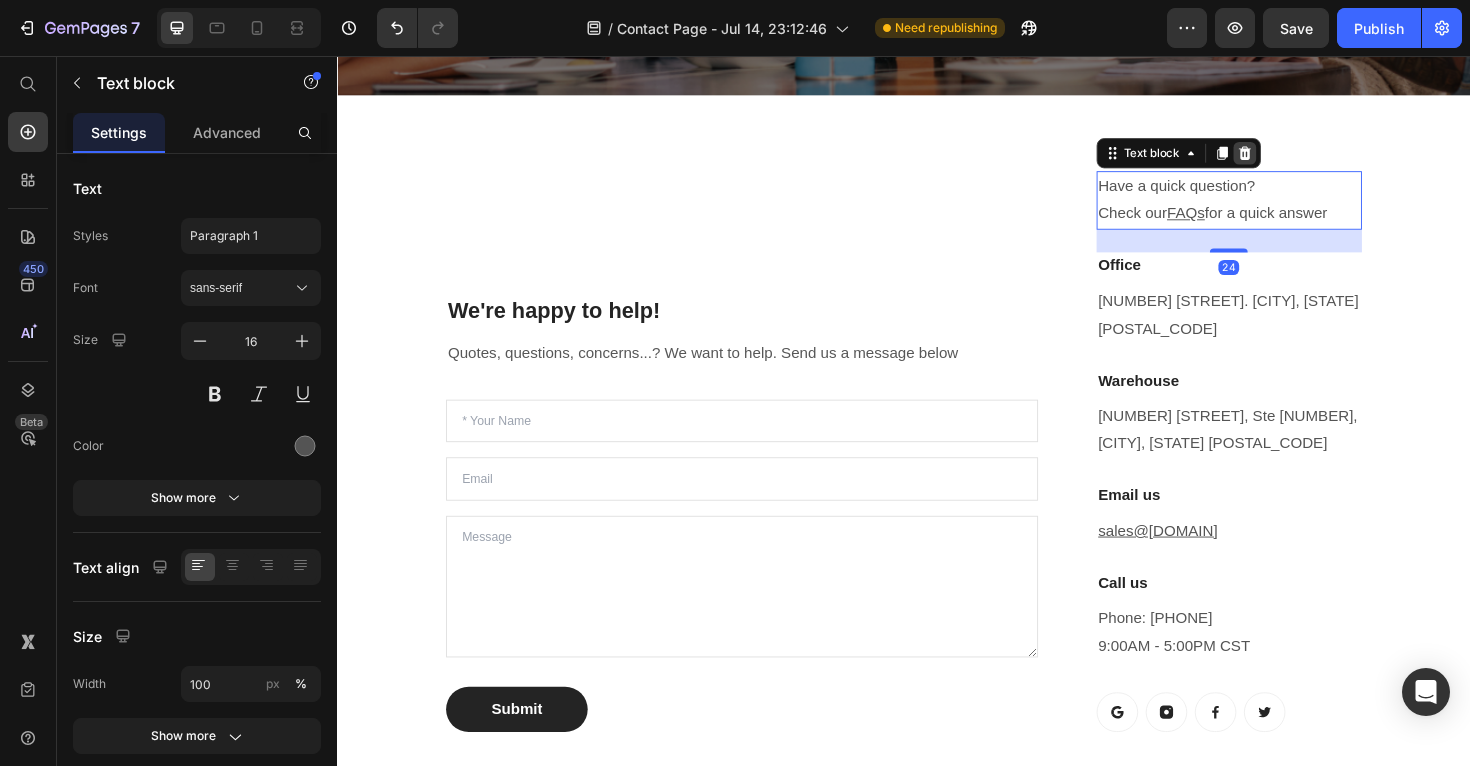 click 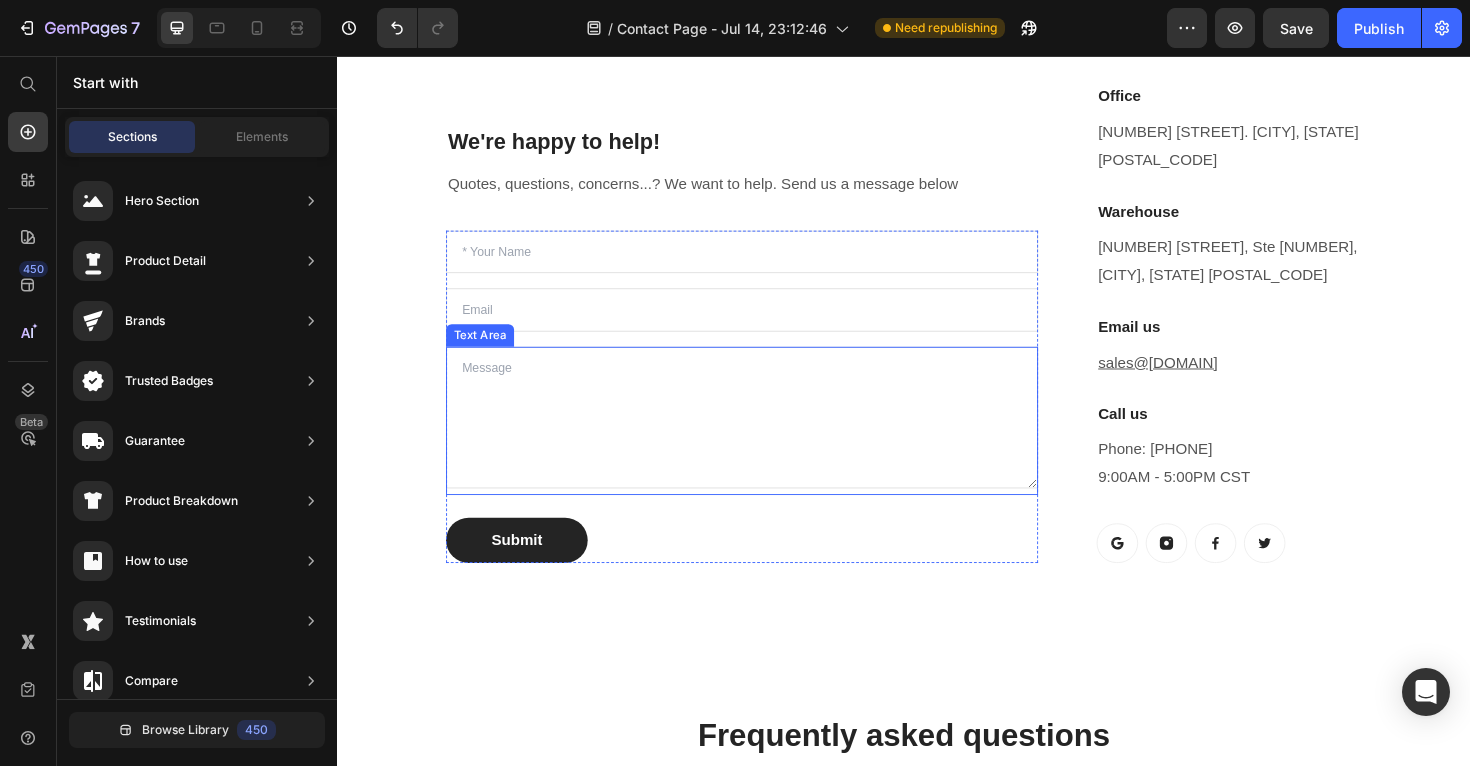 scroll, scrollTop: 779, scrollLeft: 0, axis: vertical 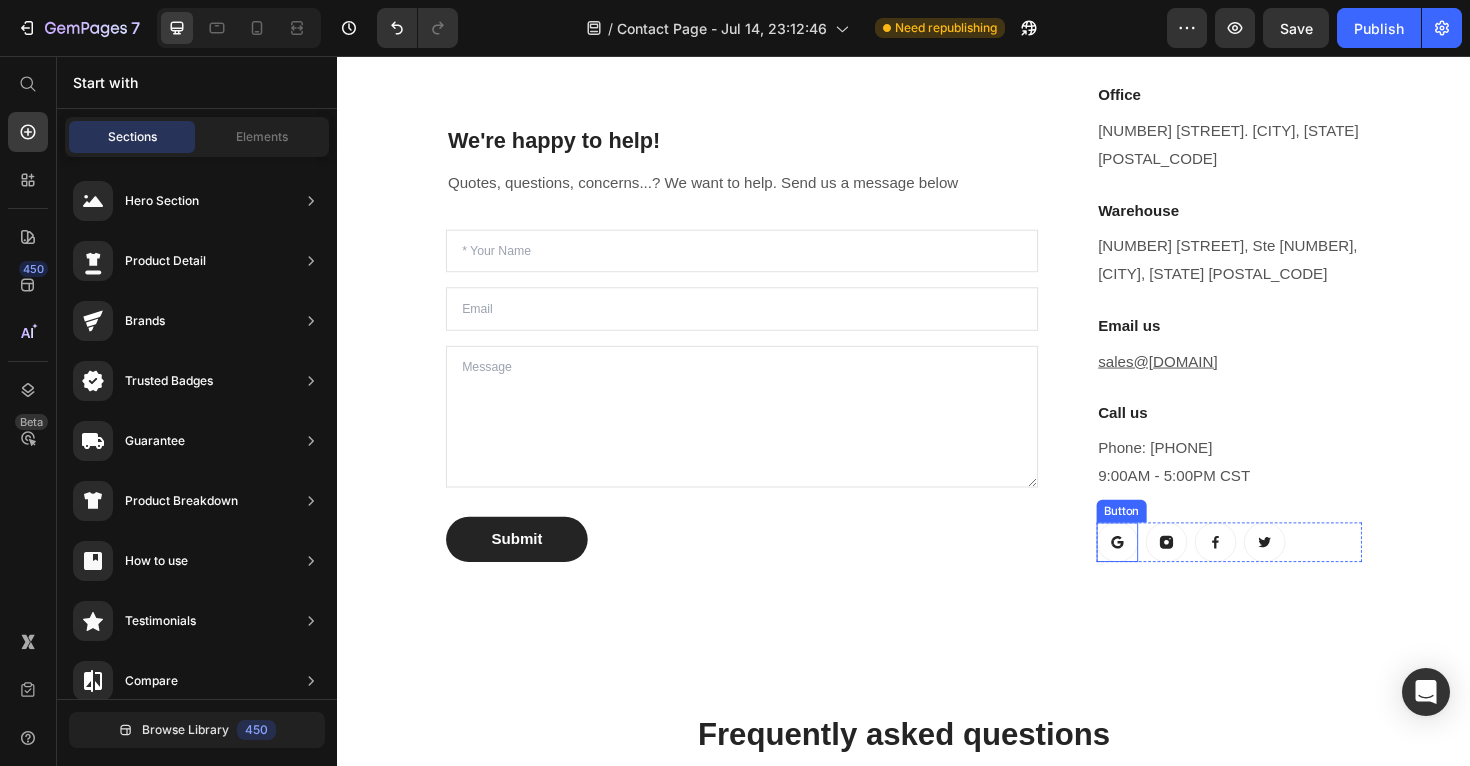 click on "Button" at bounding box center [1167, 538] 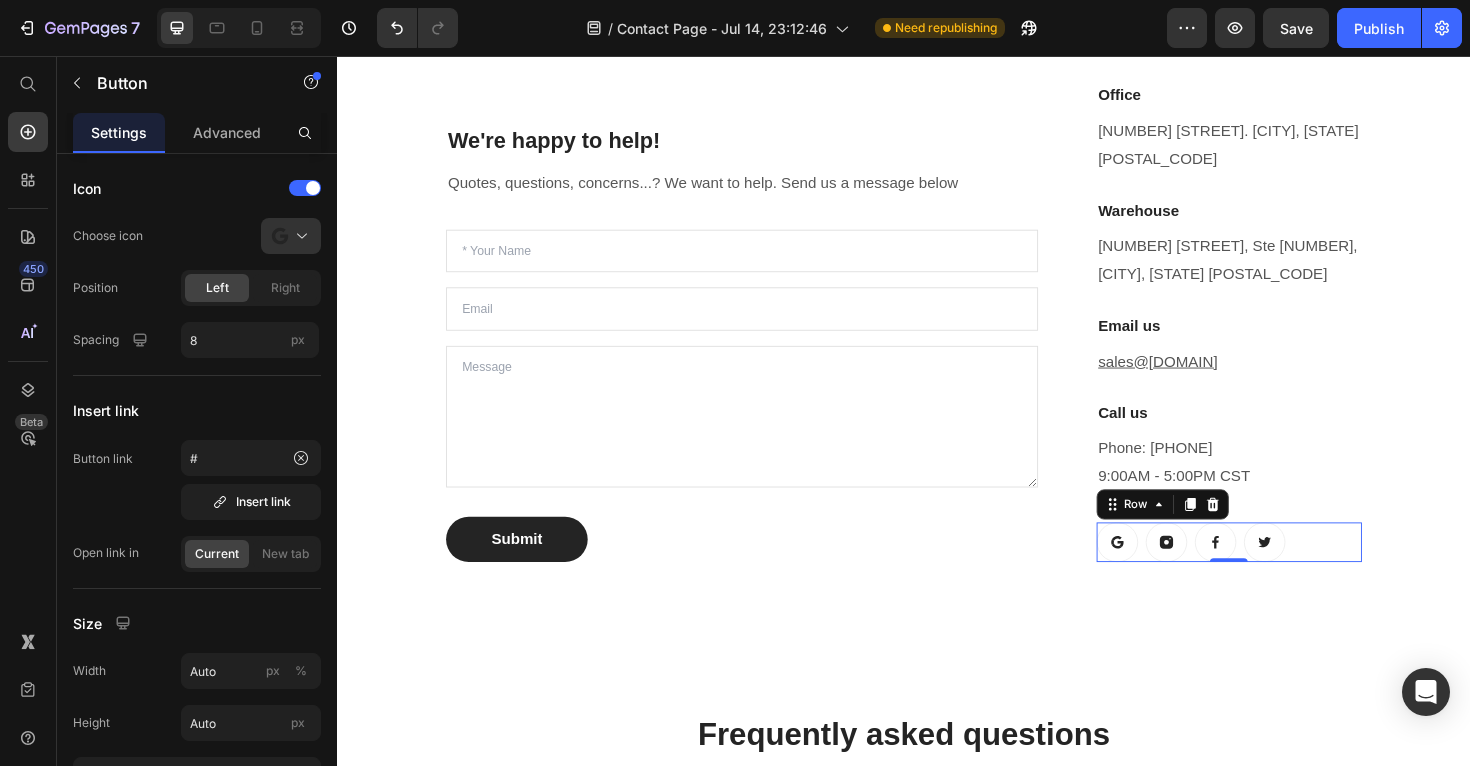 click on "Button     Button     Button     Button Row   0" at bounding box center (1281, 571) 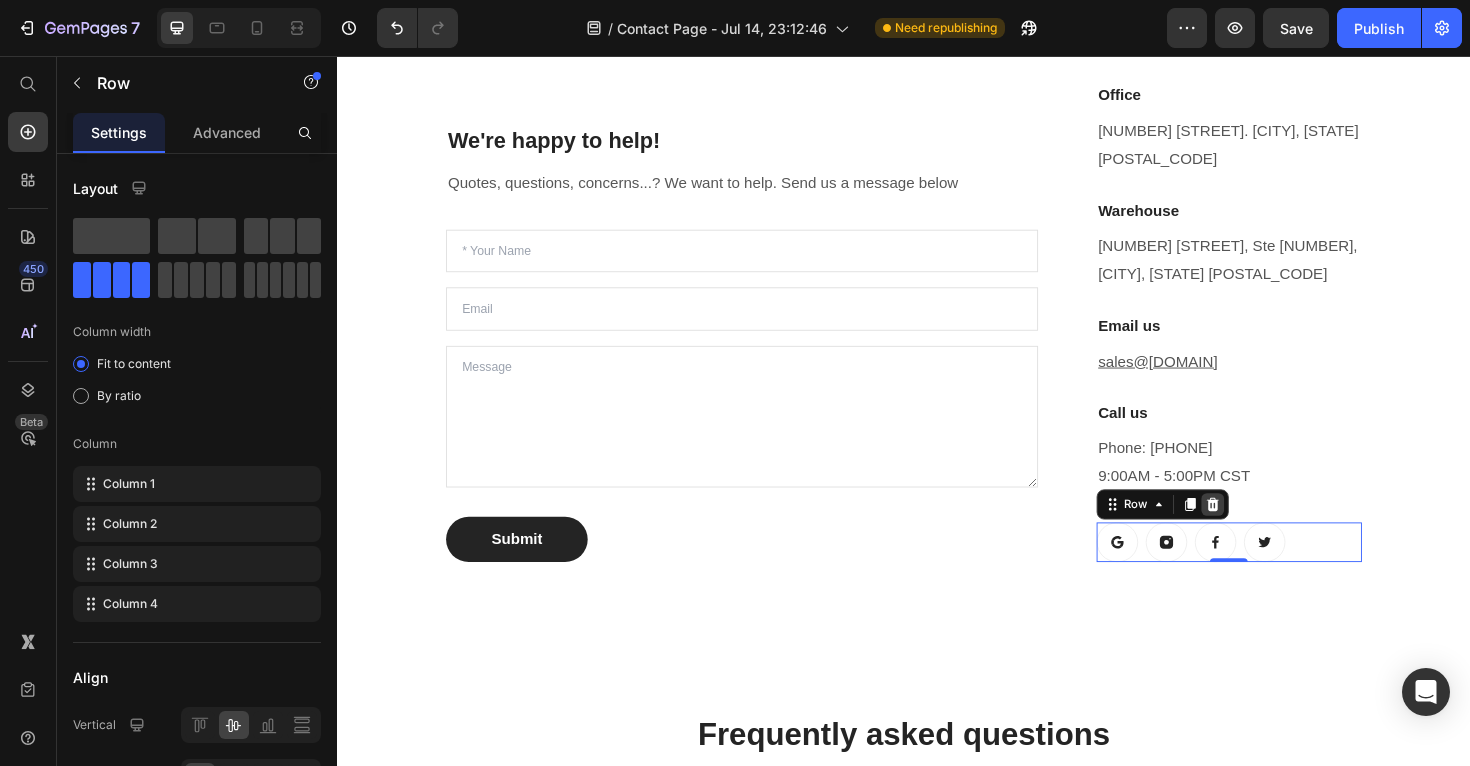 click 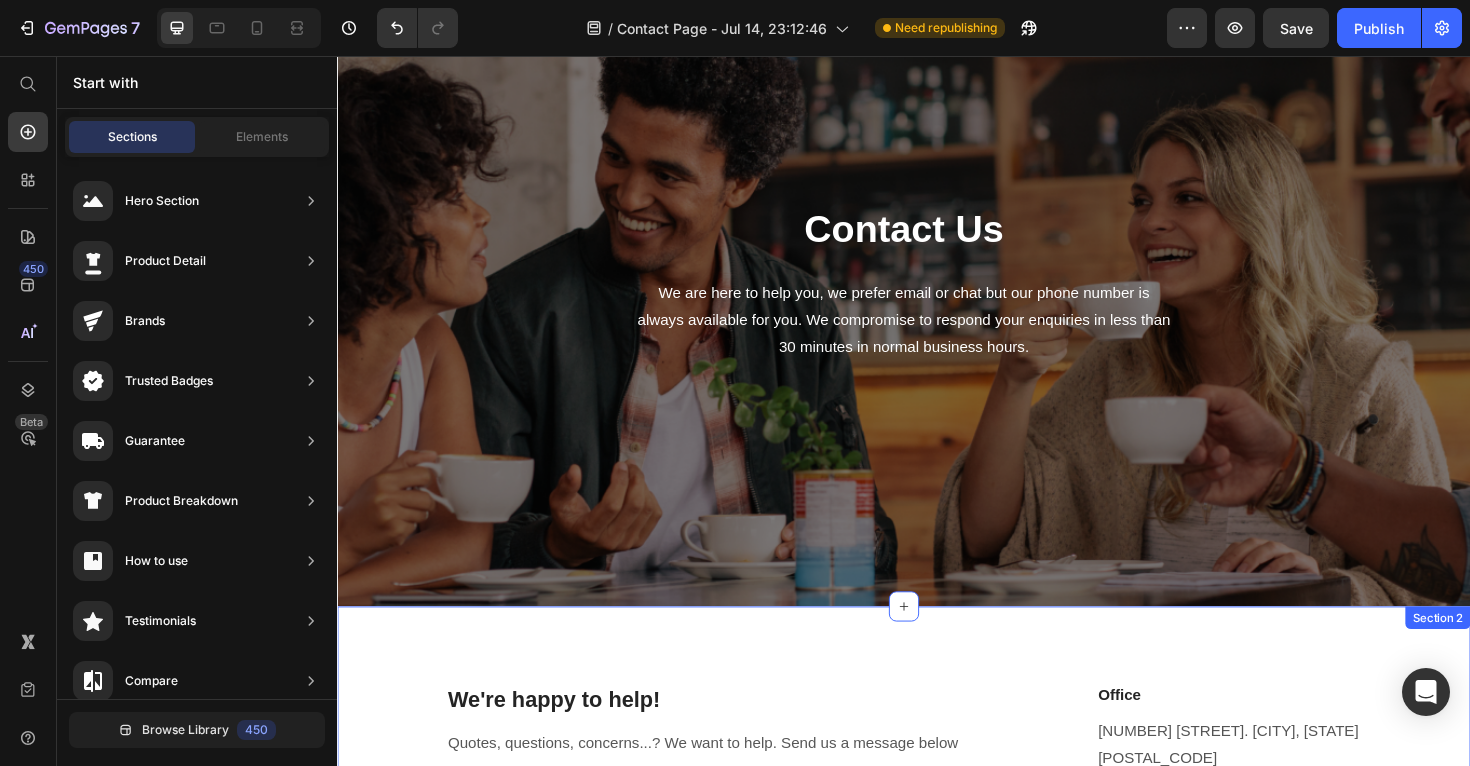 scroll, scrollTop: 0, scrollLeft: 0, axis: both 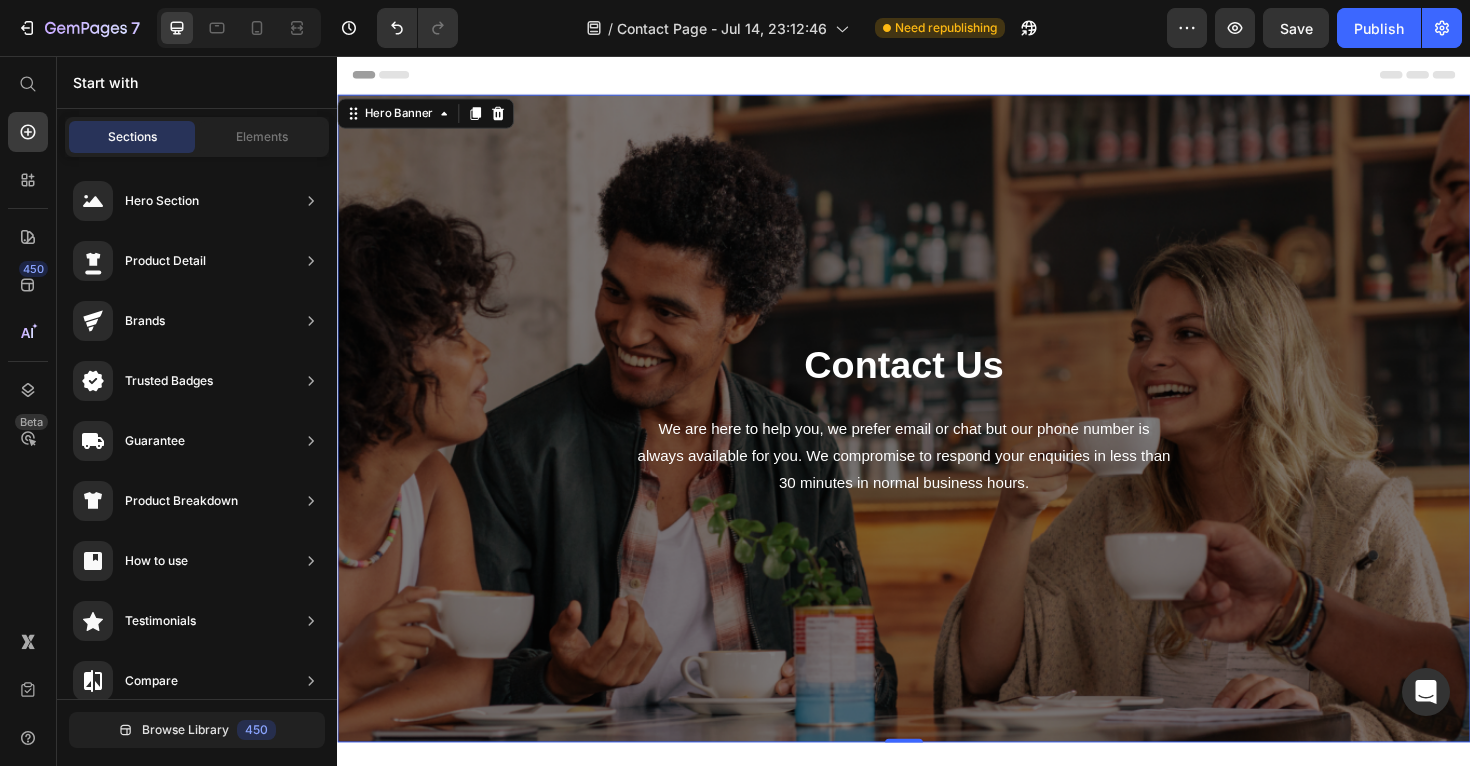 click on "Contact Us Heading We are here to help you, we prefer email or chat but our phone number is always available for you. We compromise to respond your enquiries in less than 30 minutes in normal business hours. Text block Row" at bounding box center (937, 440) 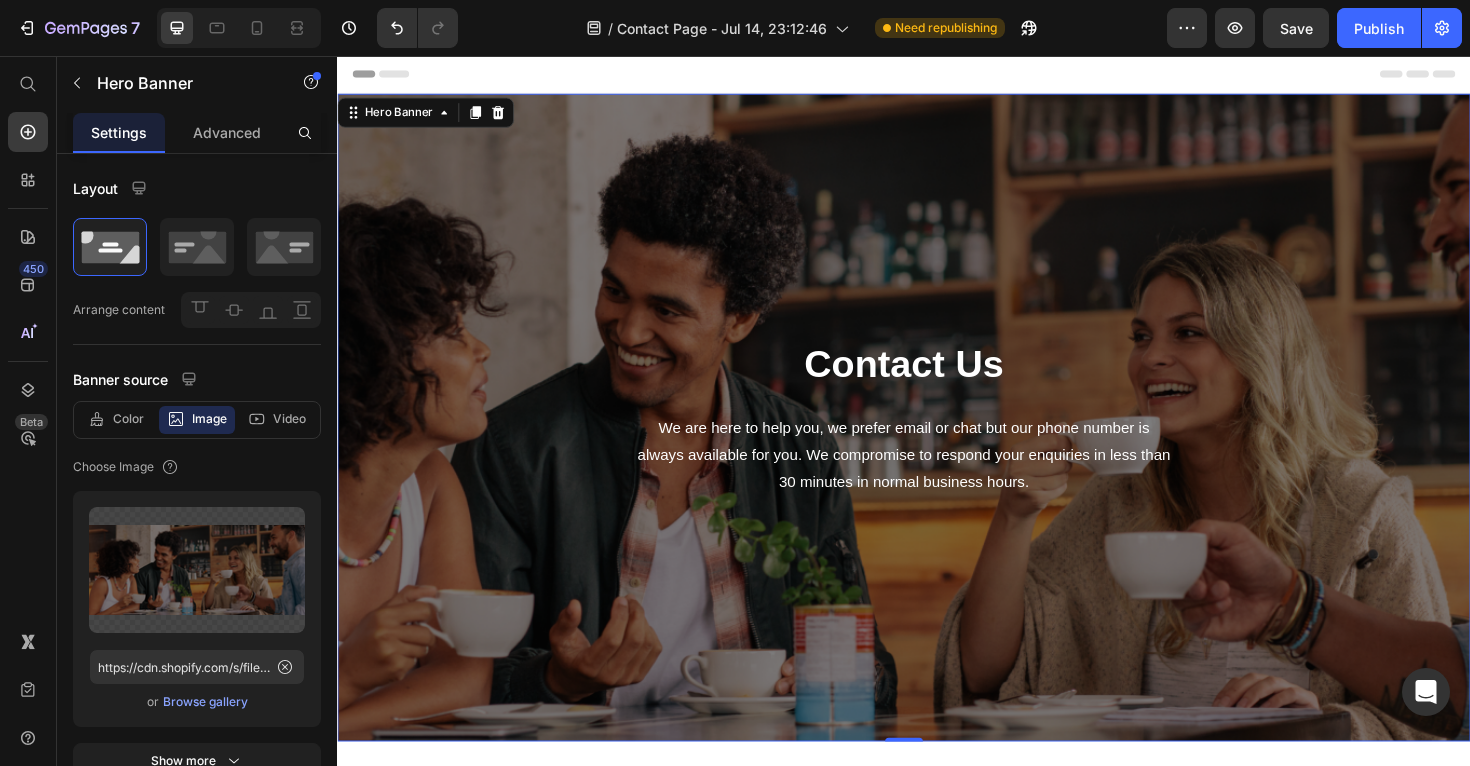 scroll, scrollTop: 146, scrollLeft: 0, axis: vertical 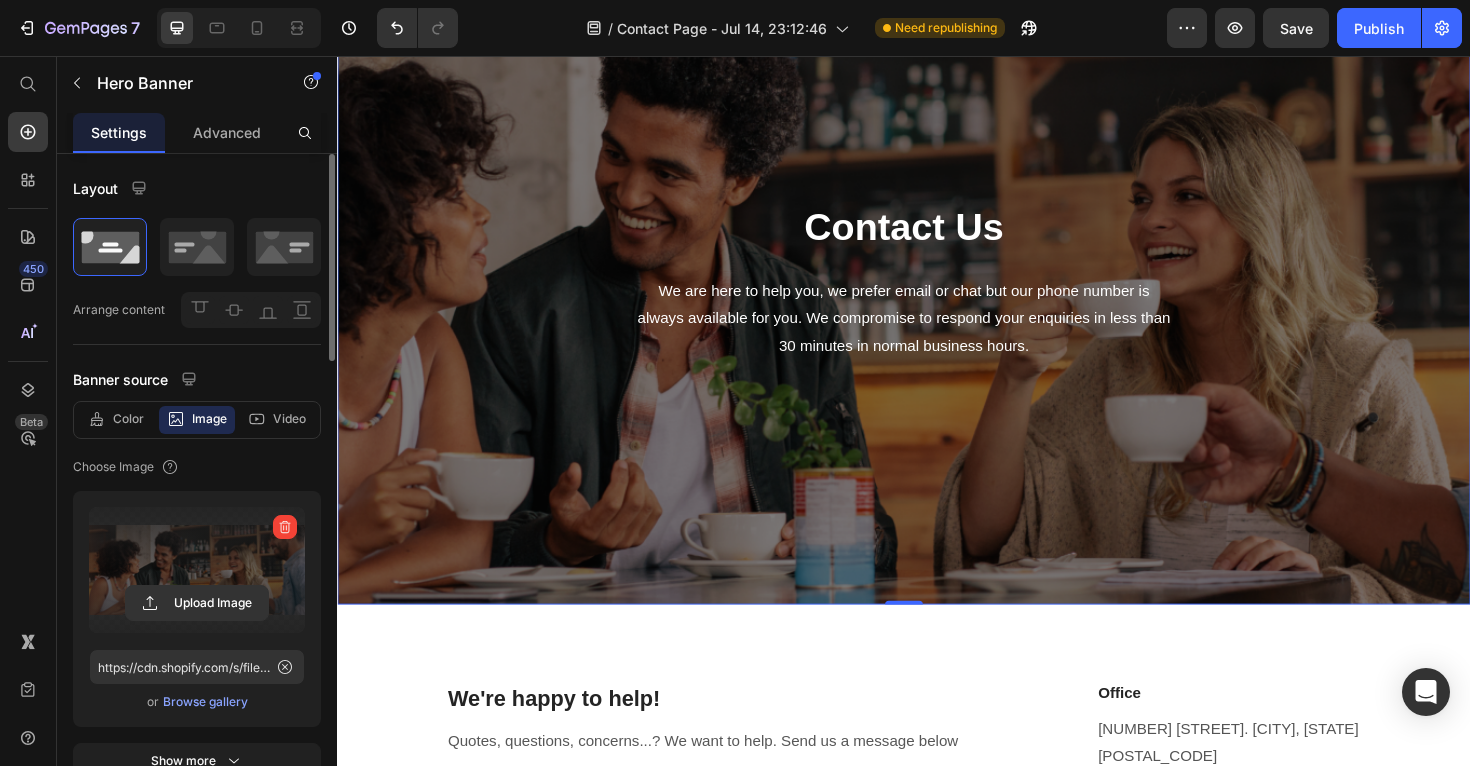 click at bounding box center [197, 570] 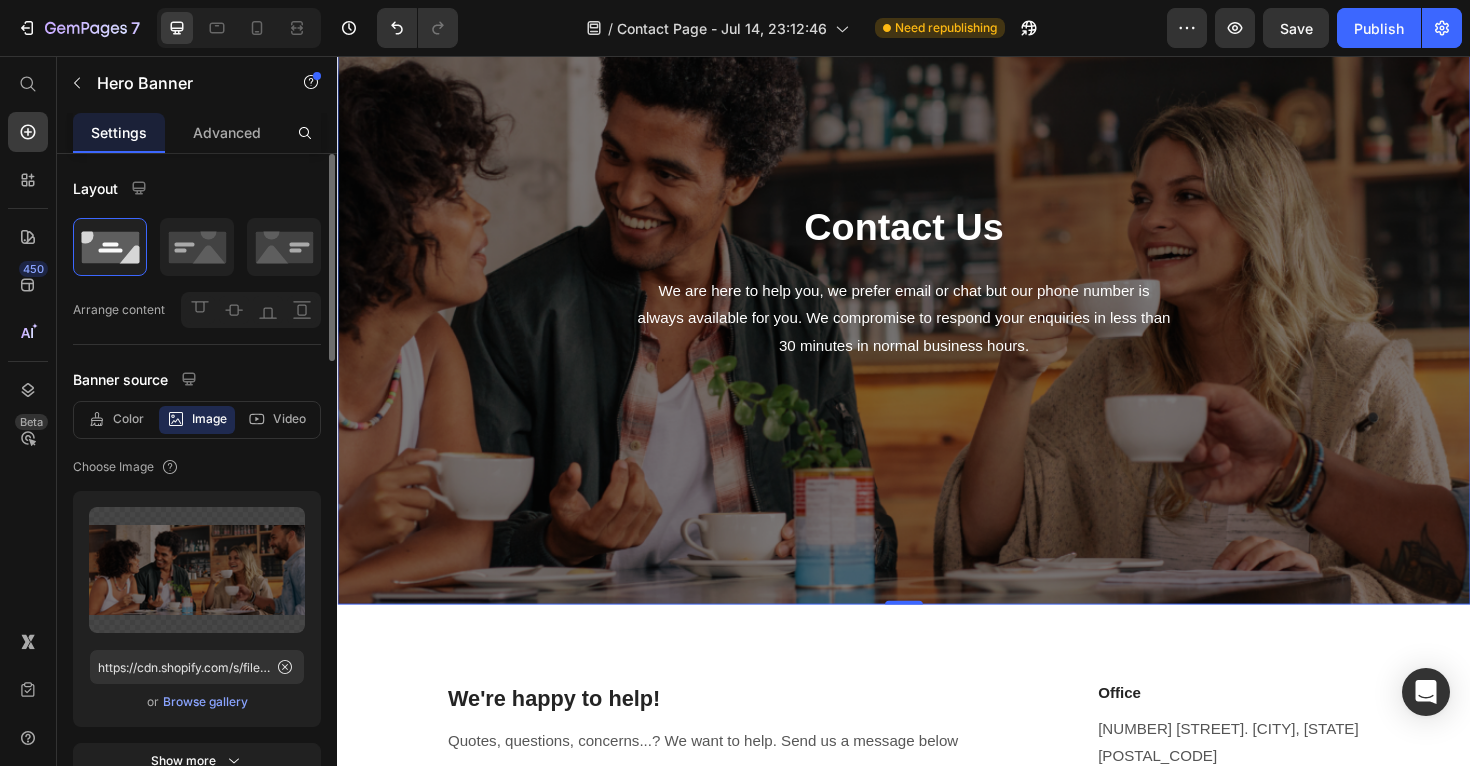 click on "Browse gallery" at bounding box center (205, 702) 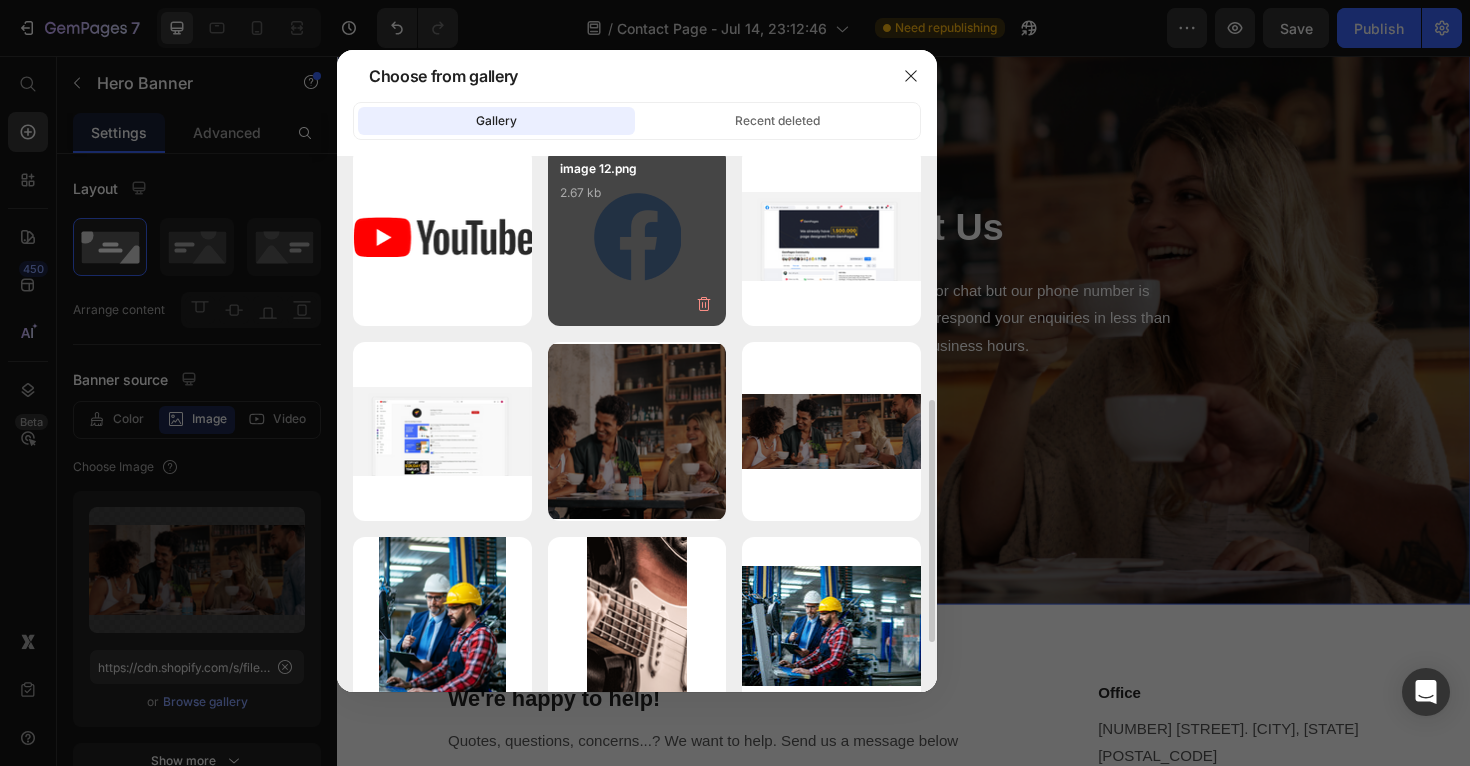 scroll, scrollTop: 577, scrollLeft: 0, axis: vertical 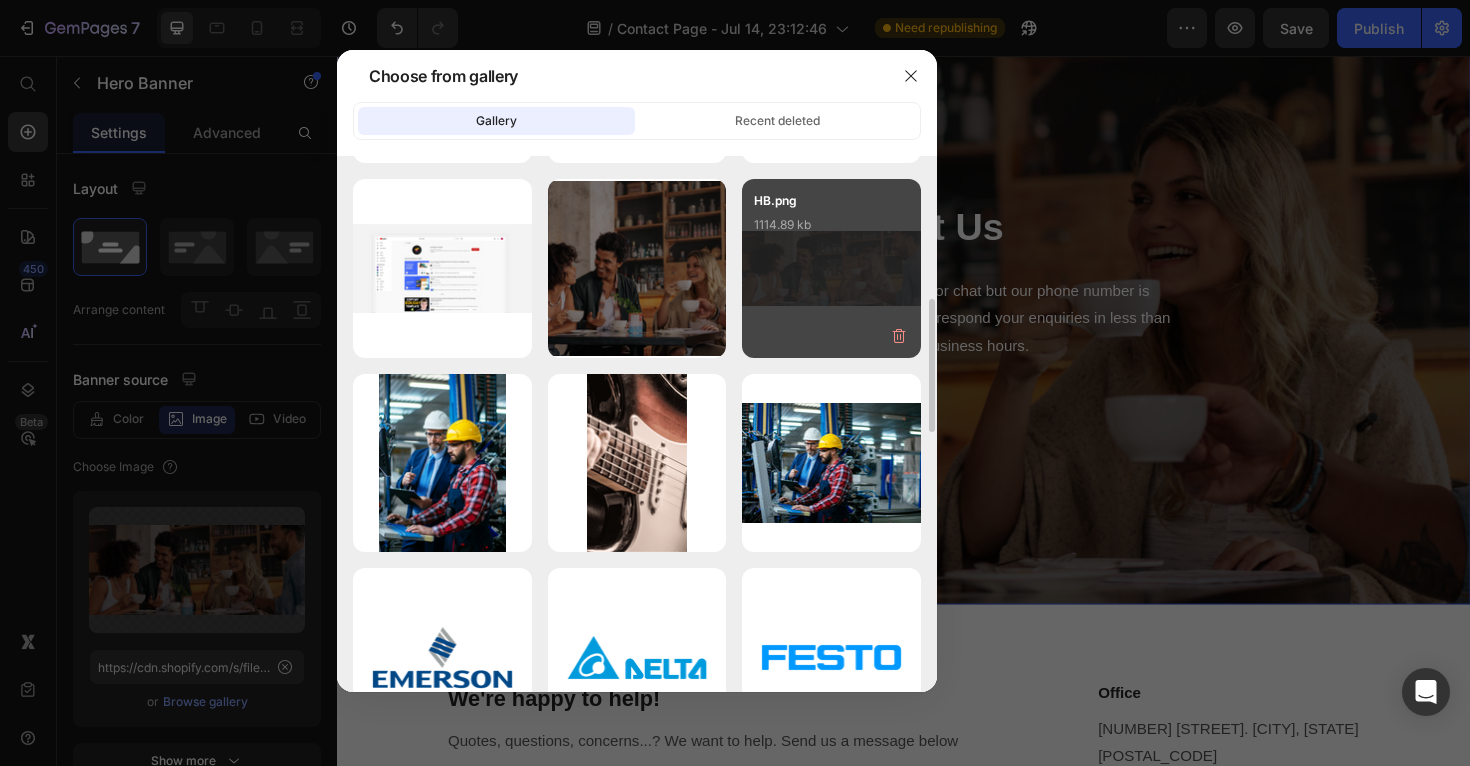 click on "HB.png 1114.89 kb" at bounding box center (831, 231) 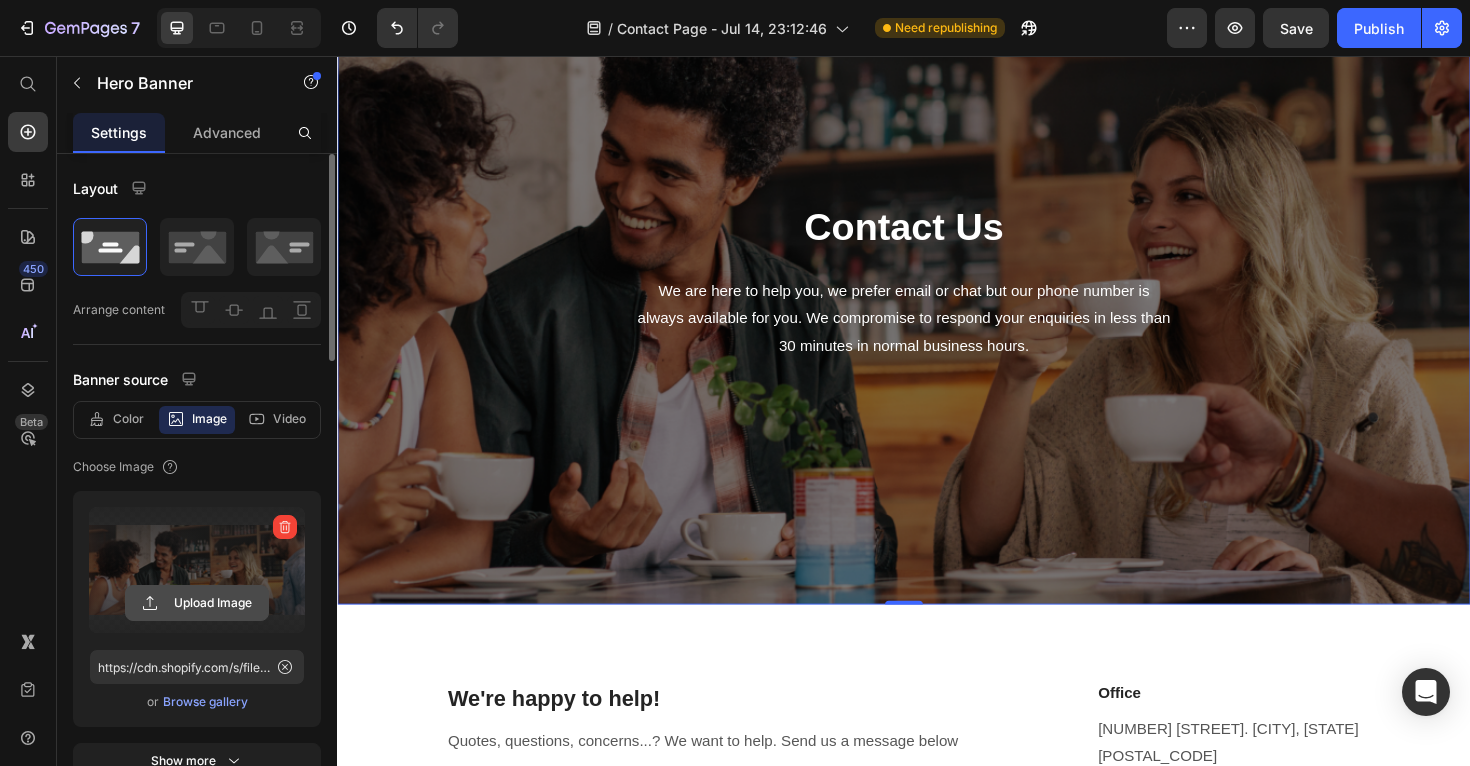 click 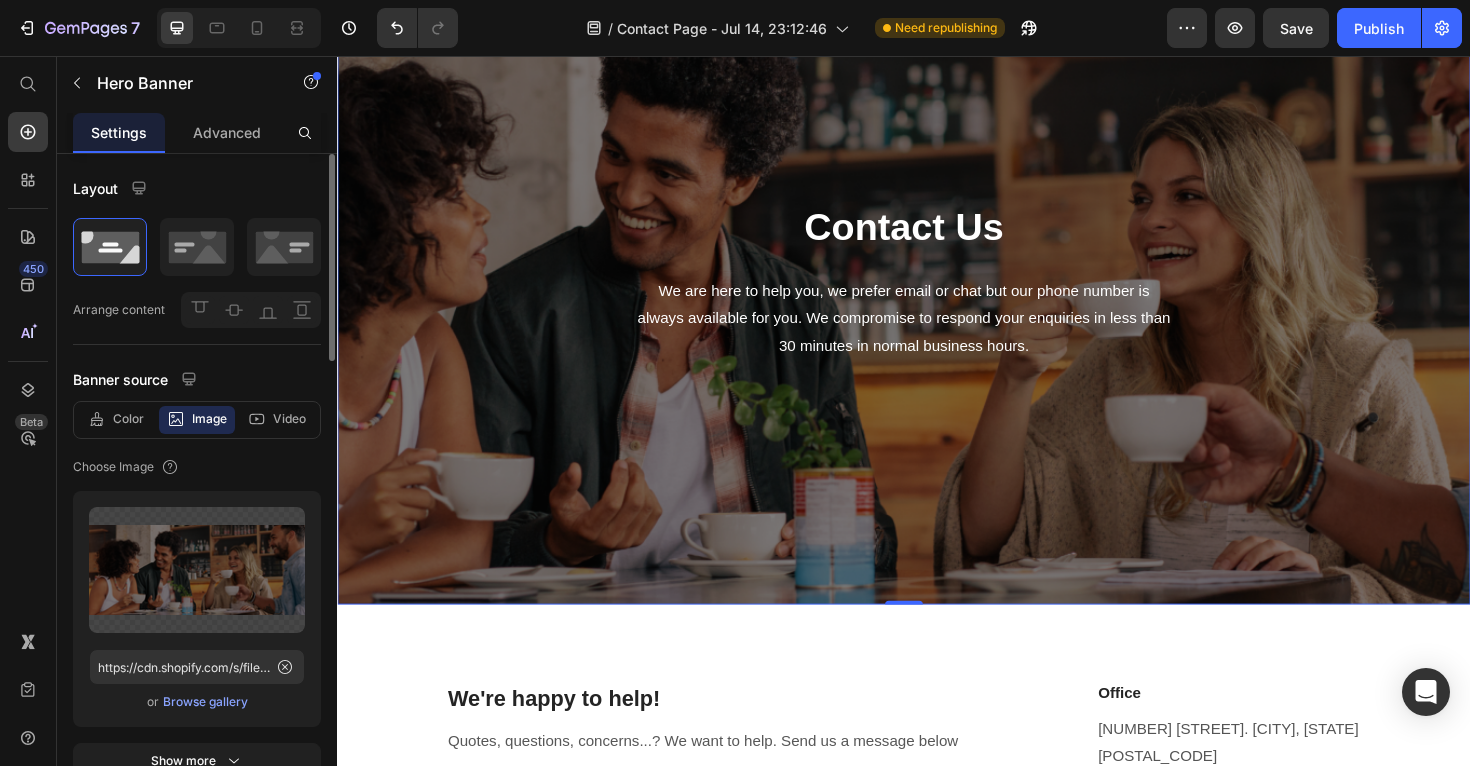 click on "Browse gallery" at bounding box center (205, 702) 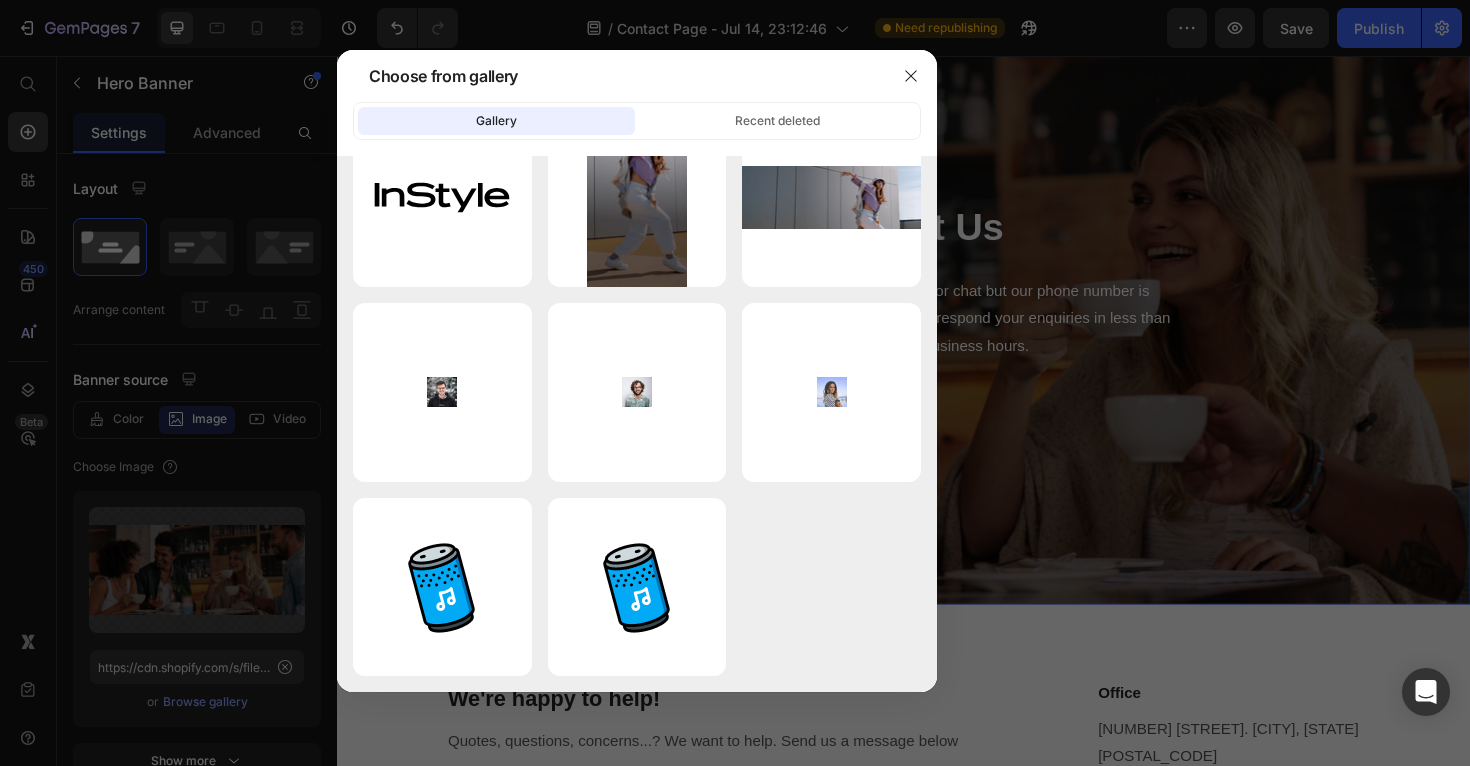 scroll, scrollTop: 0, scrollLeft: 0, axis: both 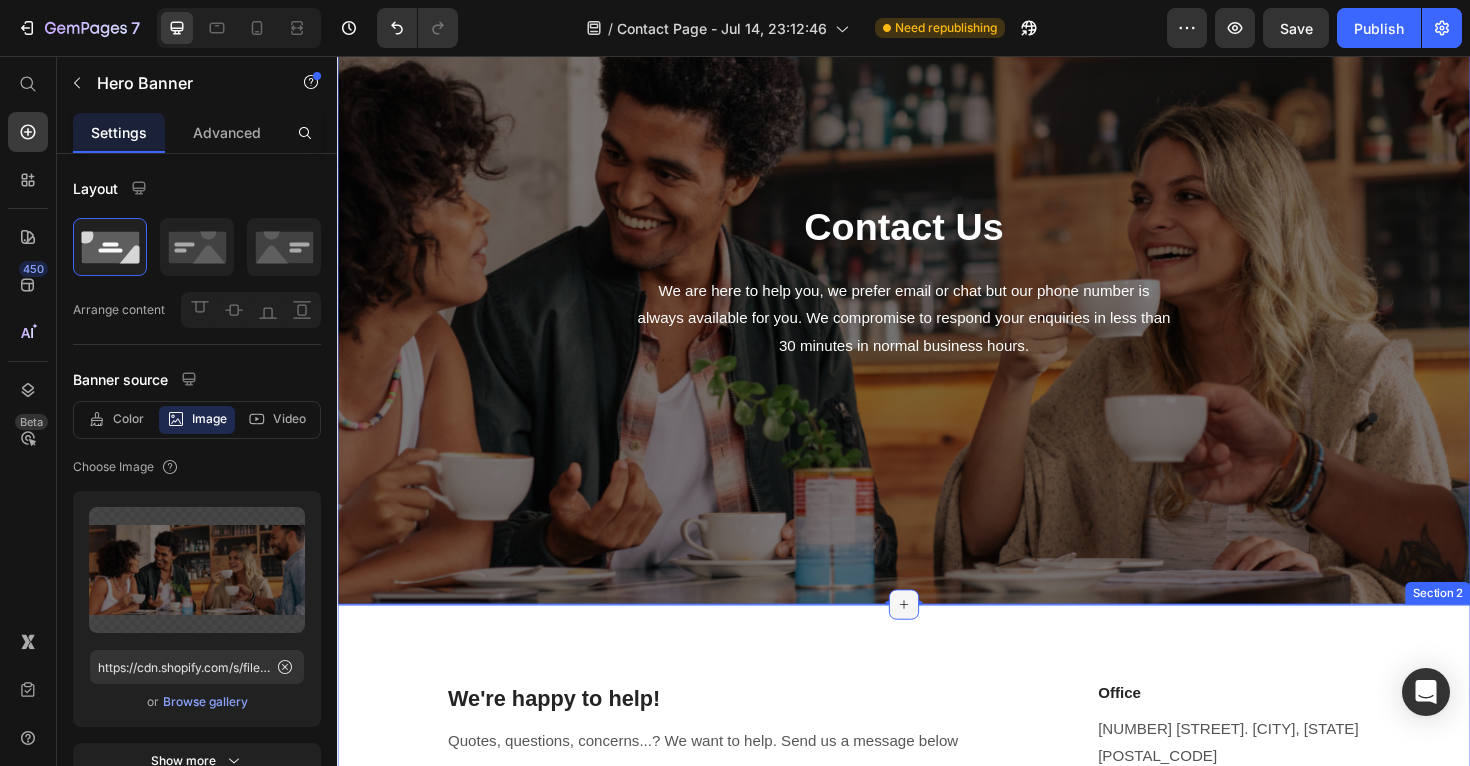 click 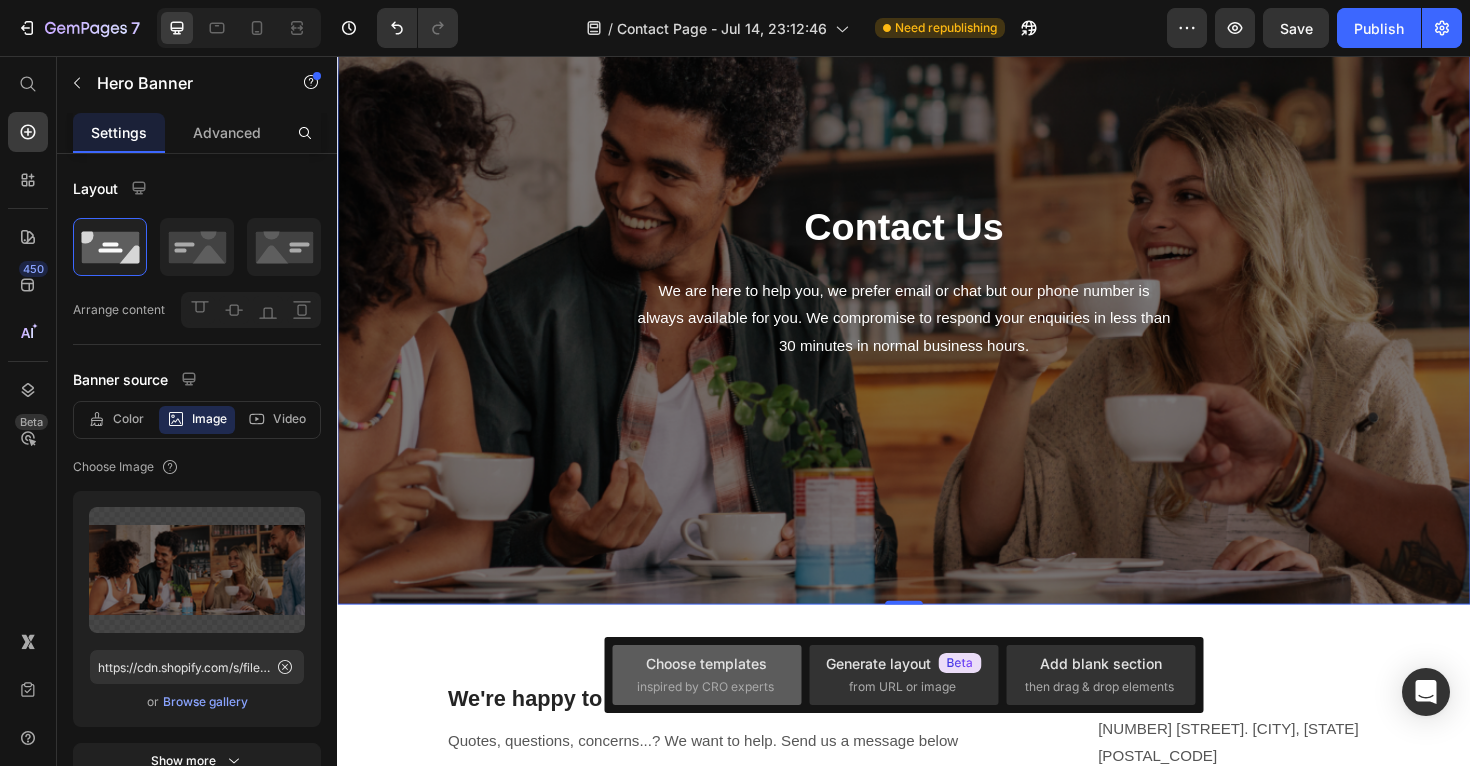 click on "Choose templates  inspired by CRO experts" at bounding box center [707, 674] 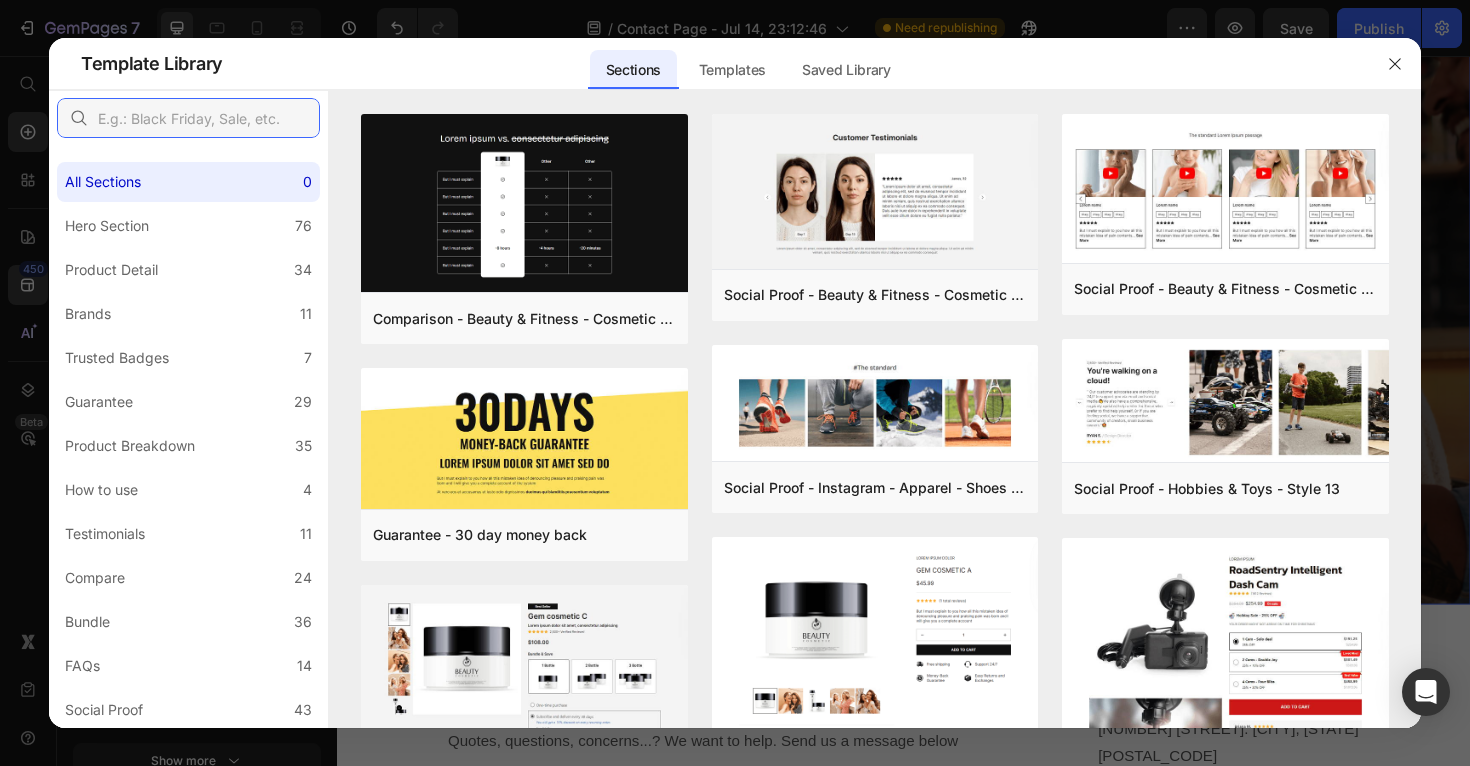 click at bounding box center [188, 118] 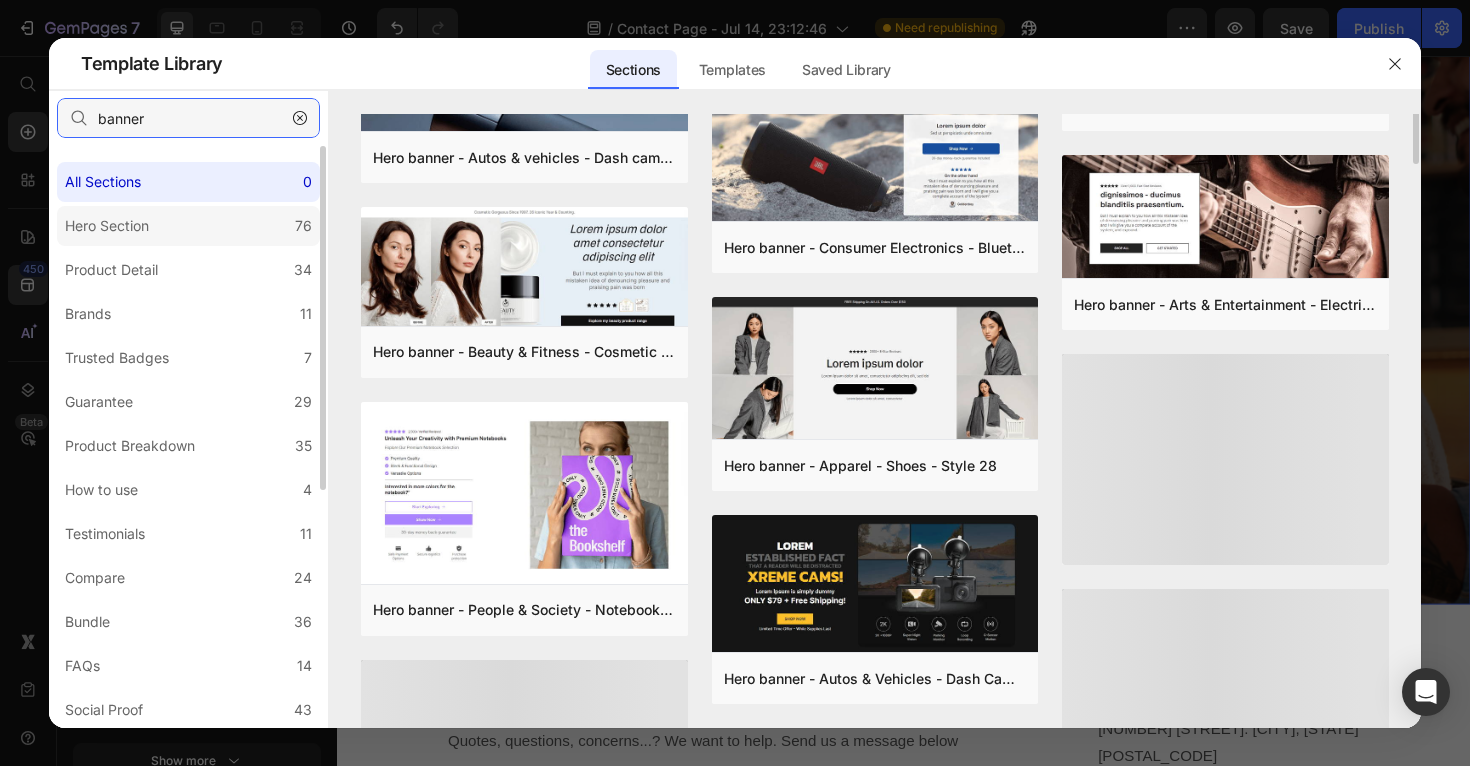 scroll, scrollTop: 4041, scrollLeft: 0, axis: vertical 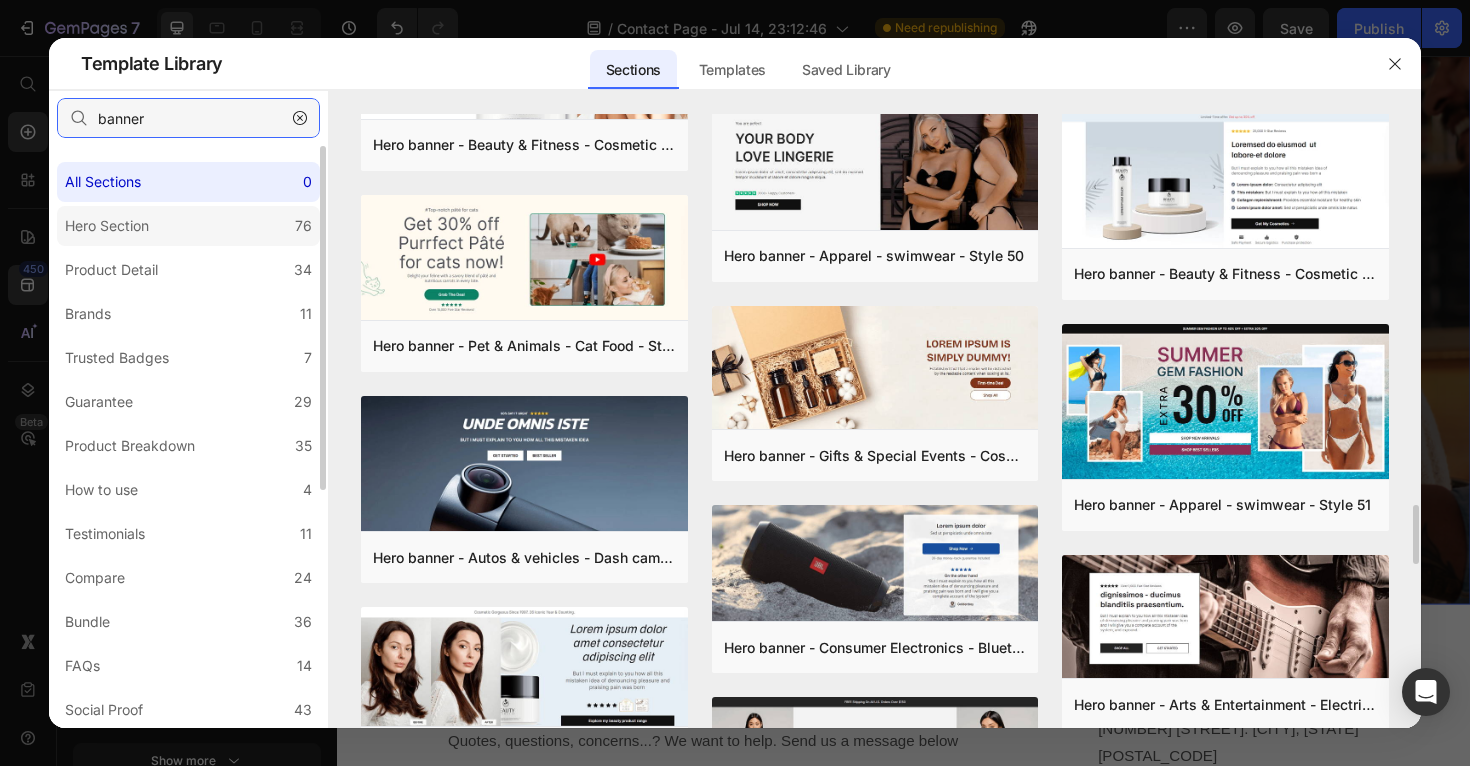 type on "banner" 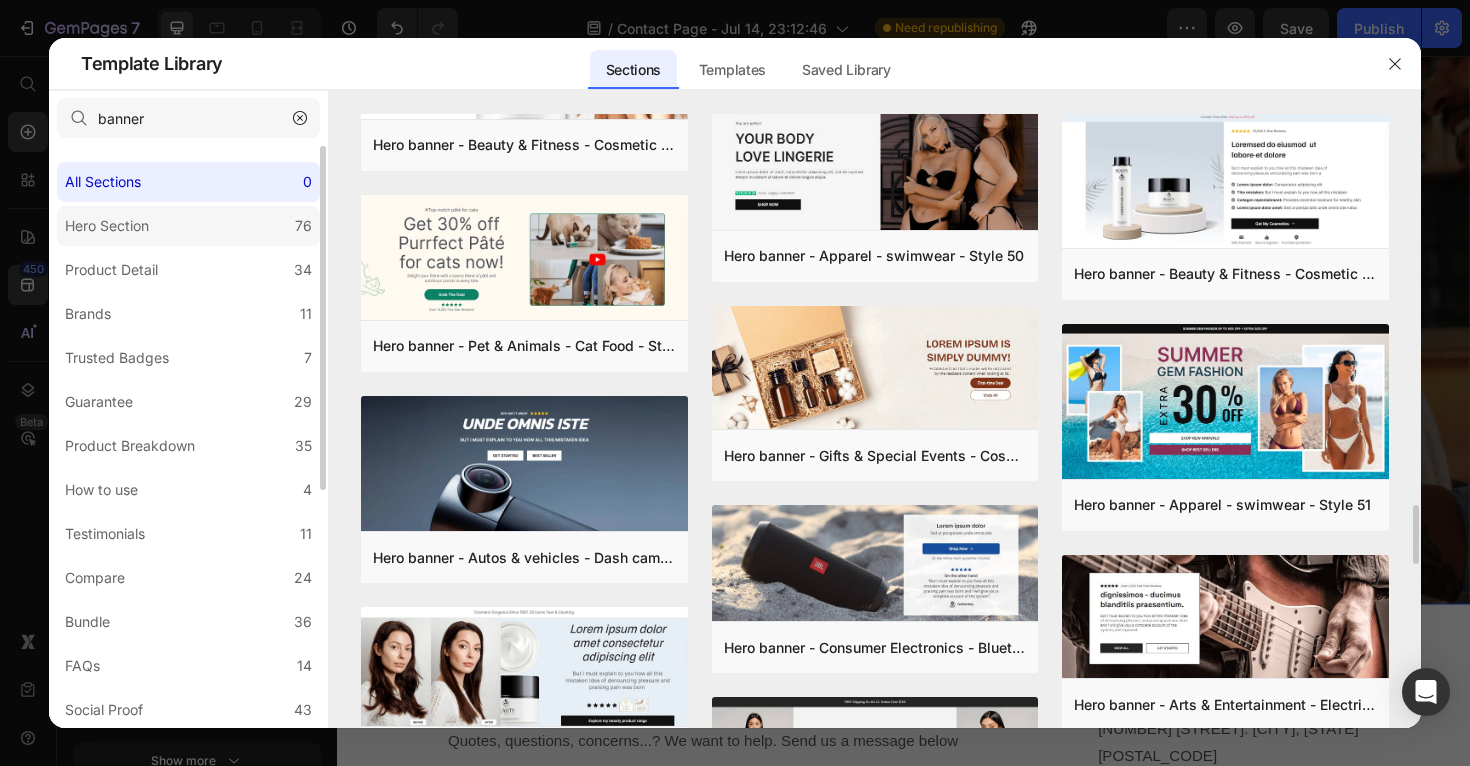 click on "Hero Section 76" 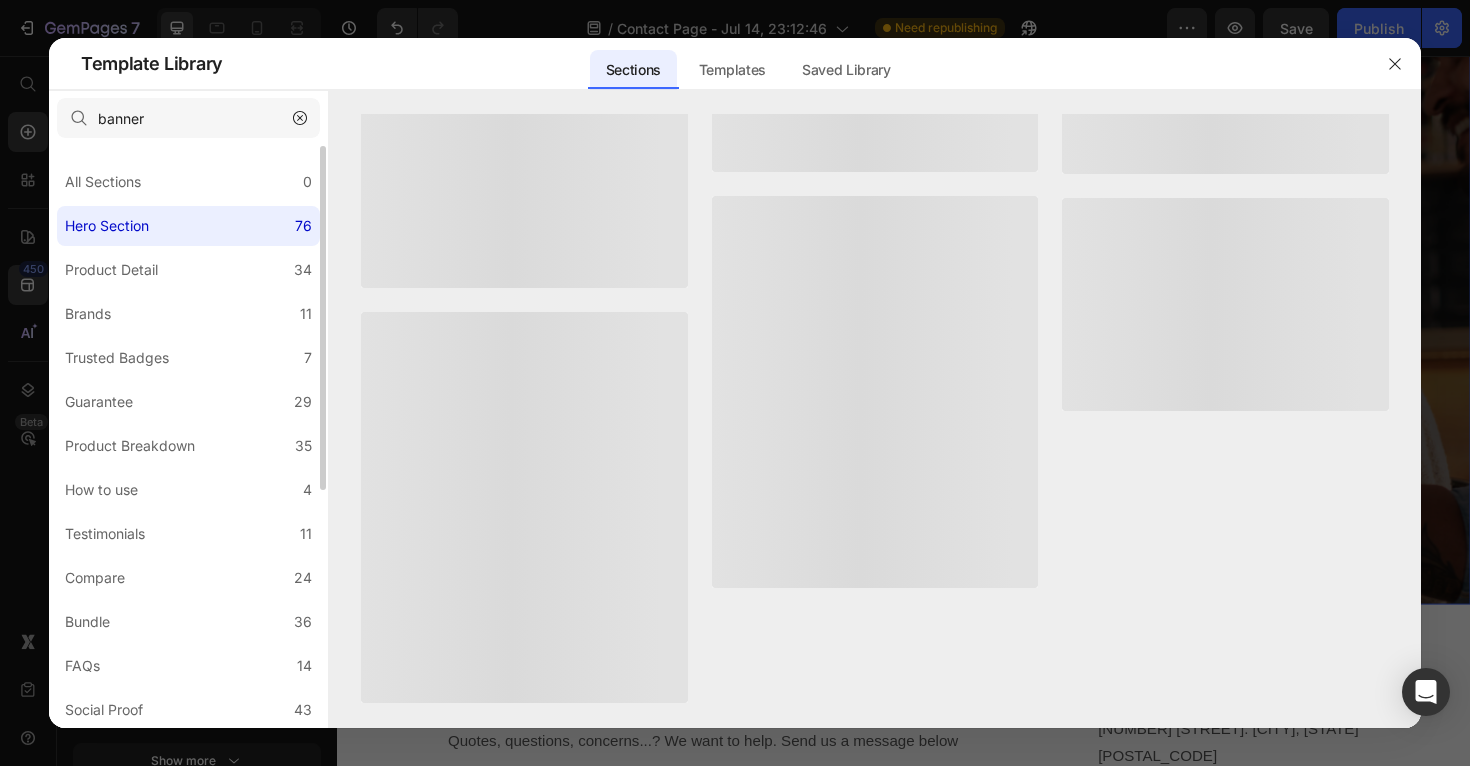scroll, scrollTop: 0, scrollLeft: 0, axis: both 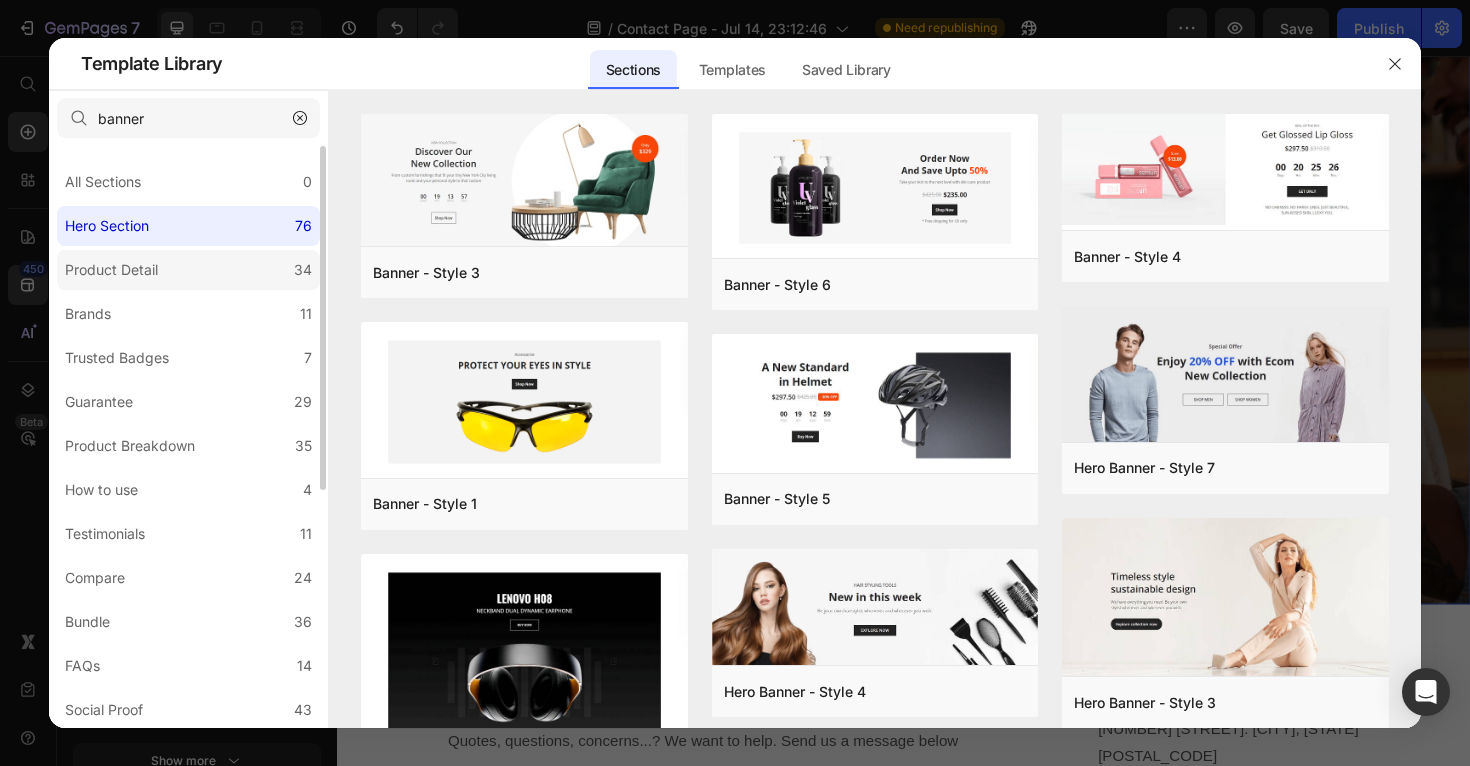 click on "Product Detail 34" 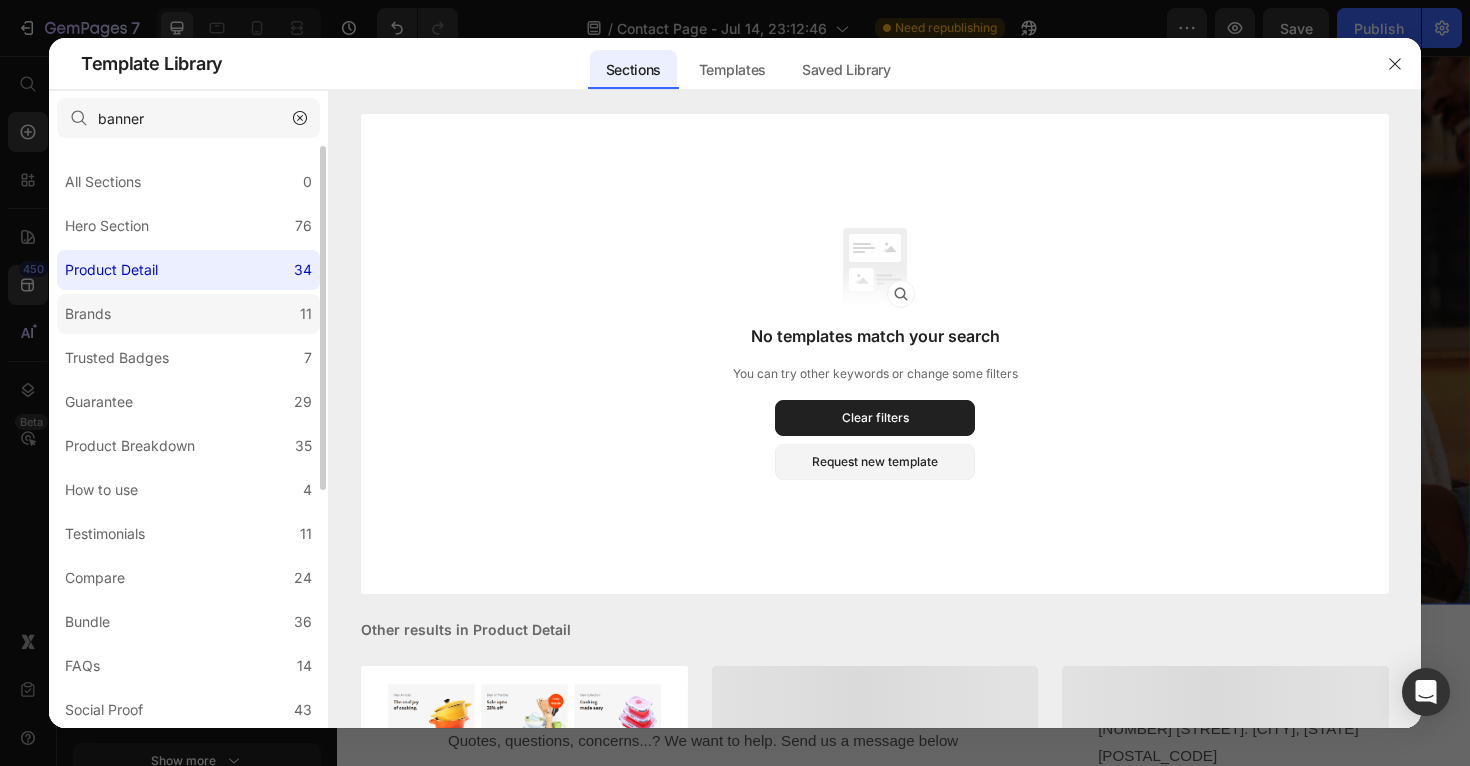 click on "Brands 11" 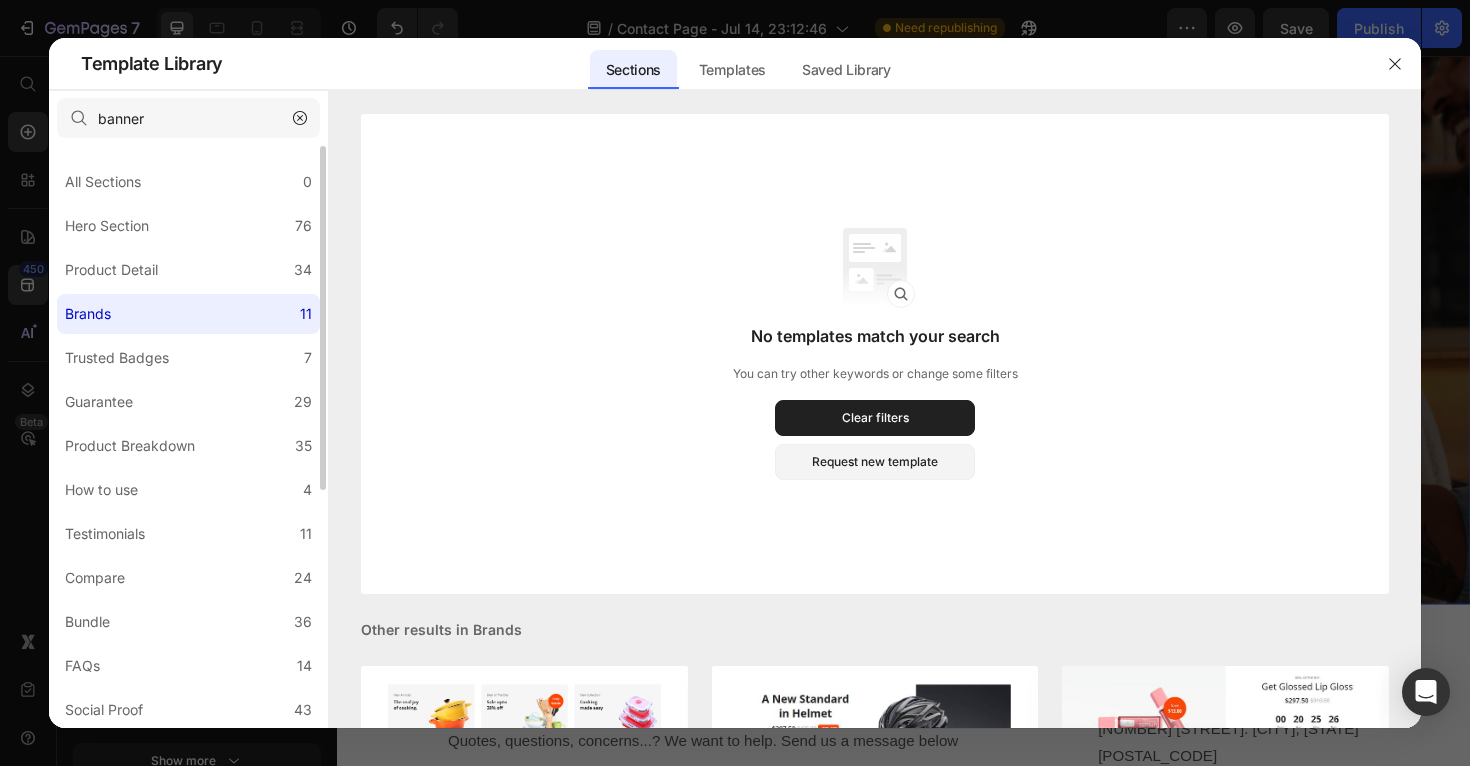 click on "Brands 11" 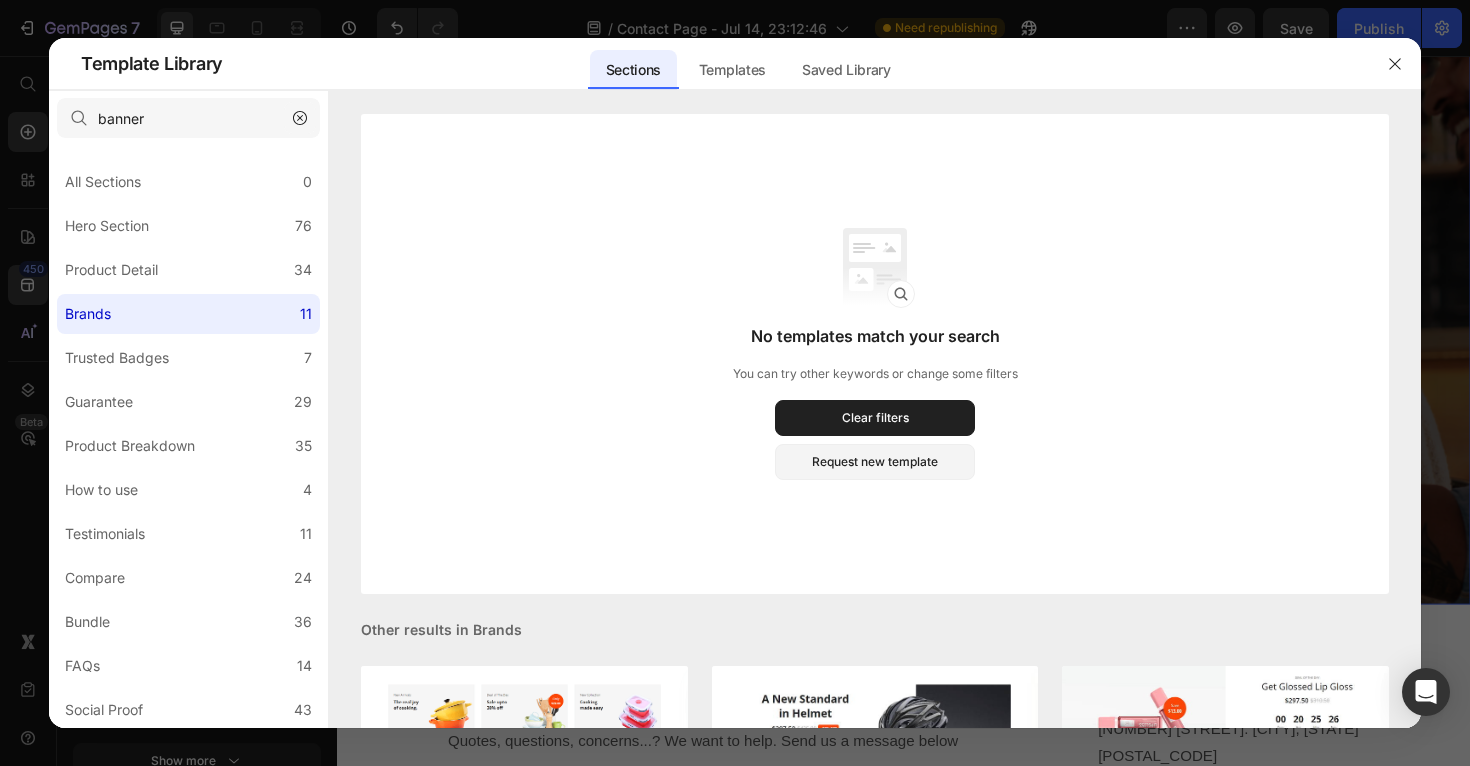 click 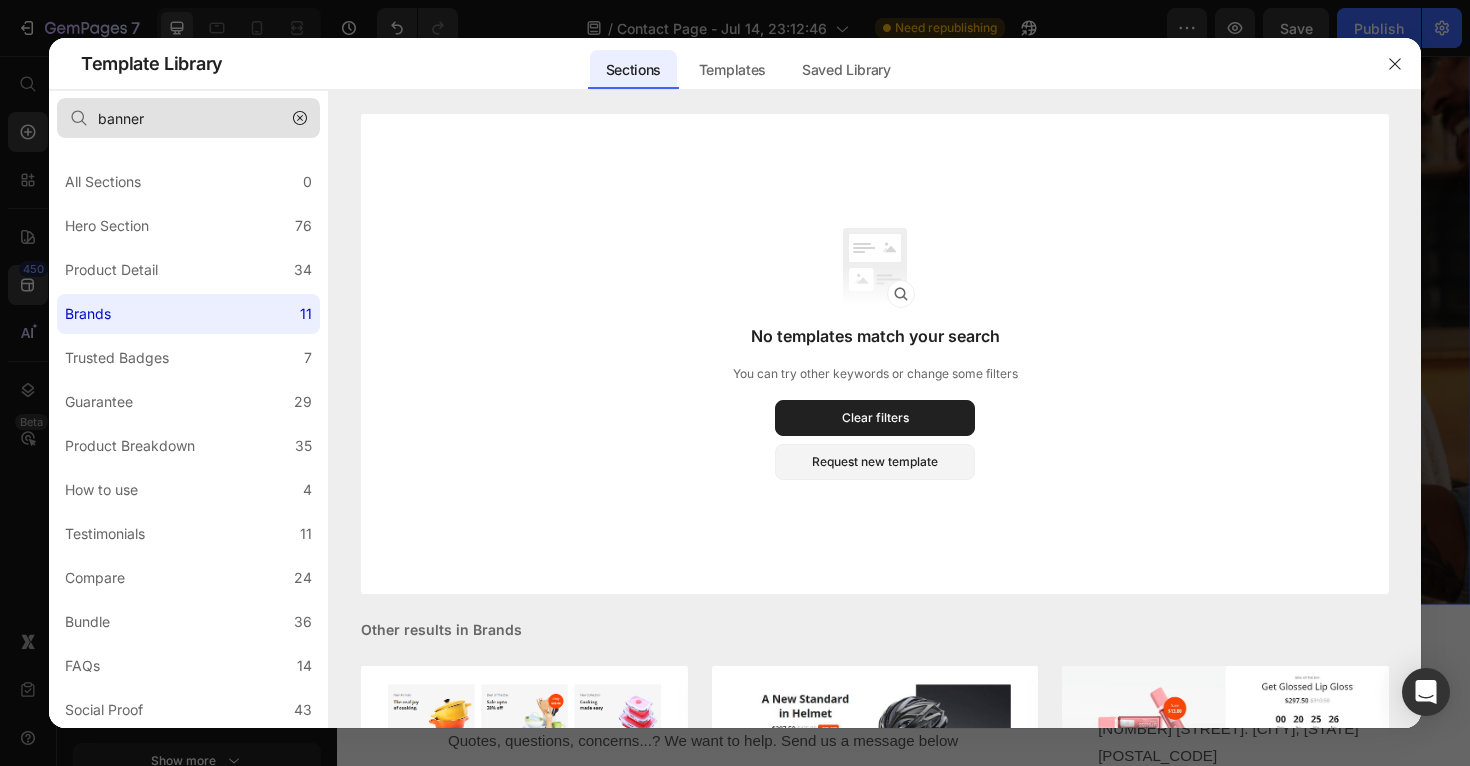 type 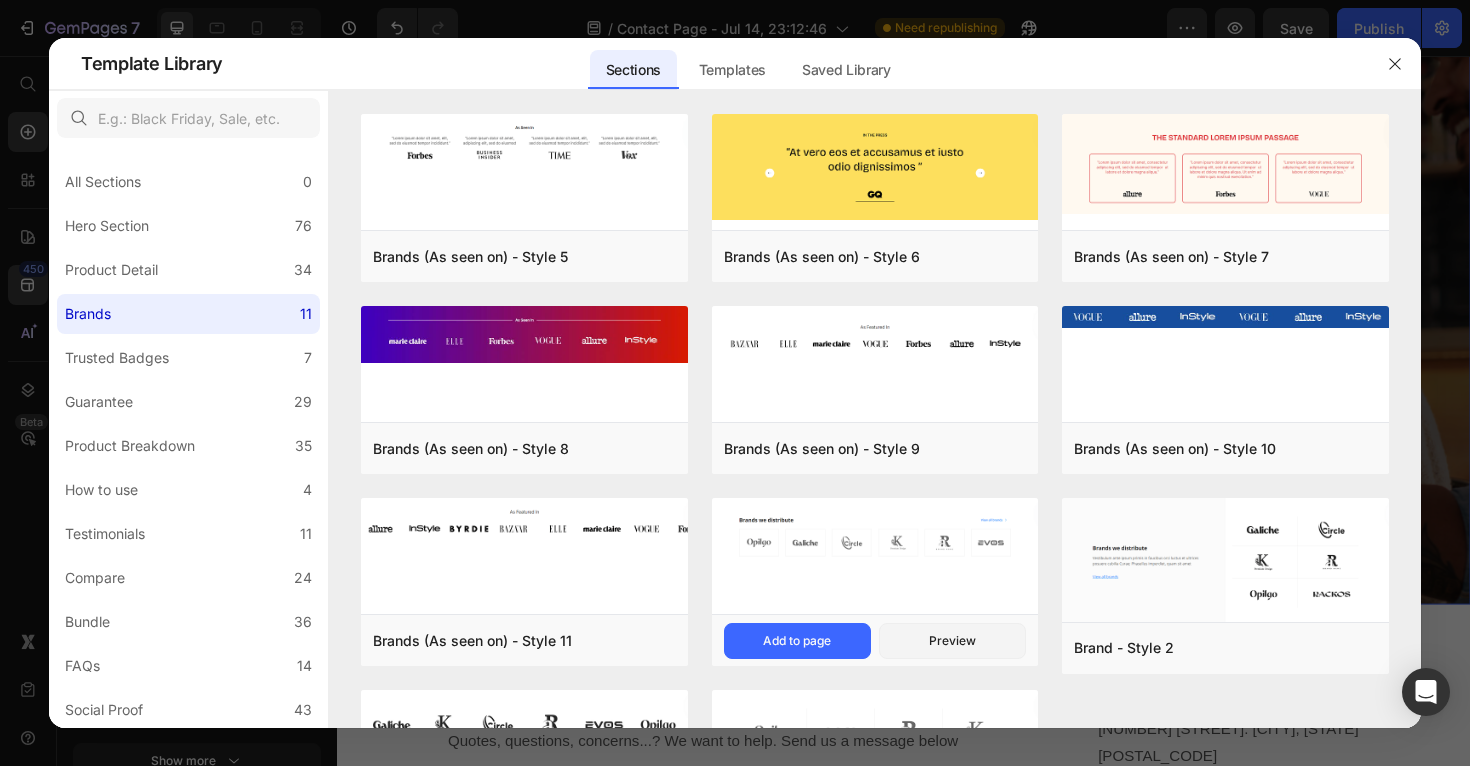 scroll, scrollTop: 166, scrollLeft: 0, axis: vertical 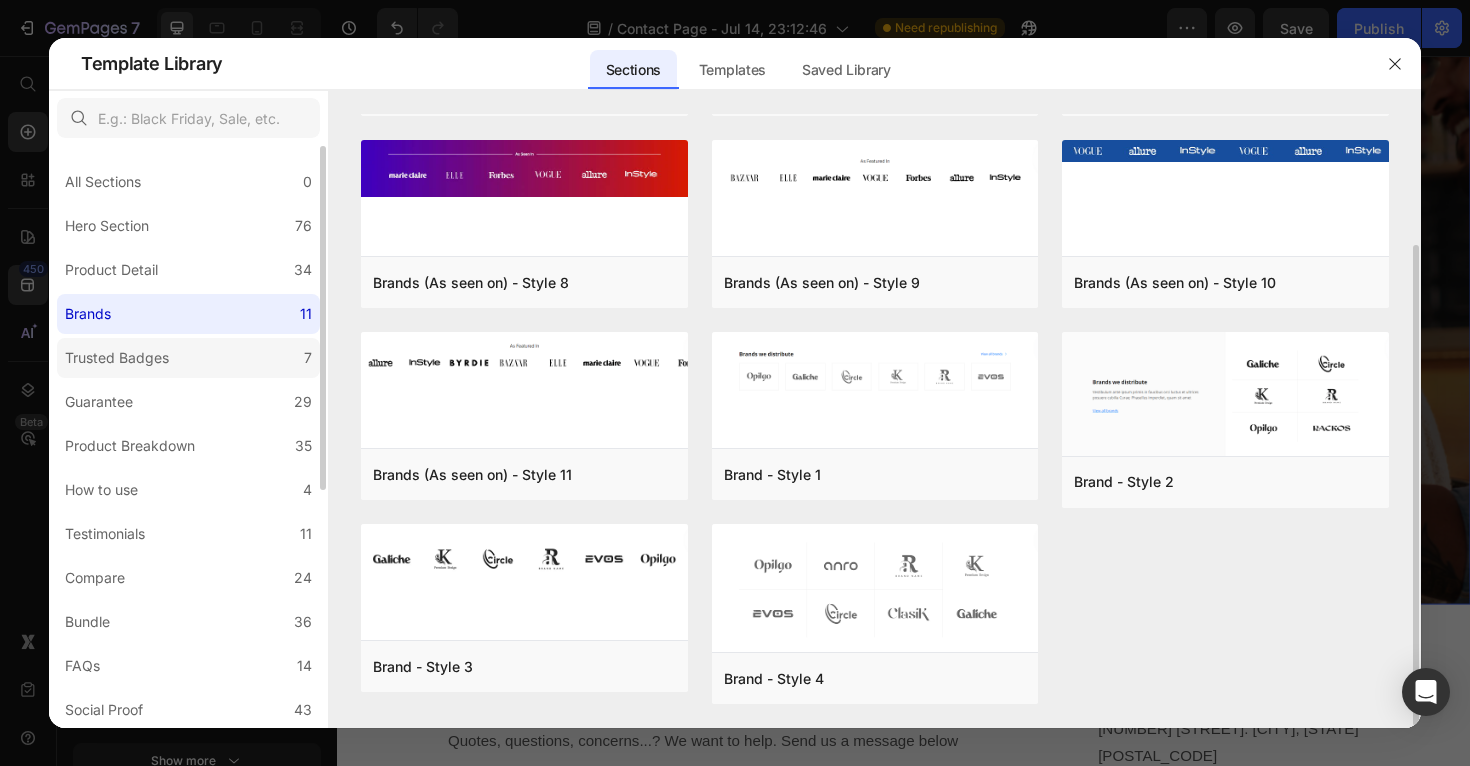 click on "Trusted Badges 7" 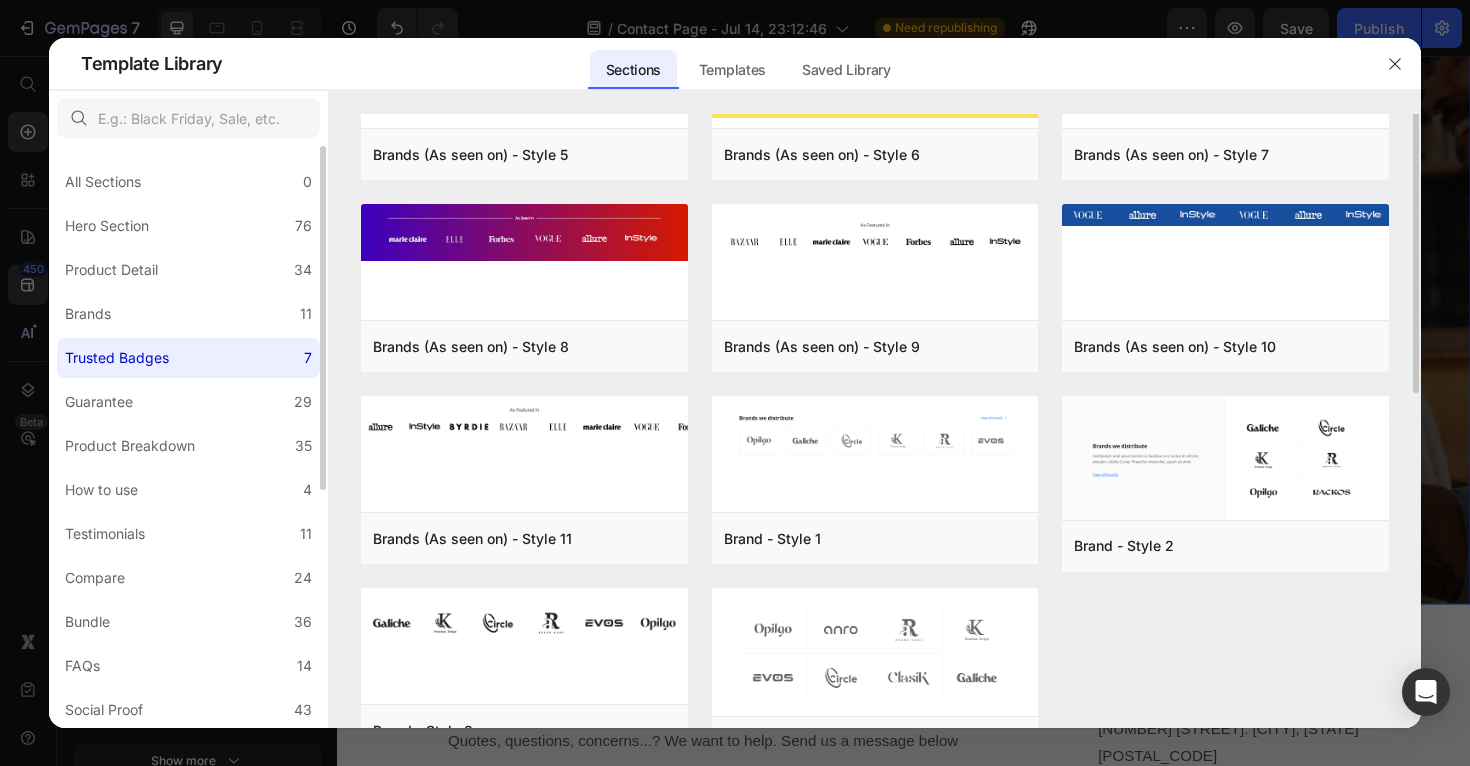 scroll, scrollTop: 0, scrollLeft: 0, axis: both 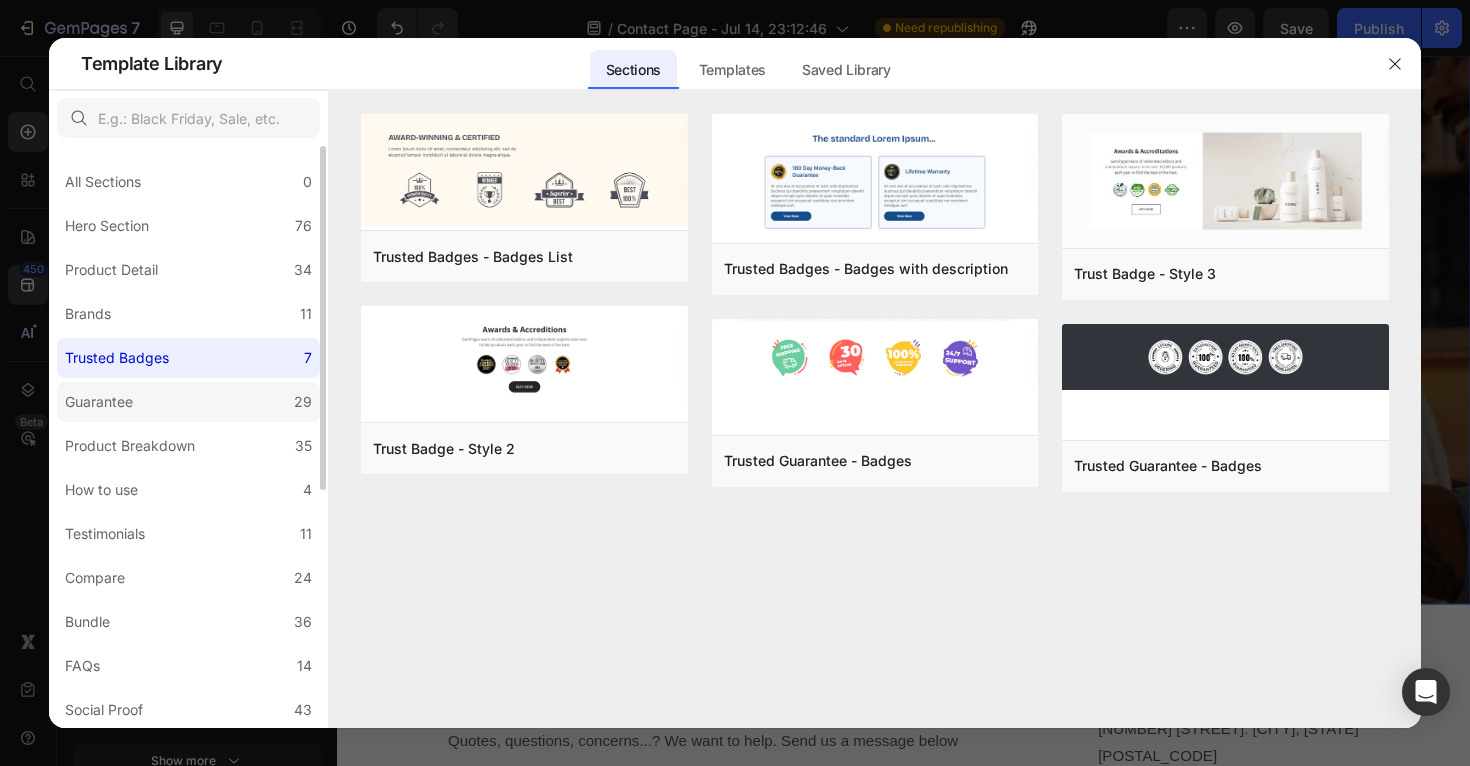 click on "Guarantee 29" 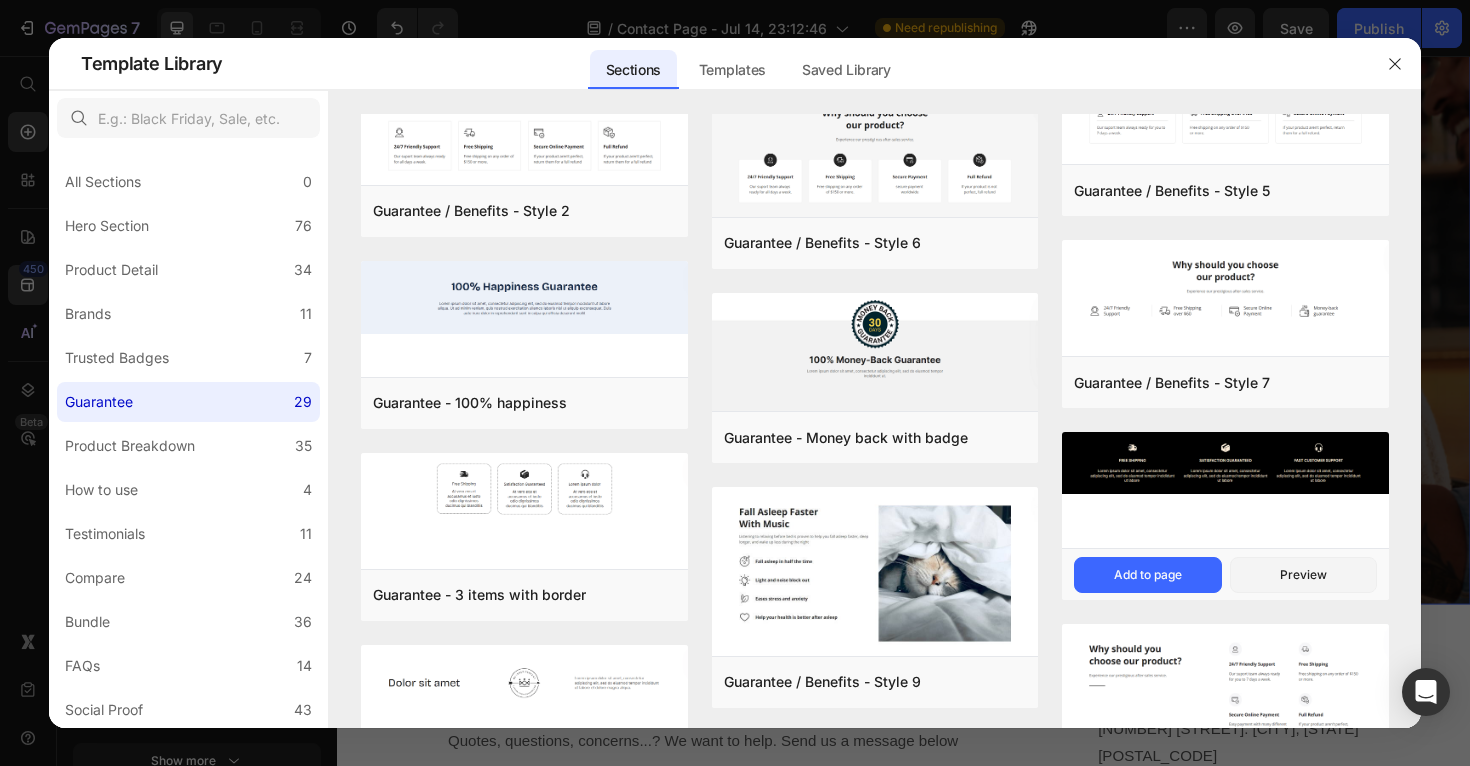 scroll, scrollTop: 1380, scrollLeft: 0, axis: vertical 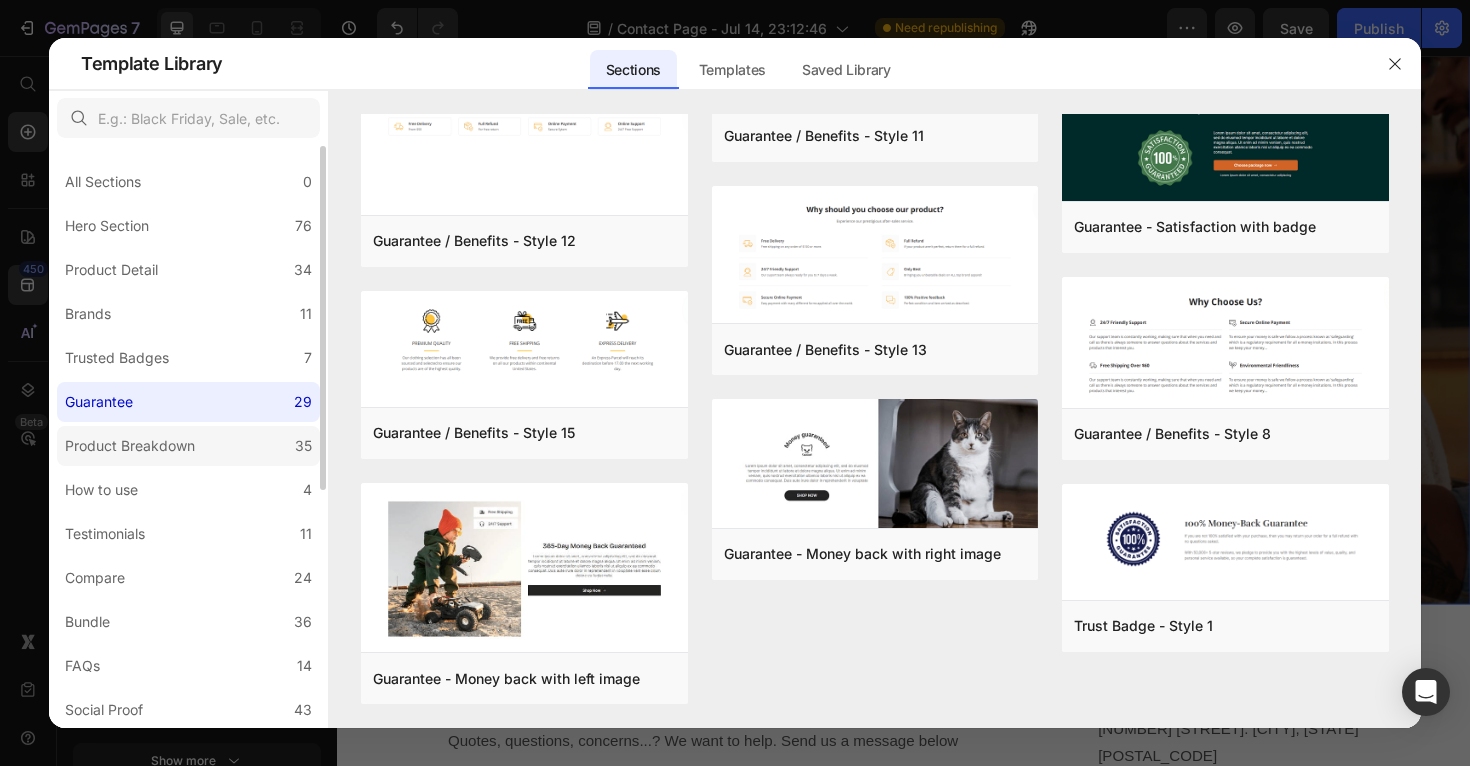 click on "Product Breakdown" at bounding box center [134, 446] 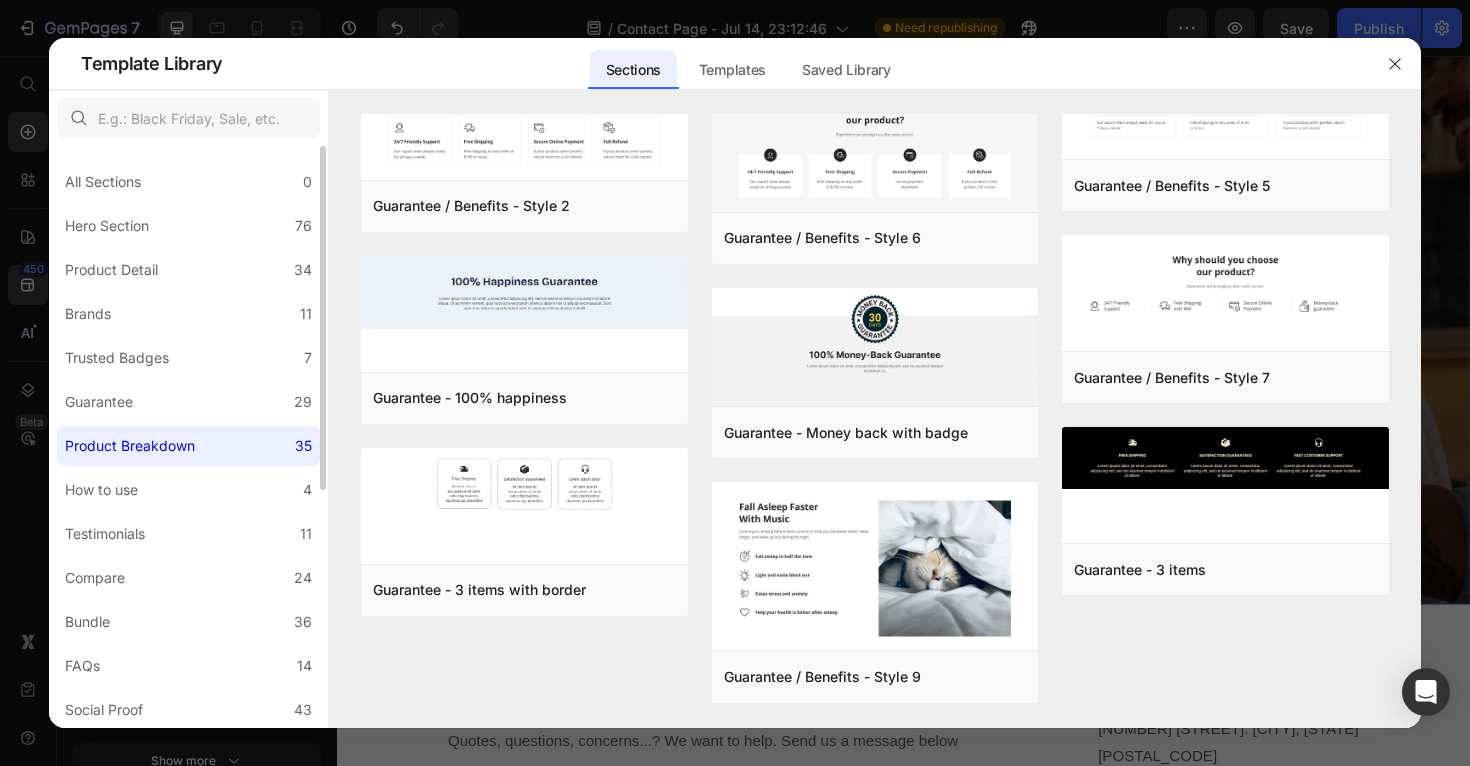 scroll, scrollTop: 0, scrollLeft: 0, axis: both 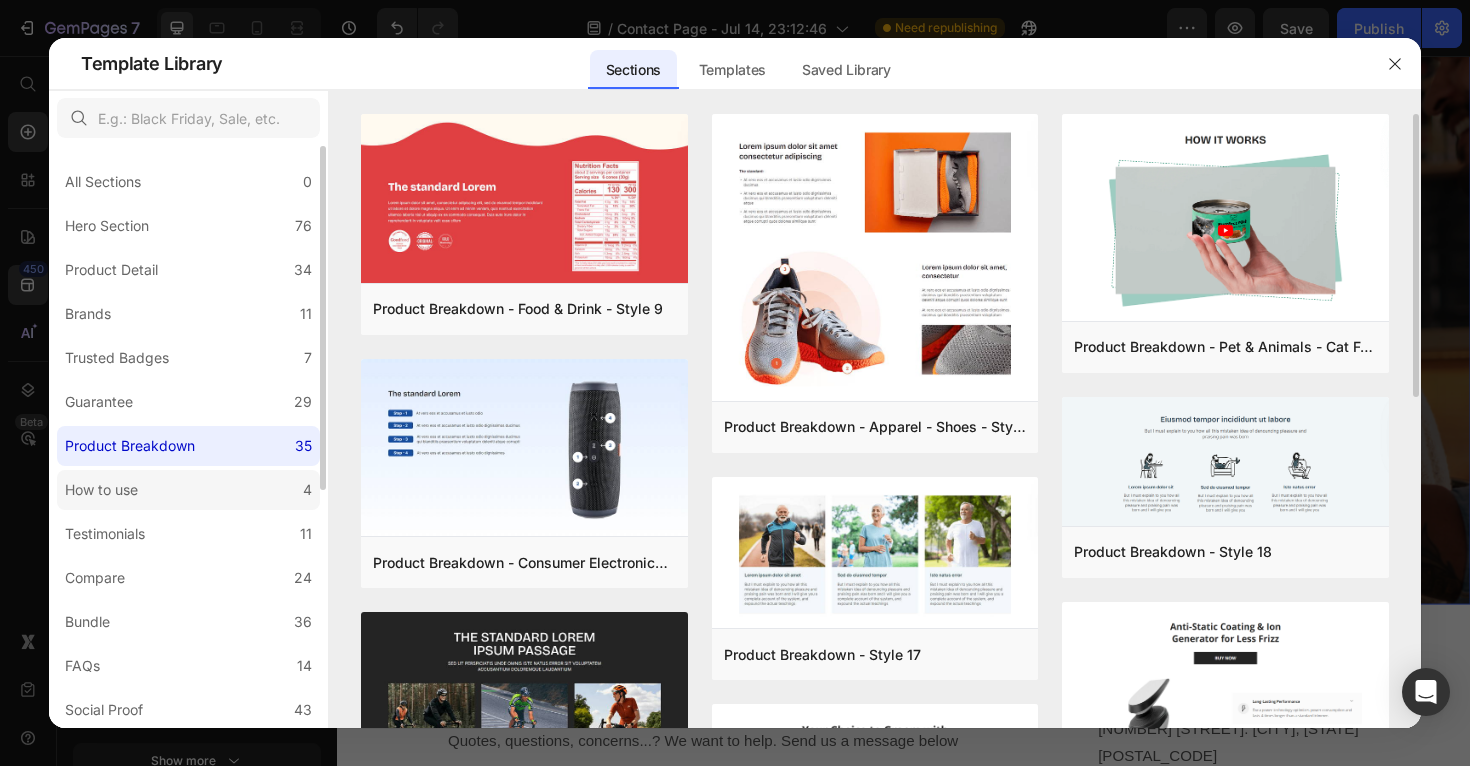 click on "How to use 4" 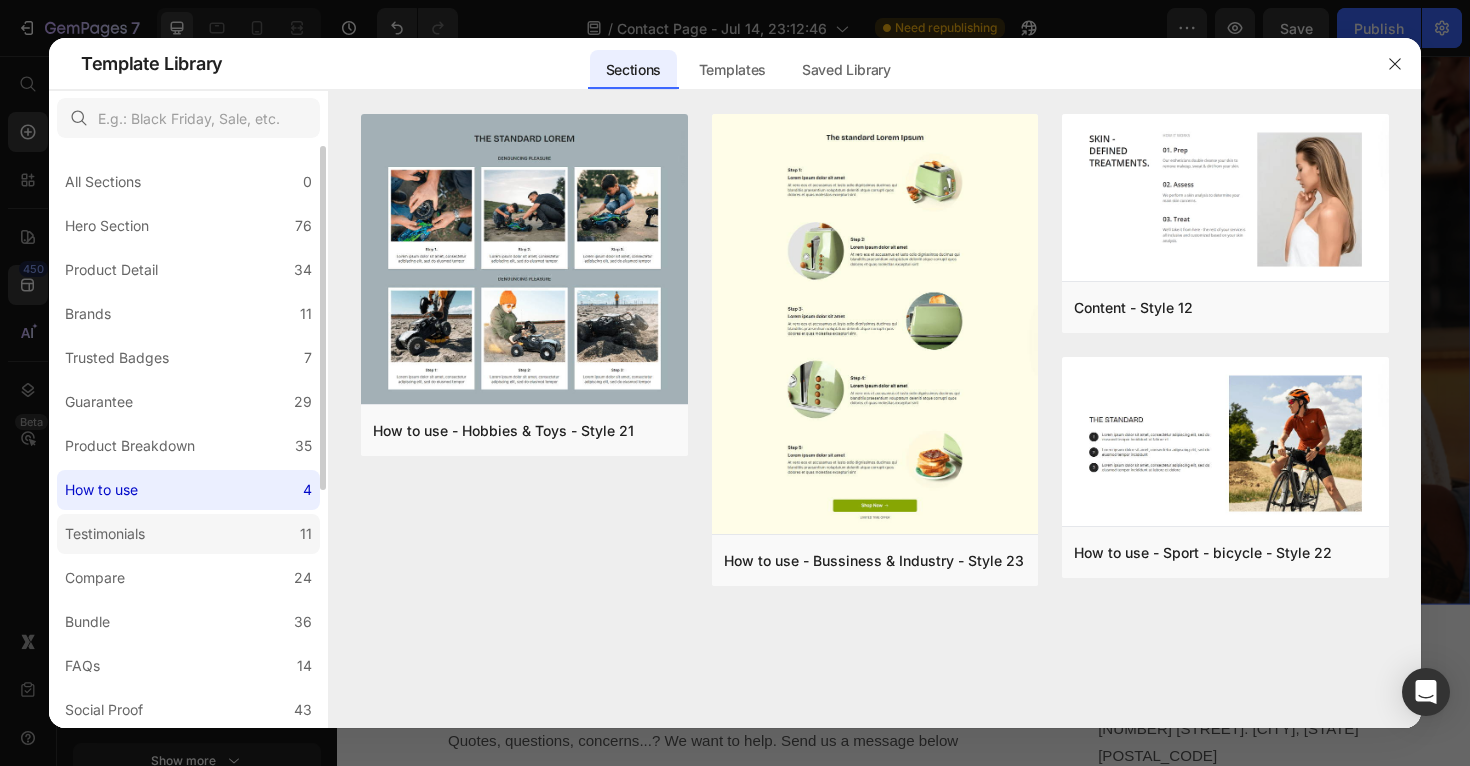 click on "Testimonials" at bounding box center [105, 534] 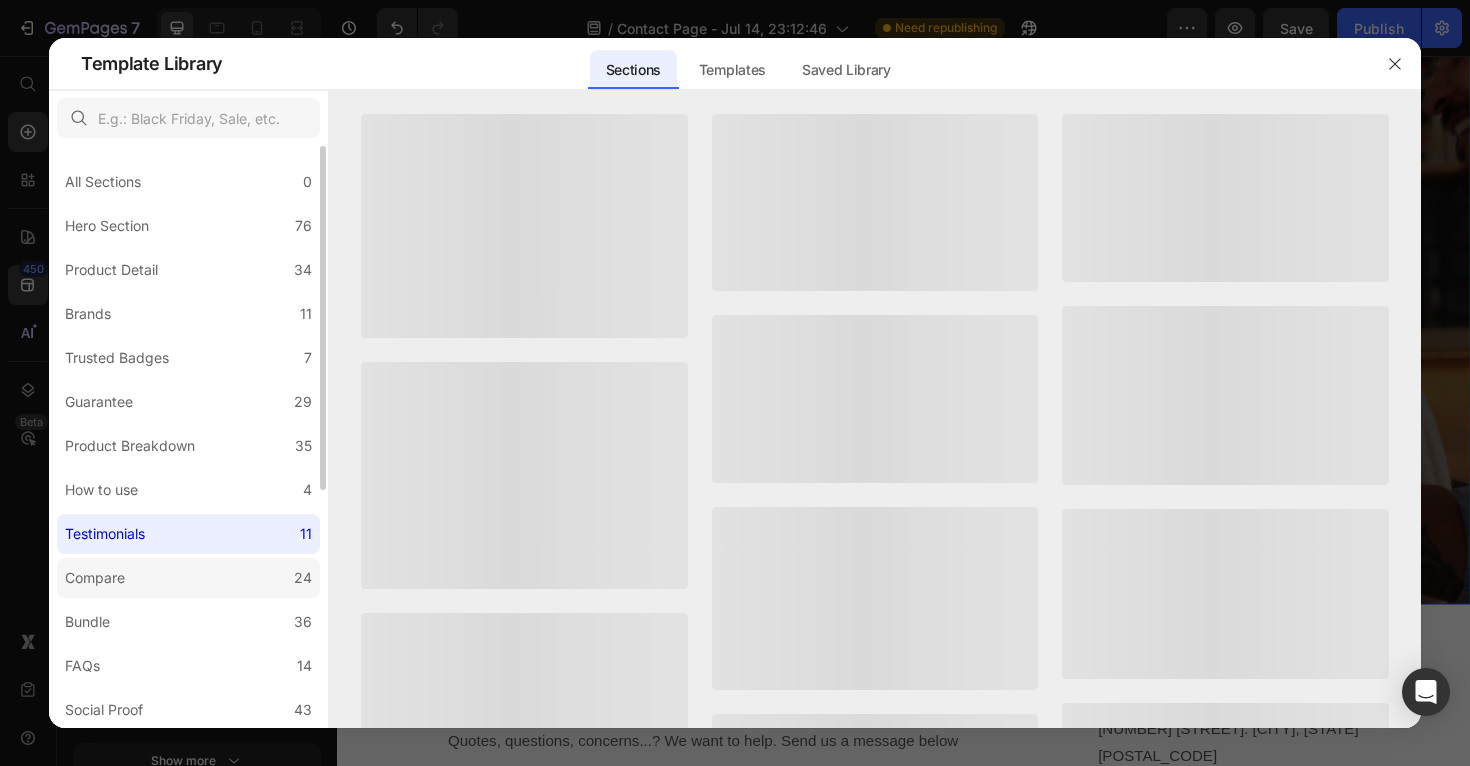 click on "Compare 24" 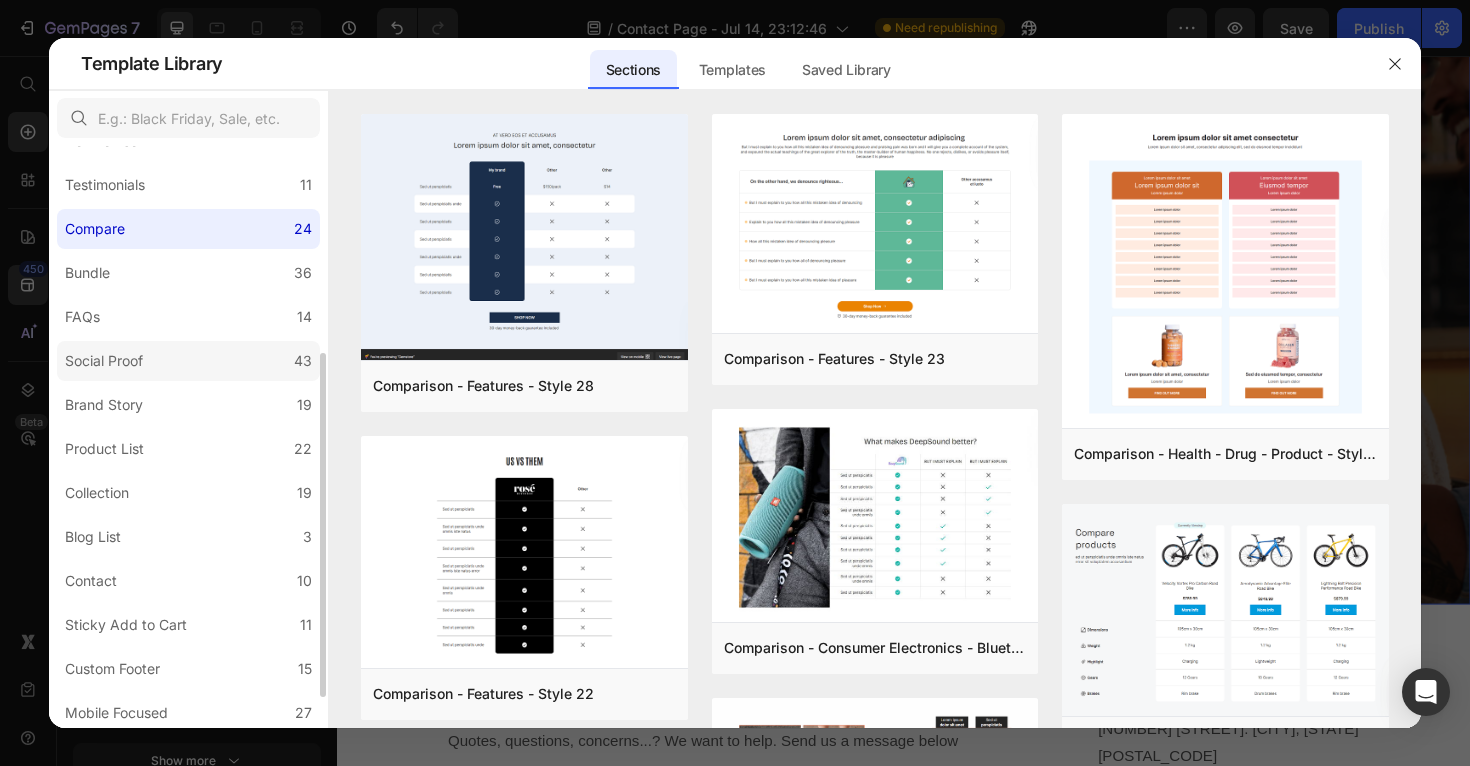 scroll, scrollTop: 398, scrollLeft: 0, axis: vertical 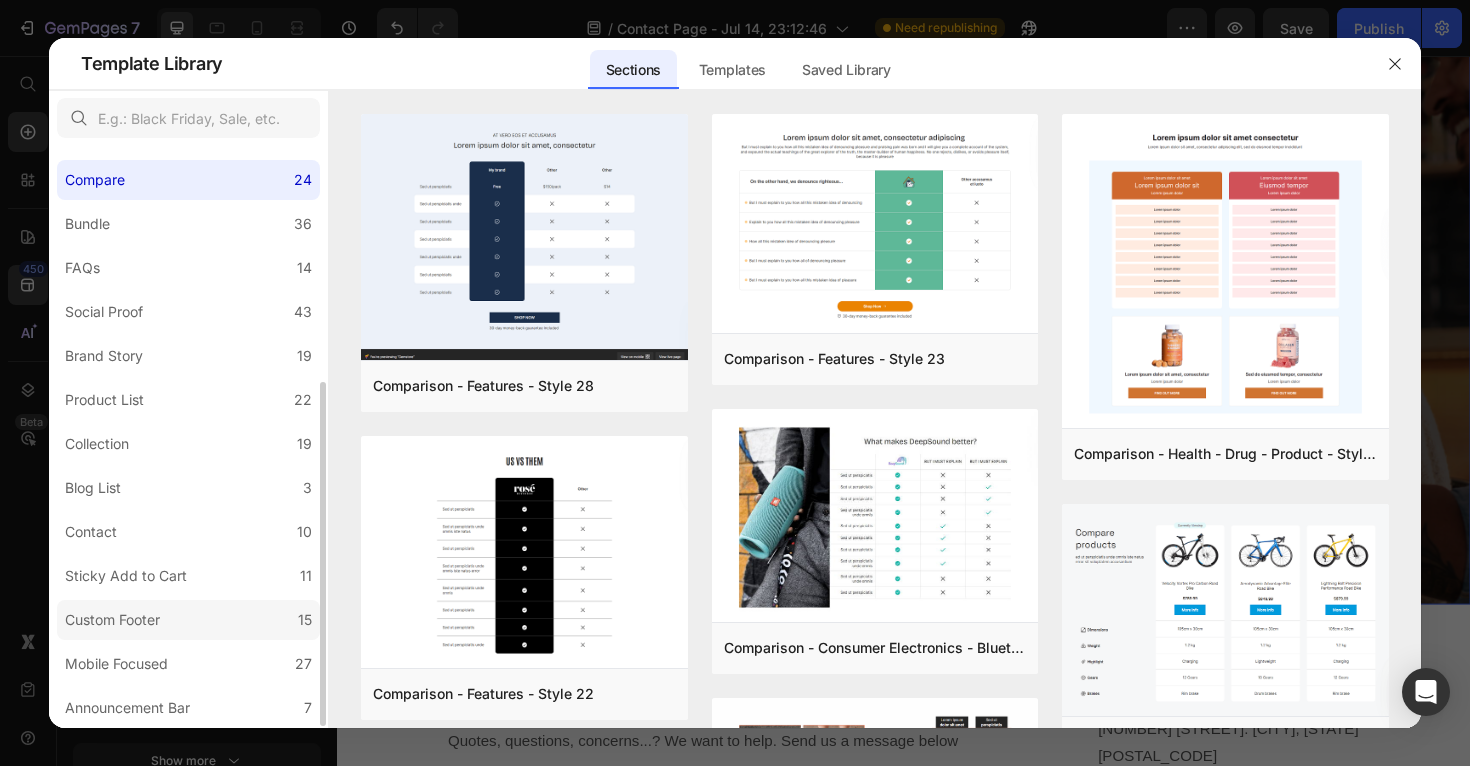 click on "Custom Footer 15" 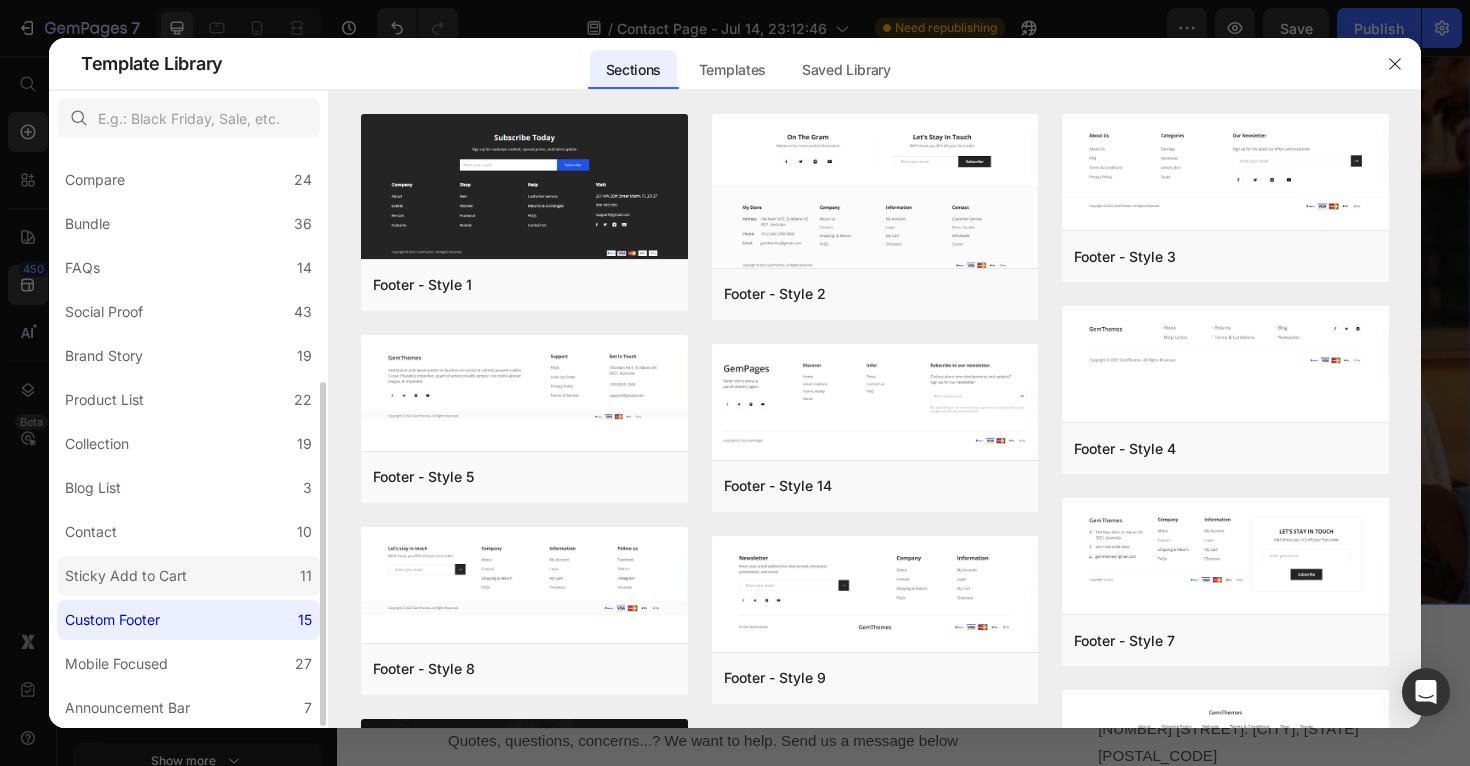 click on "Sticky Add to Cart" at bounding box center [126, 576] 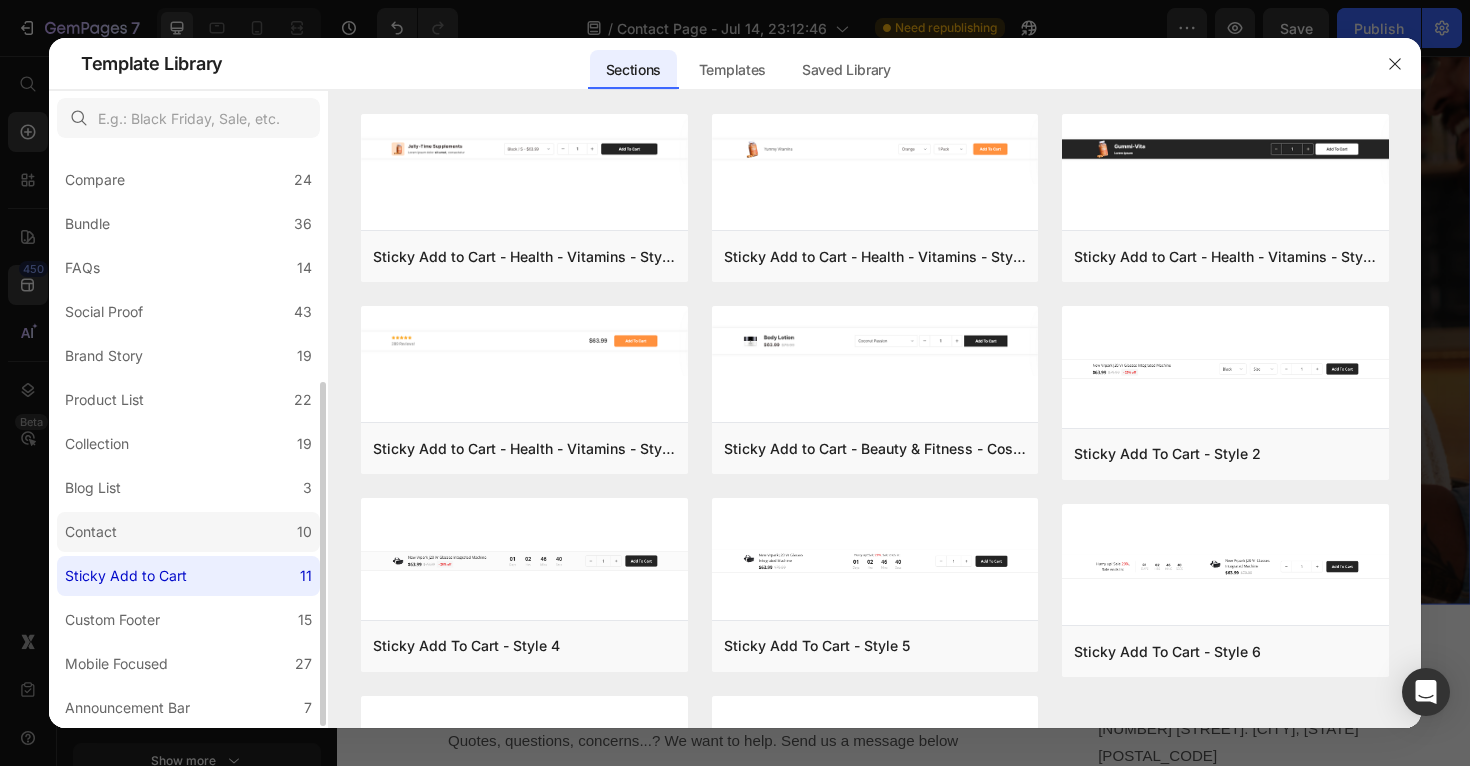 click on "Contact 10" 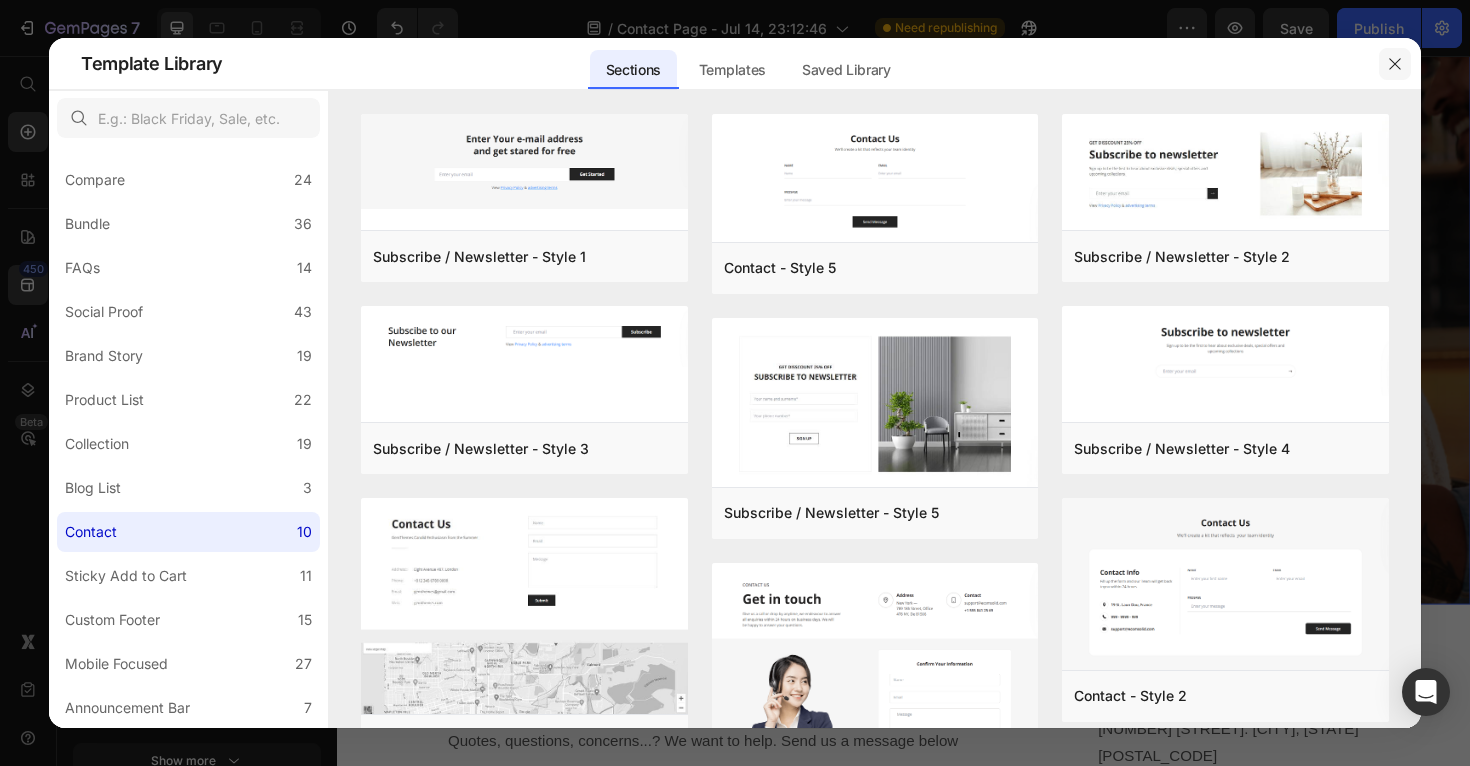 click at bounding box center [1395, 64] 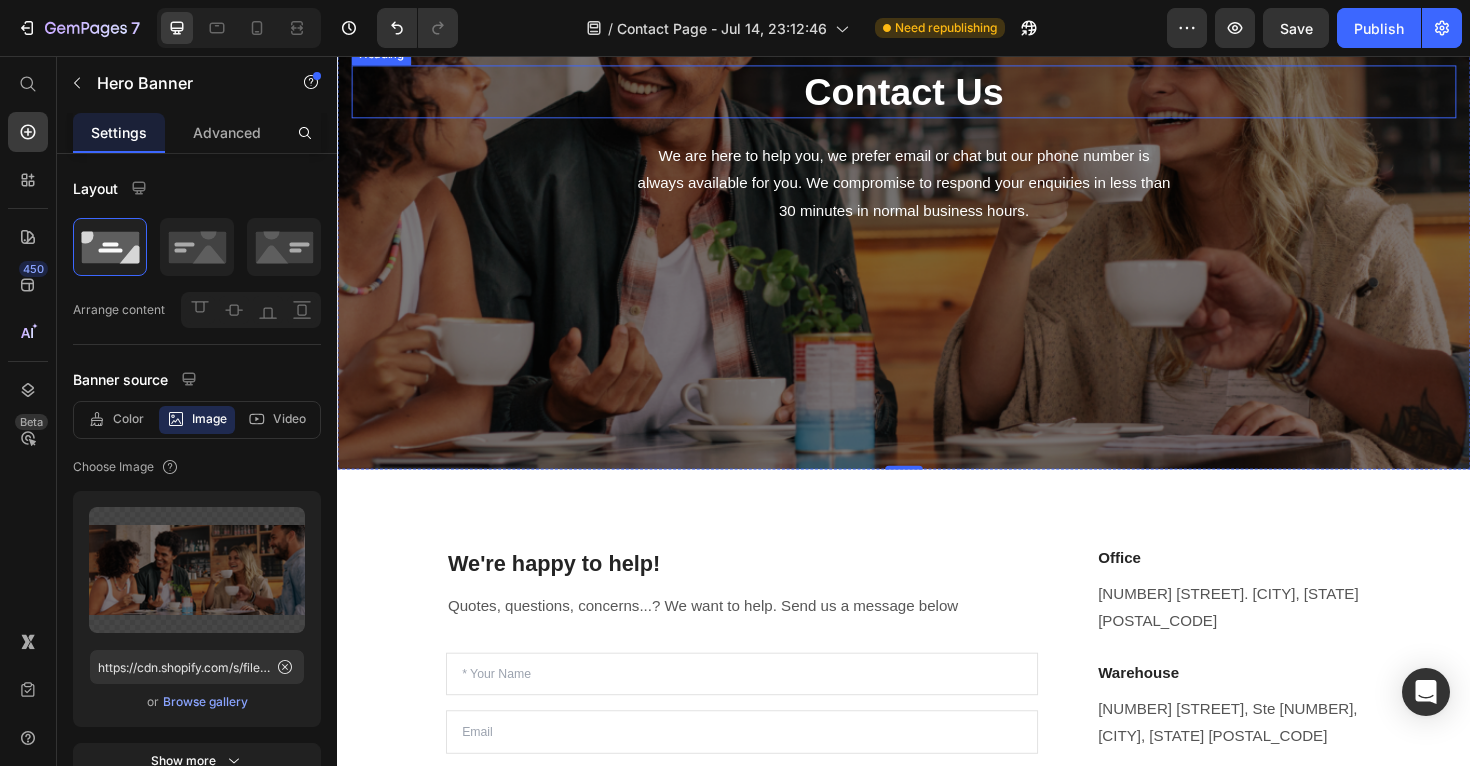 scroll, scrollTop: 627, scrollLeft: 0, axis: vertical 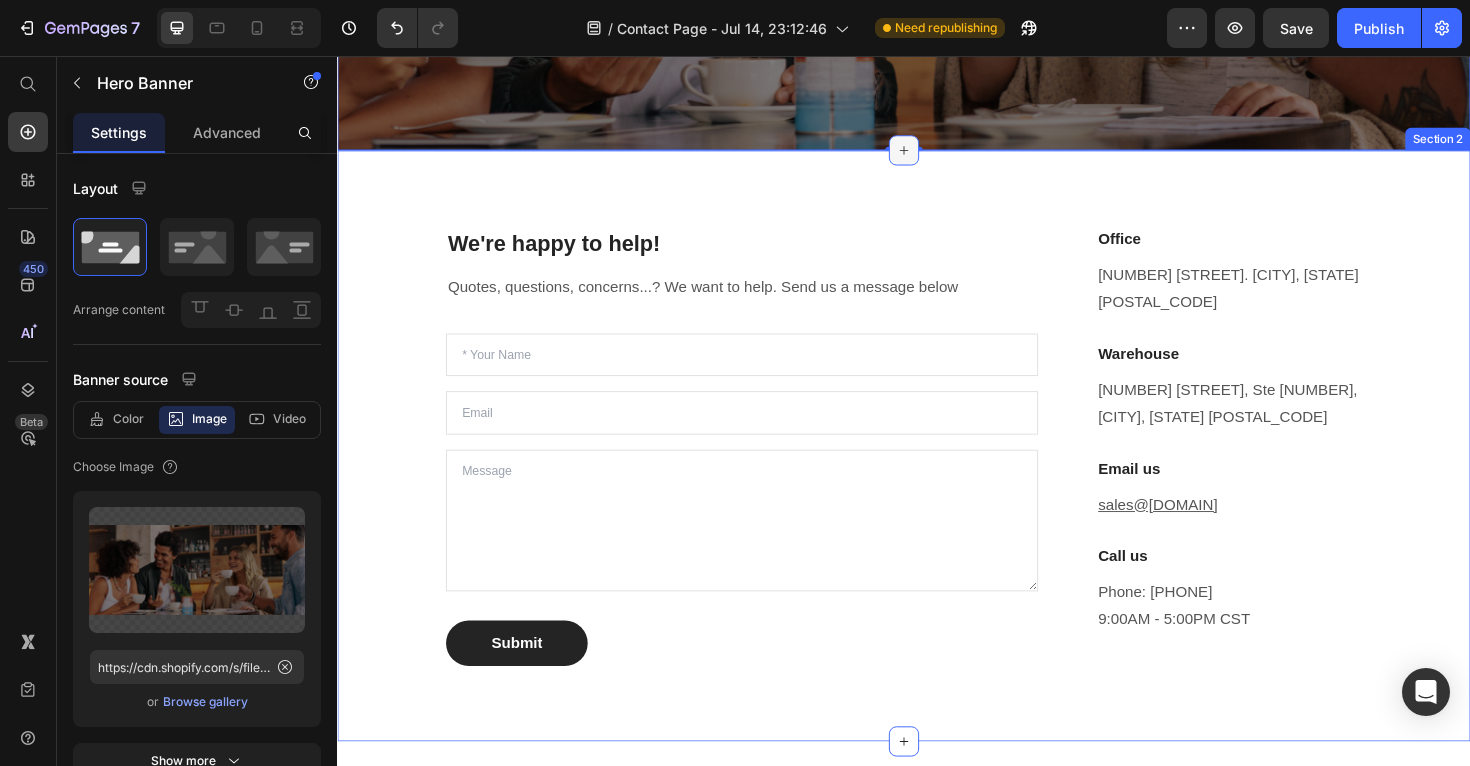 click 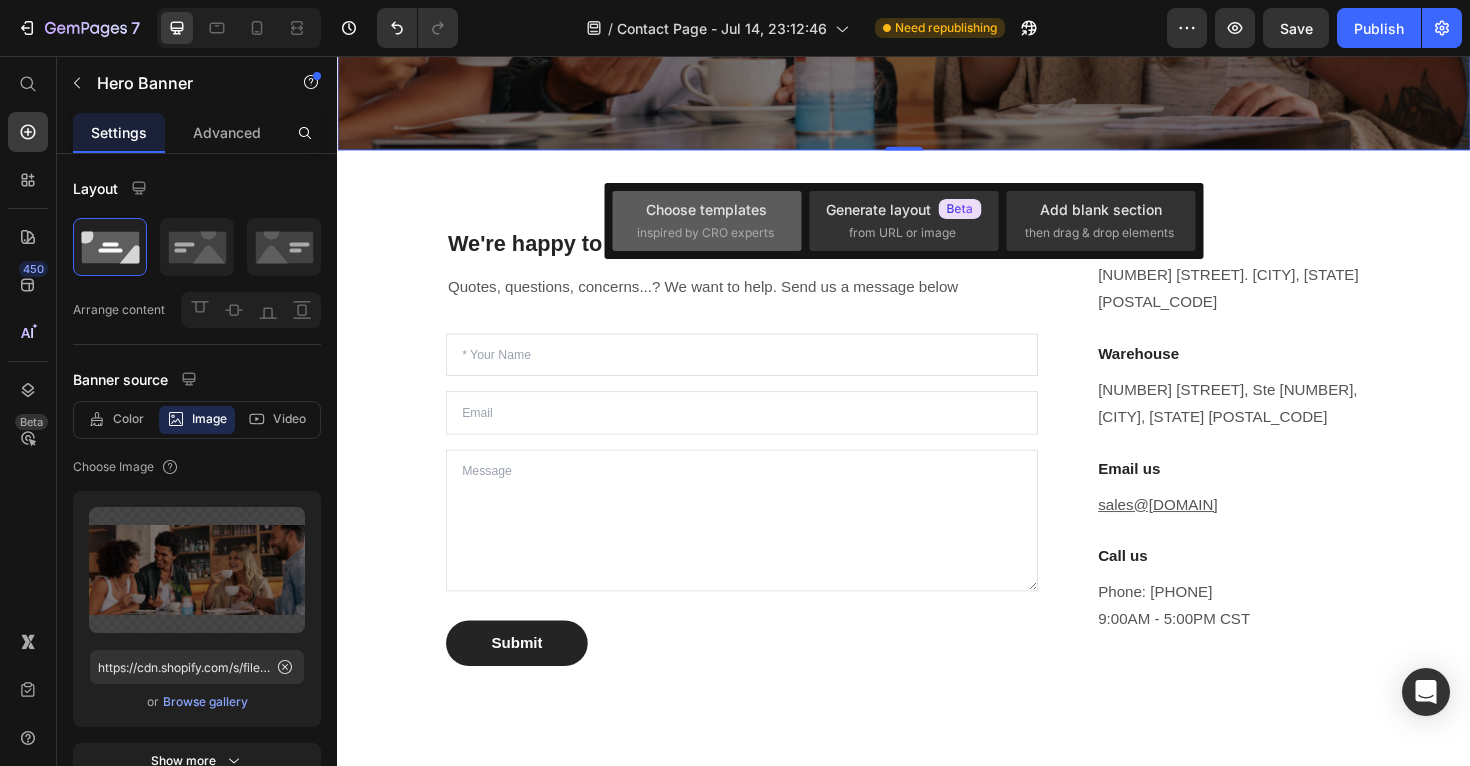 click on "inspired by CRO experts" at bounding box center [705, 233] 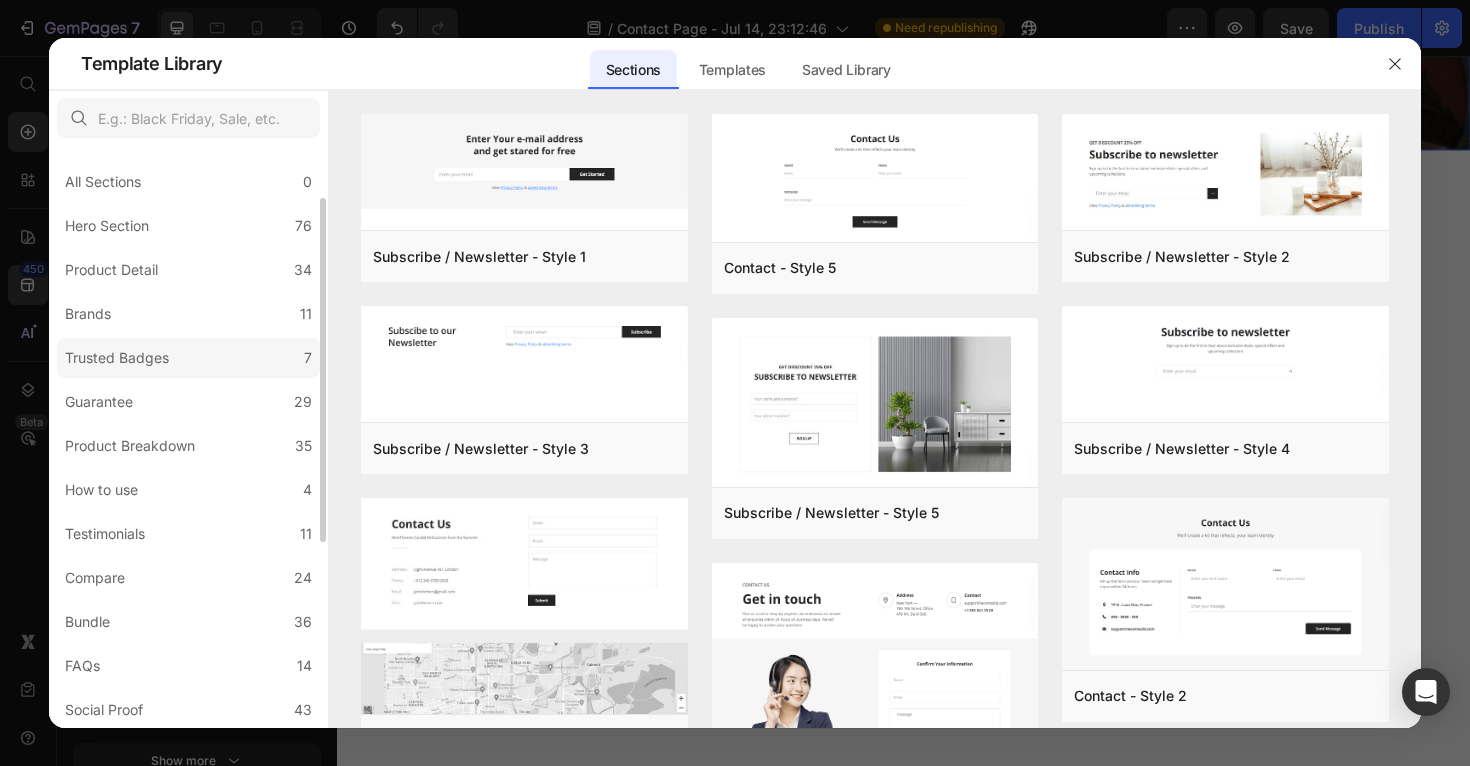scroll, scrollTop: 145, scrollLeft: 0, axis: vertical 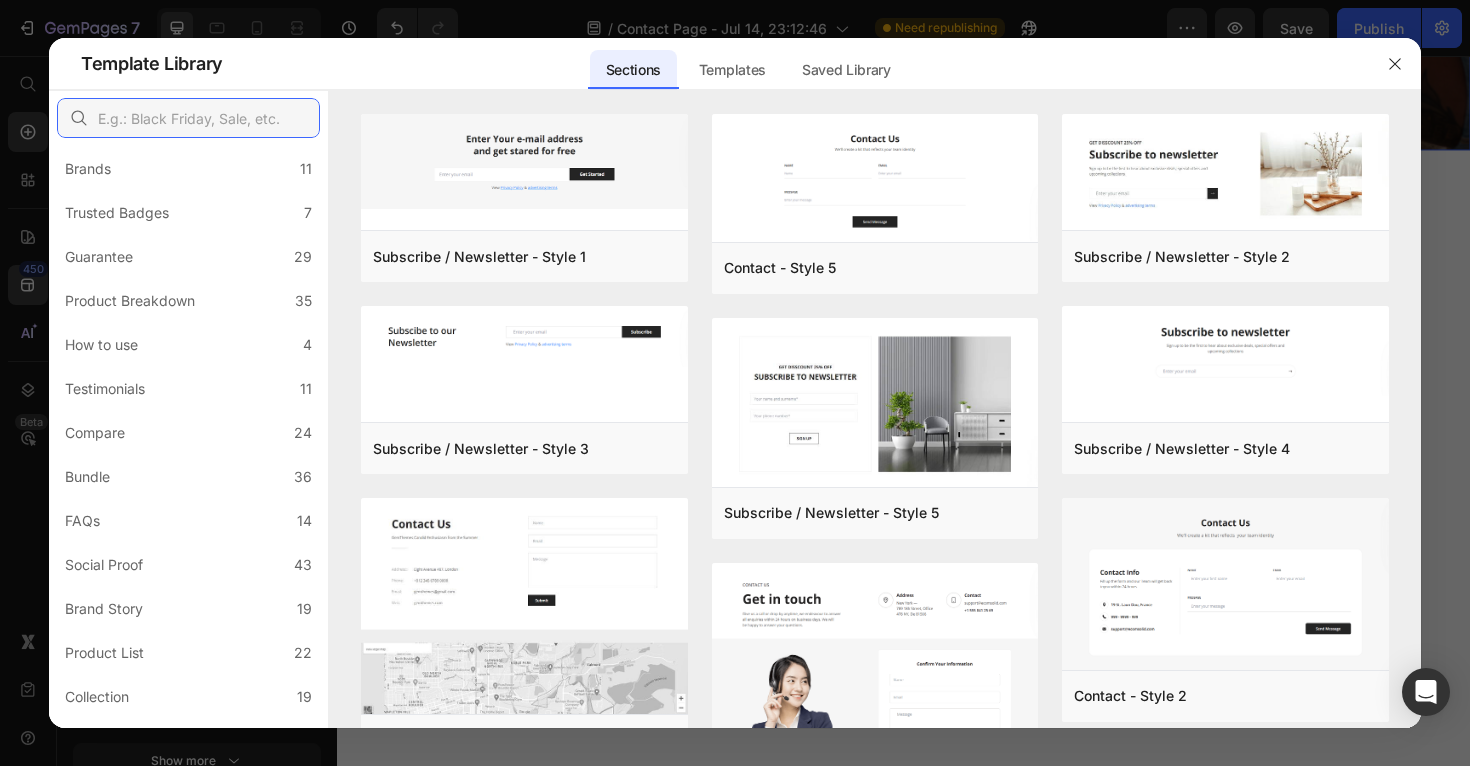 click at bounding box center [188, 118] 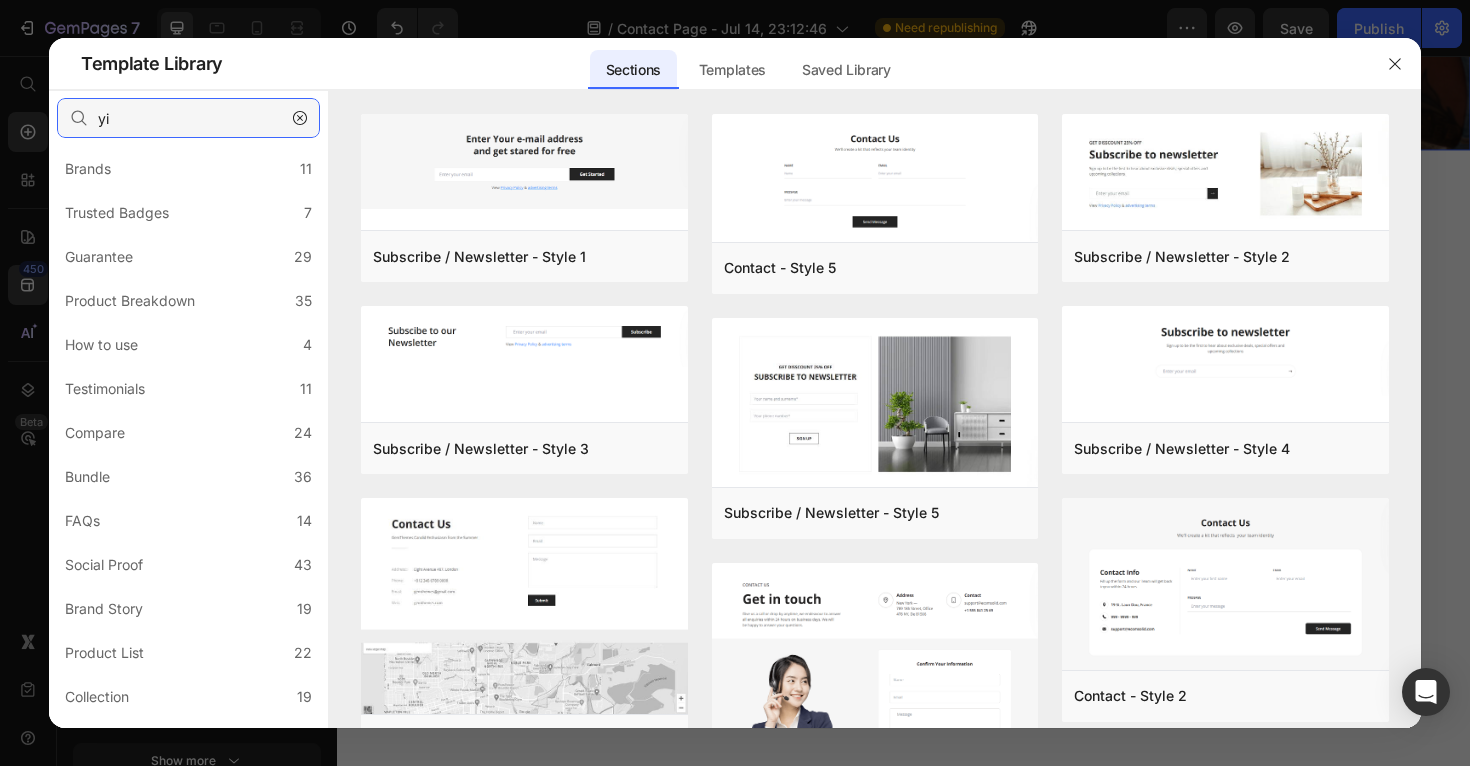 type on "y" 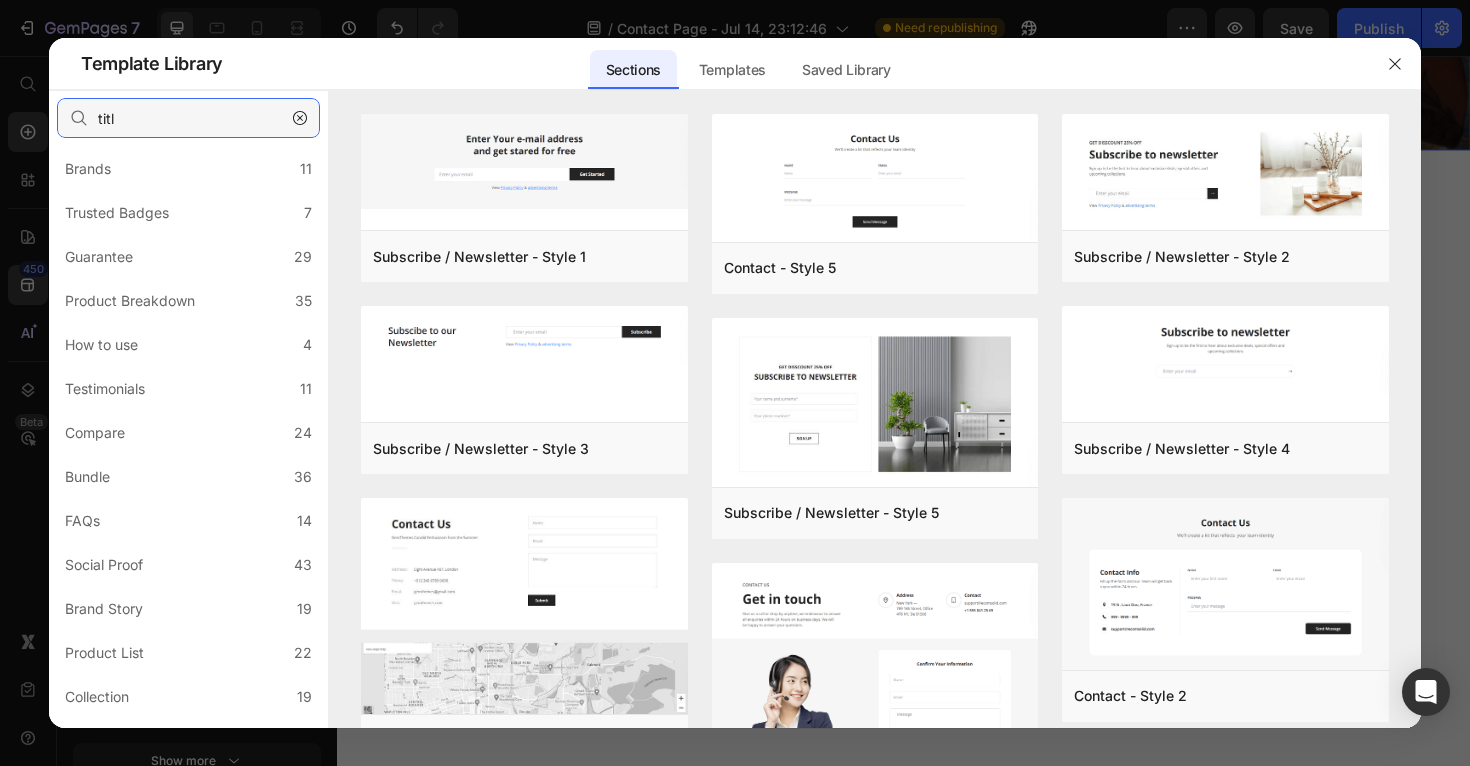 type on "title" 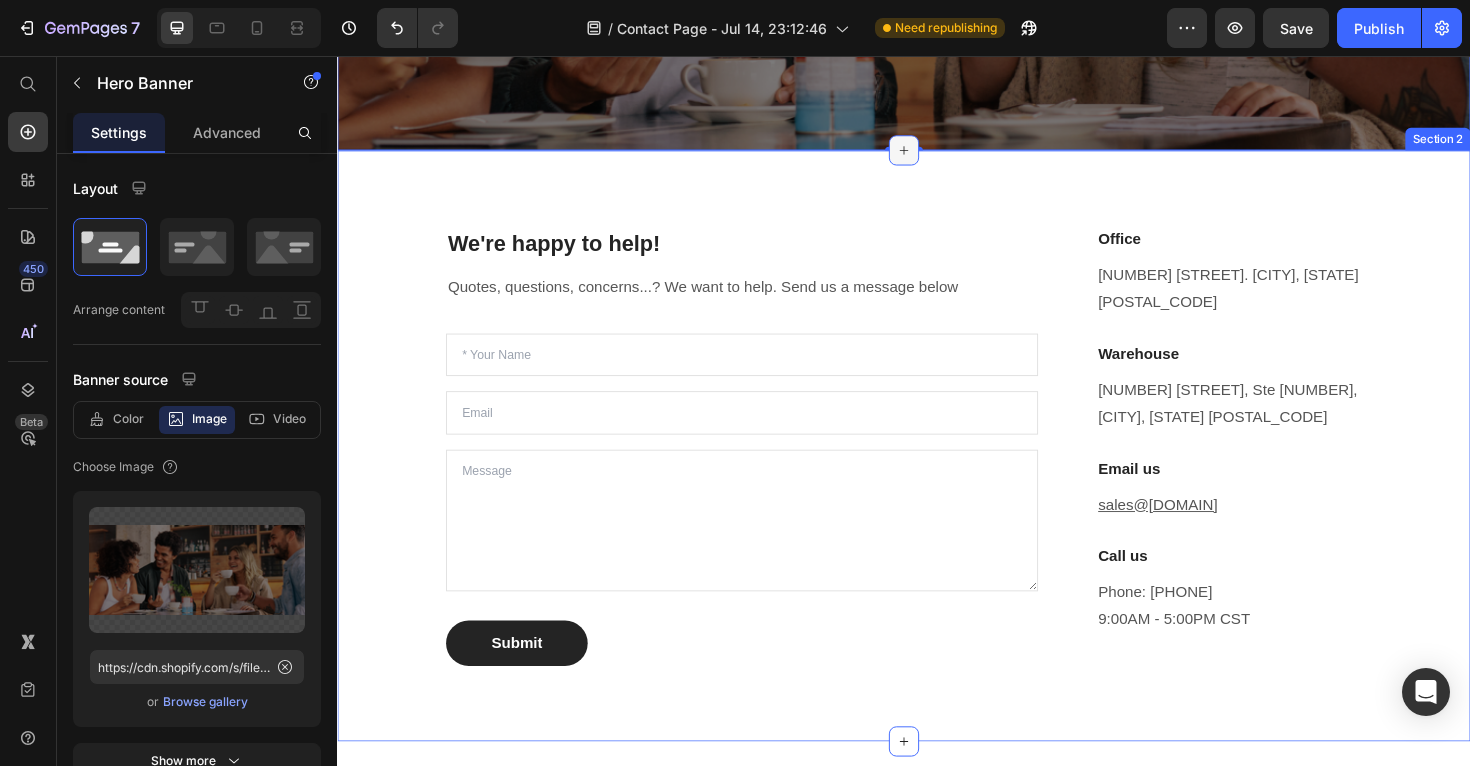 click at bounding box center [937, 156] 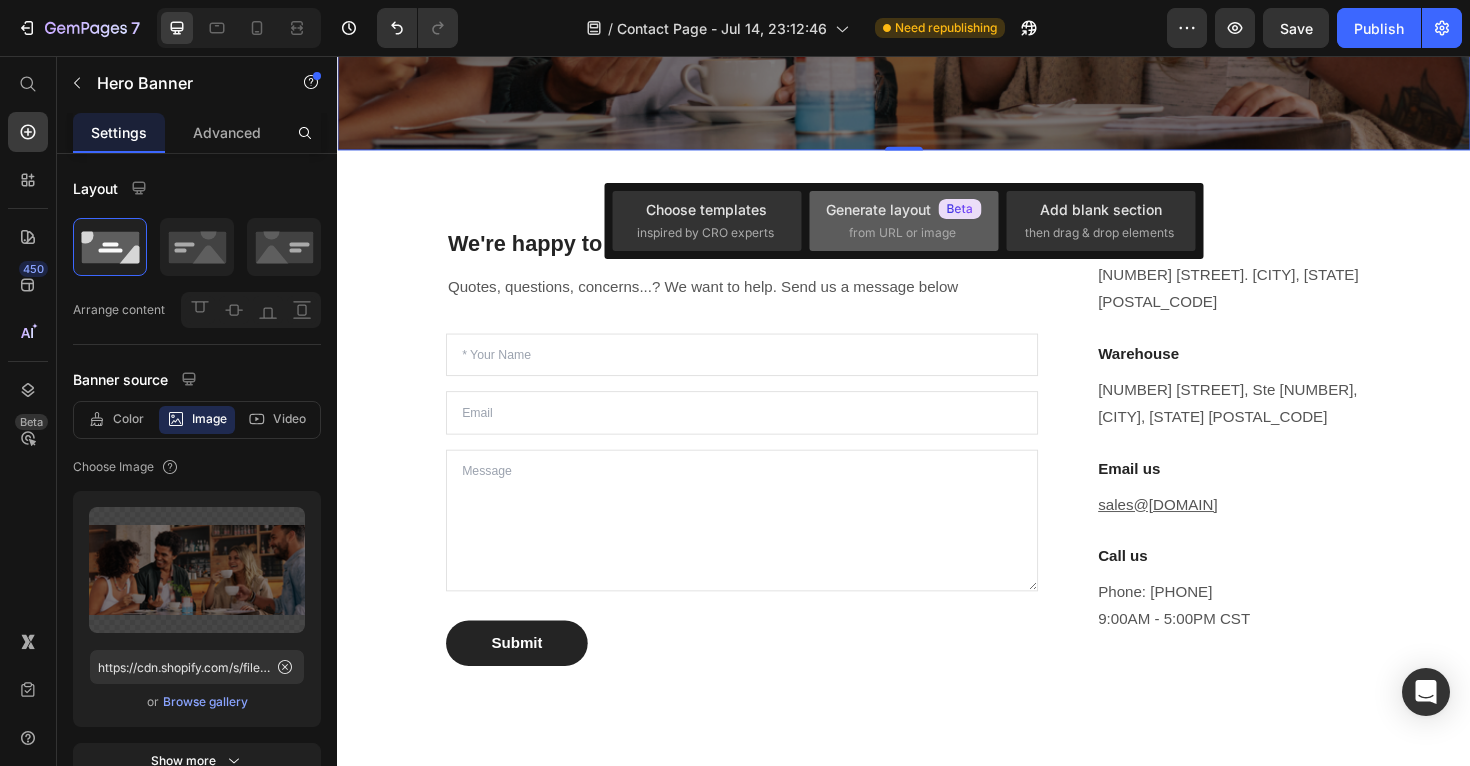 click on "from URL or image" at bounding box center (902, 233) 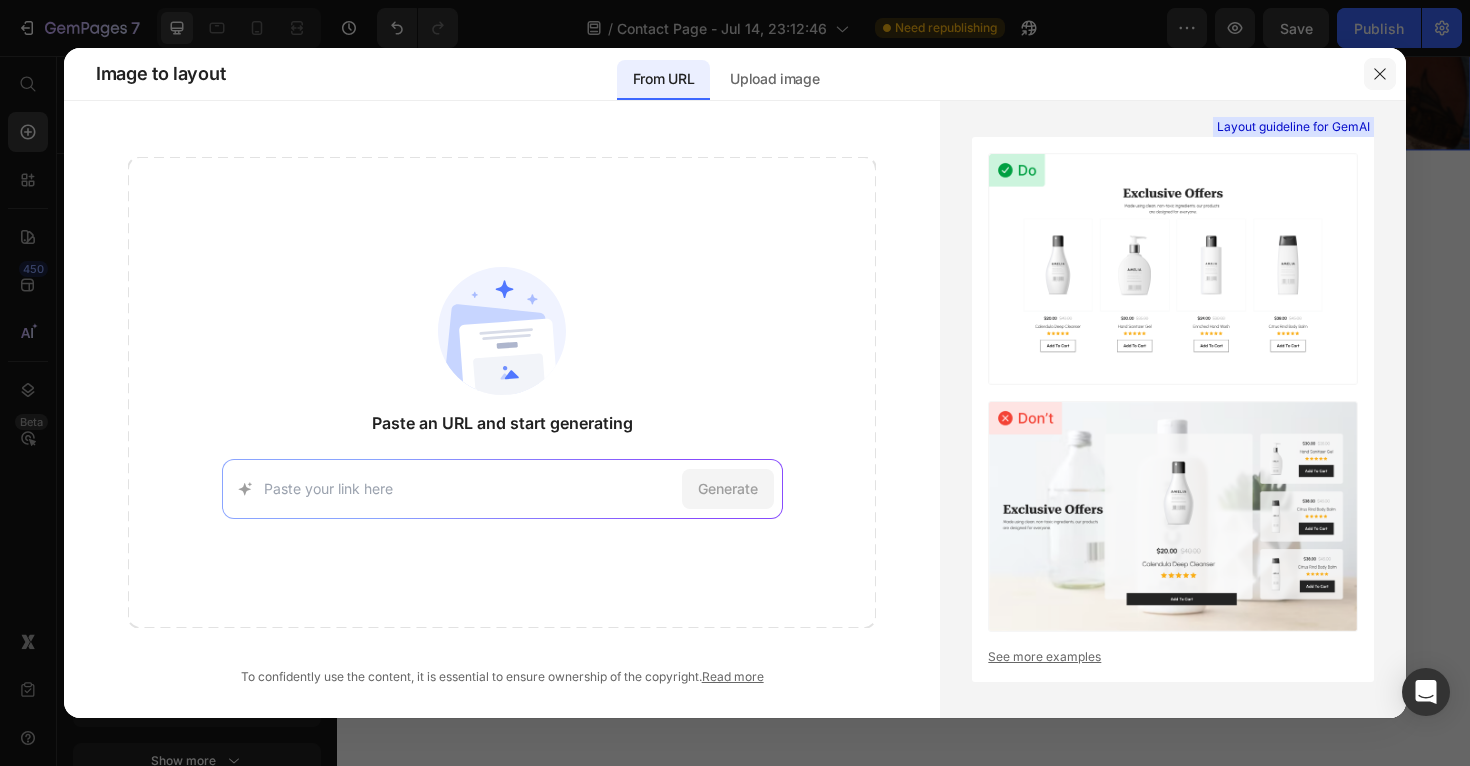 drag, startPoint x: 1383, startPoint y: 70, endPoint x: 1107, endPoint y: 15, distance: 281.42673 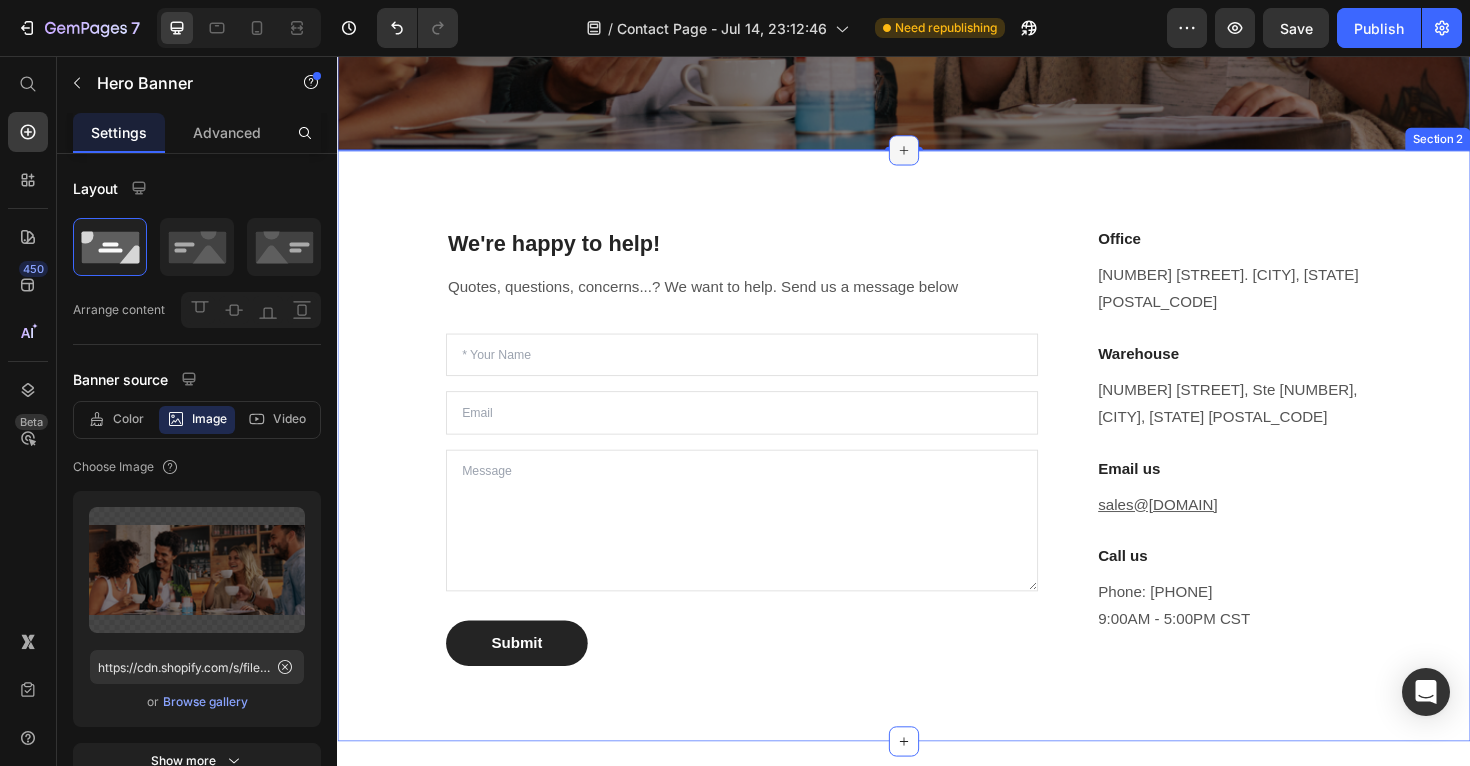 click 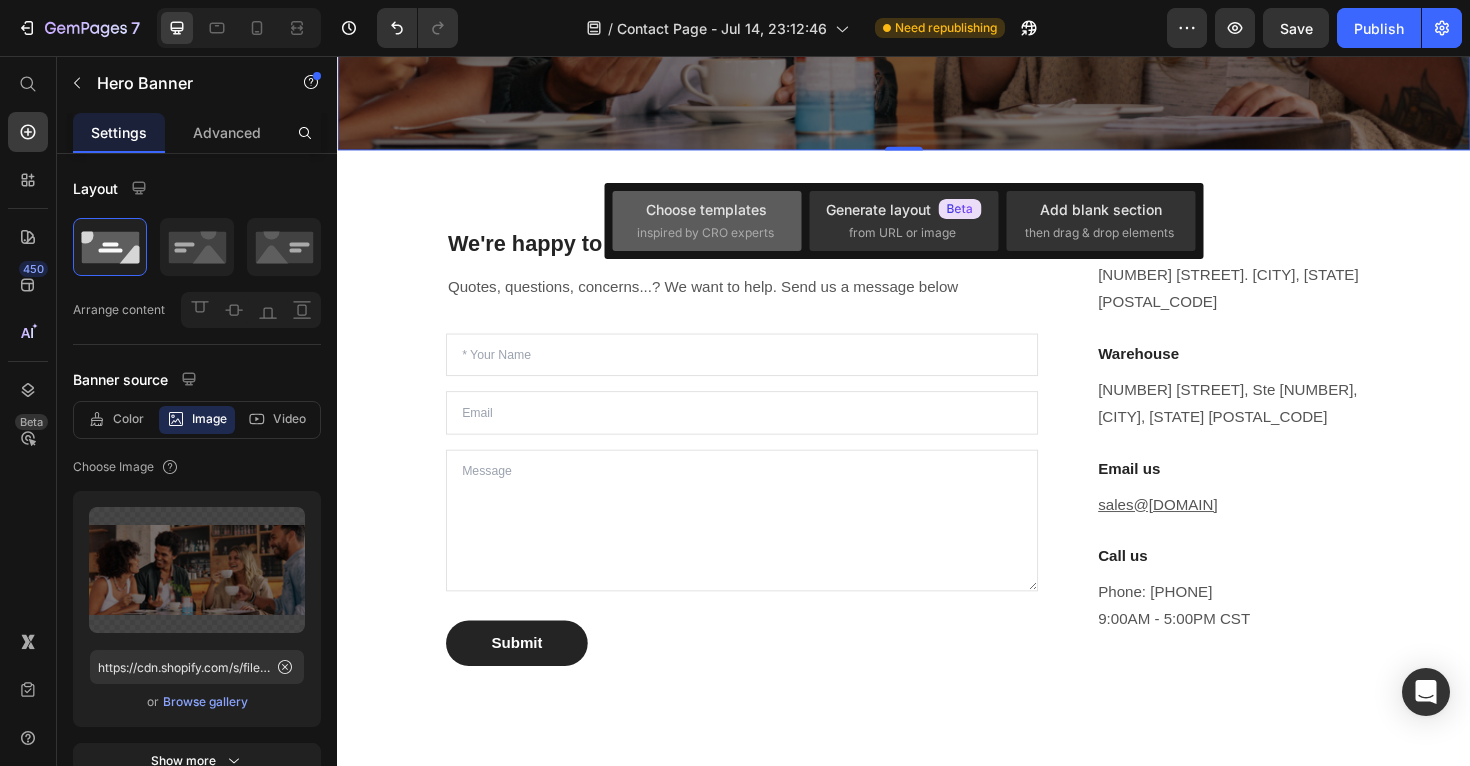 click on "Choose templates" at bounding box center [706, 209] 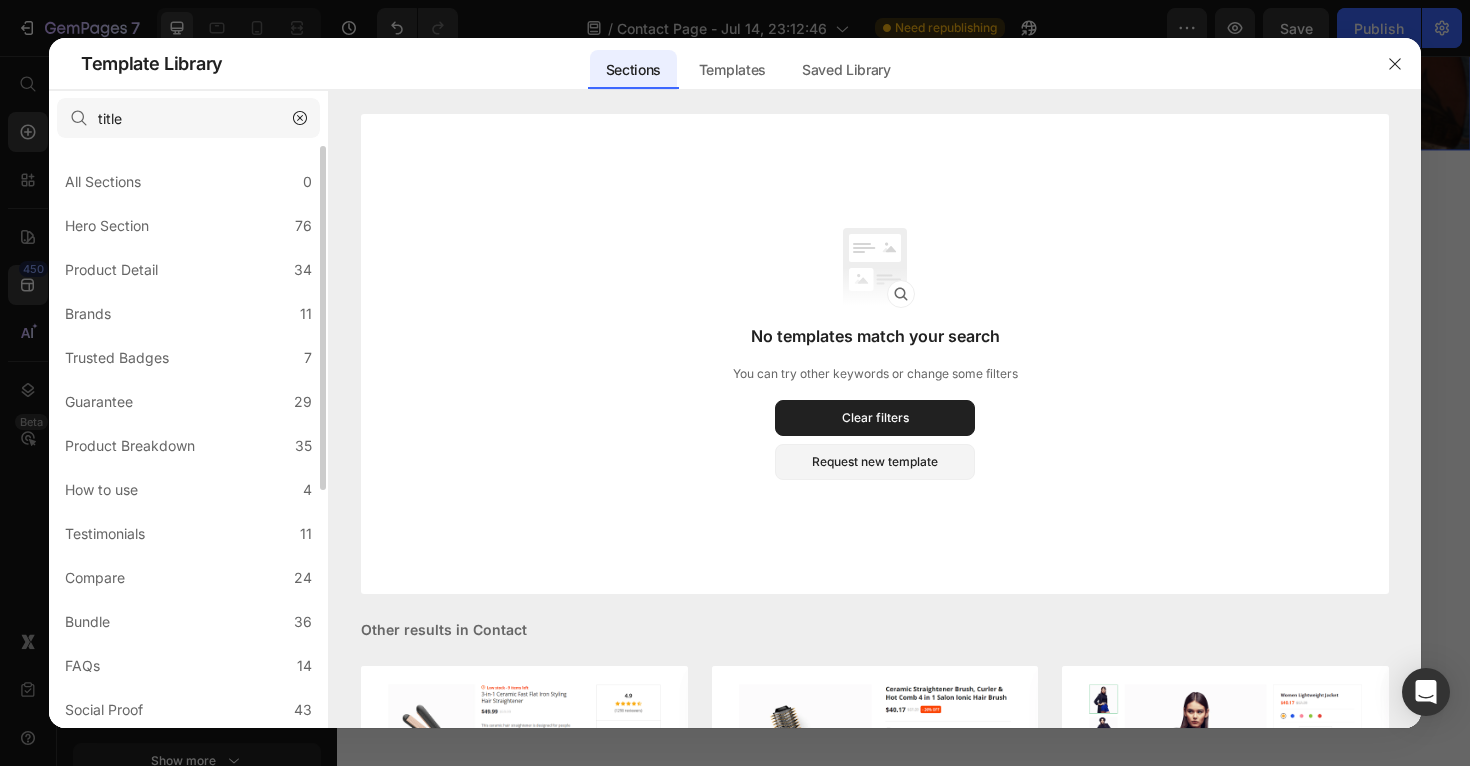 scroll, scrollTop: 188, scrollLeft: 0, axis: vertical 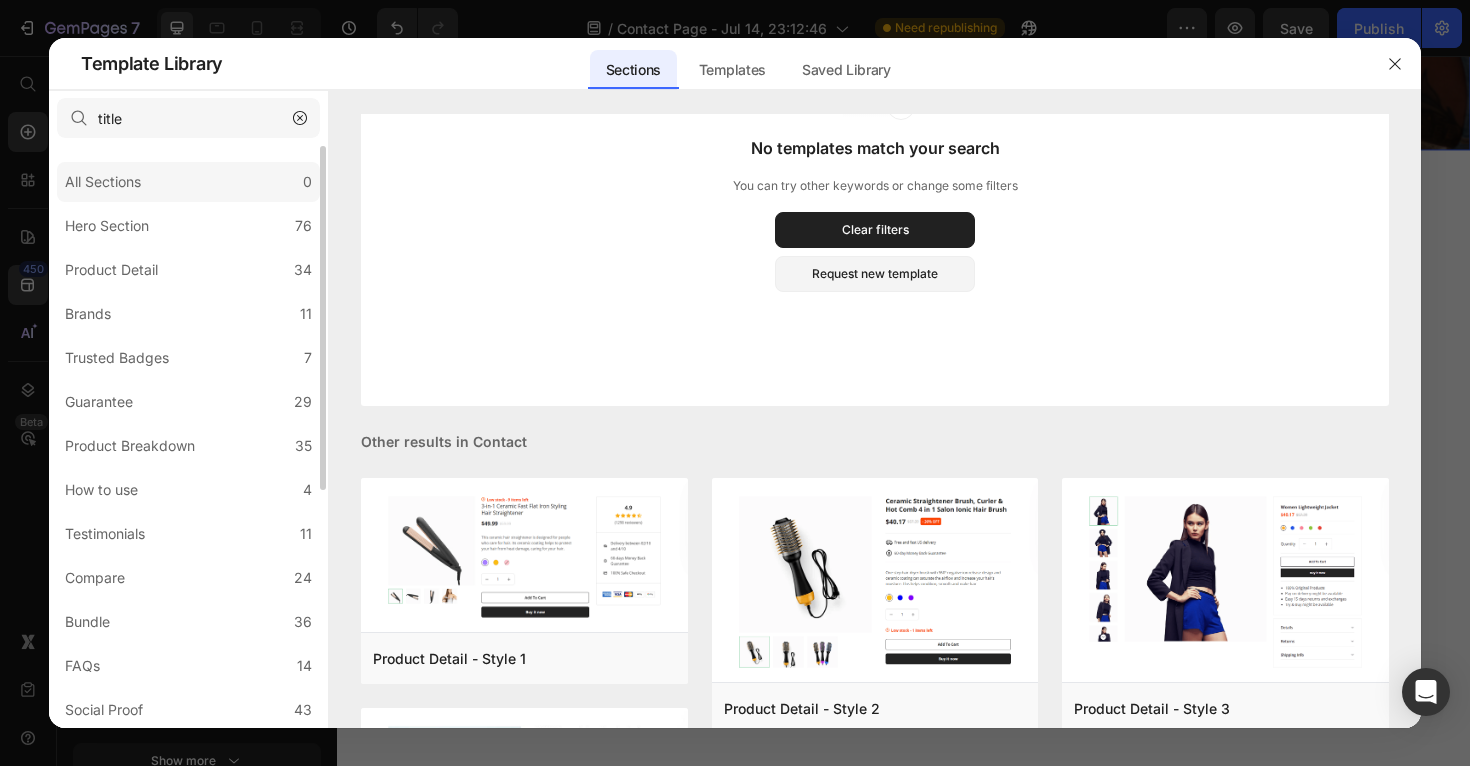 click on "All Sections 0" 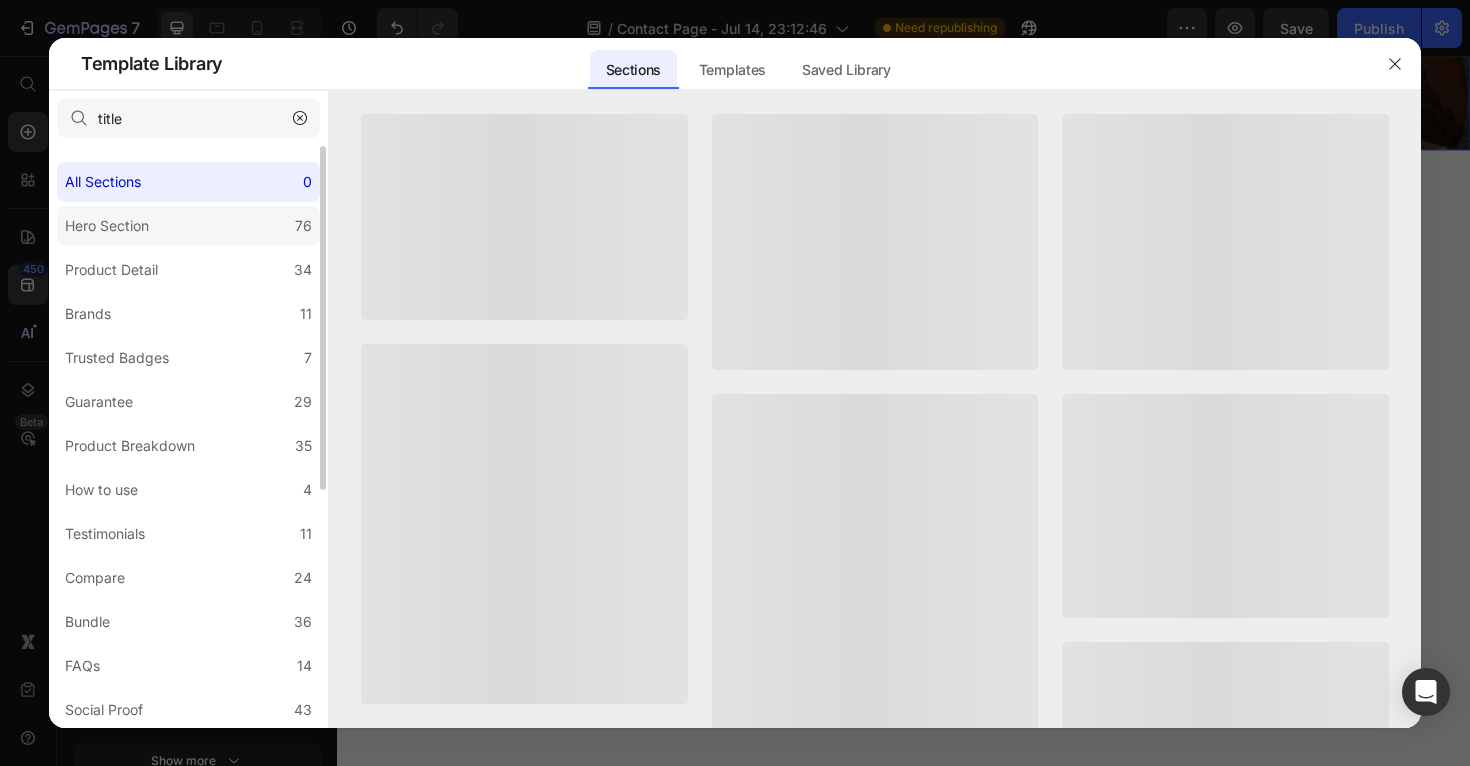 click on "Hero Section 76" 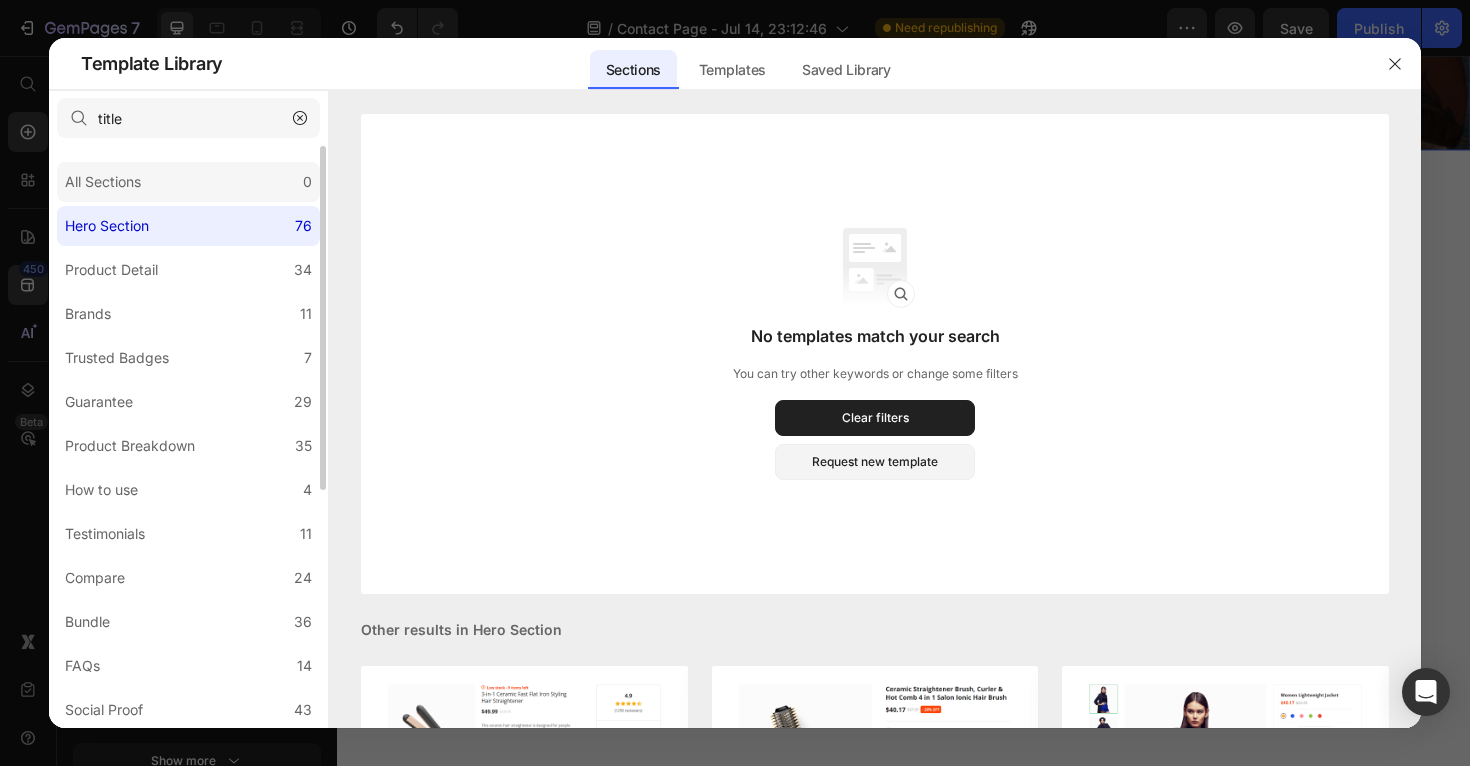 click on "All Sections 0" 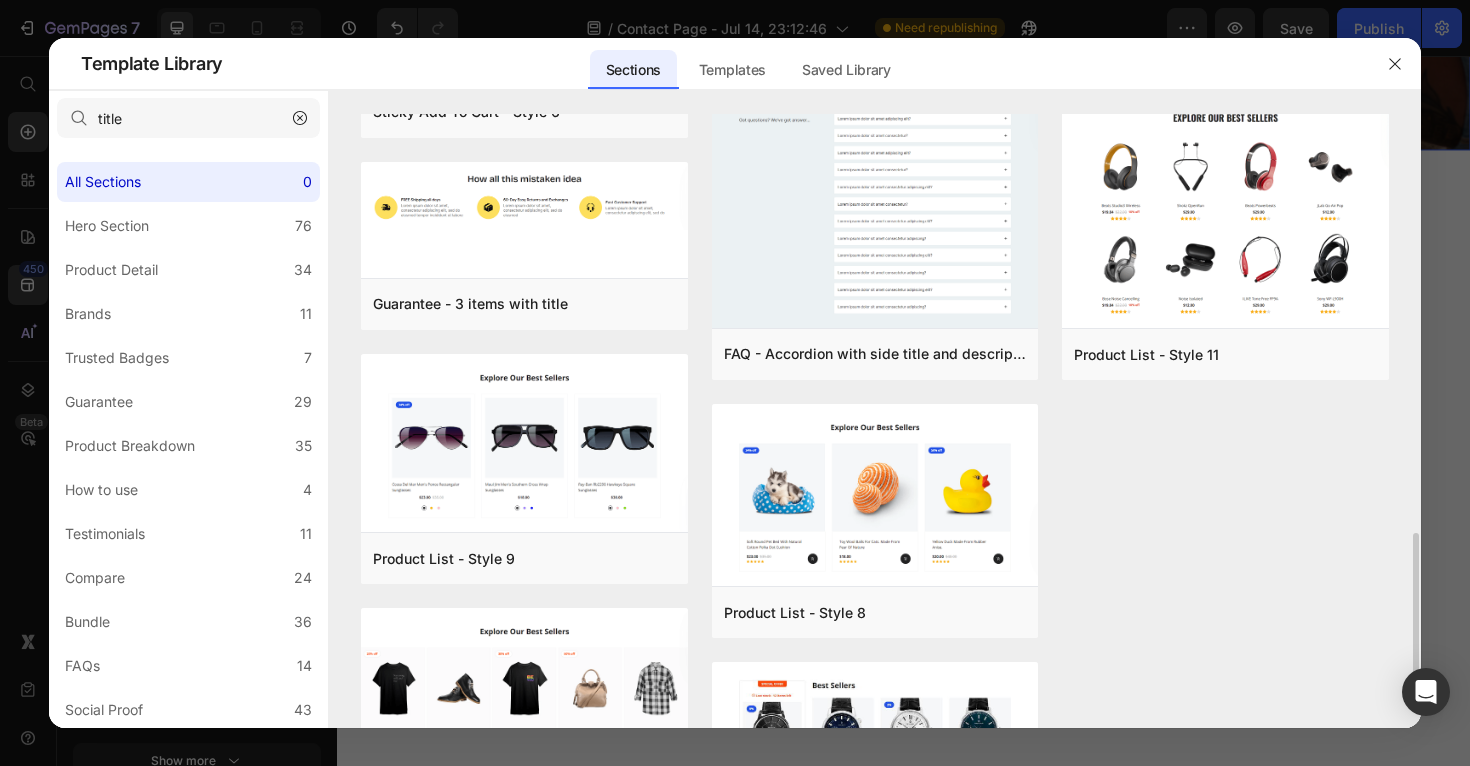scroll, scrollTop: 1765, scrollLeft: 0, axis: vertical 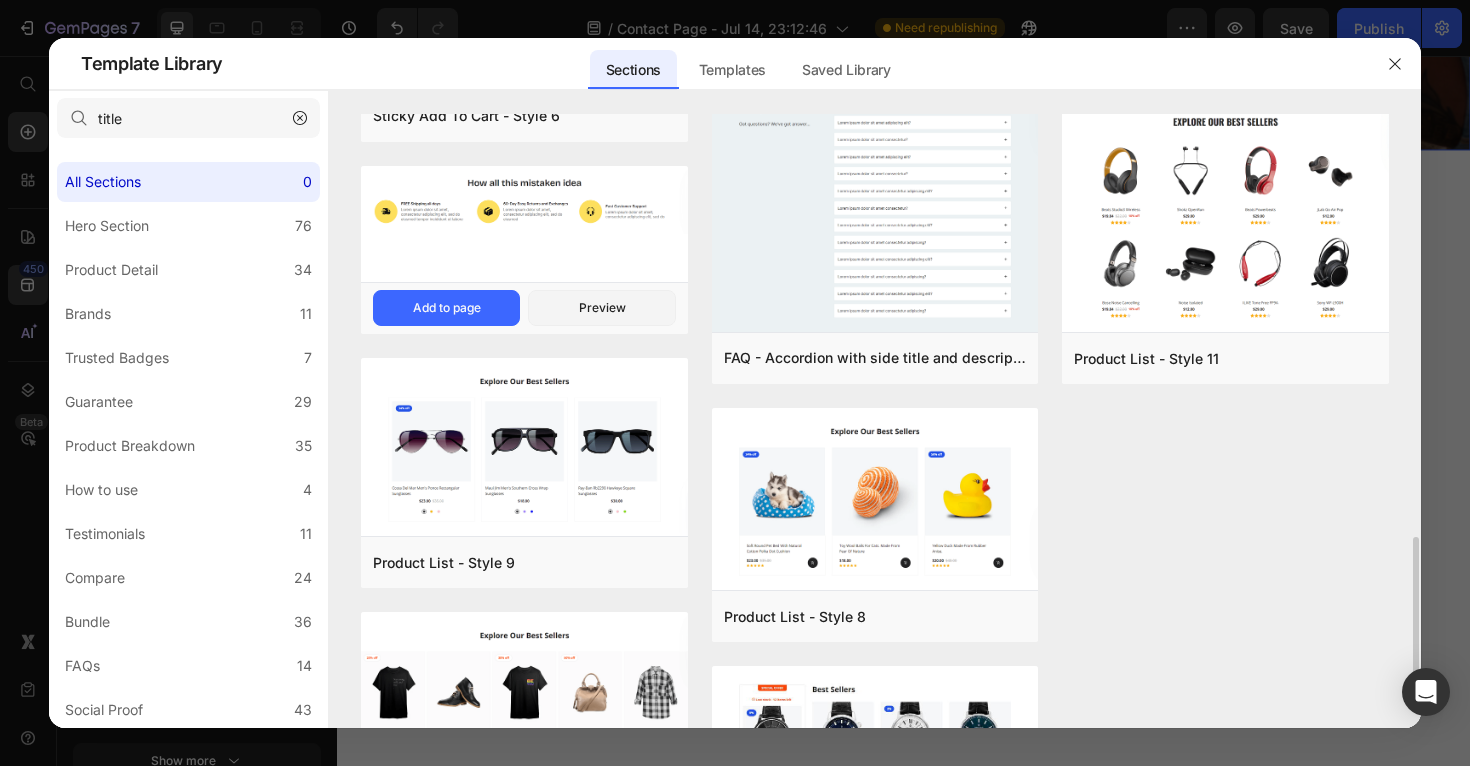 click at bounding box center (524, -1572) 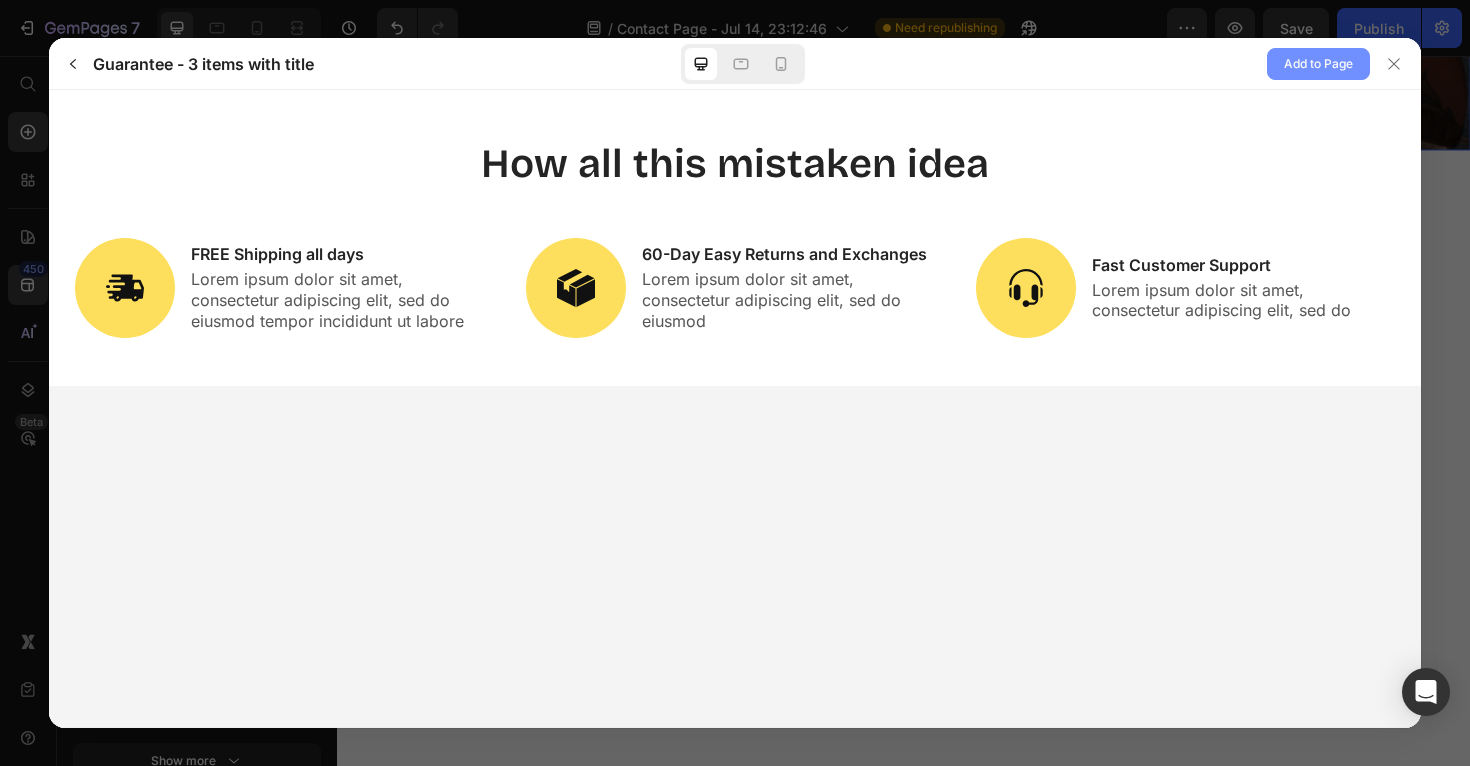 scroll, scrollTop: 0, scrollLeft: 0, axis: both 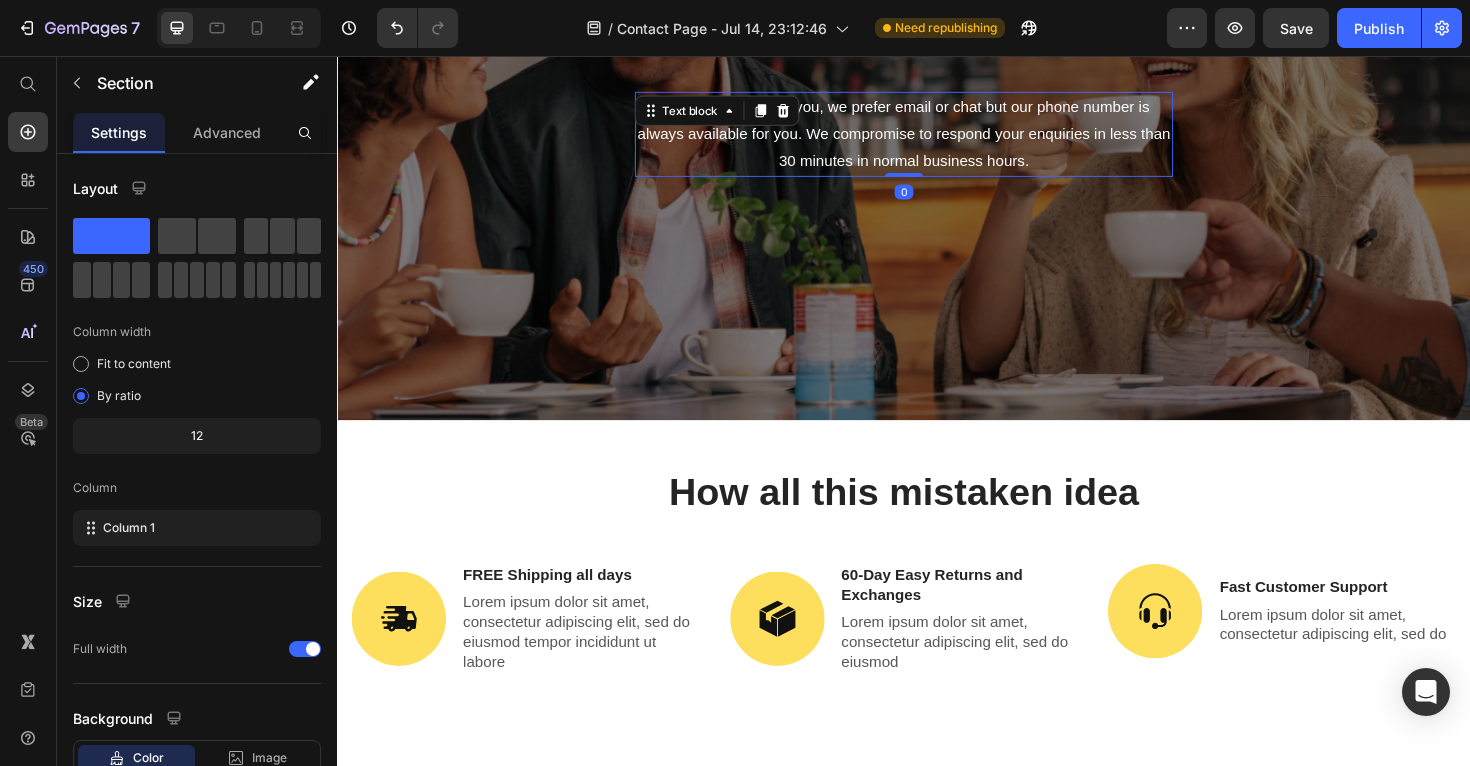 click on "We are here to help you, we prefer email or chat but our phone number is always available for you. We compromise to respond your enquiries in less than 30 minutes in normal business hours." at bounding box center (937, 139) 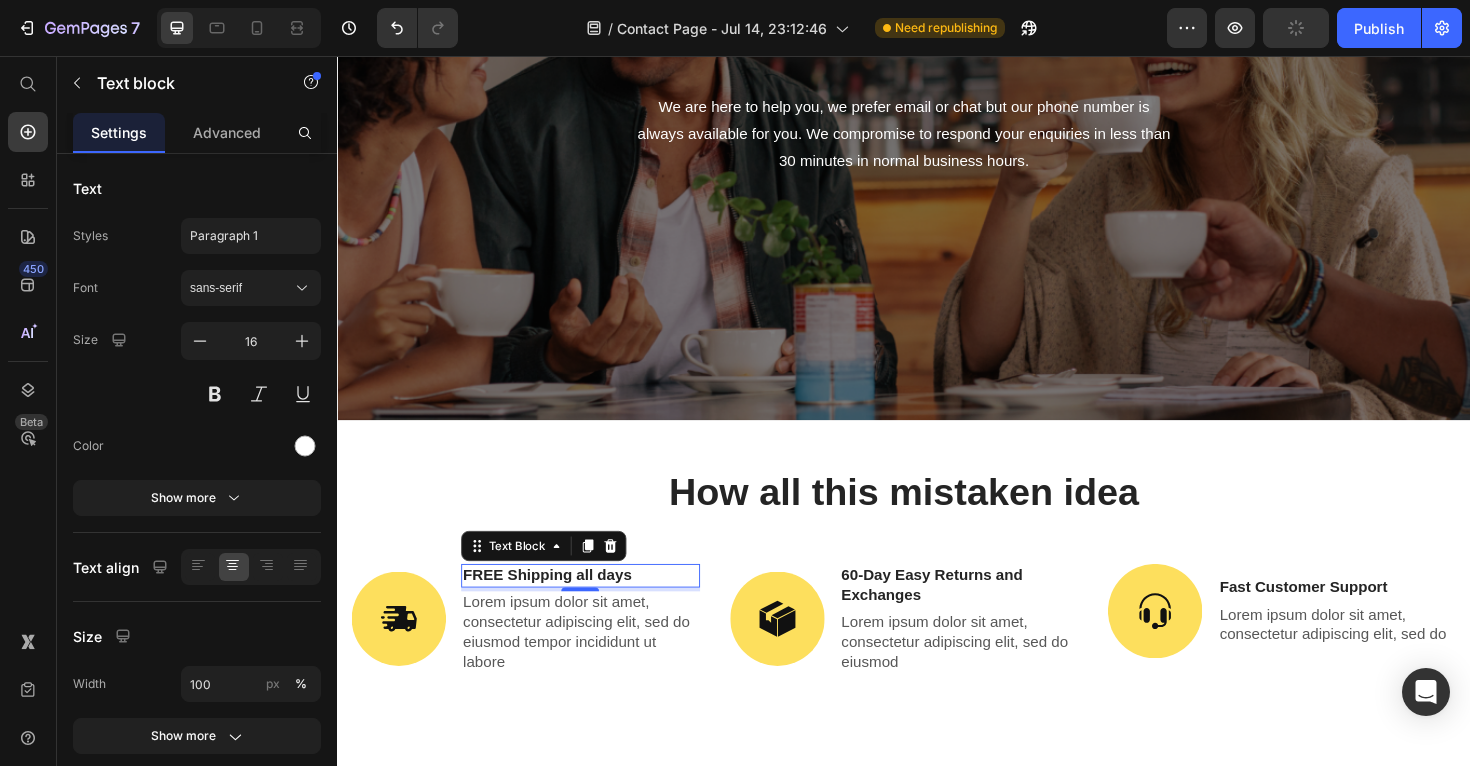 click on "FREE Shipping all days" at bounding box center [594, 606] 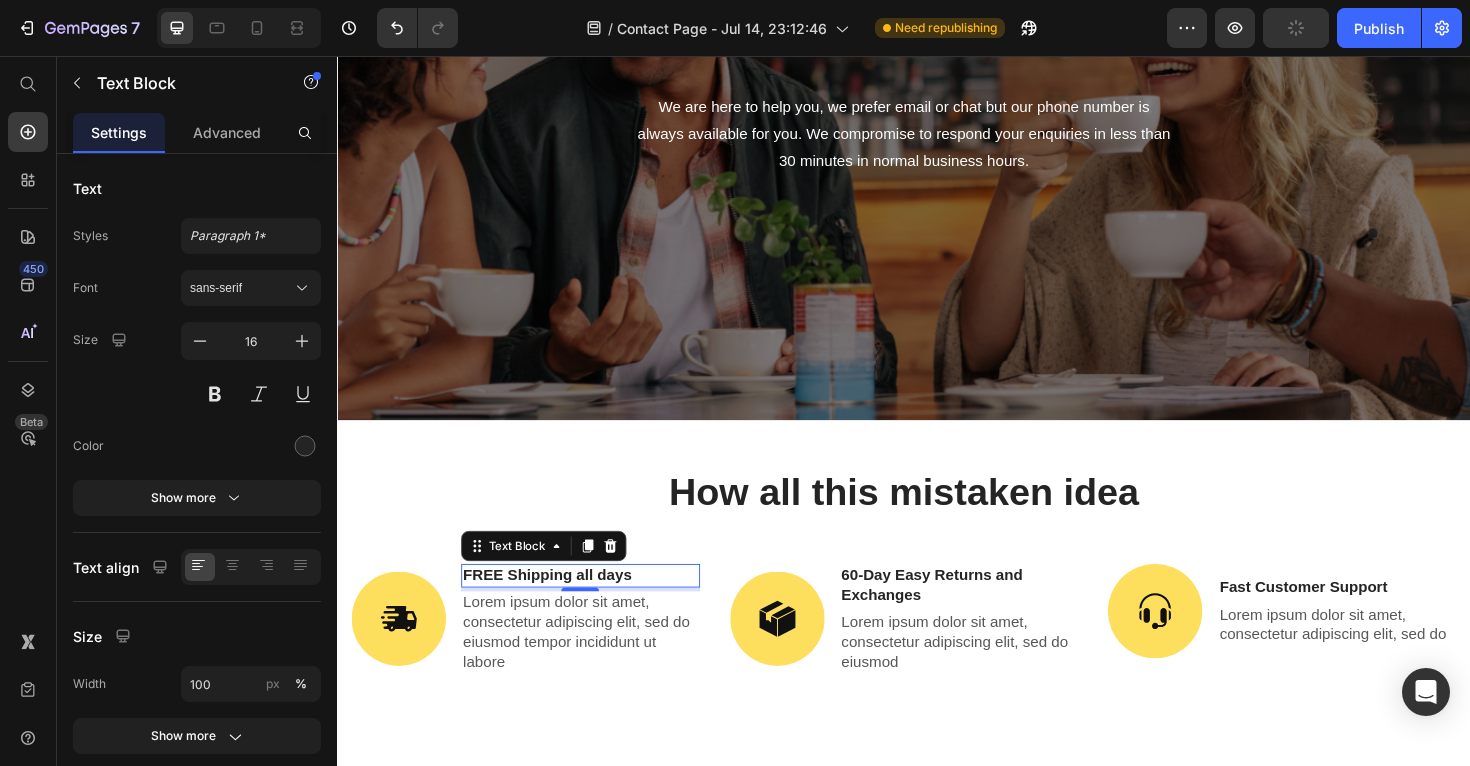 click on "FREE Shipping all days" at bounding box center (594, 606) 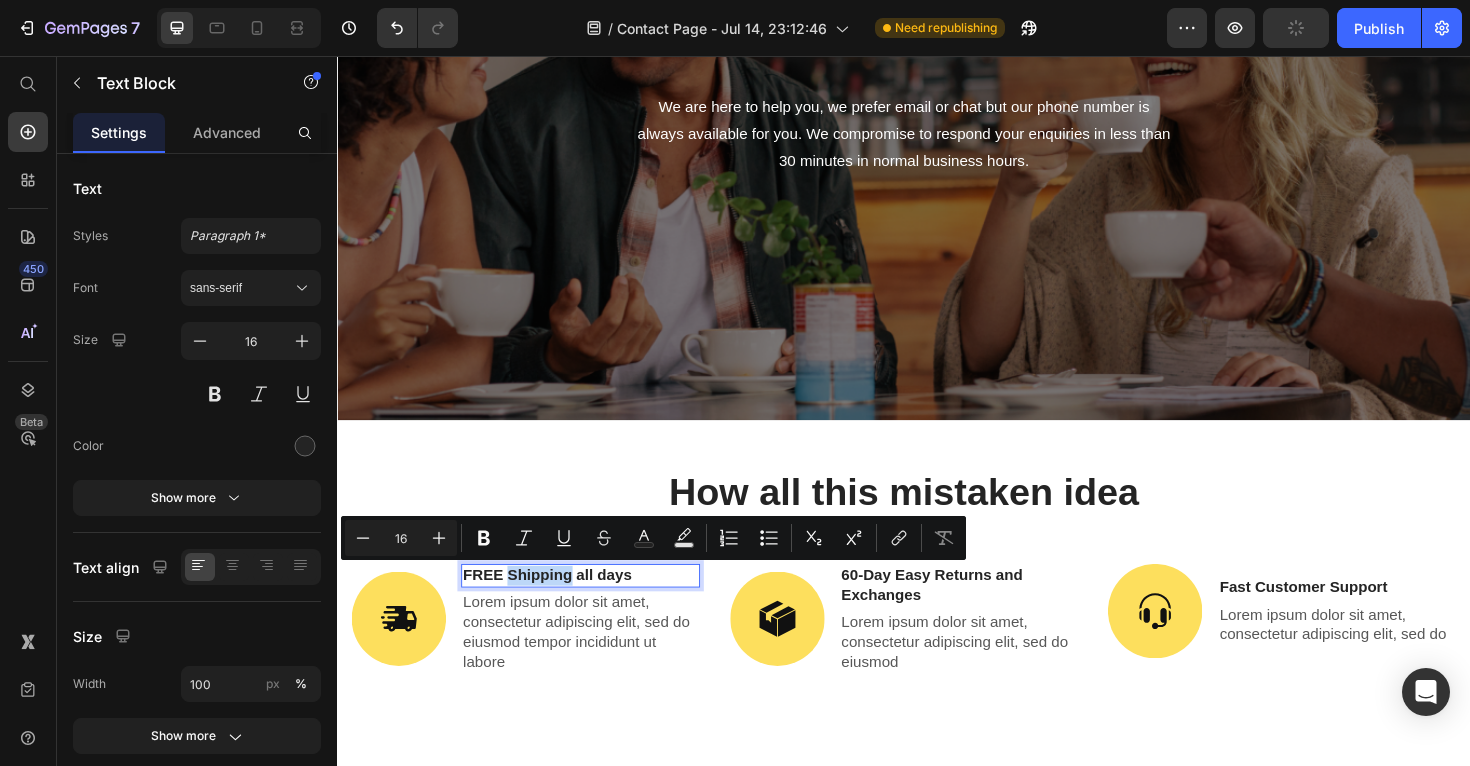 click on "FREE Shipping all days" at bounding box center [594, 606] 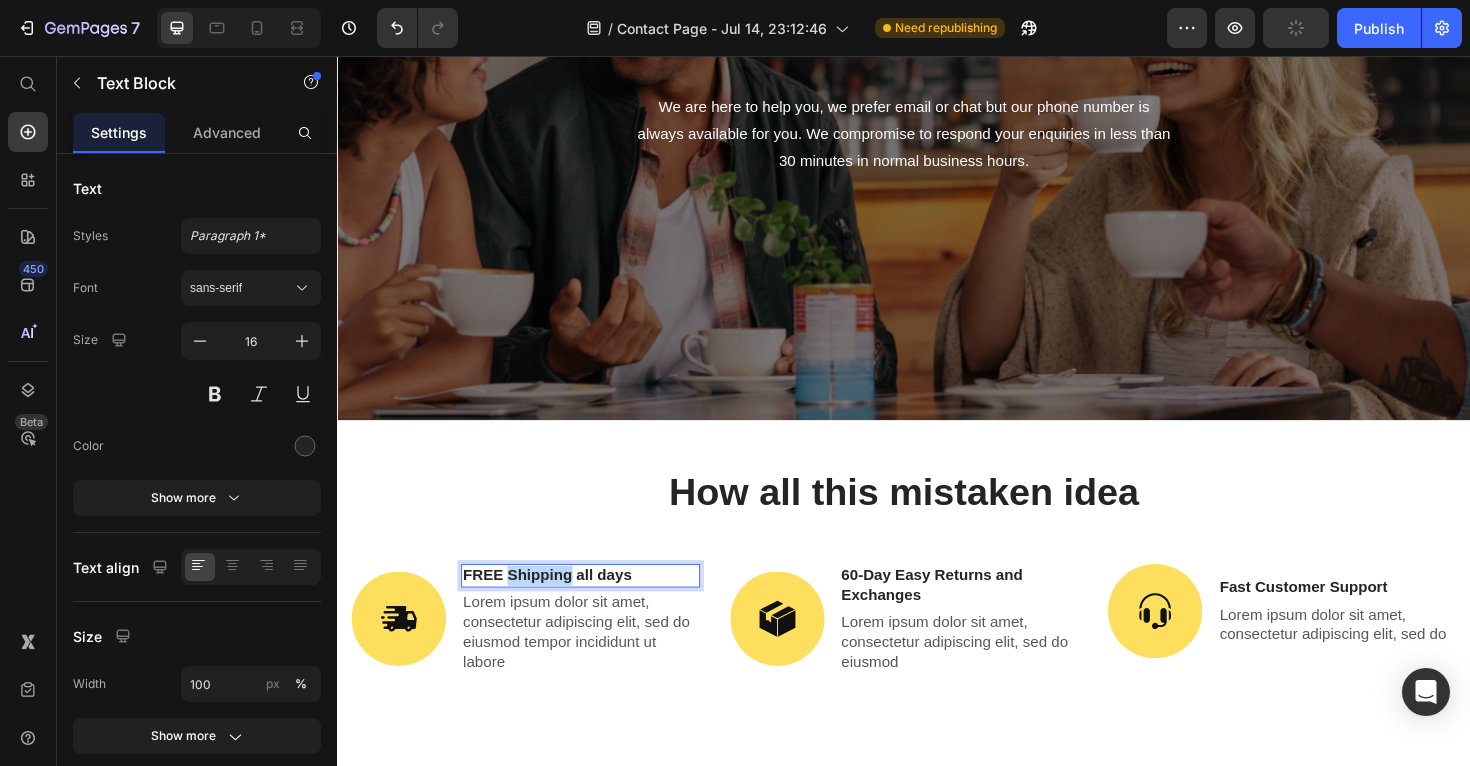 click on "FREE Shipping all days" at bounding box center (594, 606) 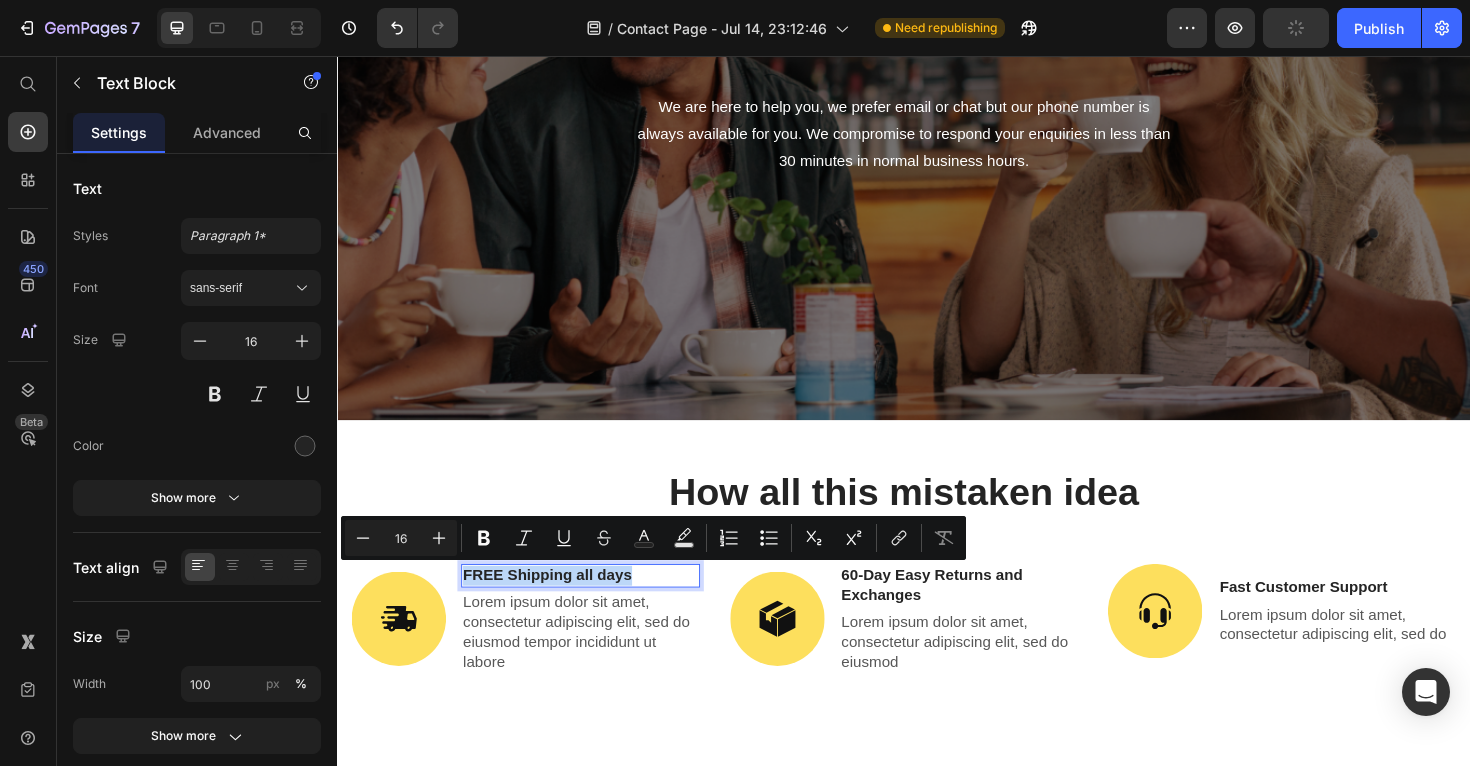 click on "FREE Shipping all days" at bounding box center [594, 606] 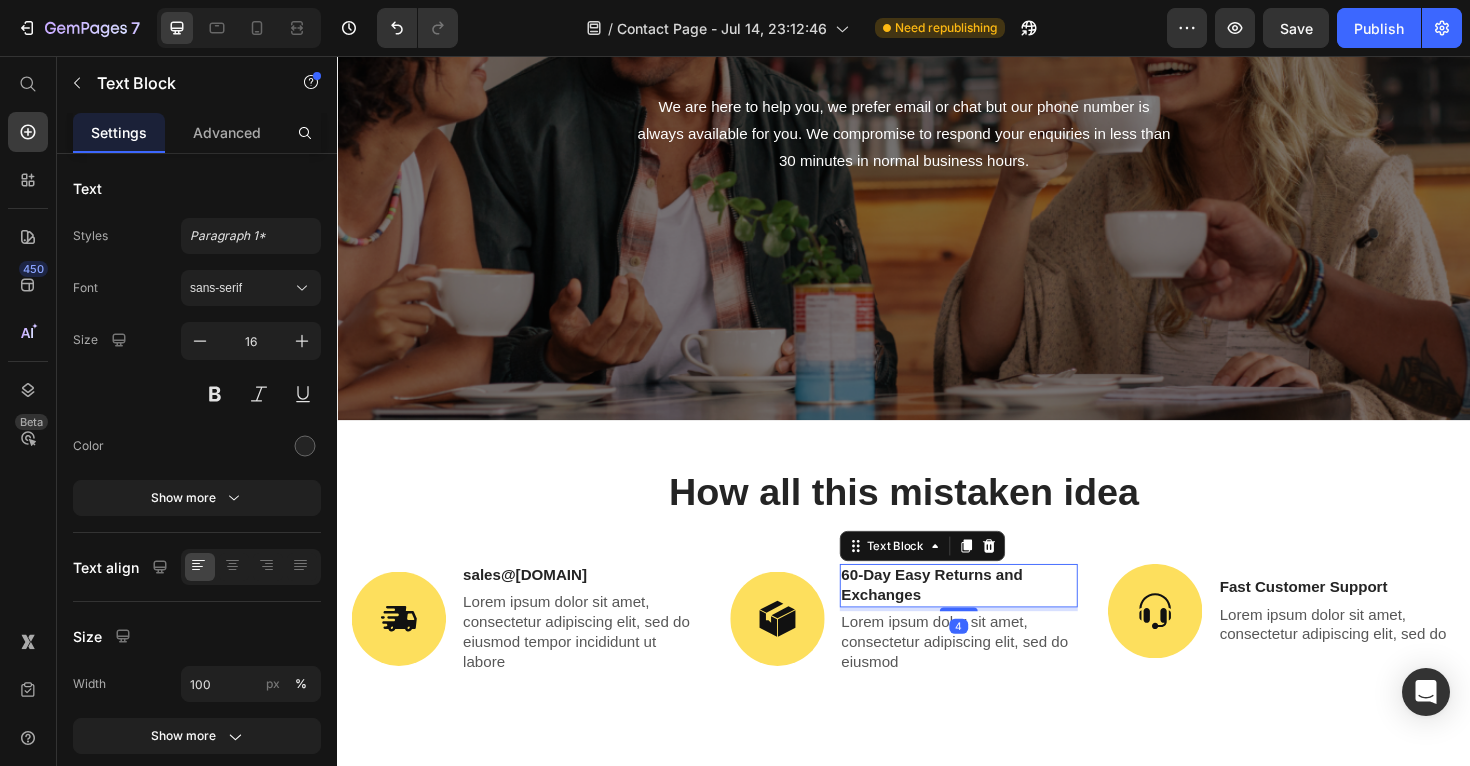 click on "60-Day Easy Returns and Exchanges" at bounding box center (995, 617) 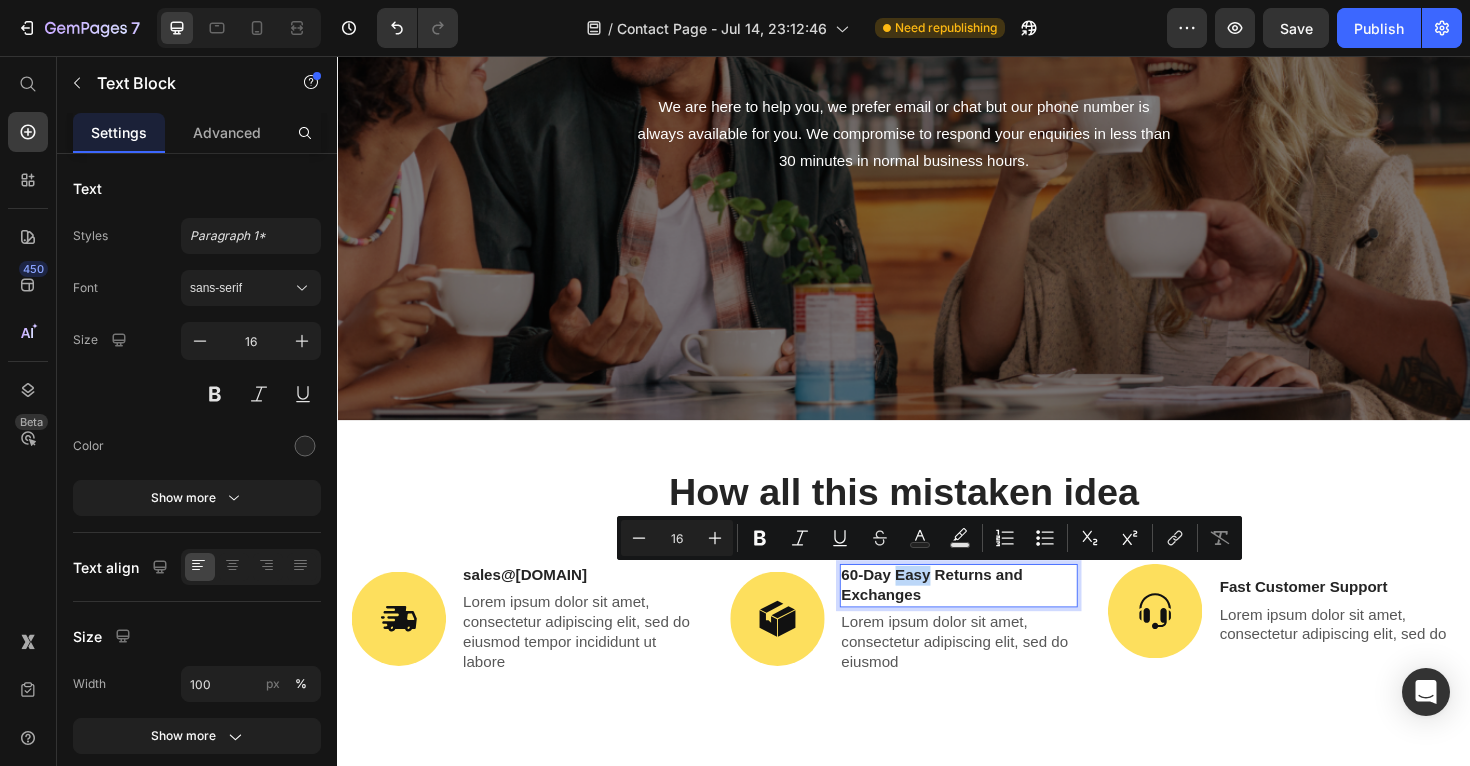 click on "60-Day Easy Returns and Exchanges" at bounding box center [995, 617] 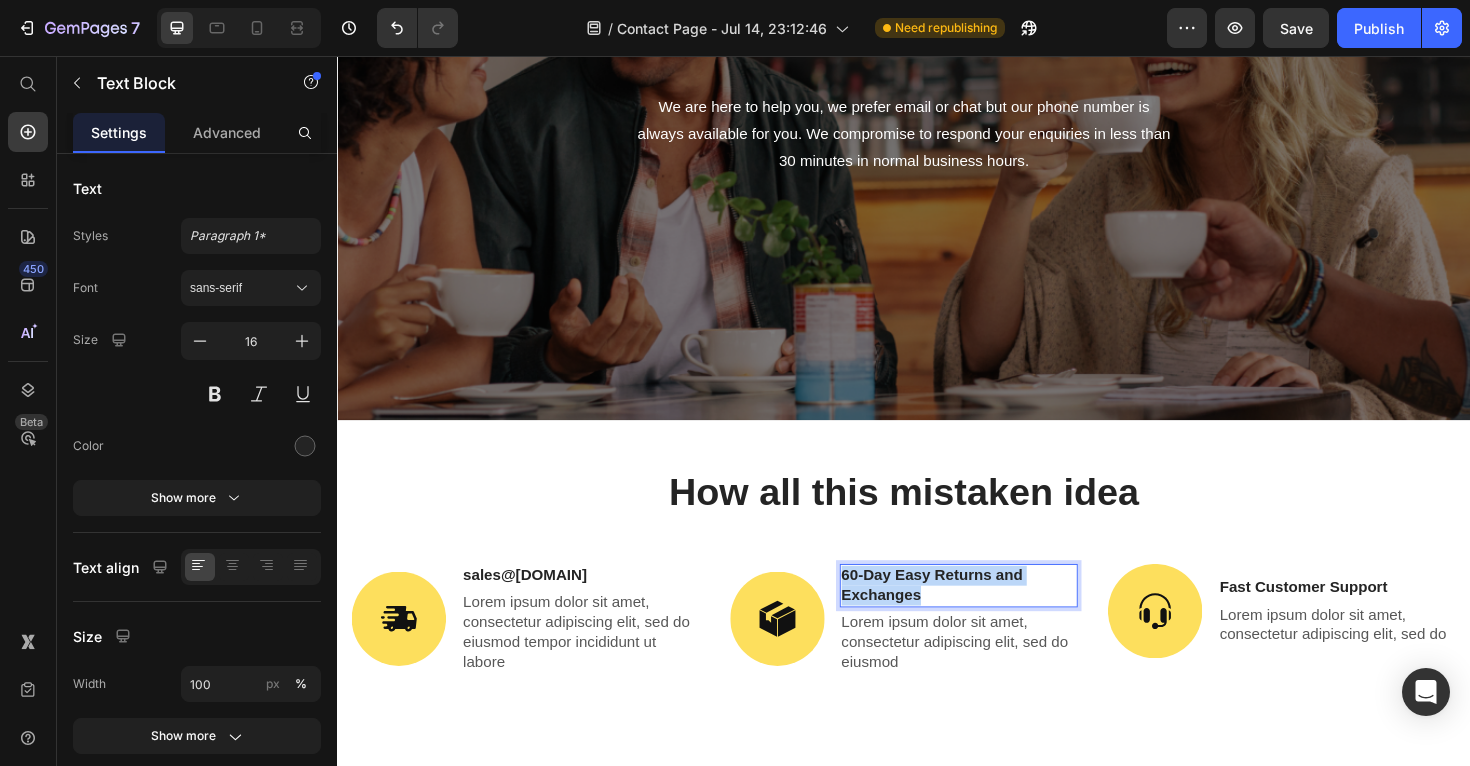 click on "60-Day Easy Returns and Exchanges" at bounding box center [995, 617] 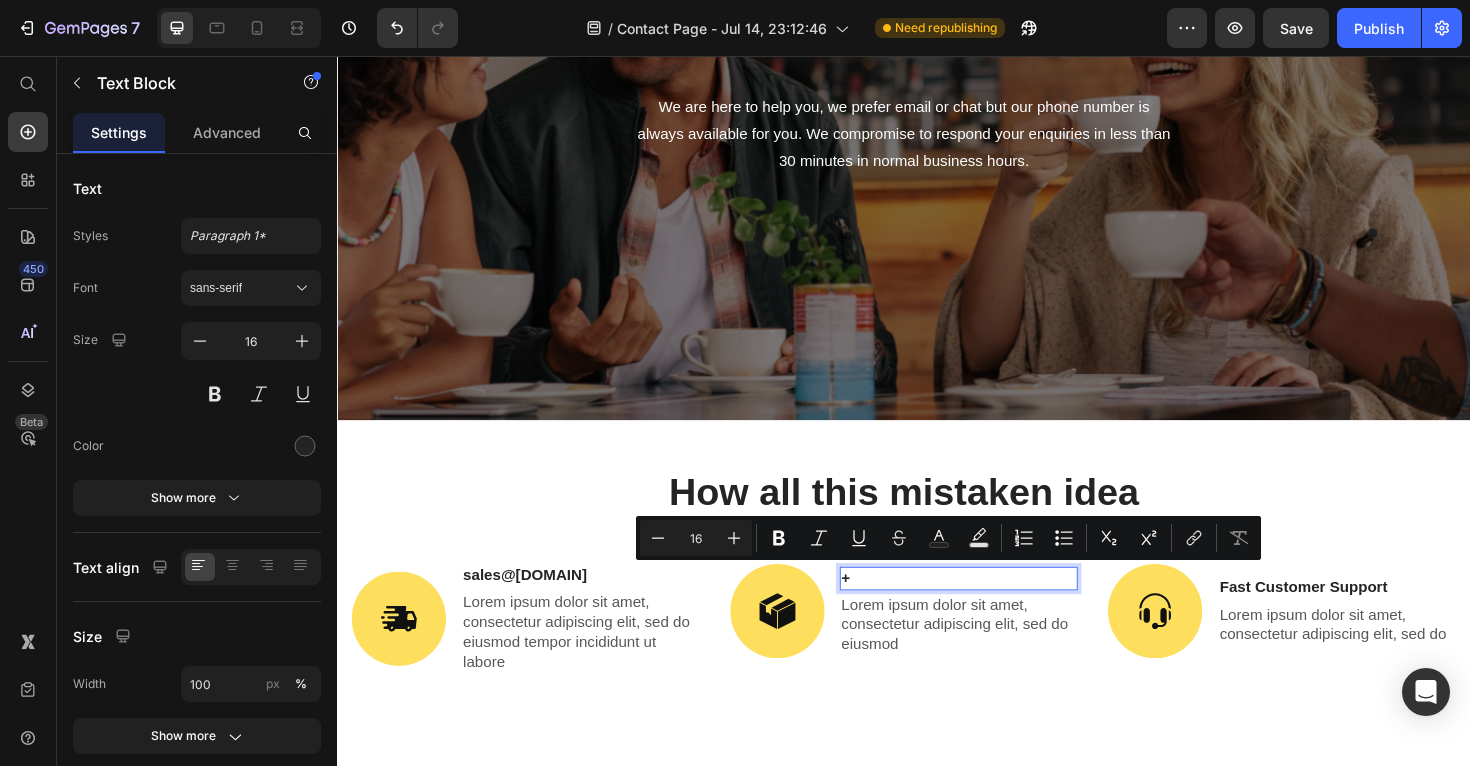 scroll, scrollTop: 343, scrollLeft: 0, axis: vertical 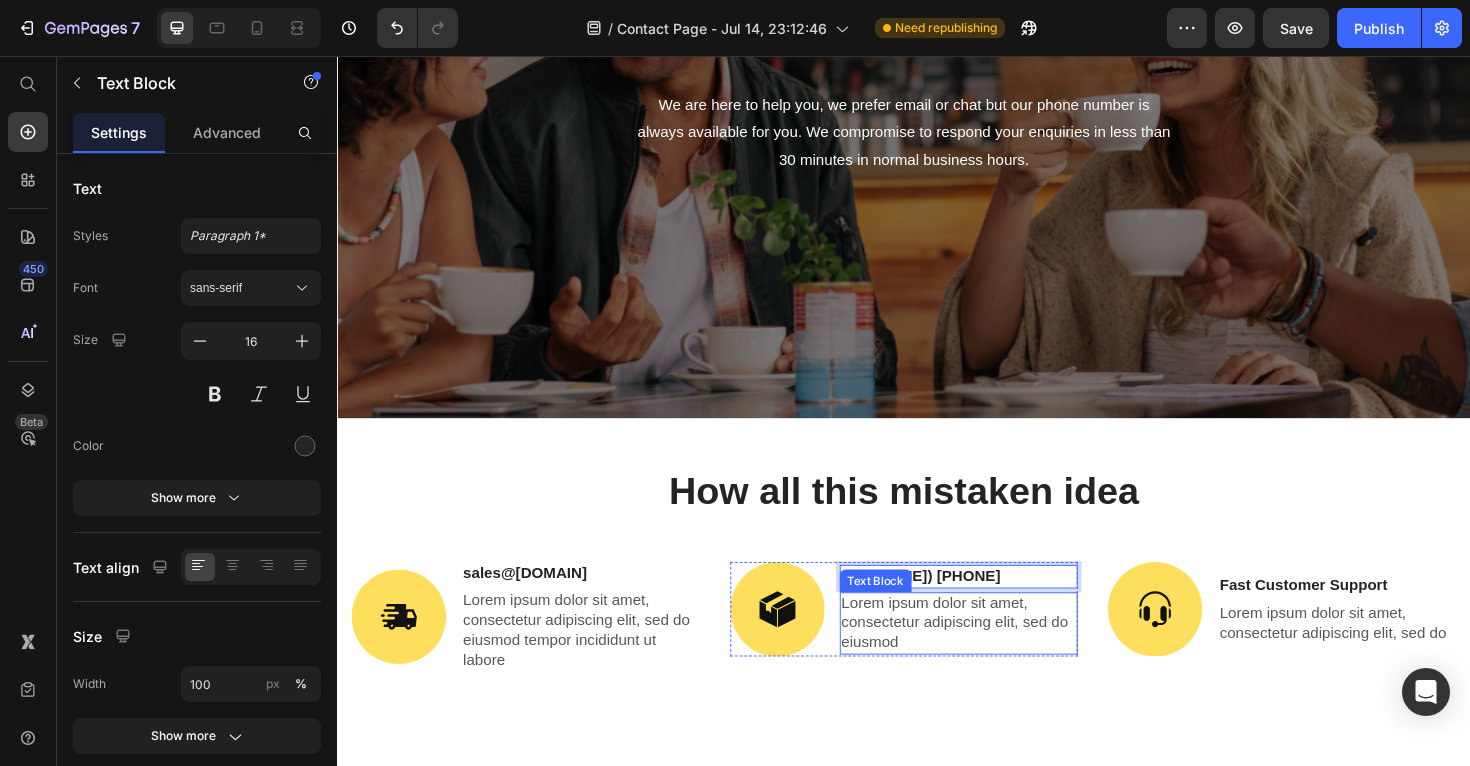 click on "Lorem ipsum dolor sit amet, consectetur adipiscing elit, sed do eiusmod" at bounding box center [995, 657] 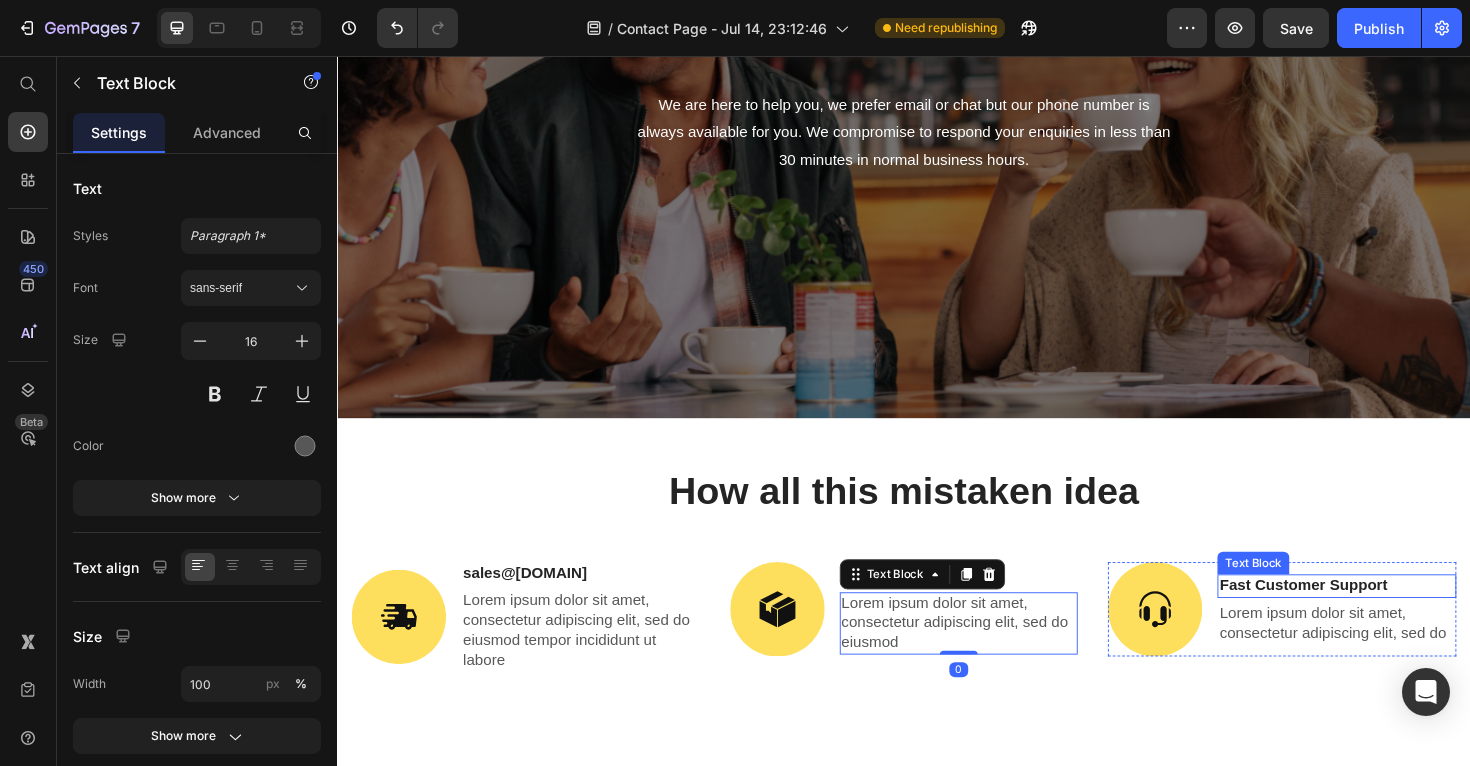click on "Fast Customer Support" at bounding box center (1395, 617) 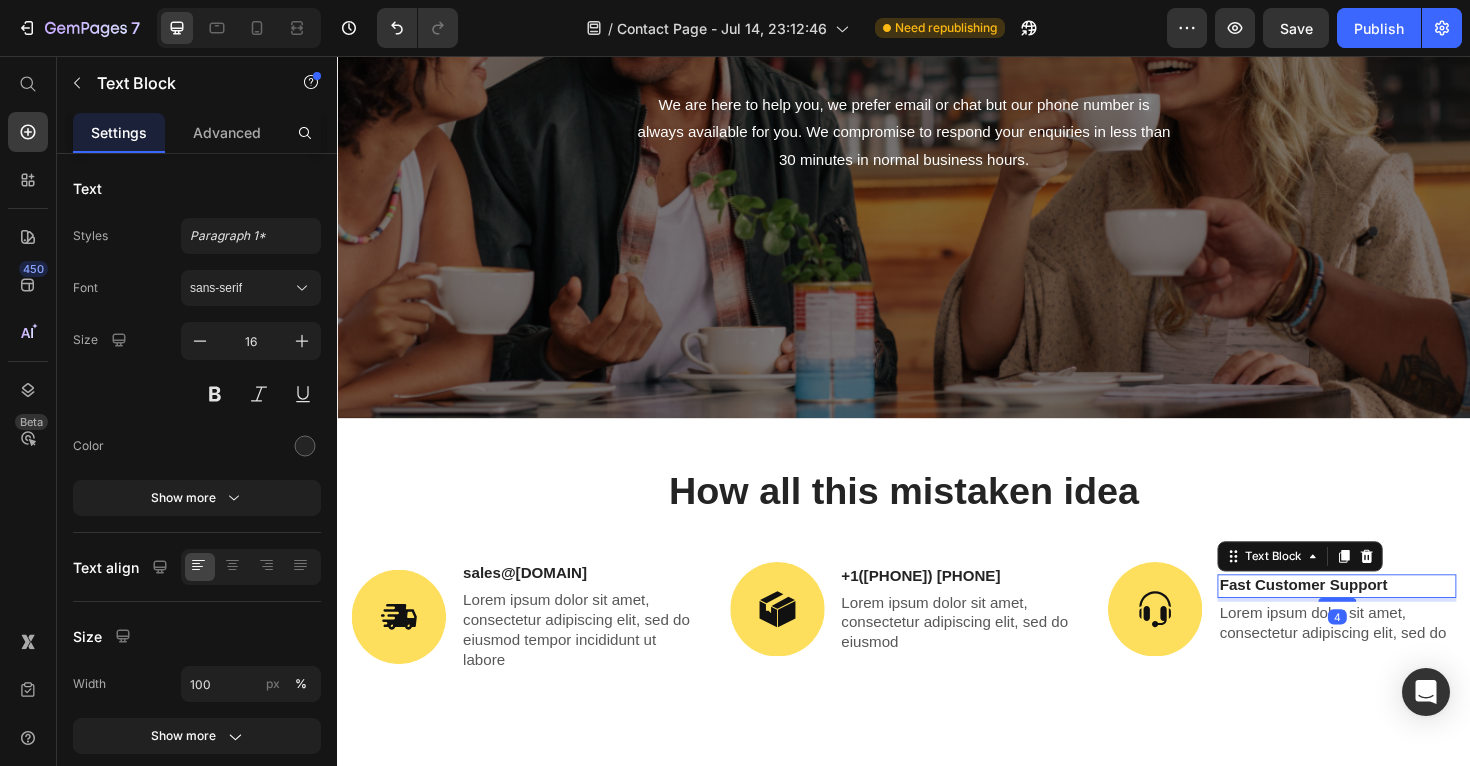 click on "Fast Customer Support" at bounding box center (1395, 617) 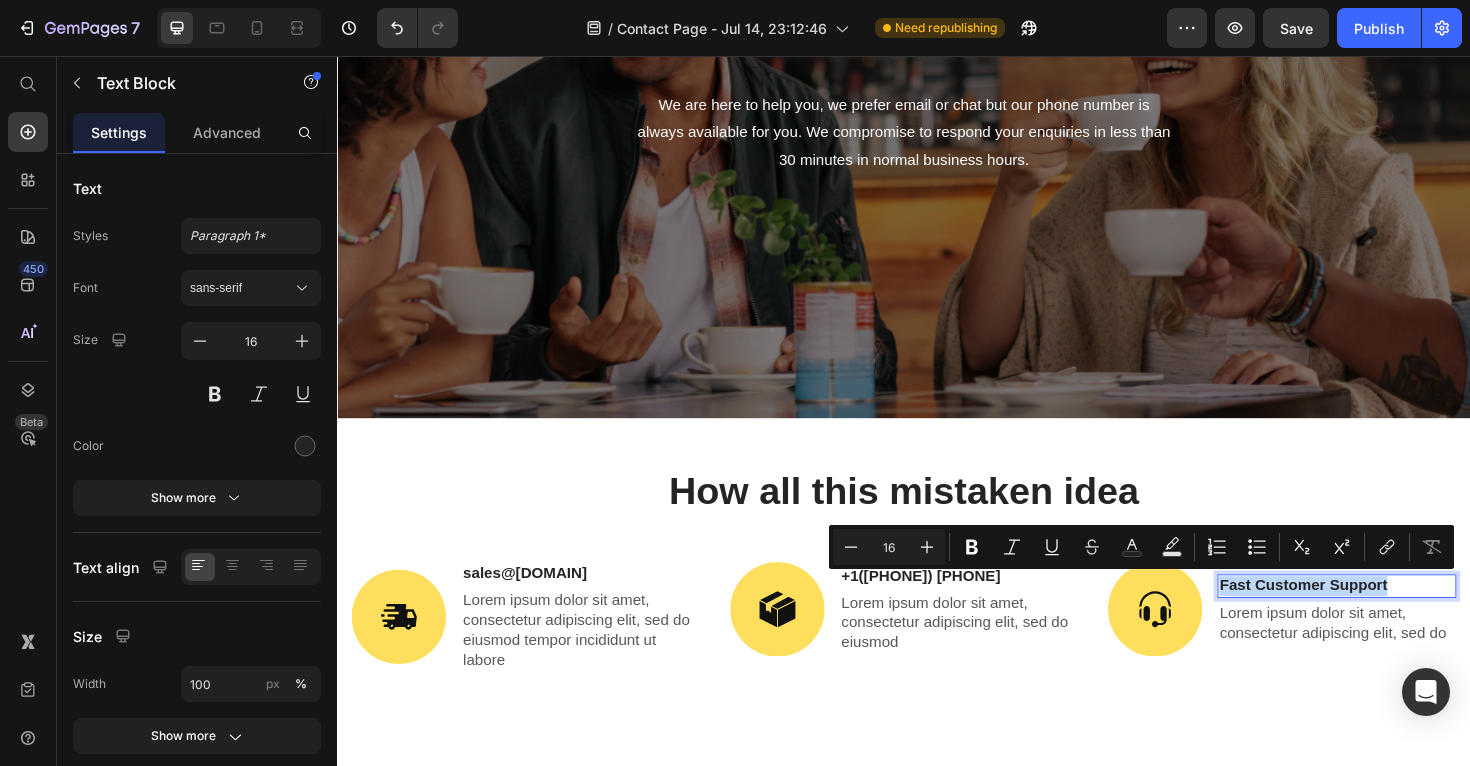 click on "Fast Customer Support" at bounding box center [1395, 617] 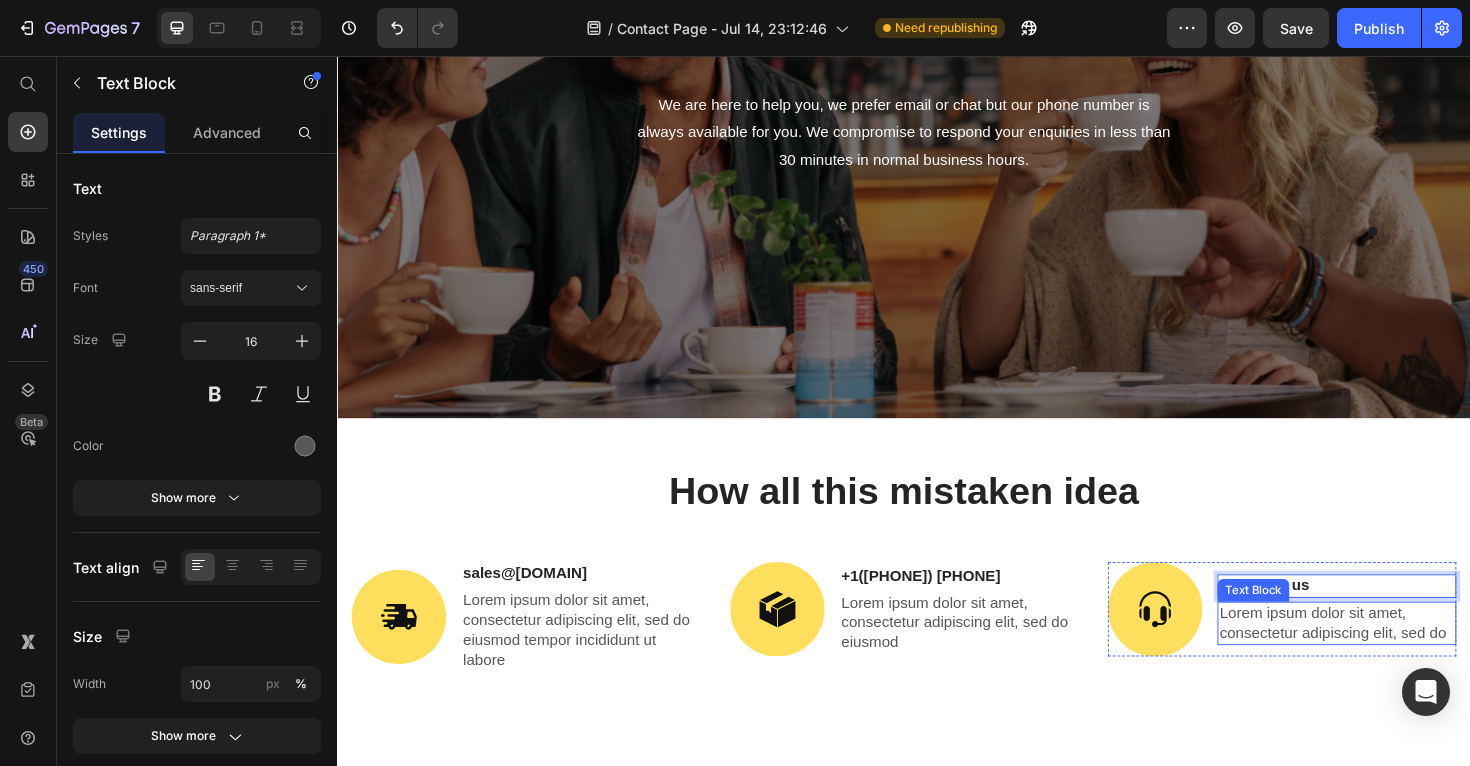 click on "Lorem ipsum dolor sit amet, consectetur adipiscing elit, sed do" at bounding box center (1395, 657) 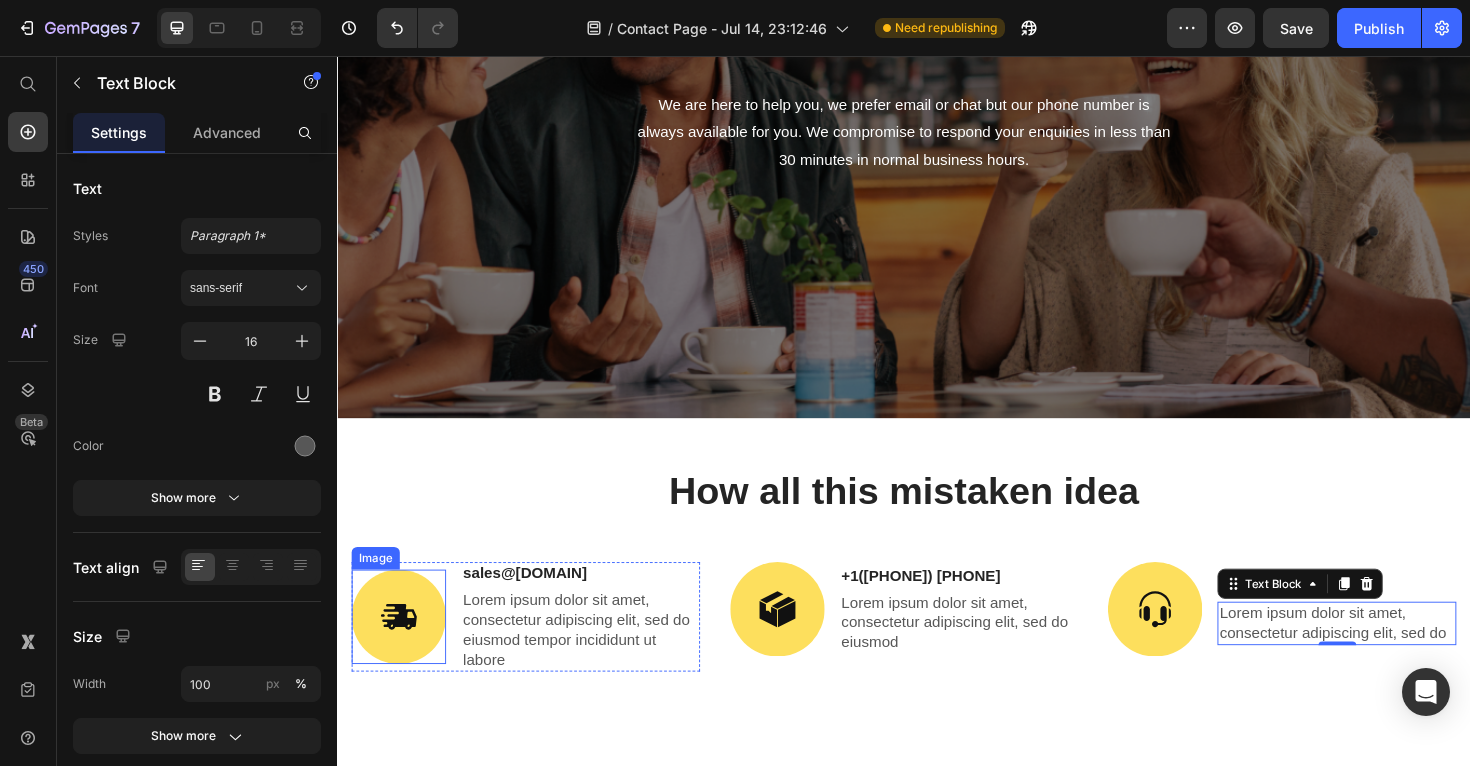 click at bounding box center (402, 650) 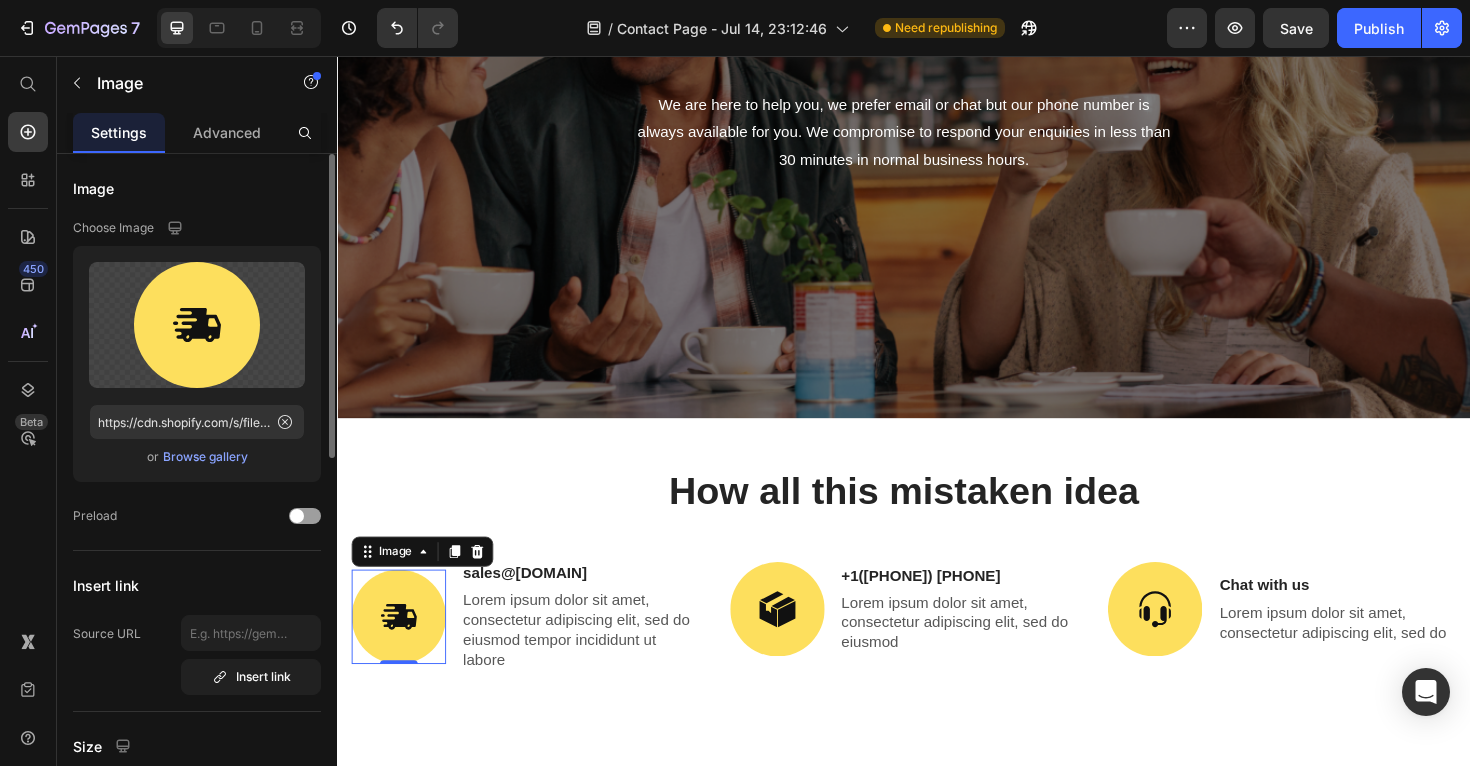 click on "Browse gallery" at bounding box center [205, 457] 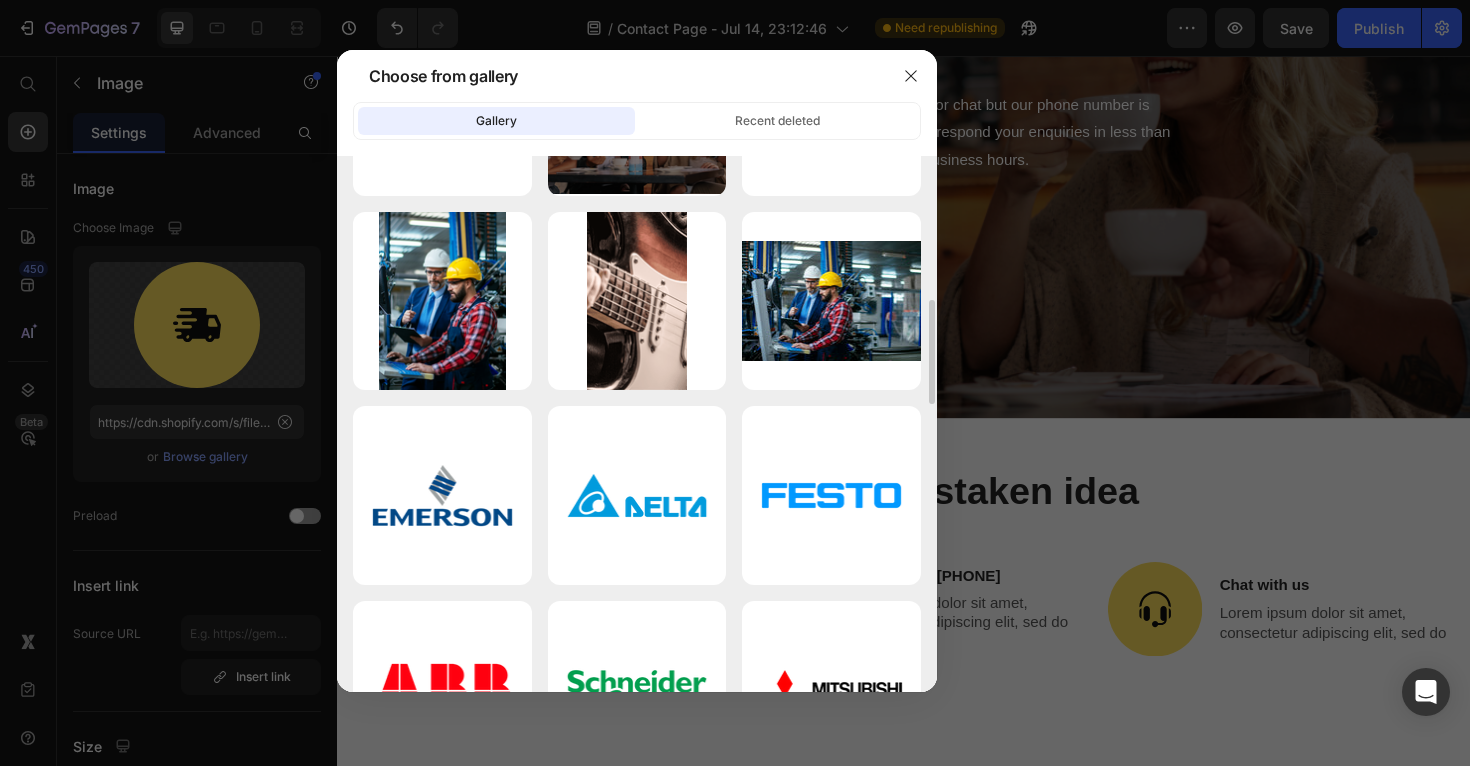 scroll, scrollTop: 0, scrollLeft: 0, axis: both 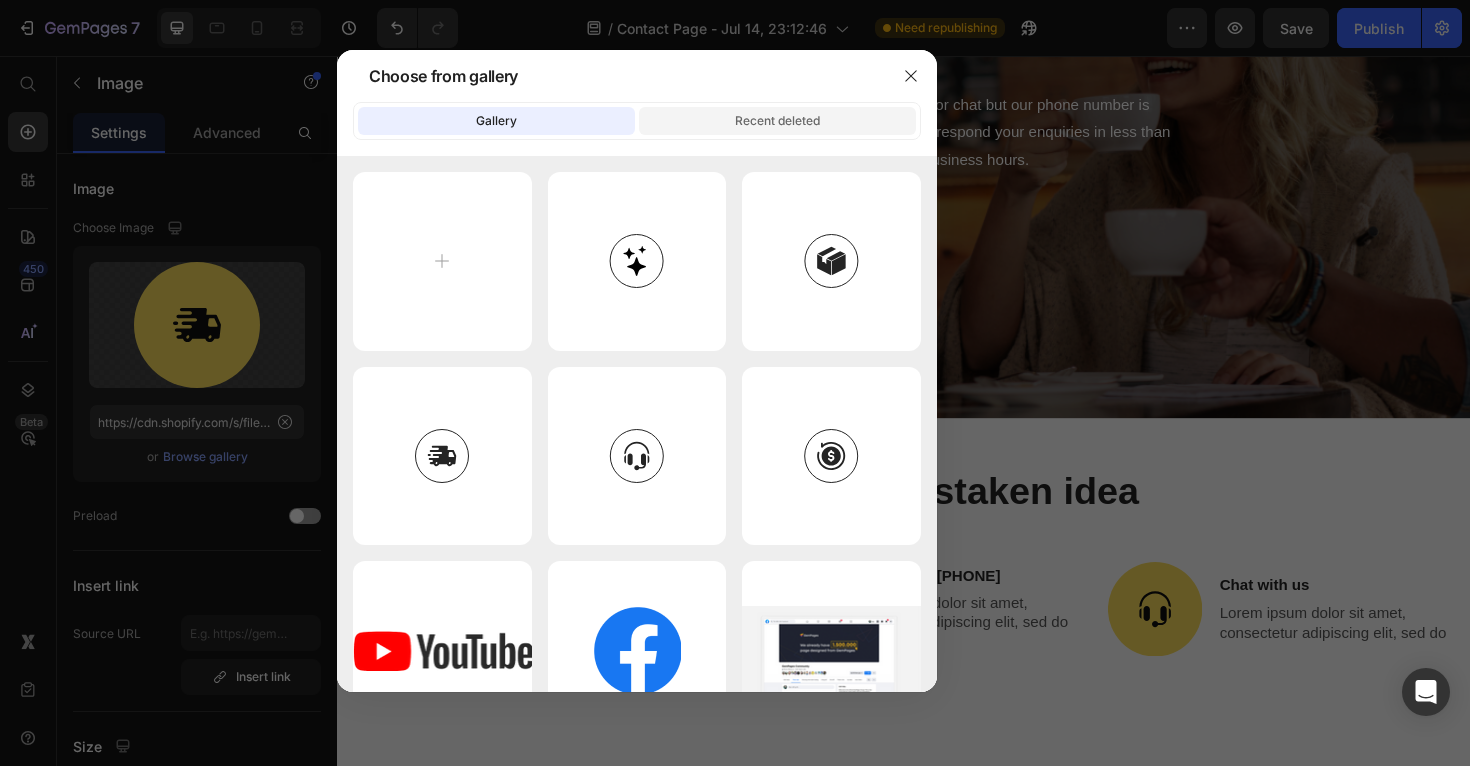 click on "Recent deleted" 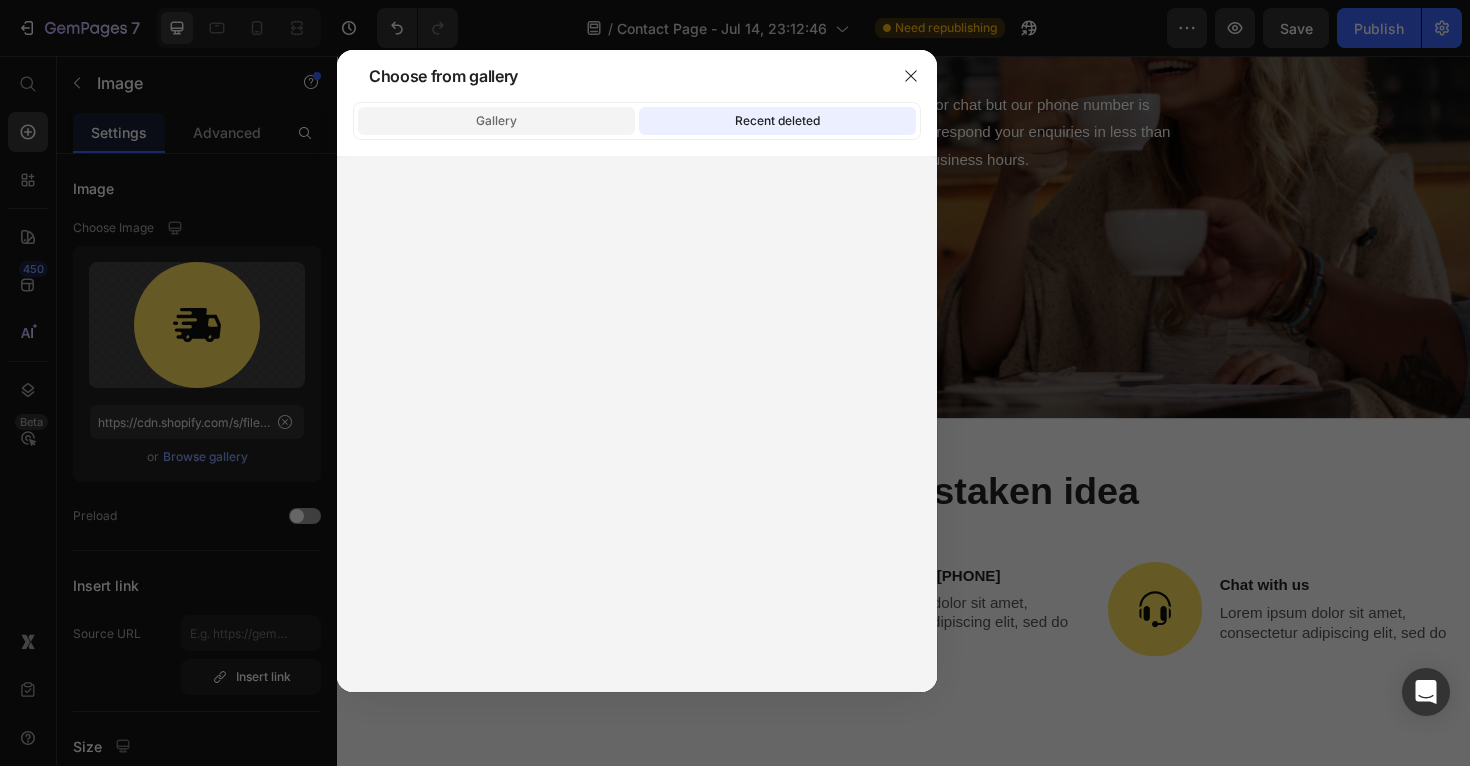 click on "Gallery" 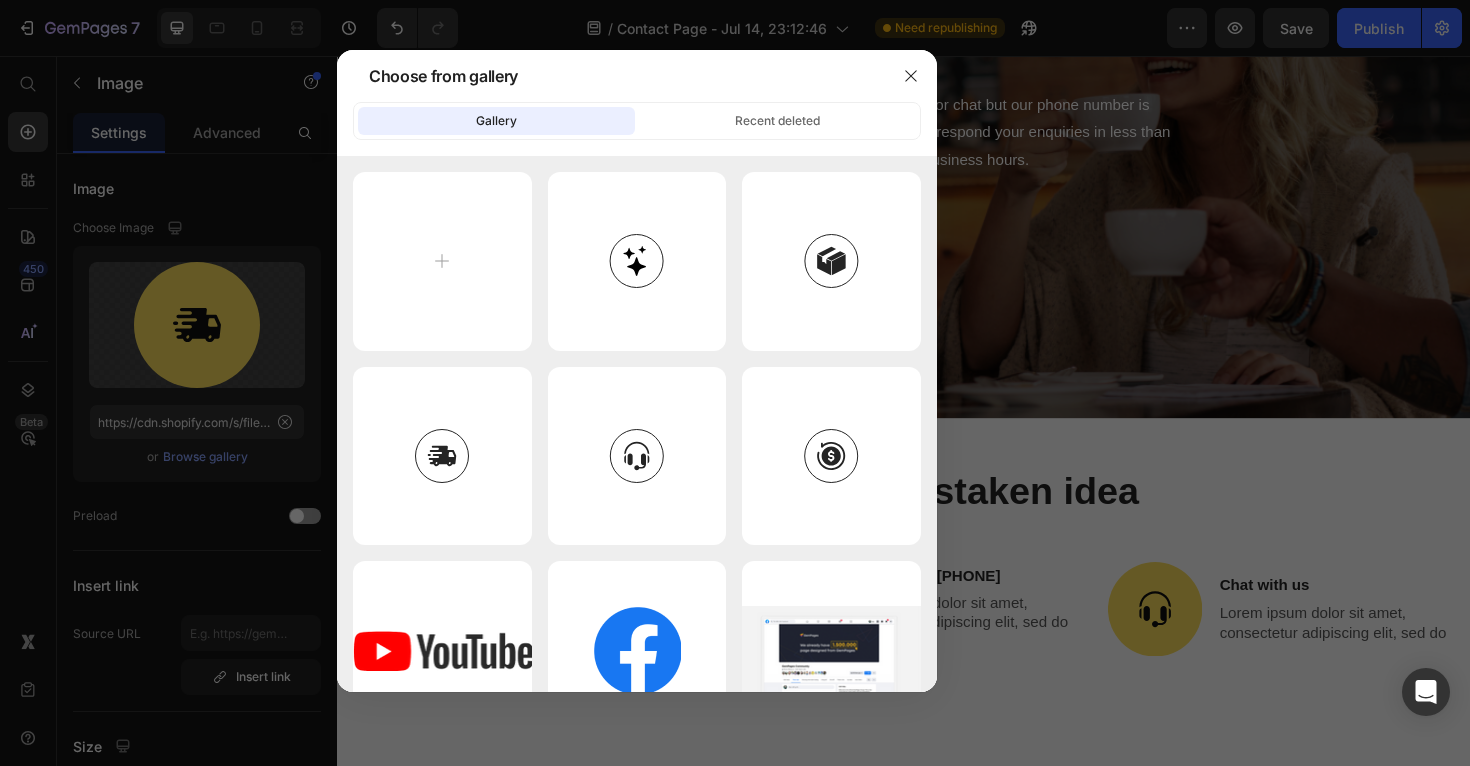 type 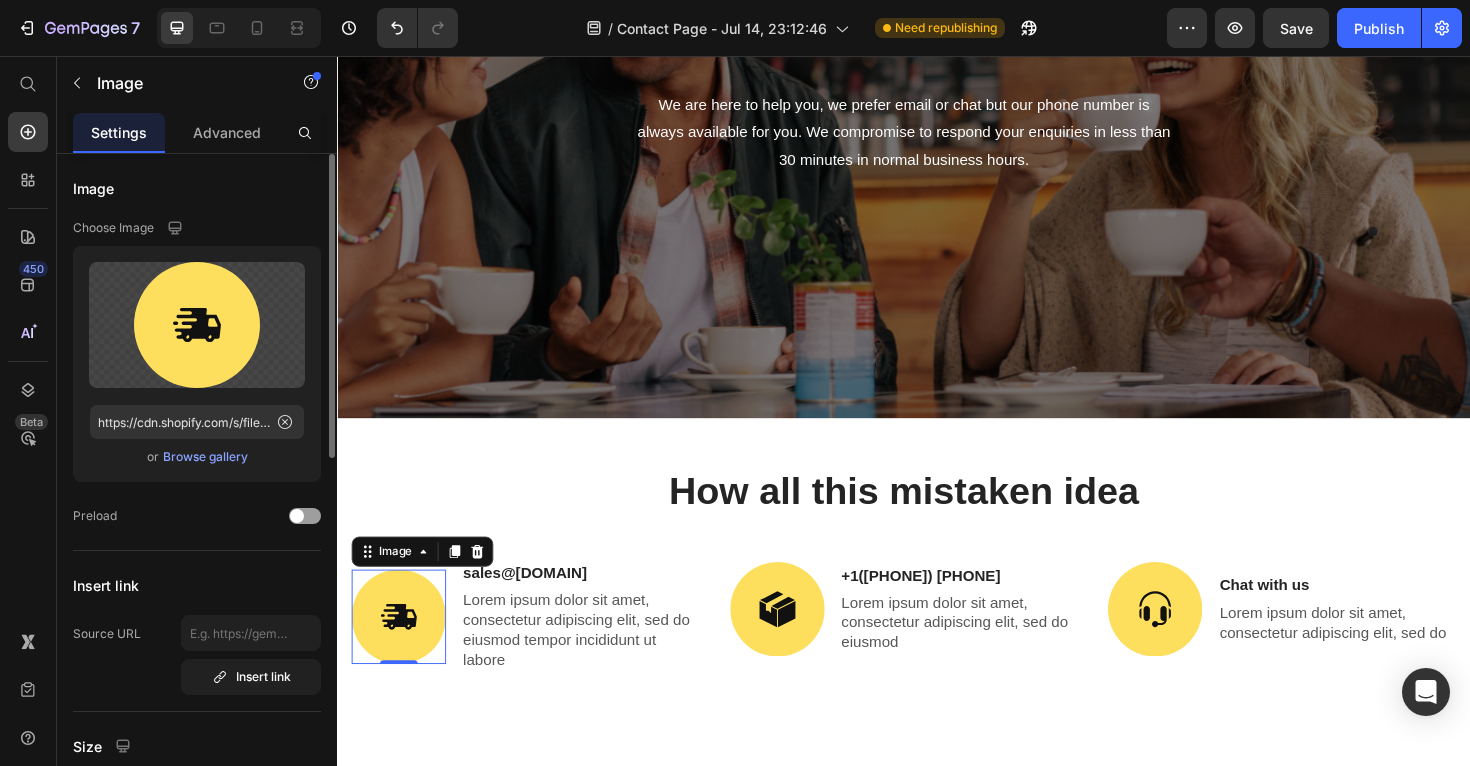click on "Browse gallery" at bounding box center [205, 457] 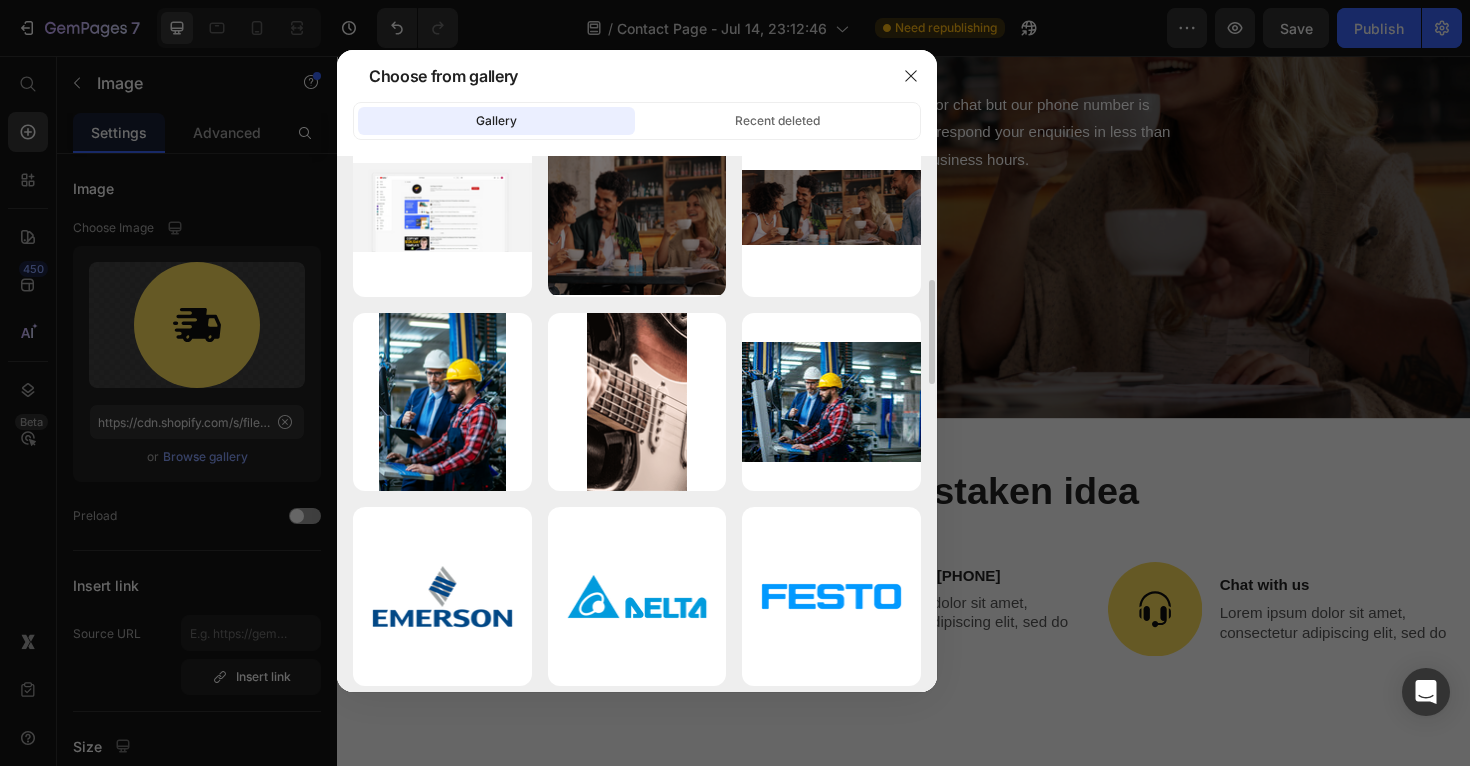 scroll, scrollTop: 0, scrollLeft: 0, axis: both 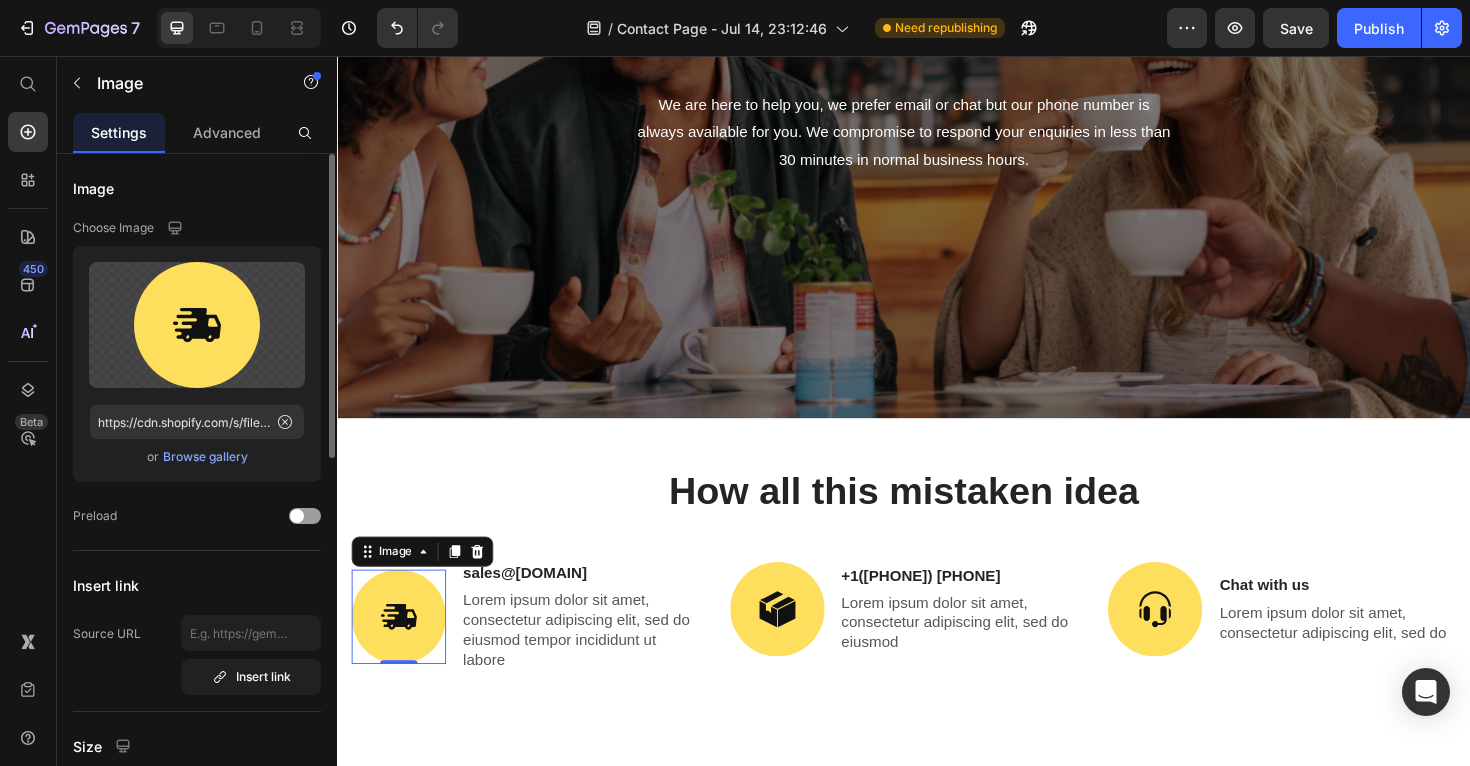click on "Browse gallery" at bounding box center (205, 457) 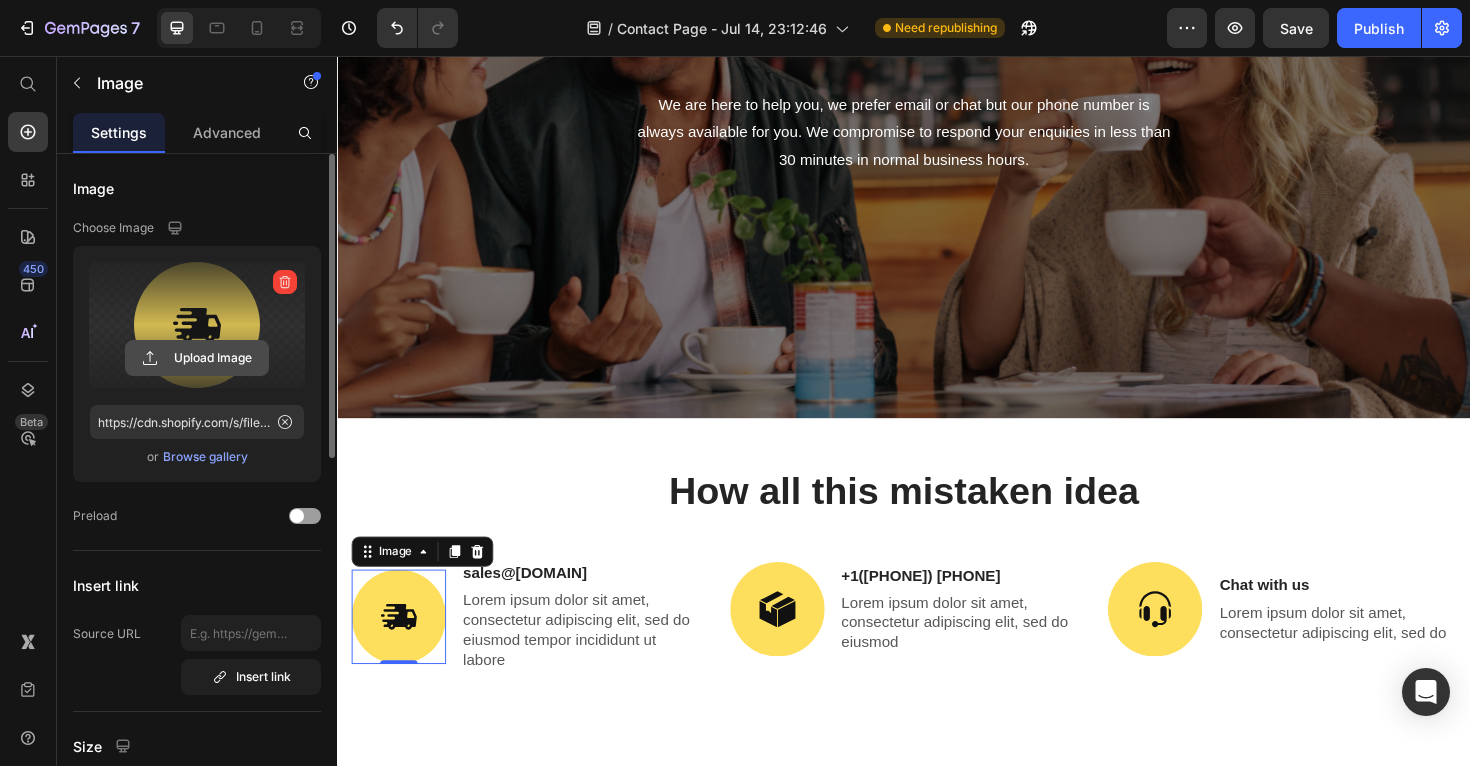 click 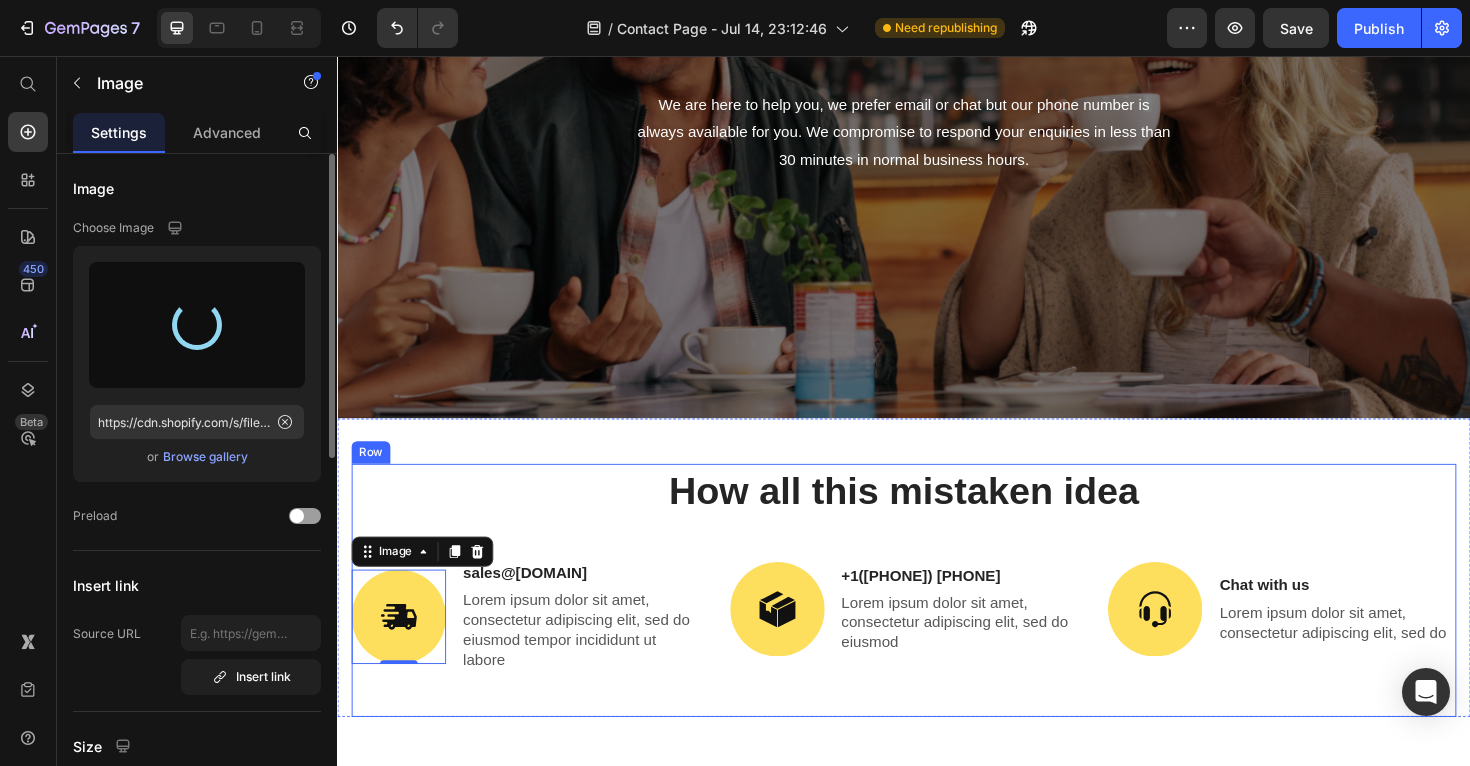 type on "https://cdn.shopify.com/s/files/1/0554/8697/1994/files/gempages_522583125801304843-80093ce4-90dd-4558-a20d-4f8b58f4a016.png" 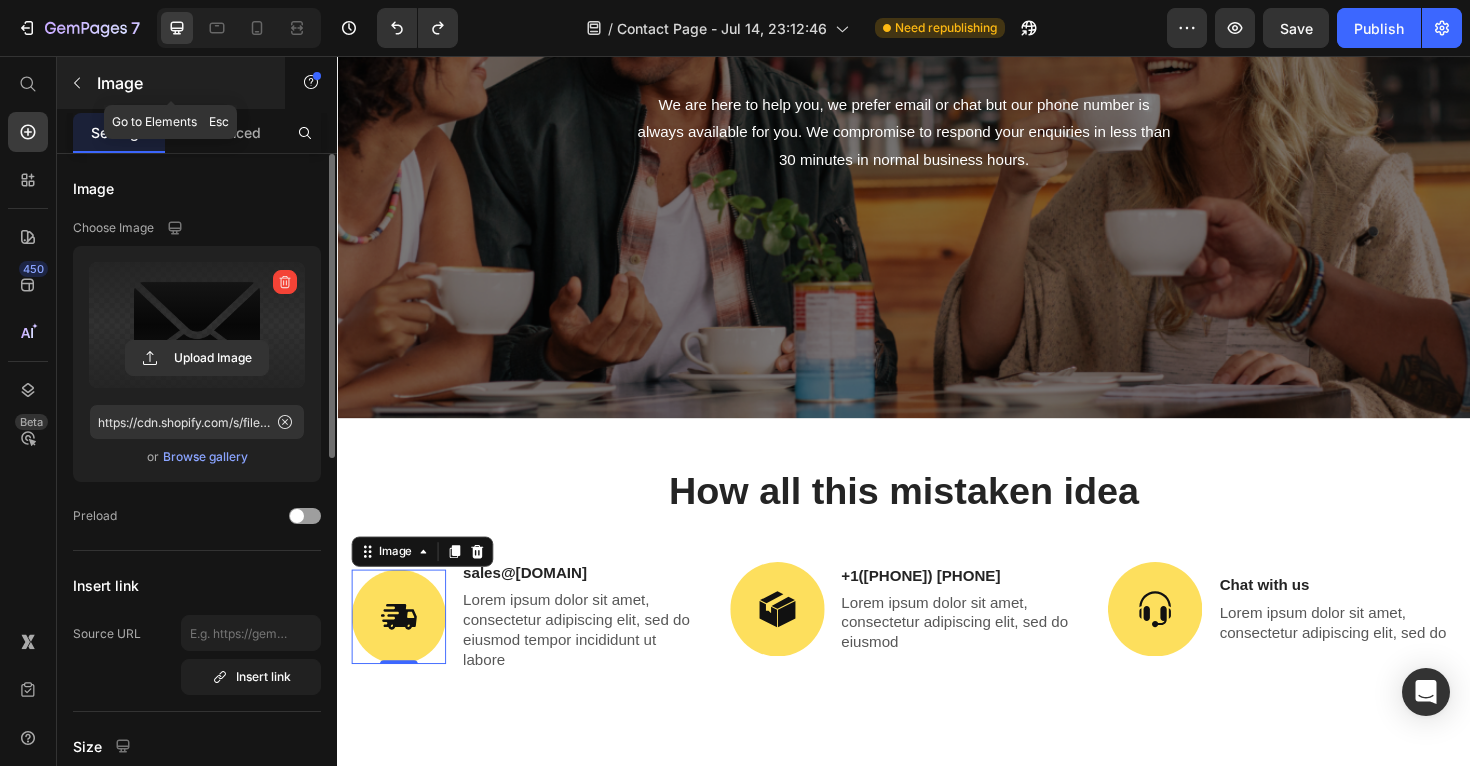click on "Image" at bounding box center [171, 83] 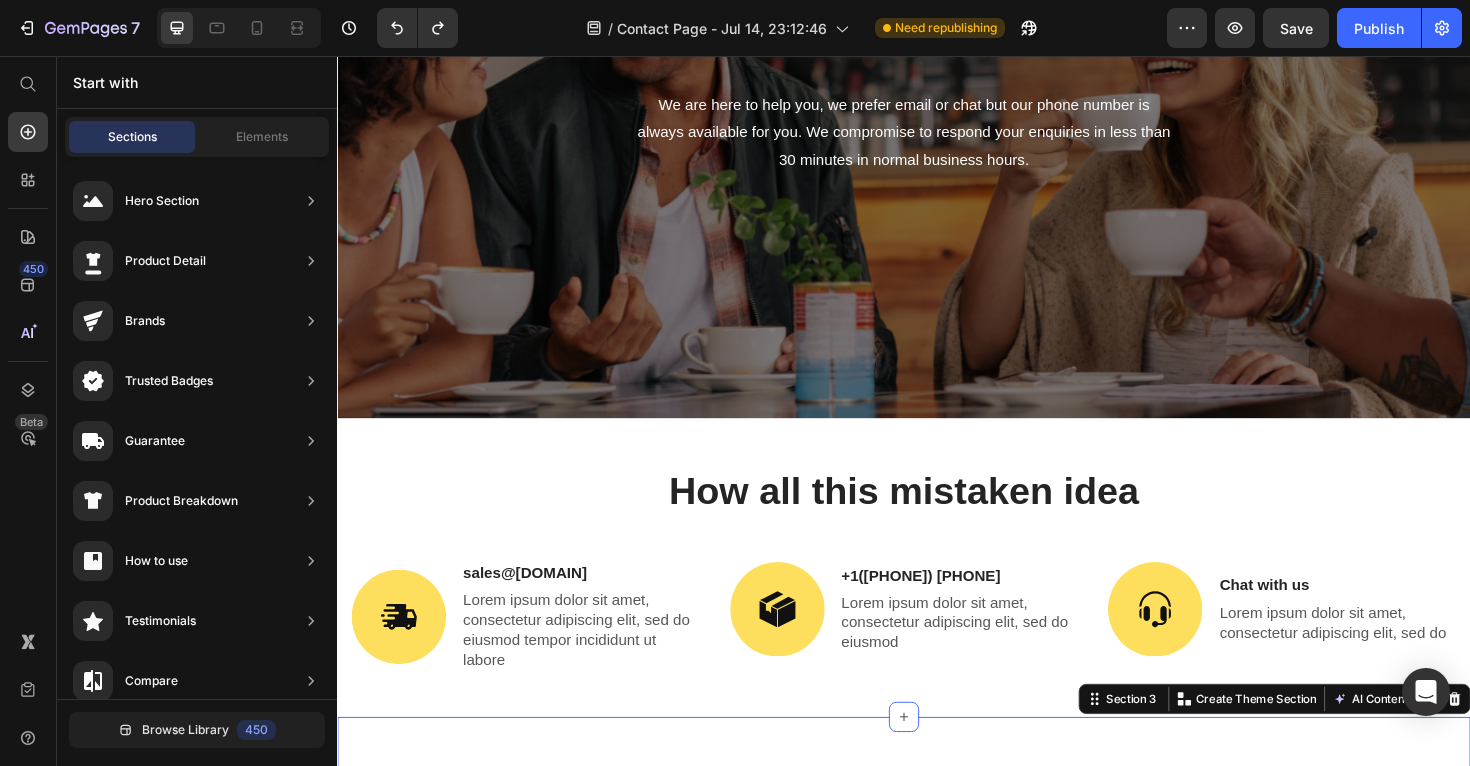 click on "We're happy to help! Heading Quotes, questions, concerns...? We want to help. Send us a message below Text block Text Field Email Field Text Area Submit Submit Button Contact Form Office Heading 2700 Post Oak Blvd. Houston, Texas 77056 Text block Warehouse Heading 701 N International Blvd, Ste 109, Hidalgo, Texas 78557 Text block Email us Heading sales@power-industrial.com Text block Call us Heading Phone: 210-595-9867 9:00AM - 5:00PM CST Text block Row Row Section 3   You can create reusable sections Create Theme Section AI Content Write with GemAI What would you like to describe here? Tone and Voice Persuasive Product EBM-Papst R2E190-AO26-25 Show more Generate" at bounding box center [937, 1069] 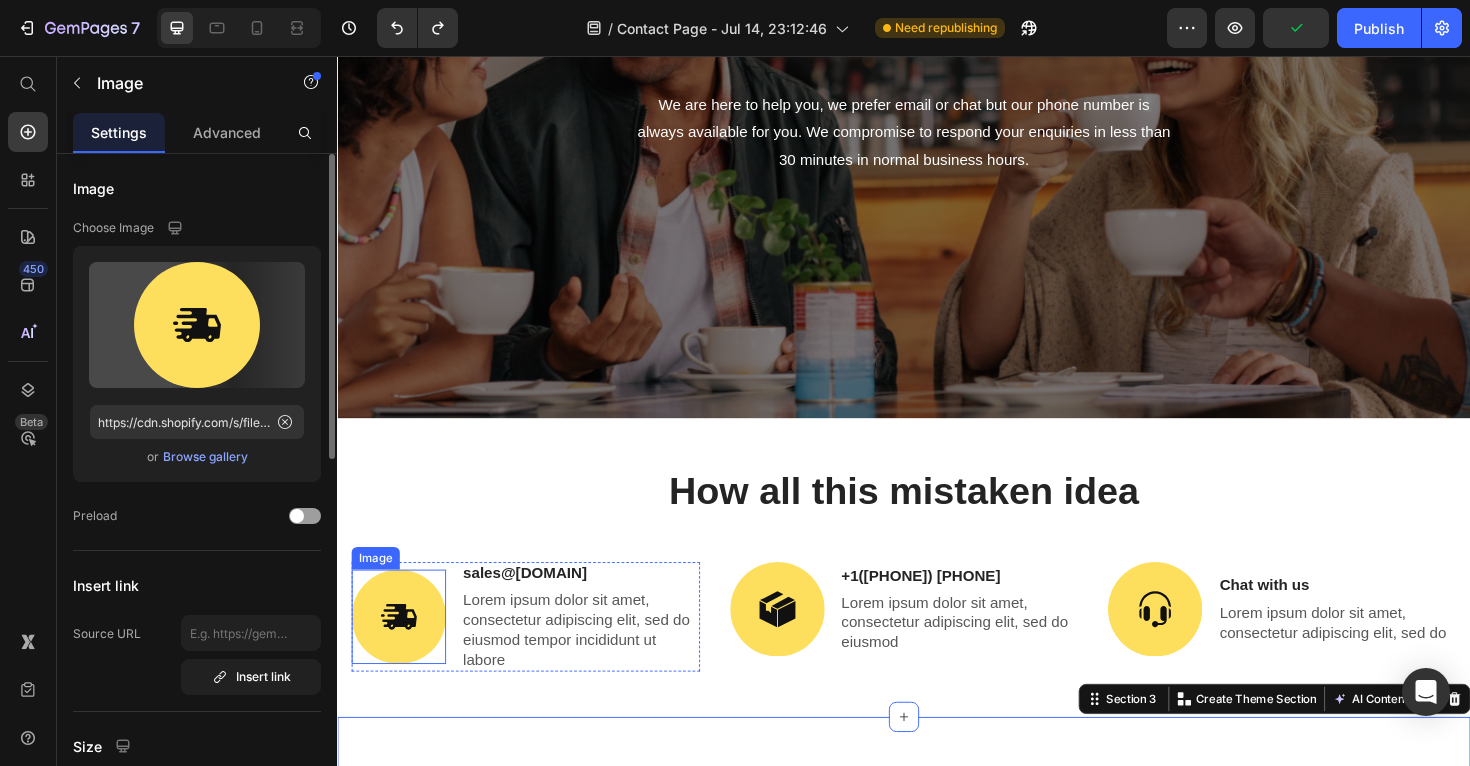 click at bounding box center [402, 650] 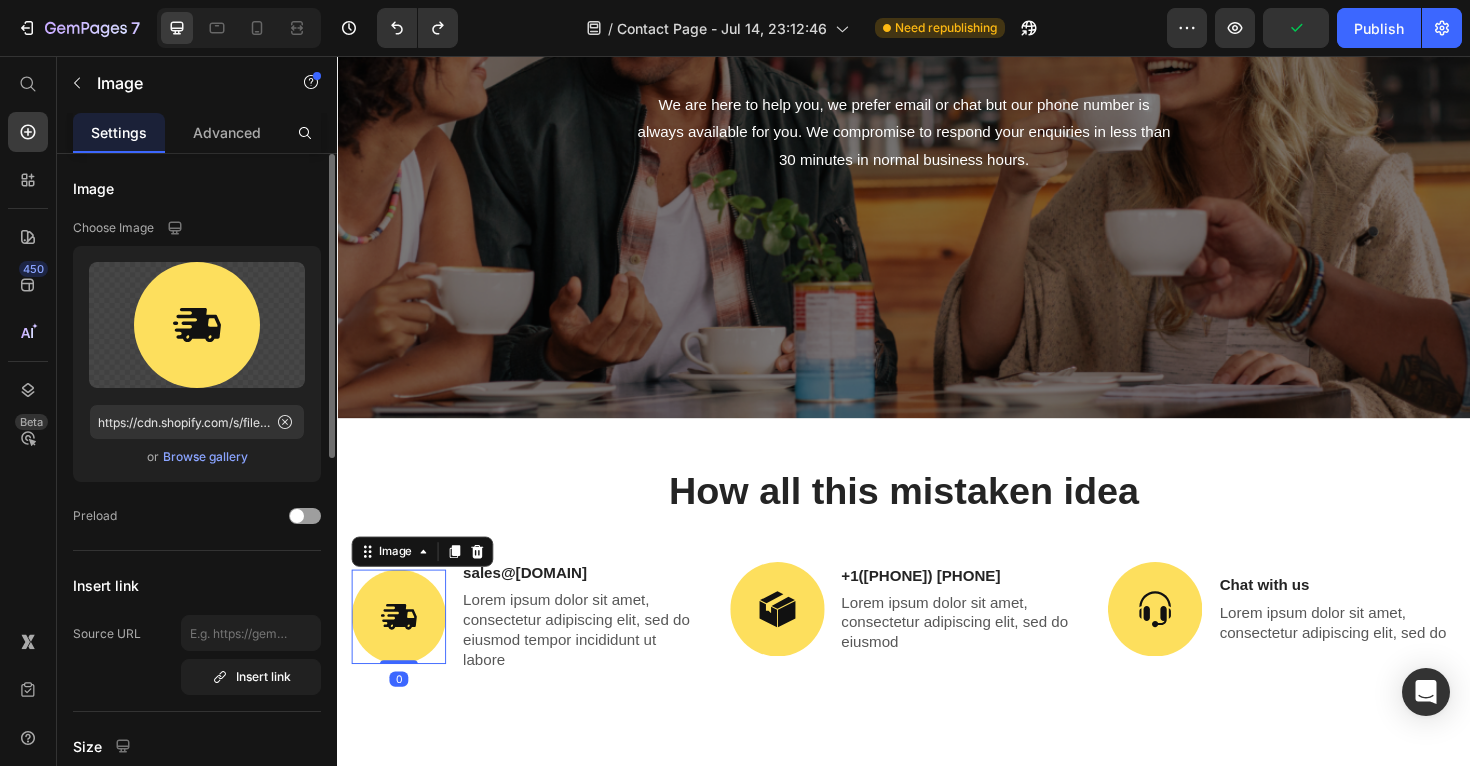 click at bounding box center [402, 650] 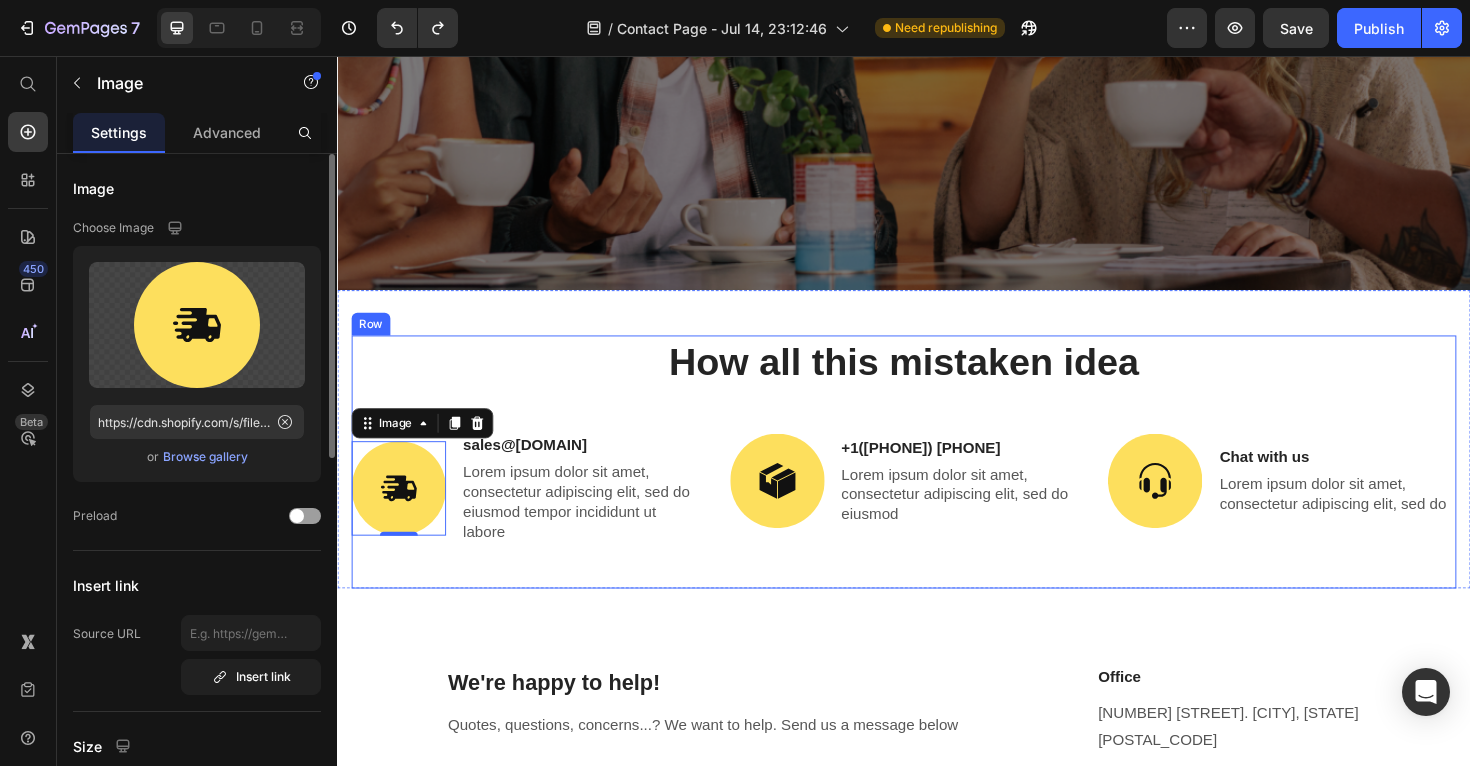 scroll, scrollTop: 439, scrollLeft: 0, axis: vertical 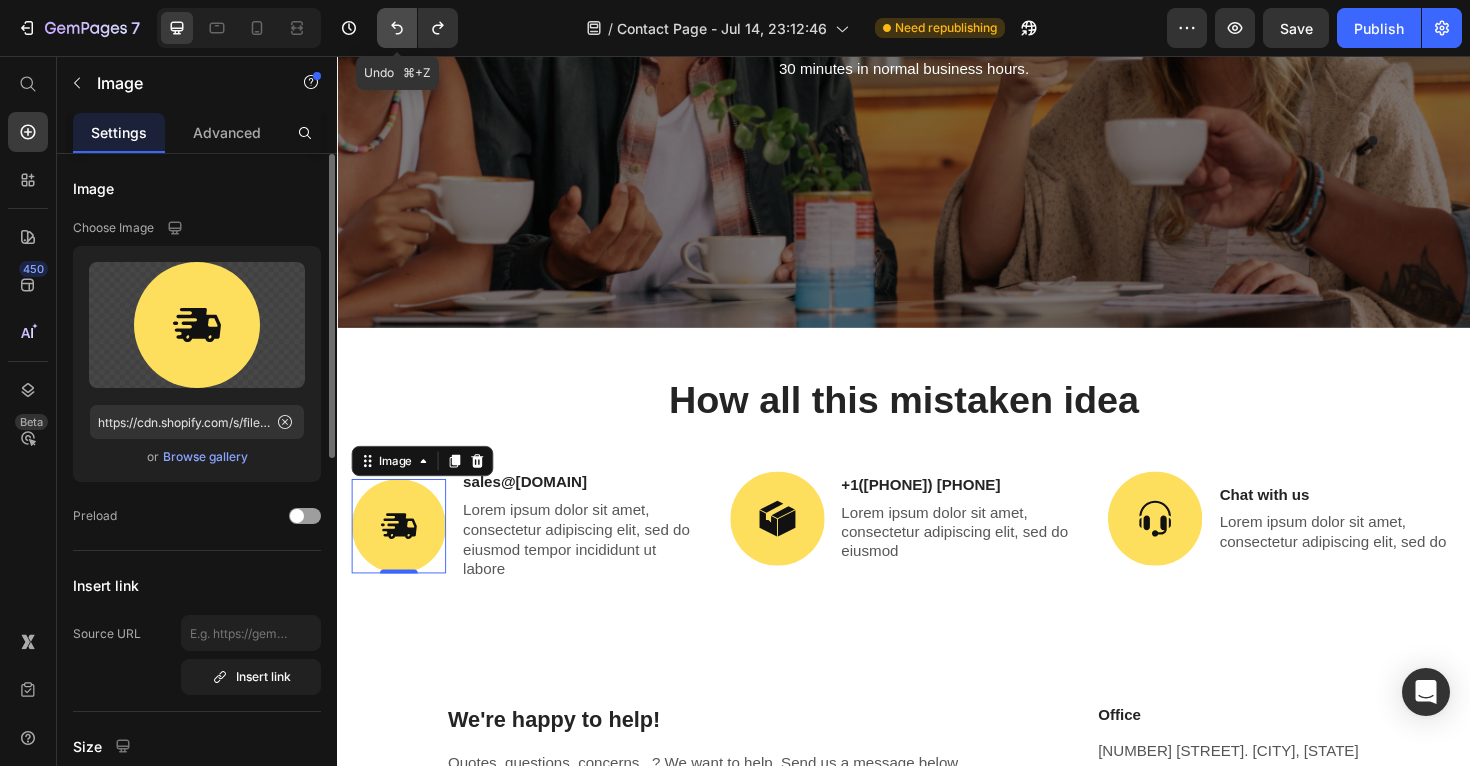 click 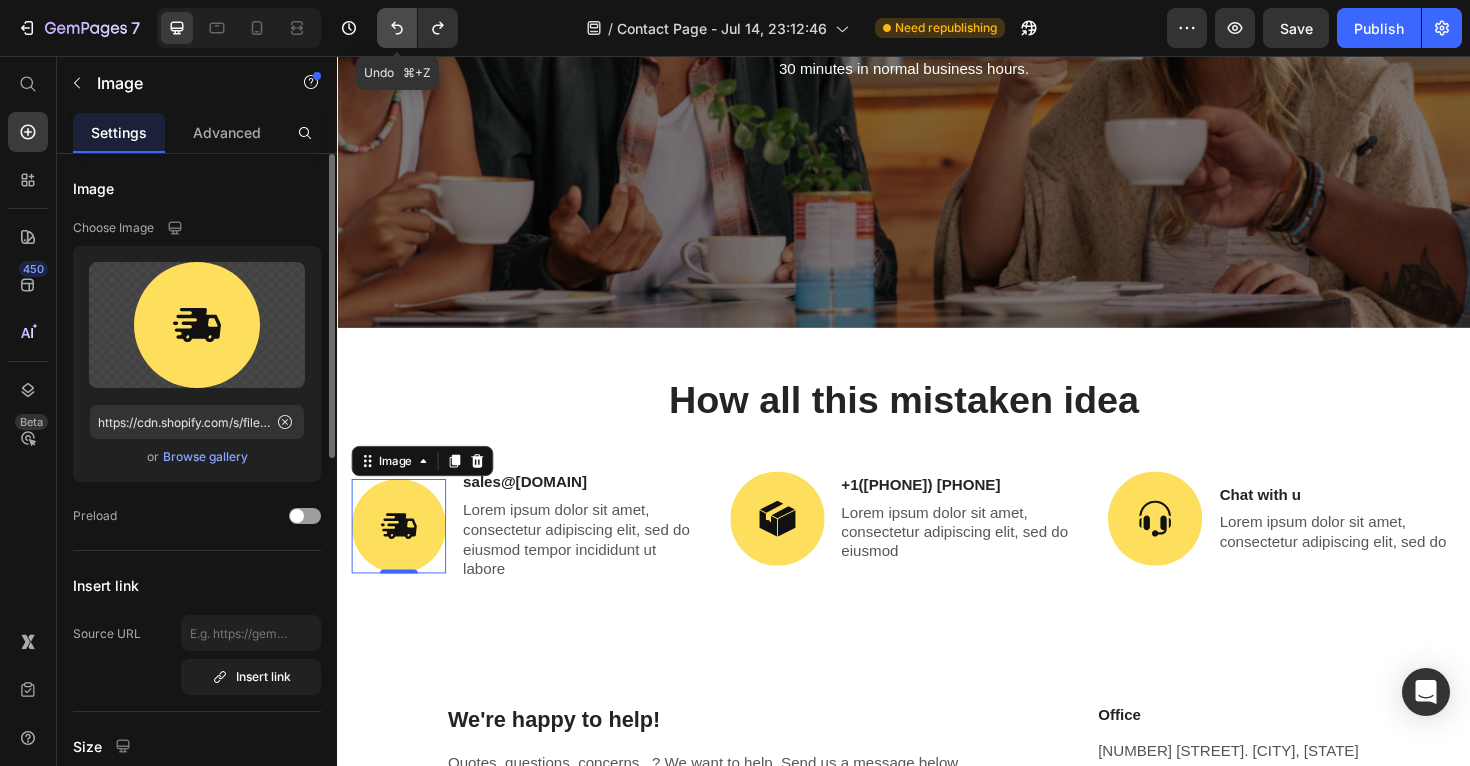 click 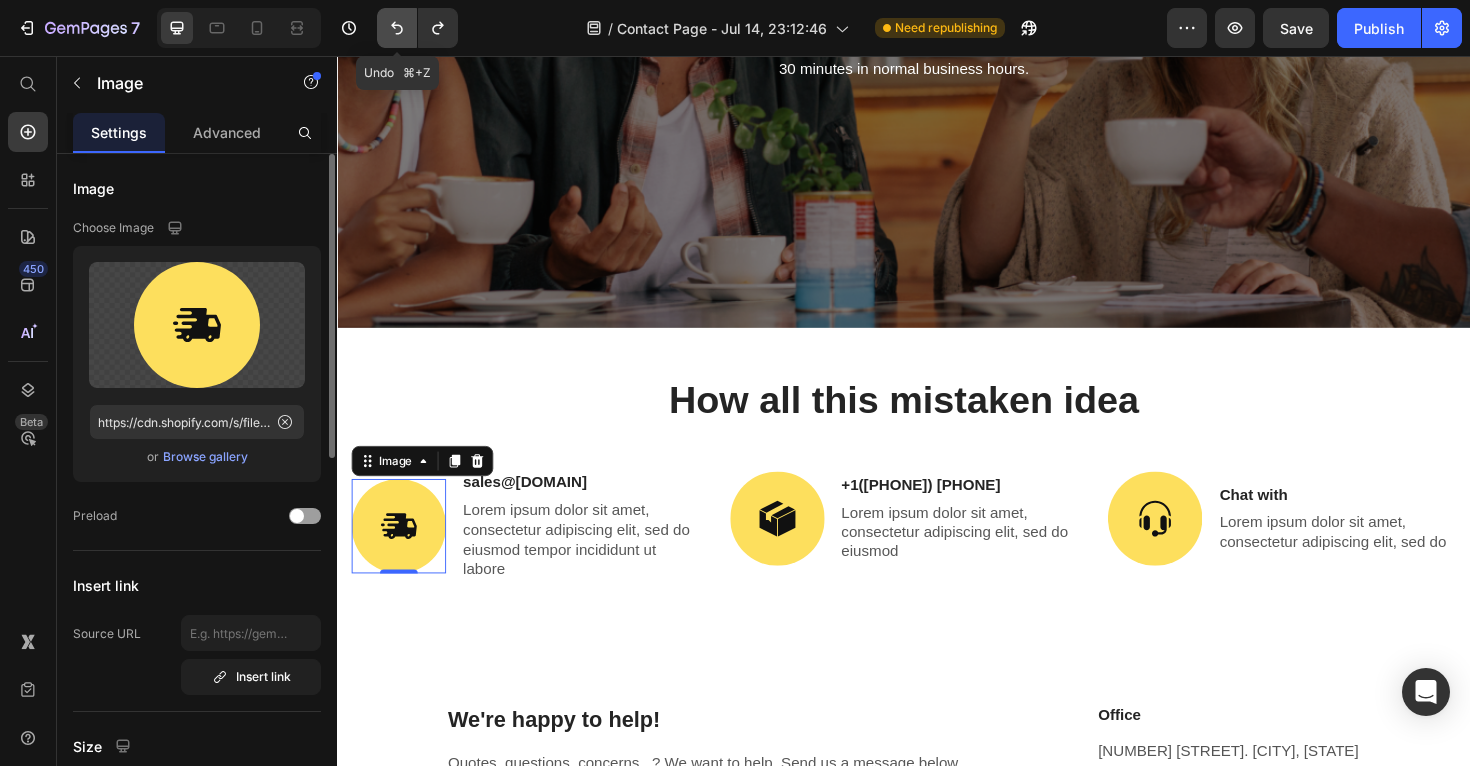 click 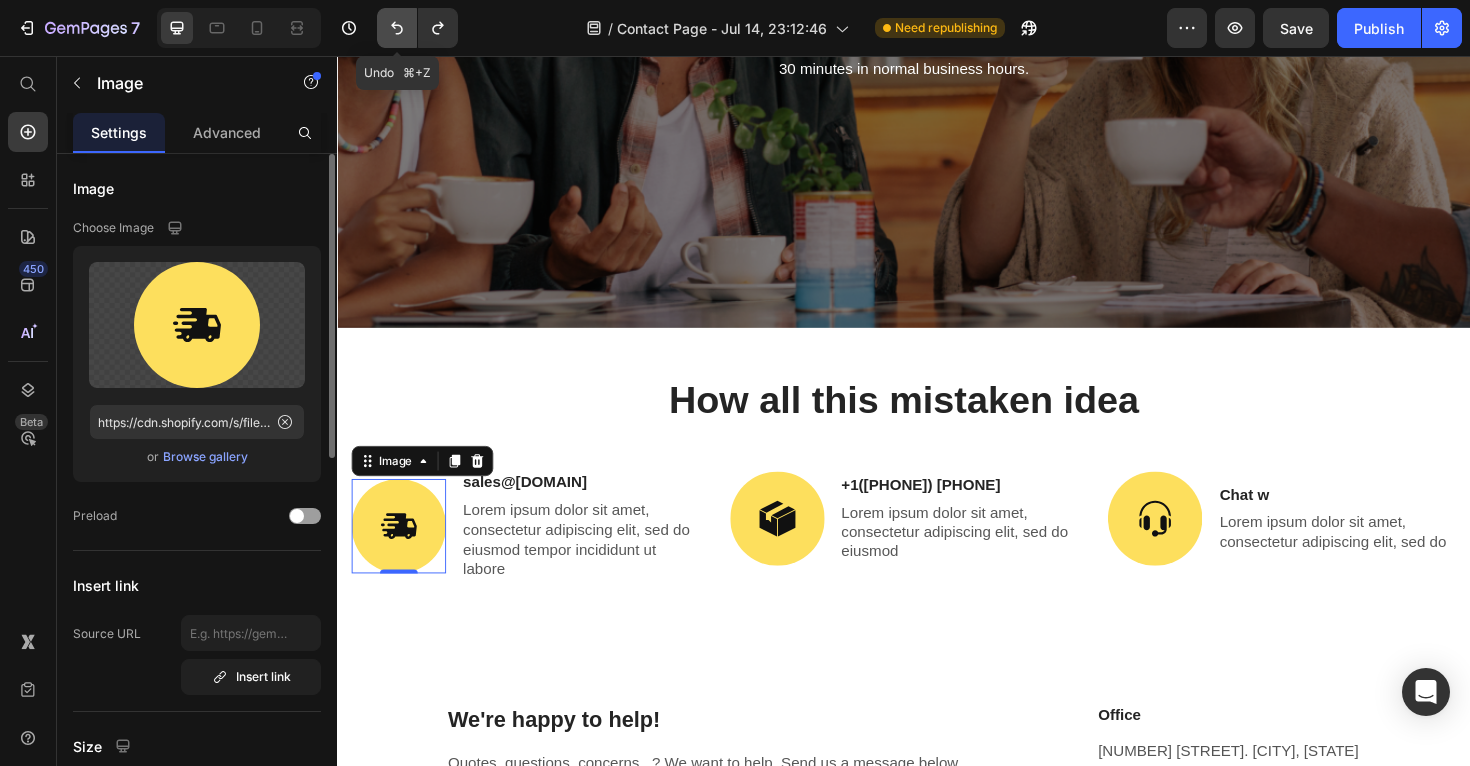 click 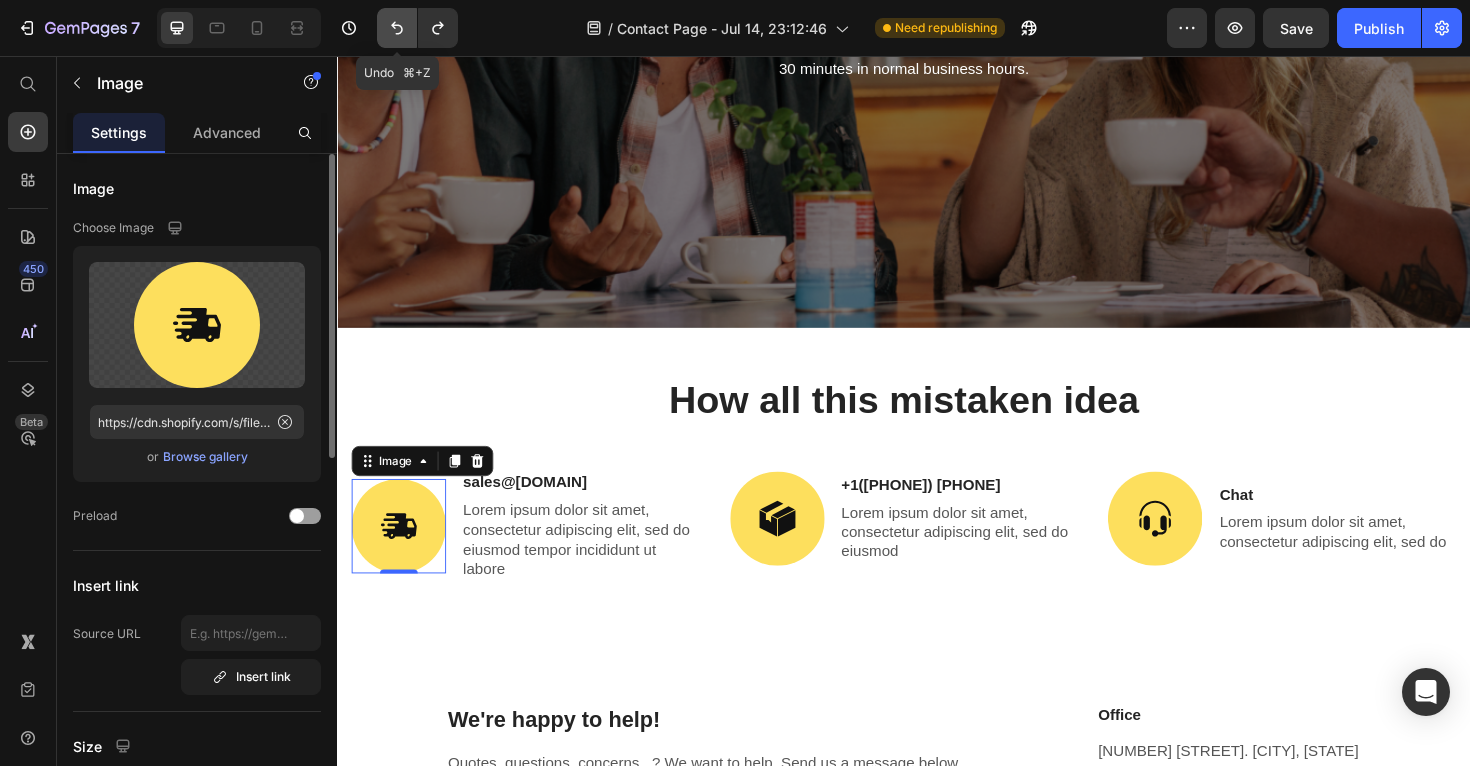 click 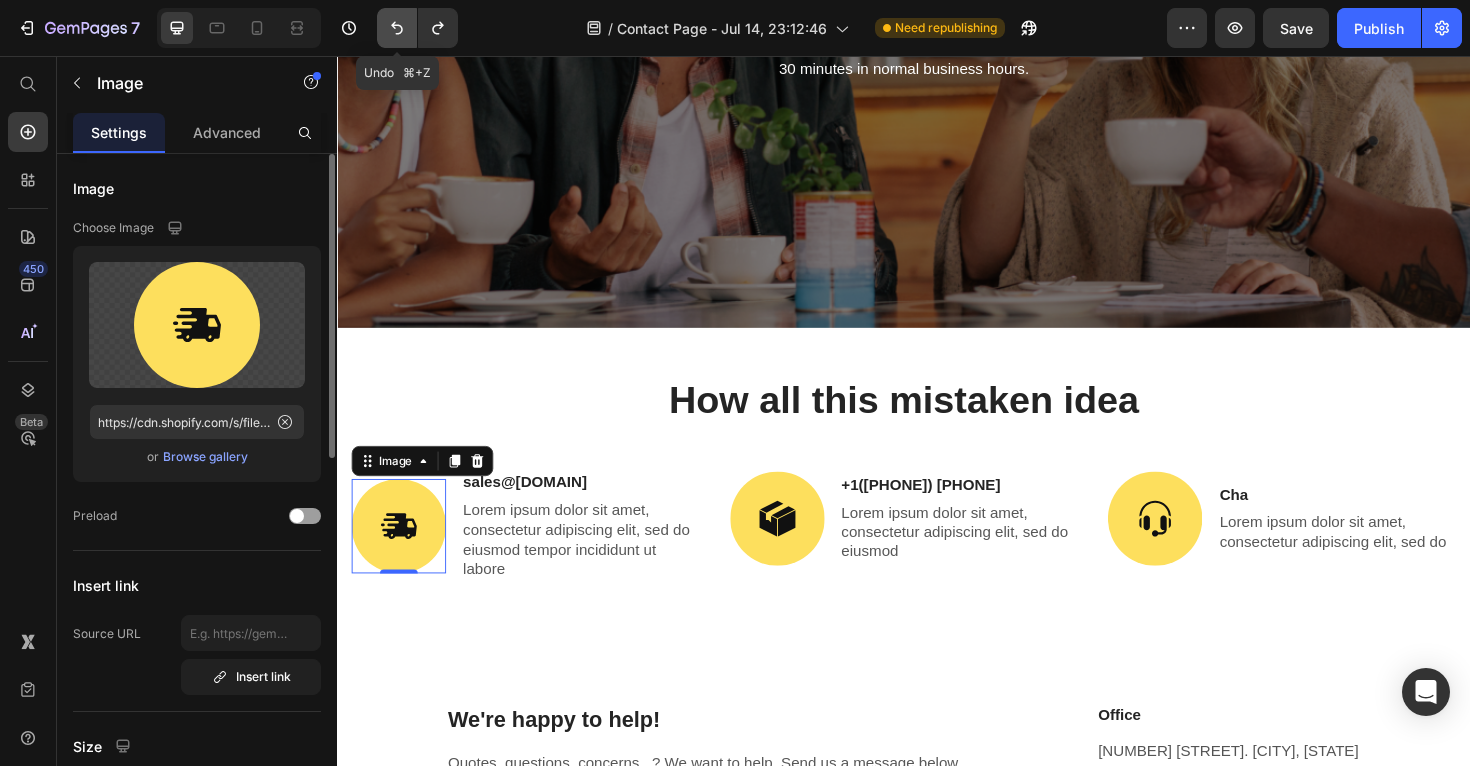 click 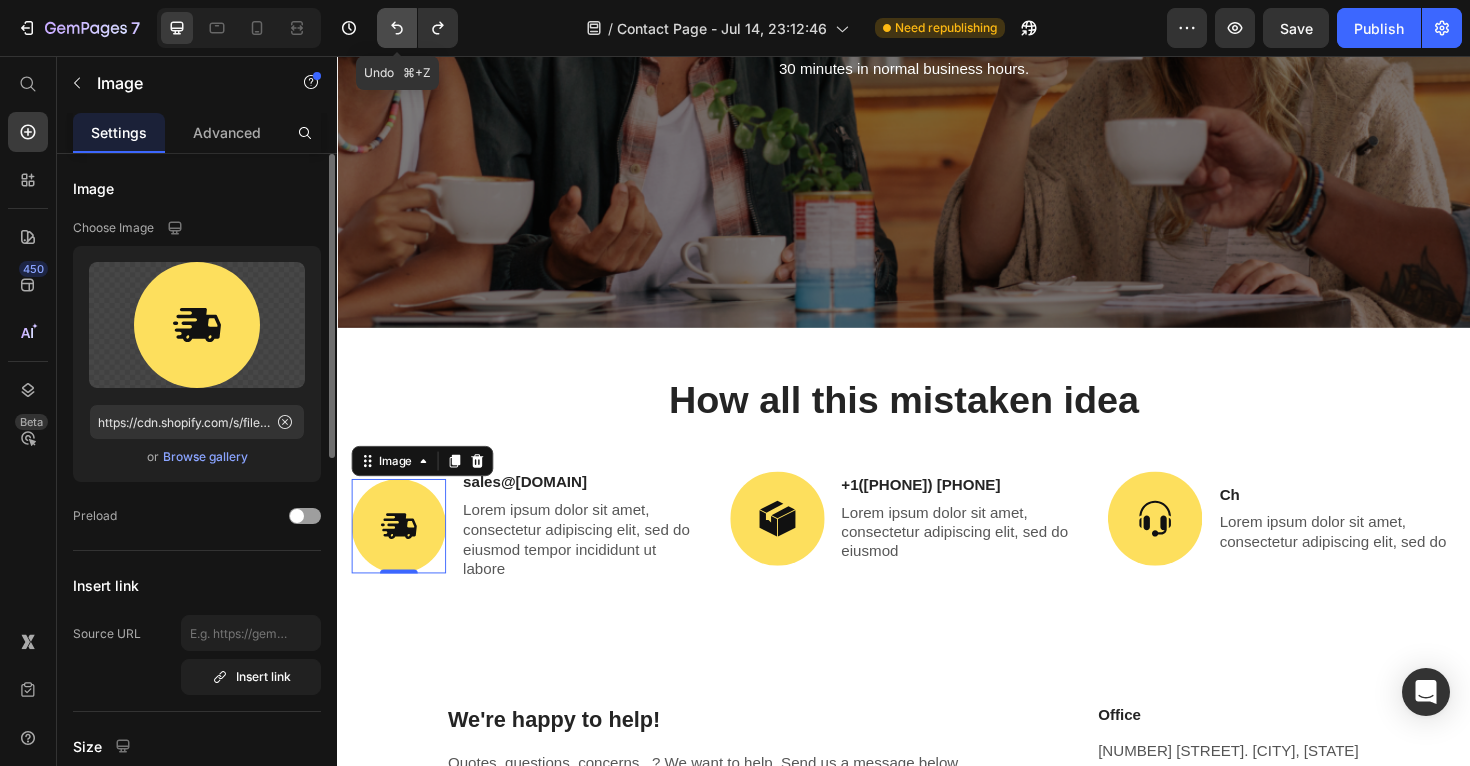click 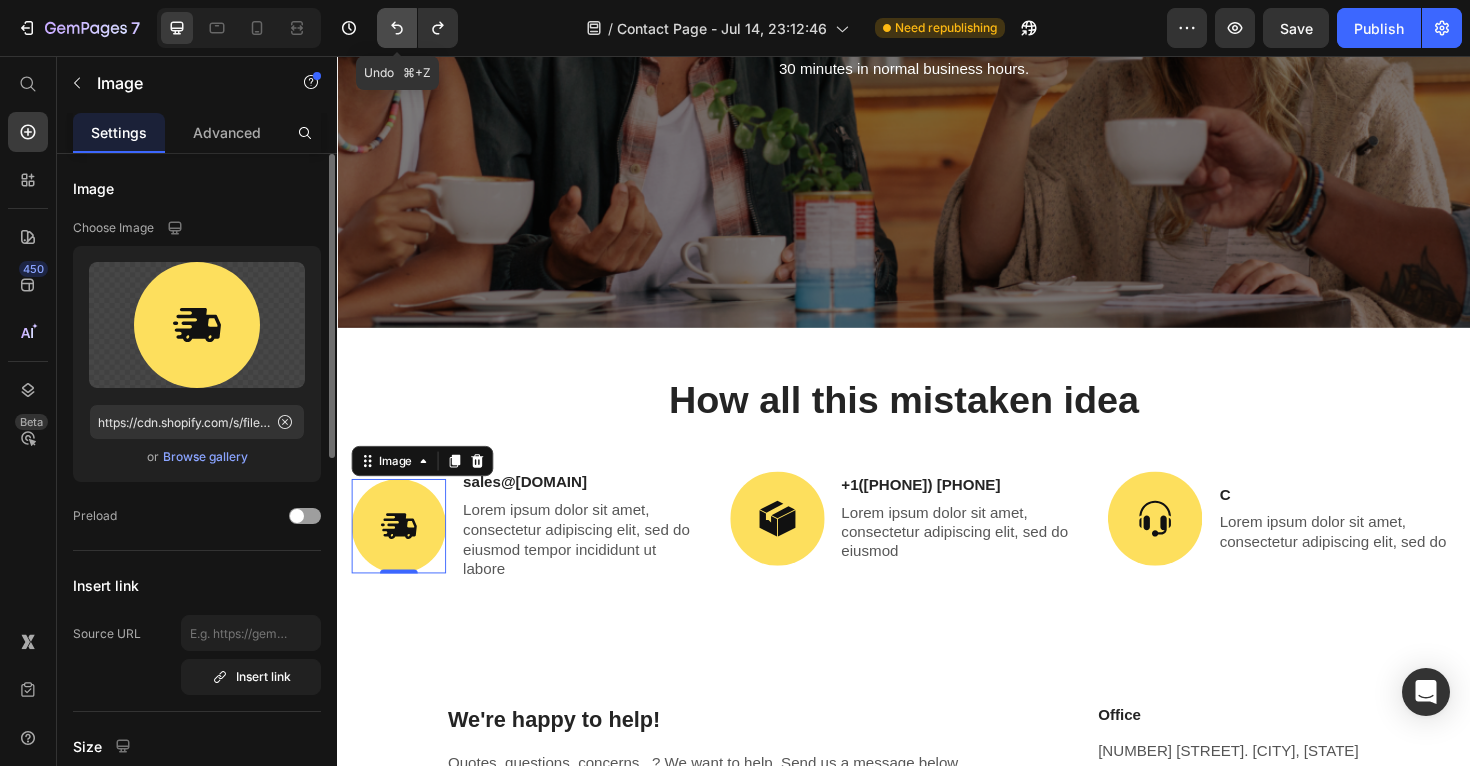 click 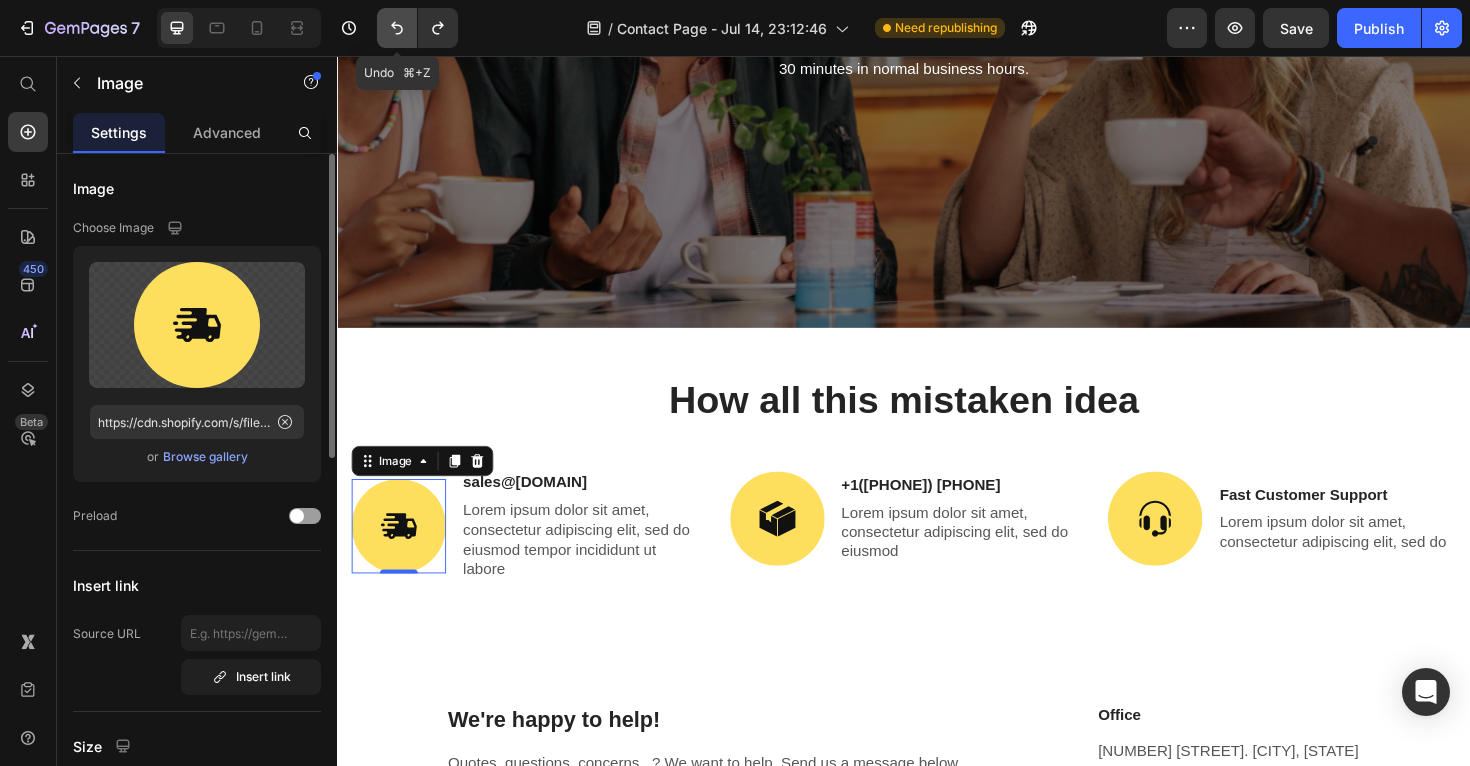 click 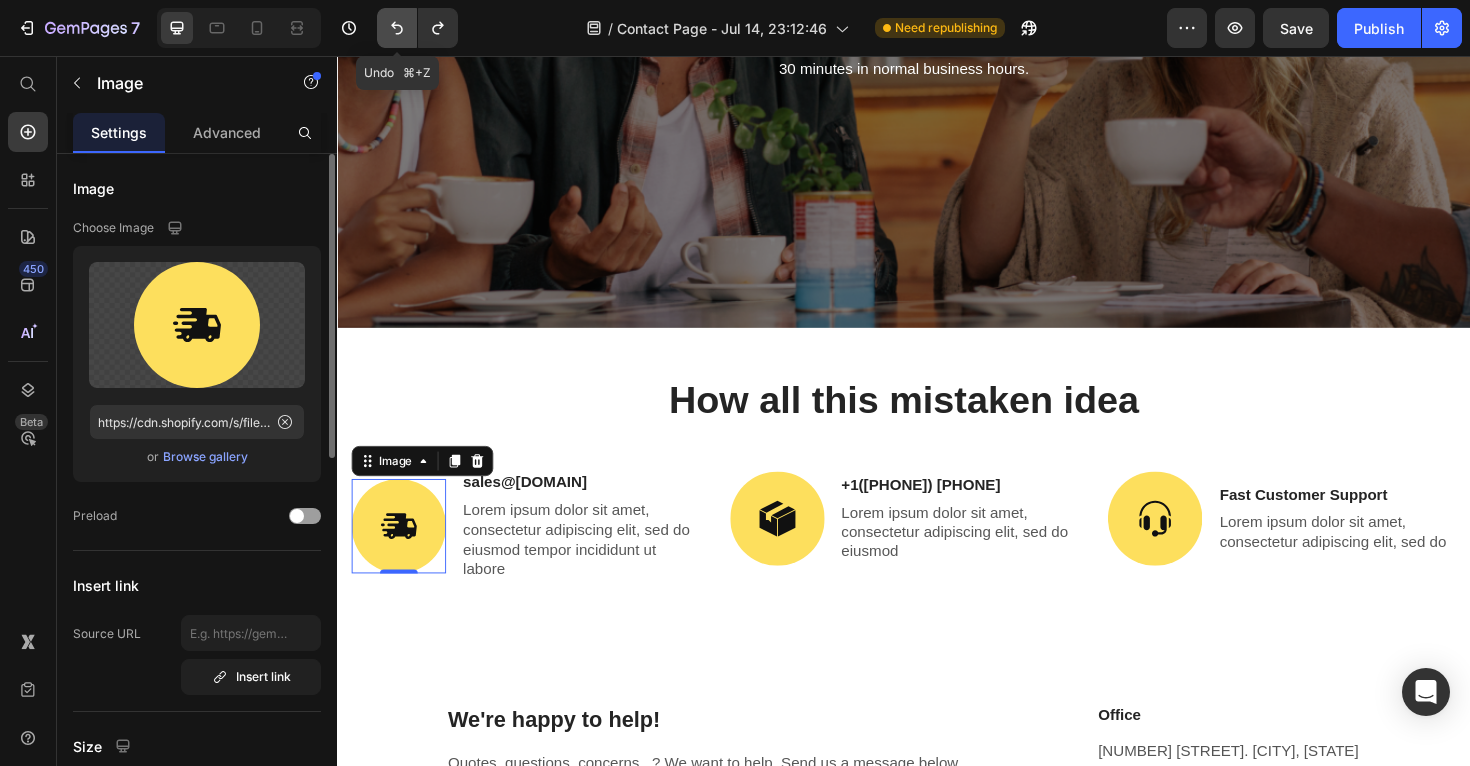 click 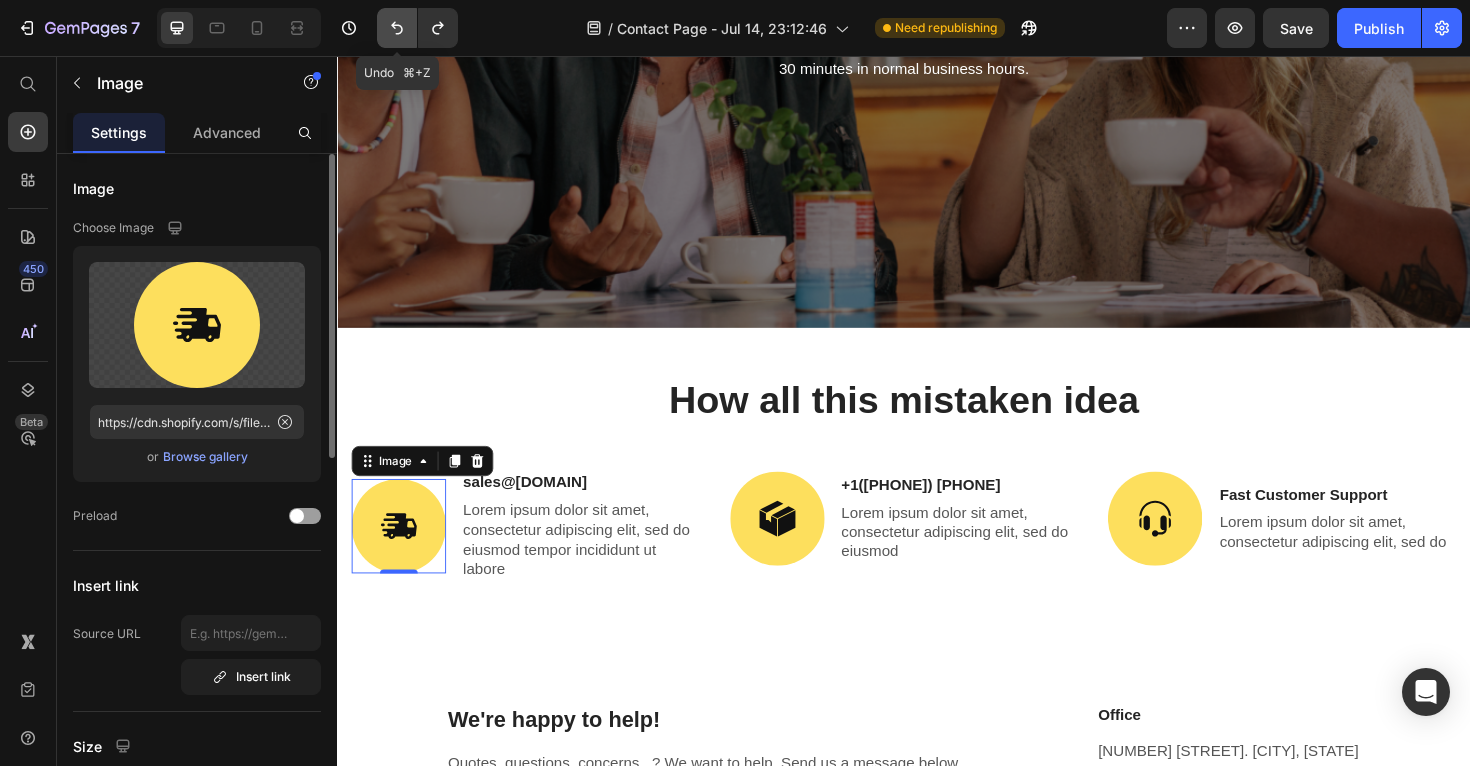click 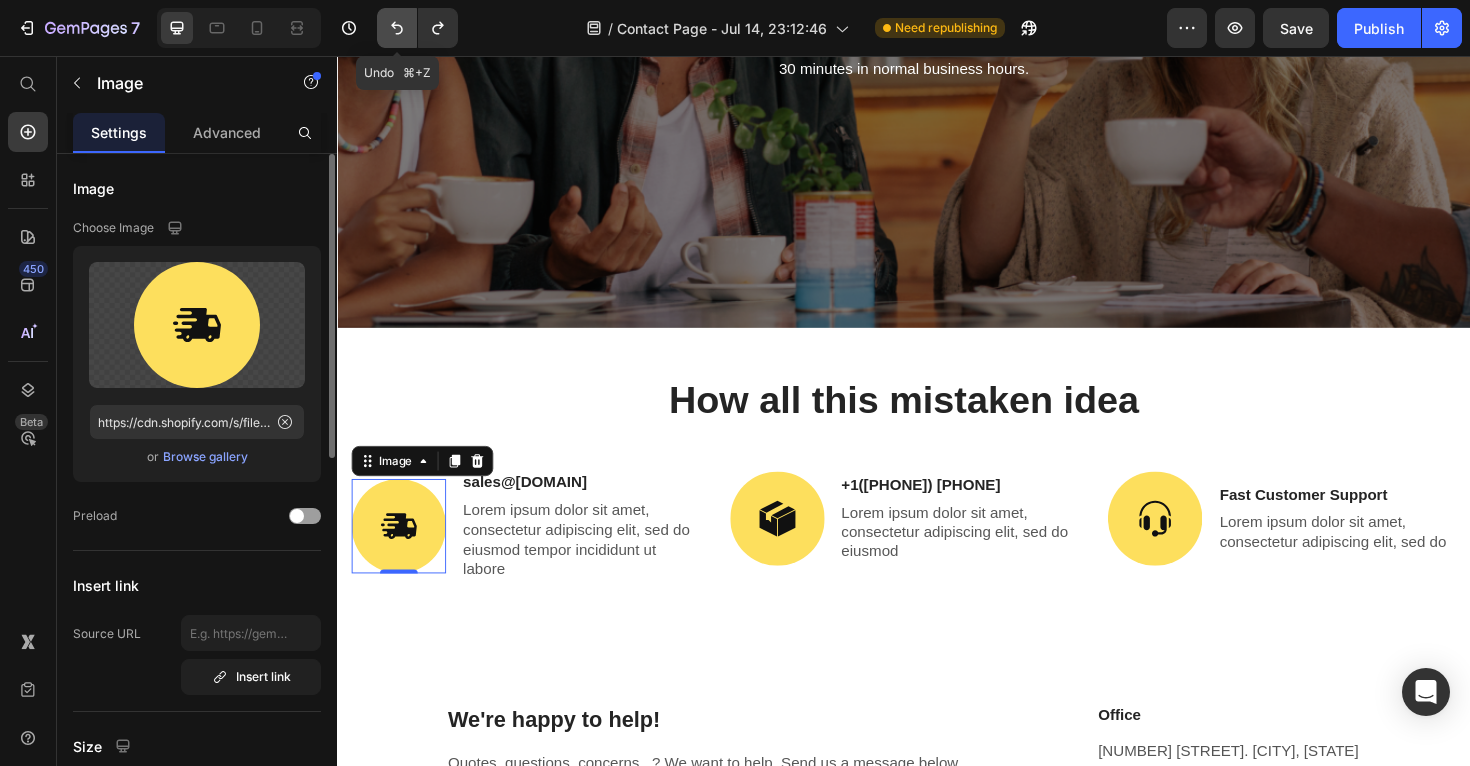 click 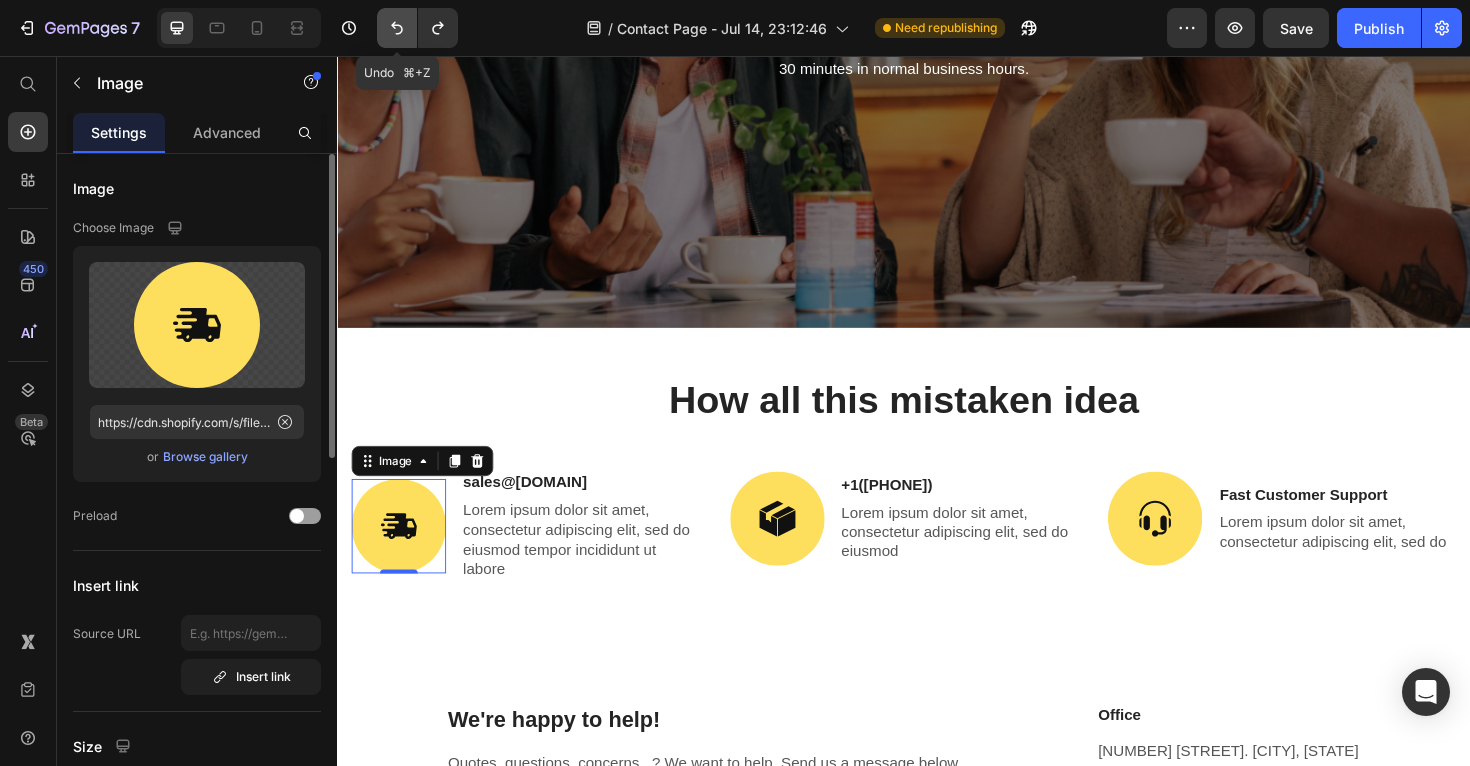 click 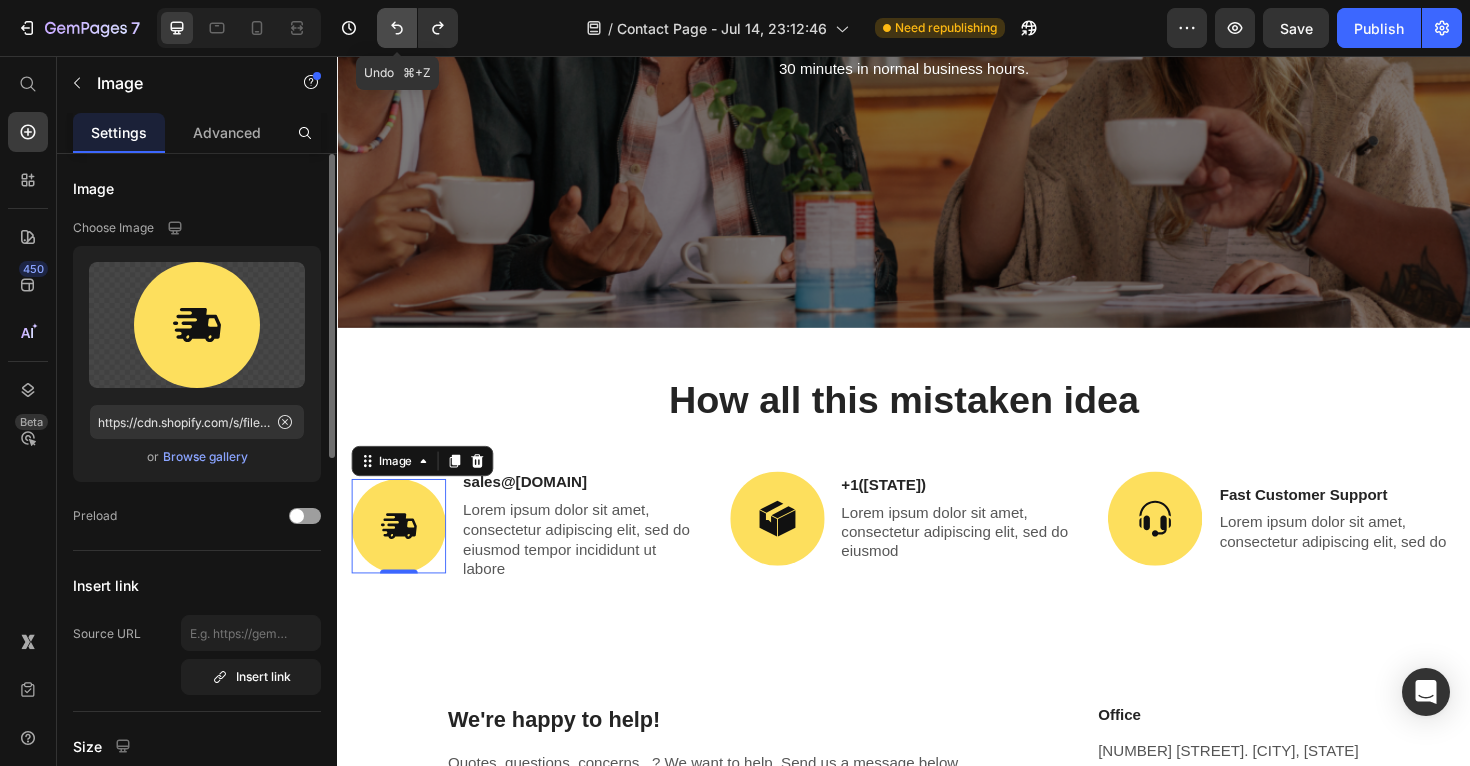 click 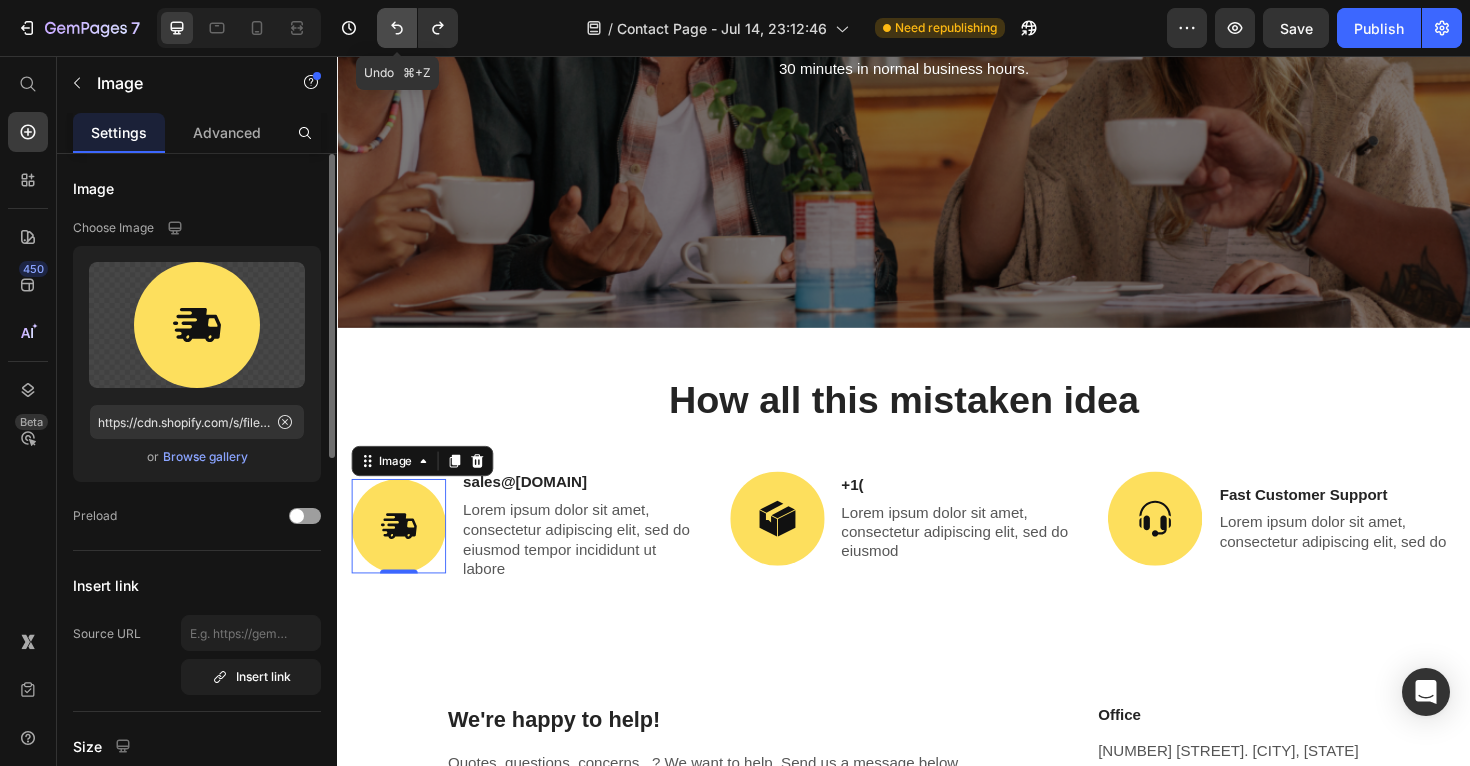 click 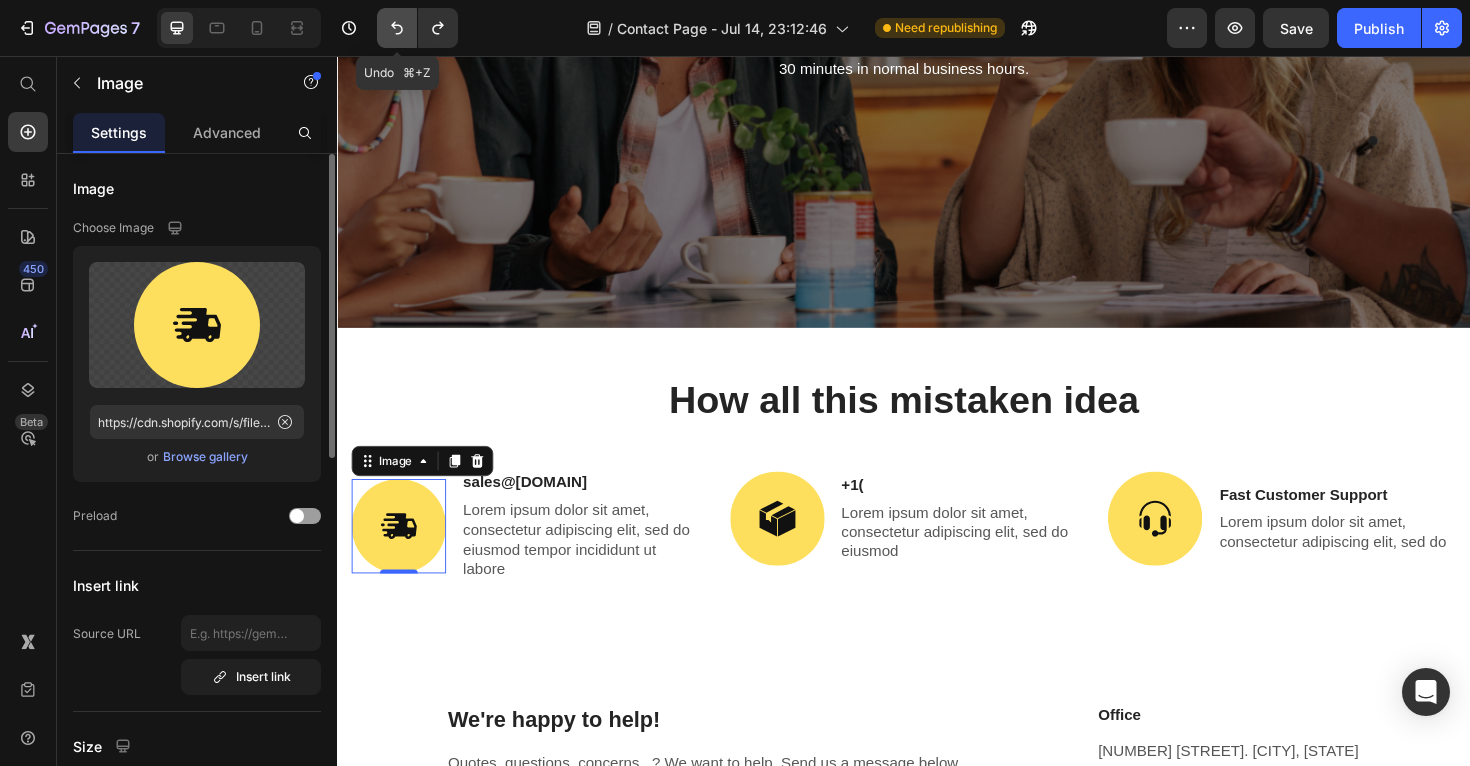 click 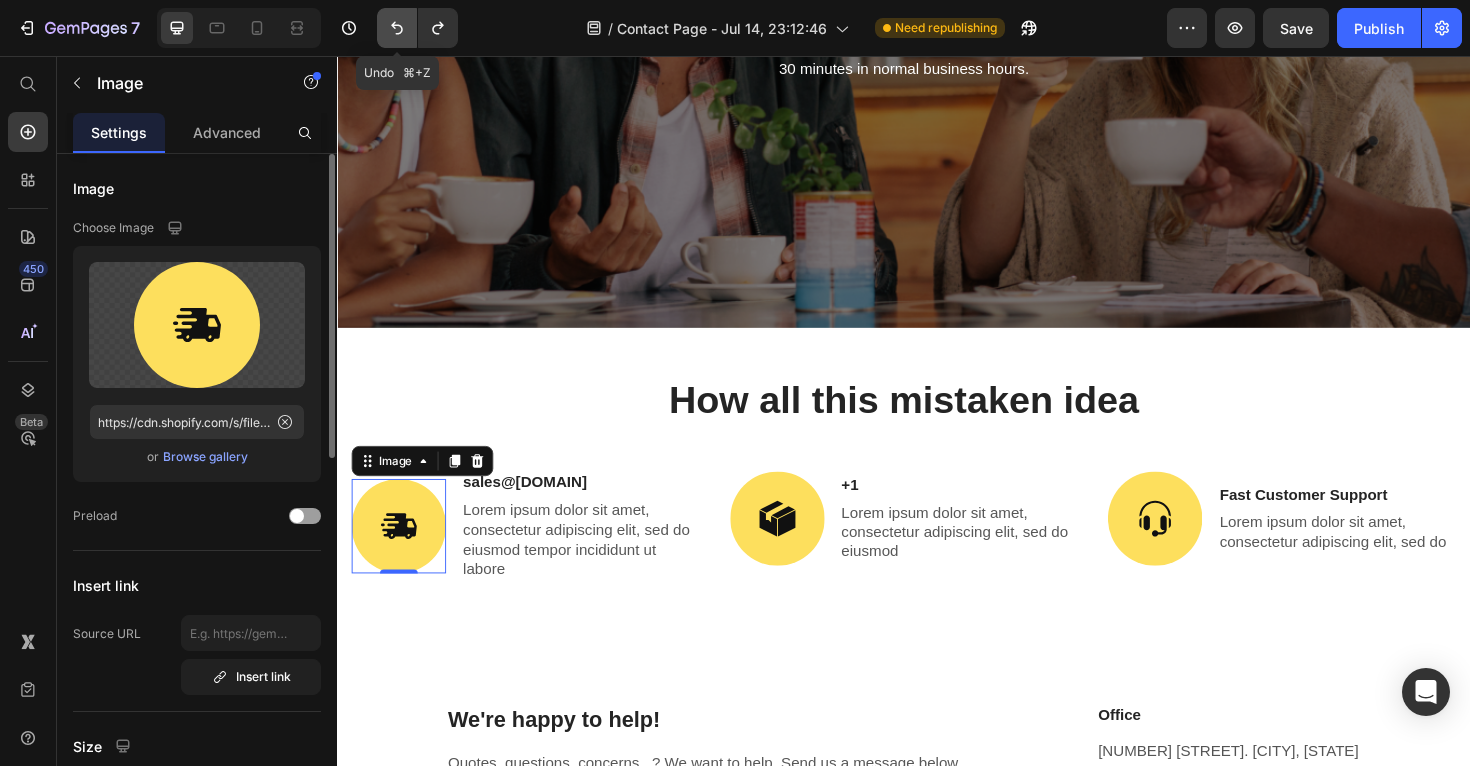 click 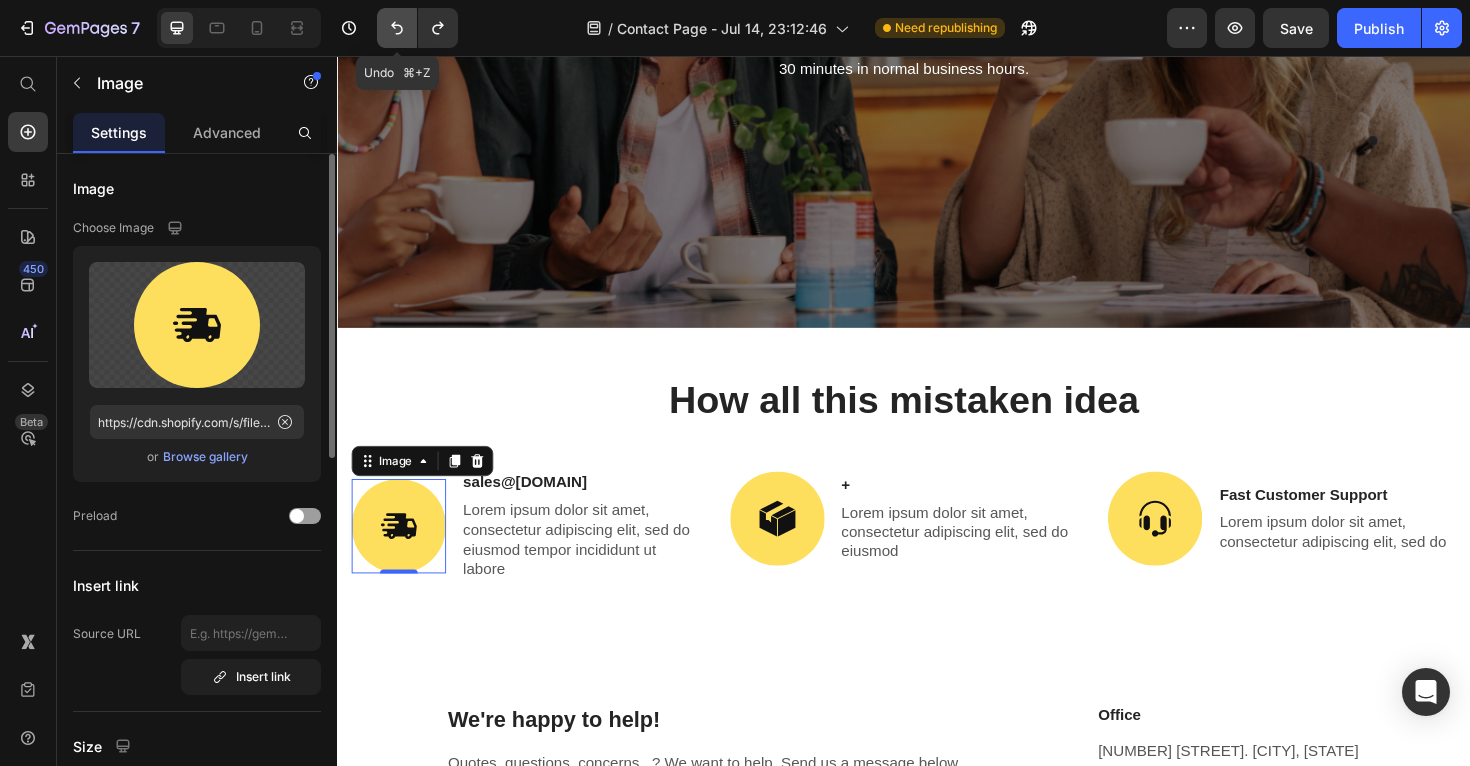 click 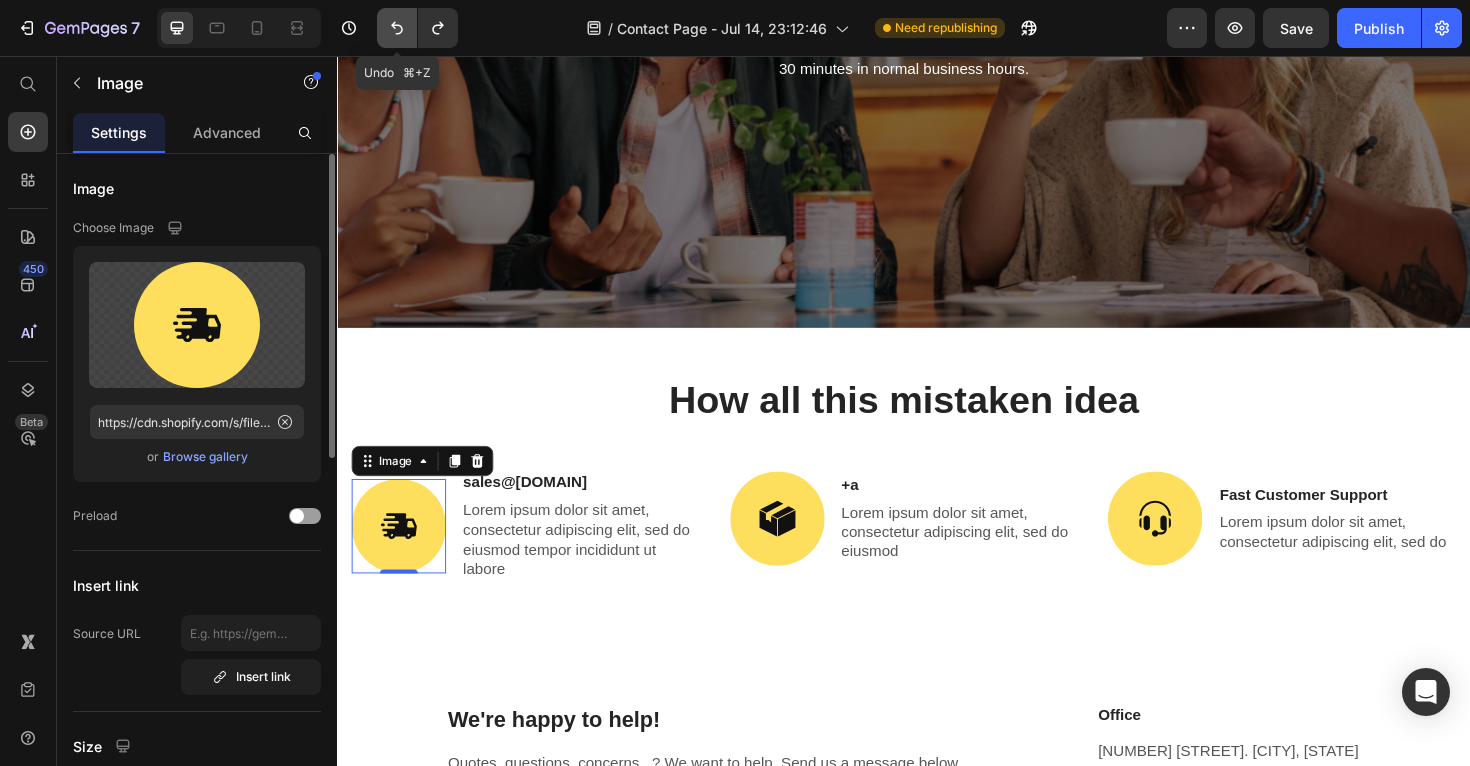 click 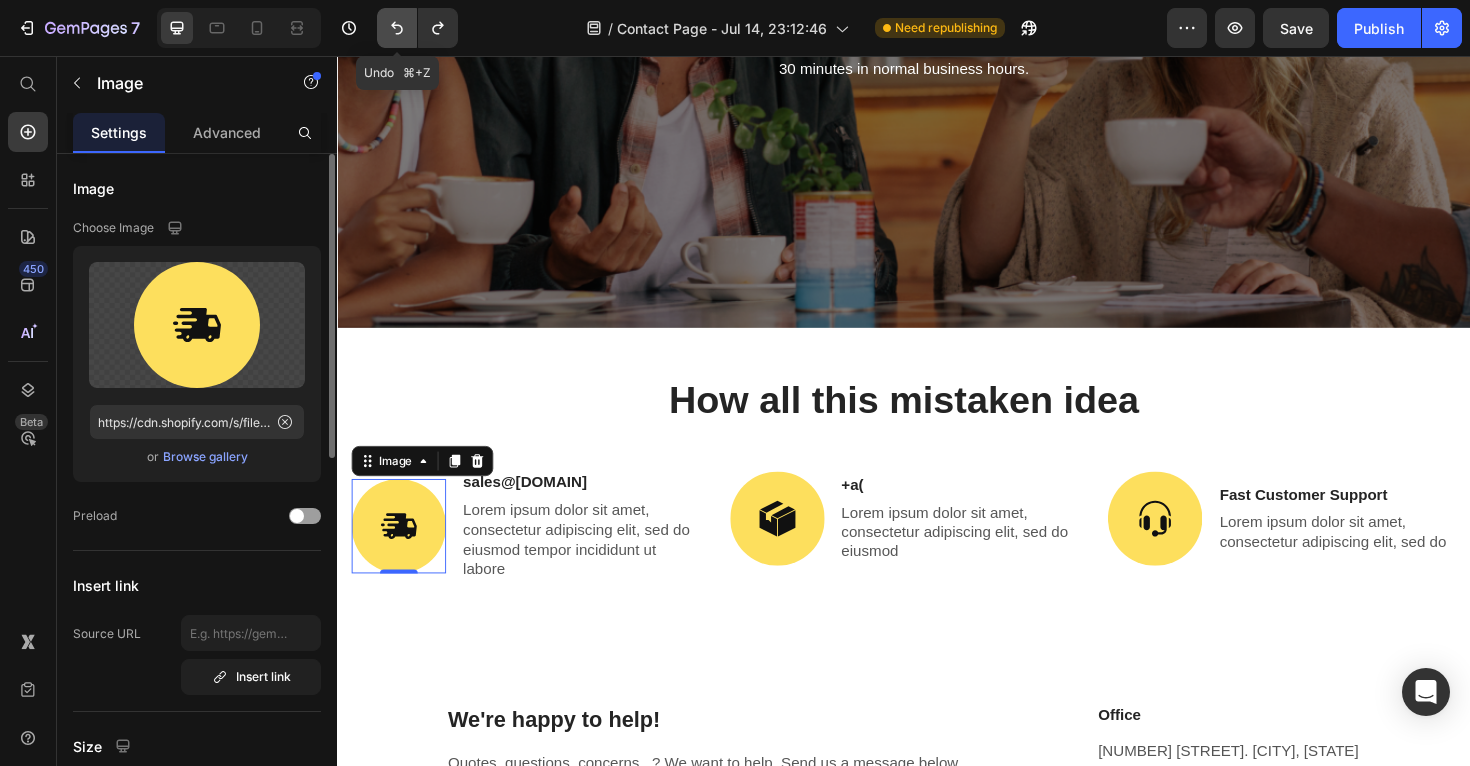 click 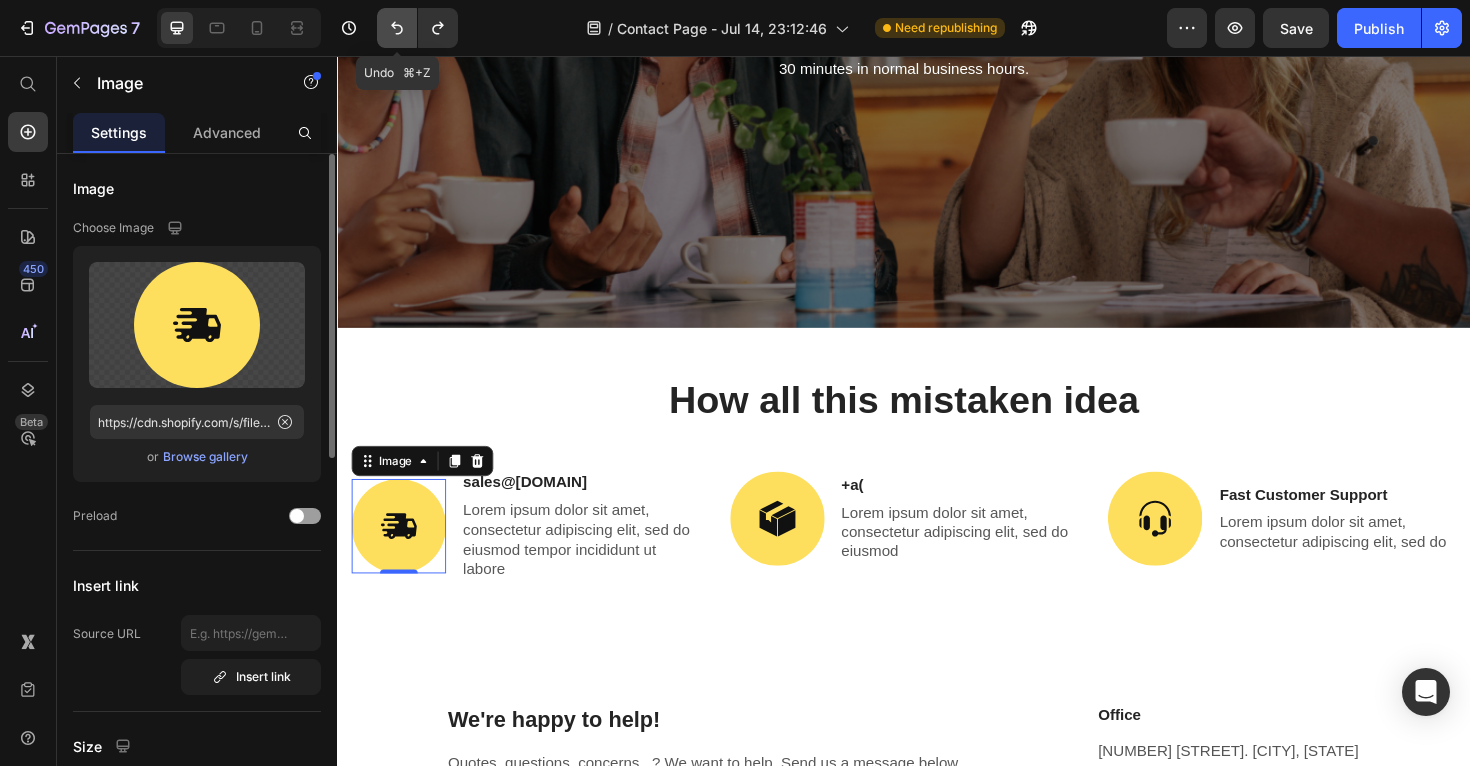 click 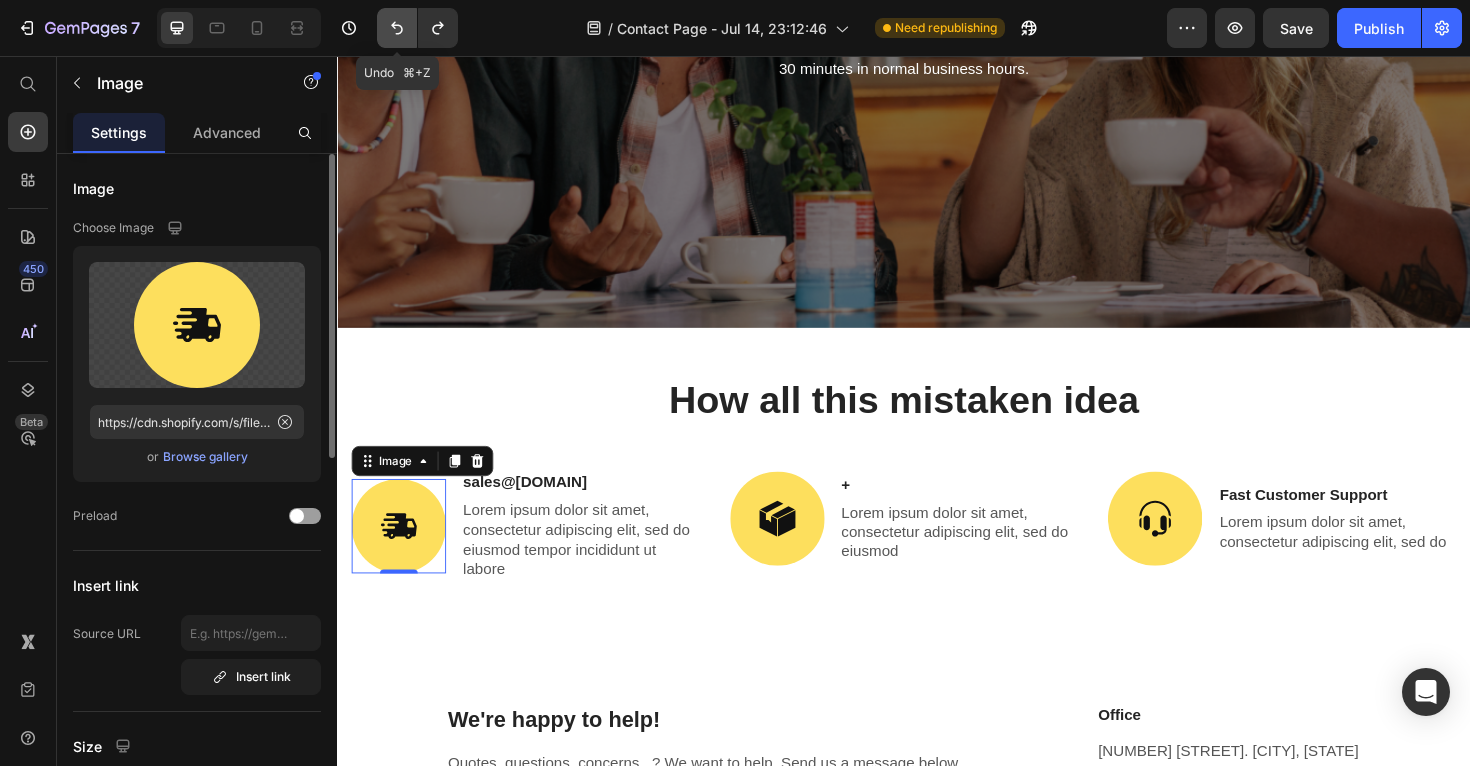 click 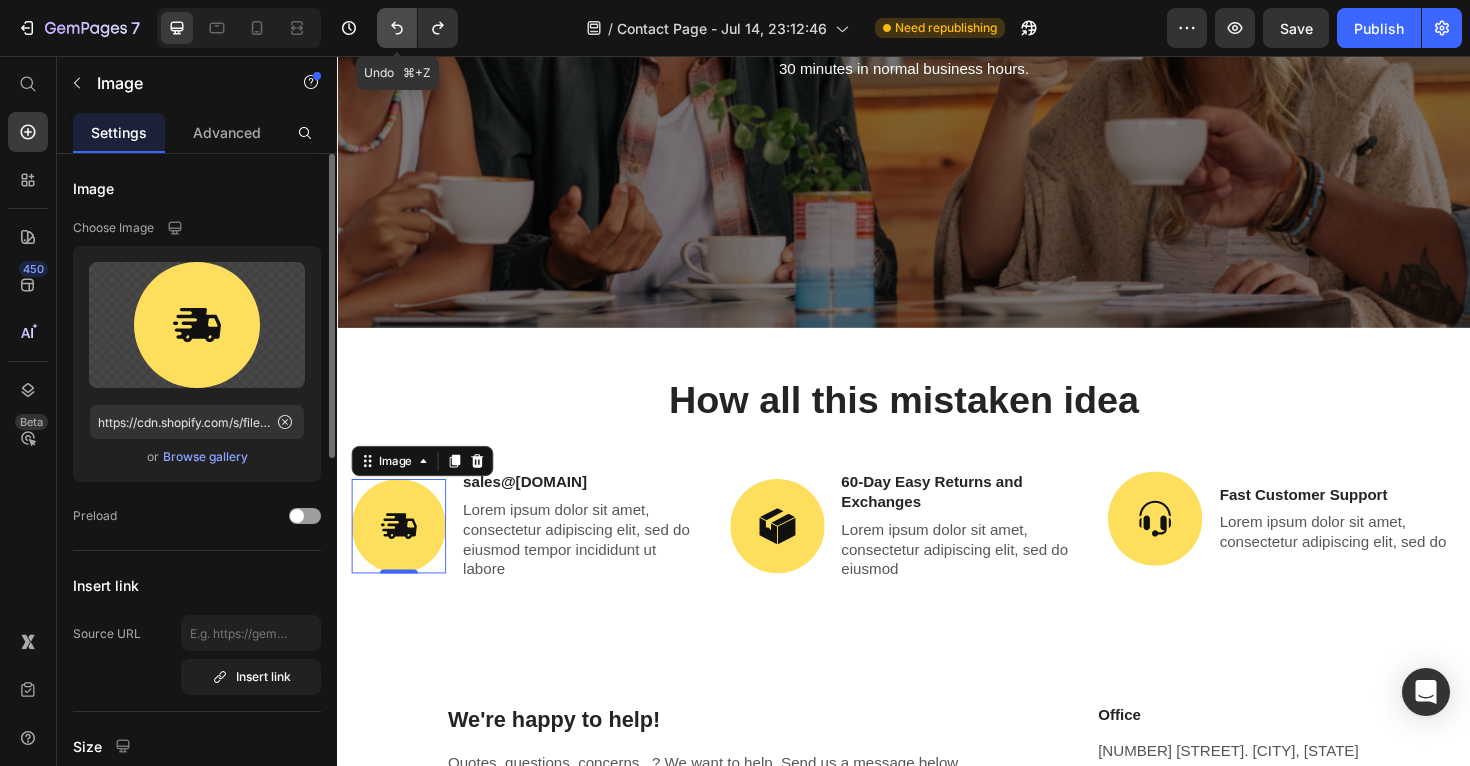 click 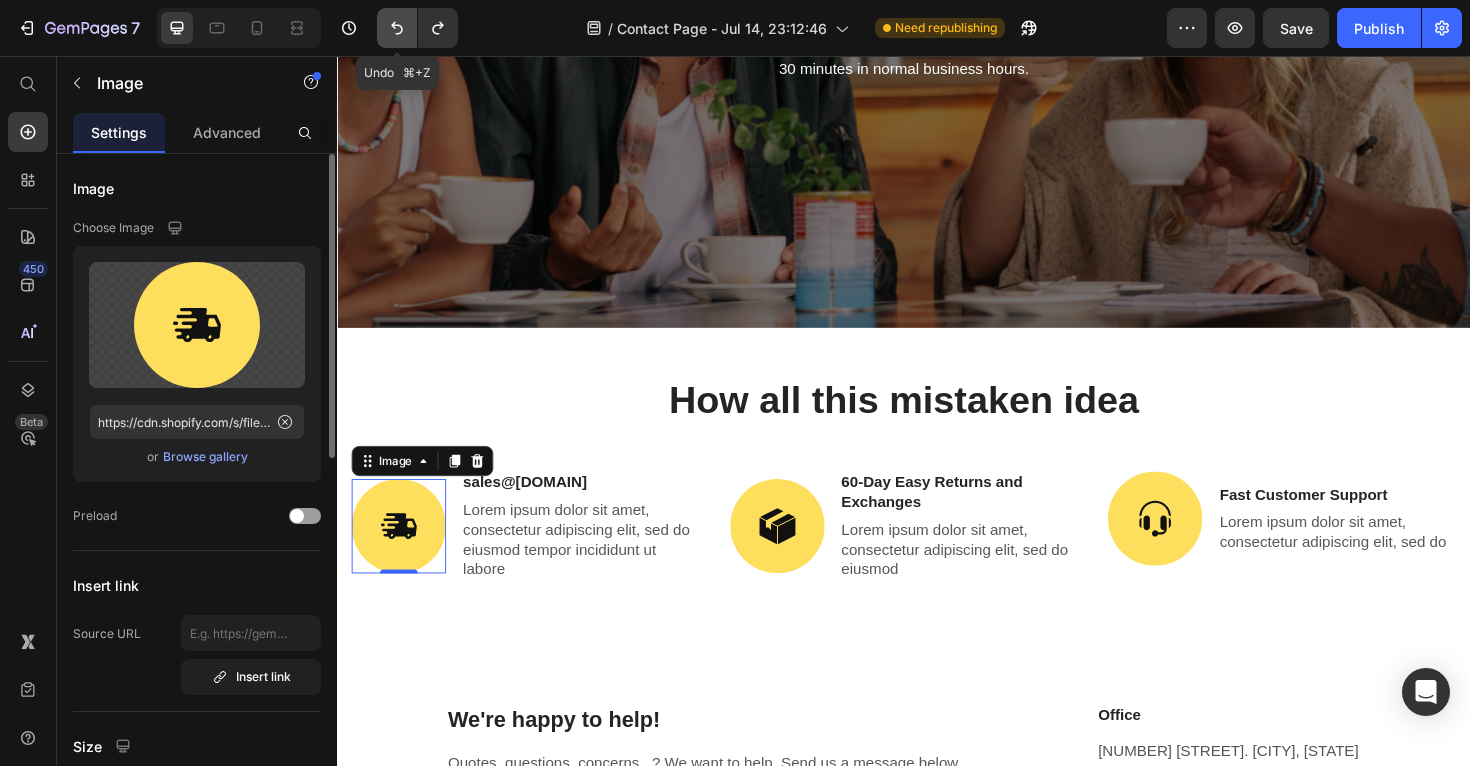 click 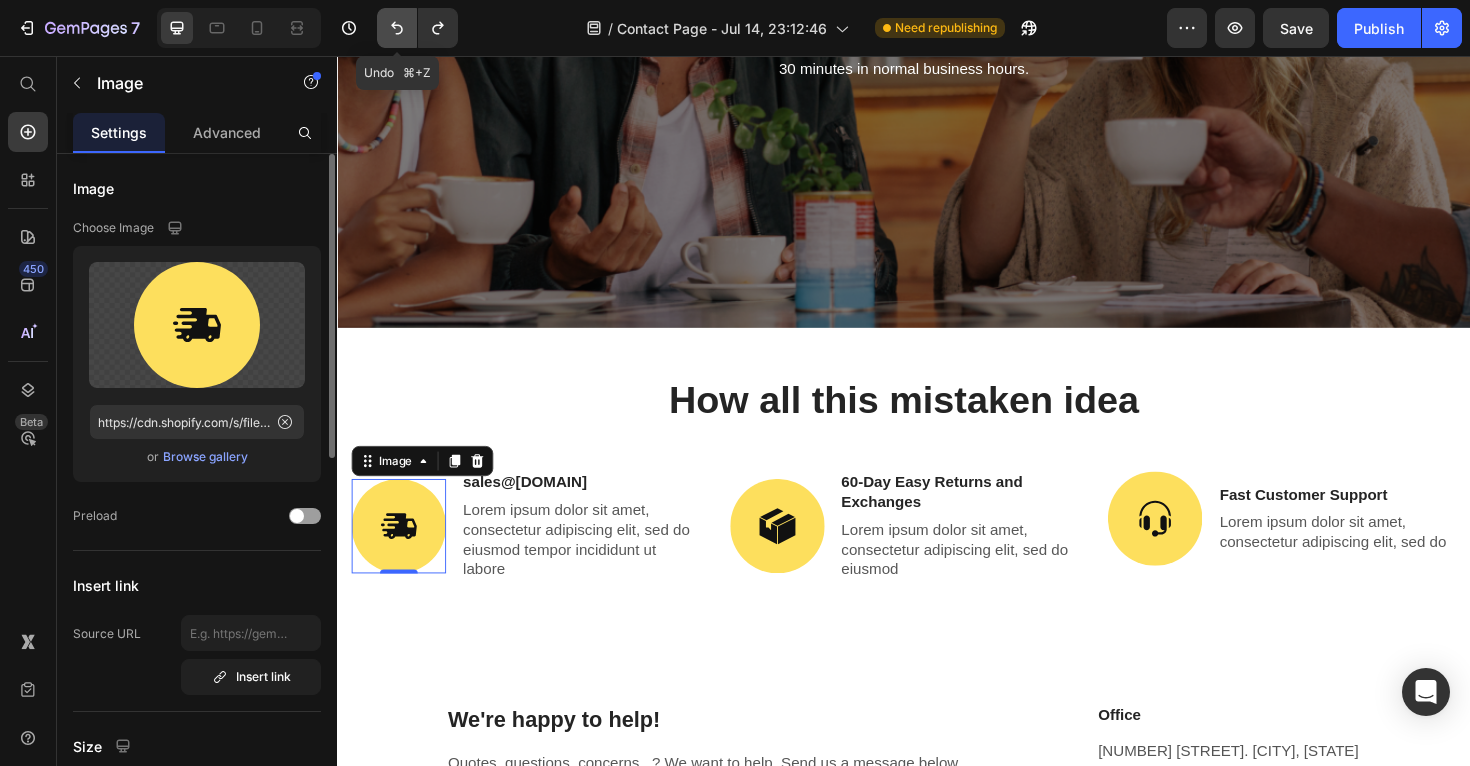 click 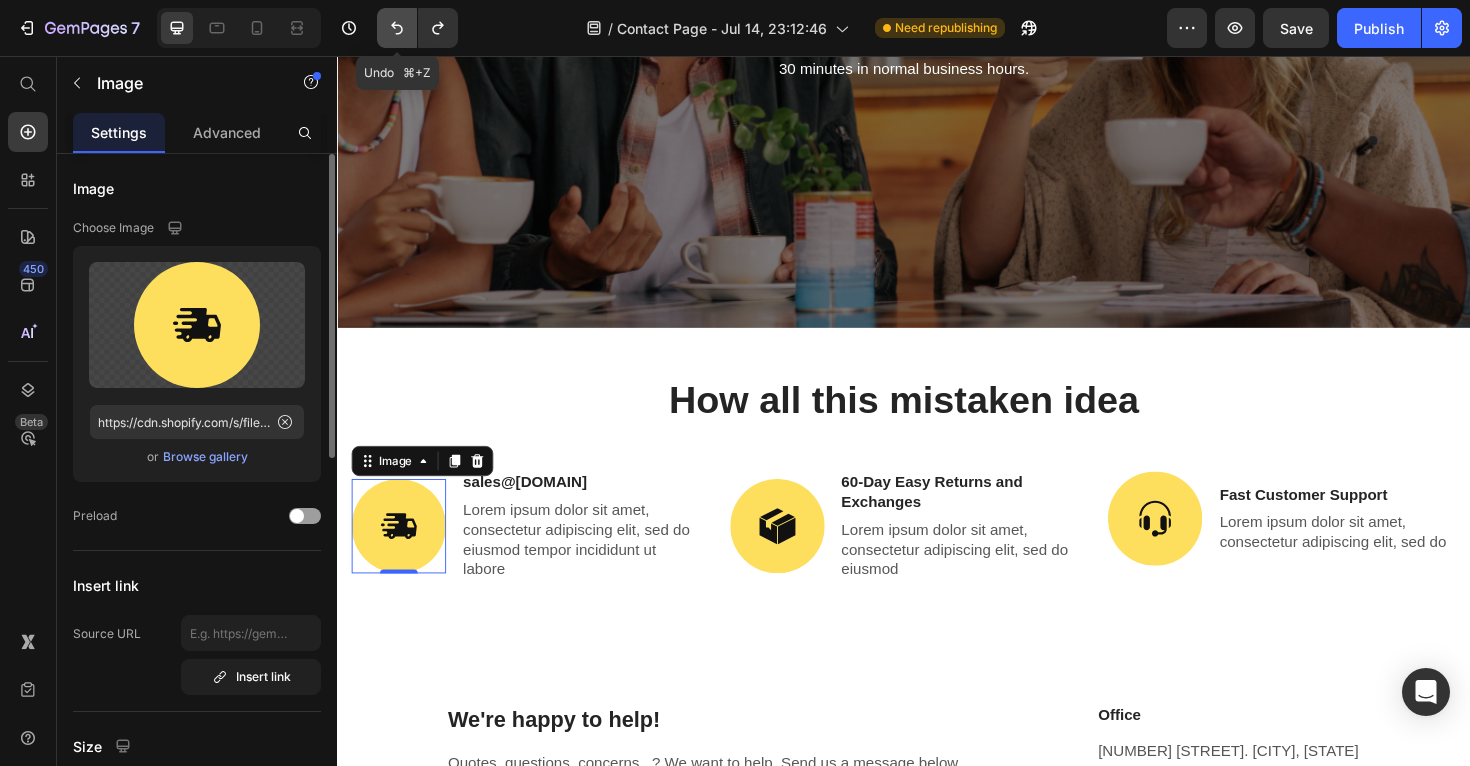 click 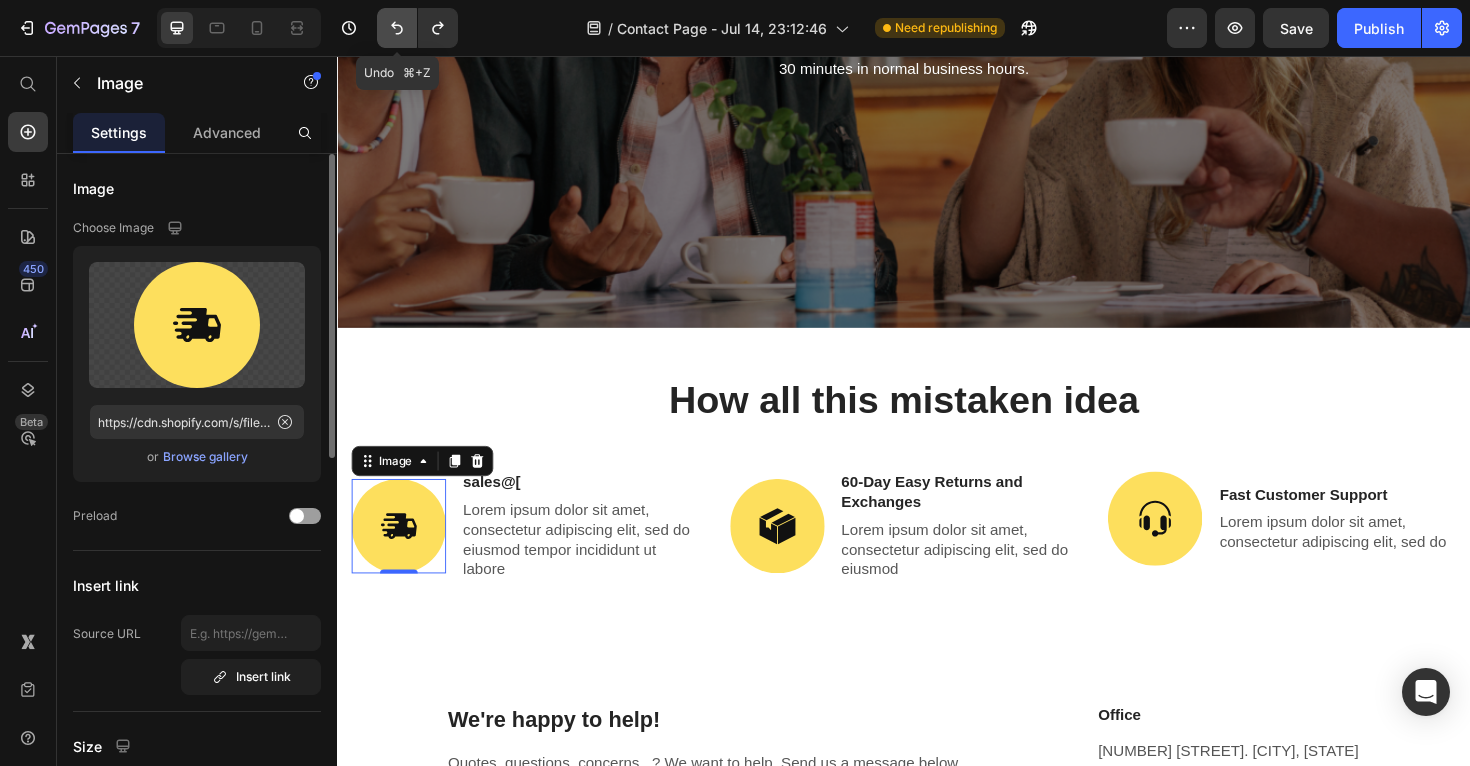 click 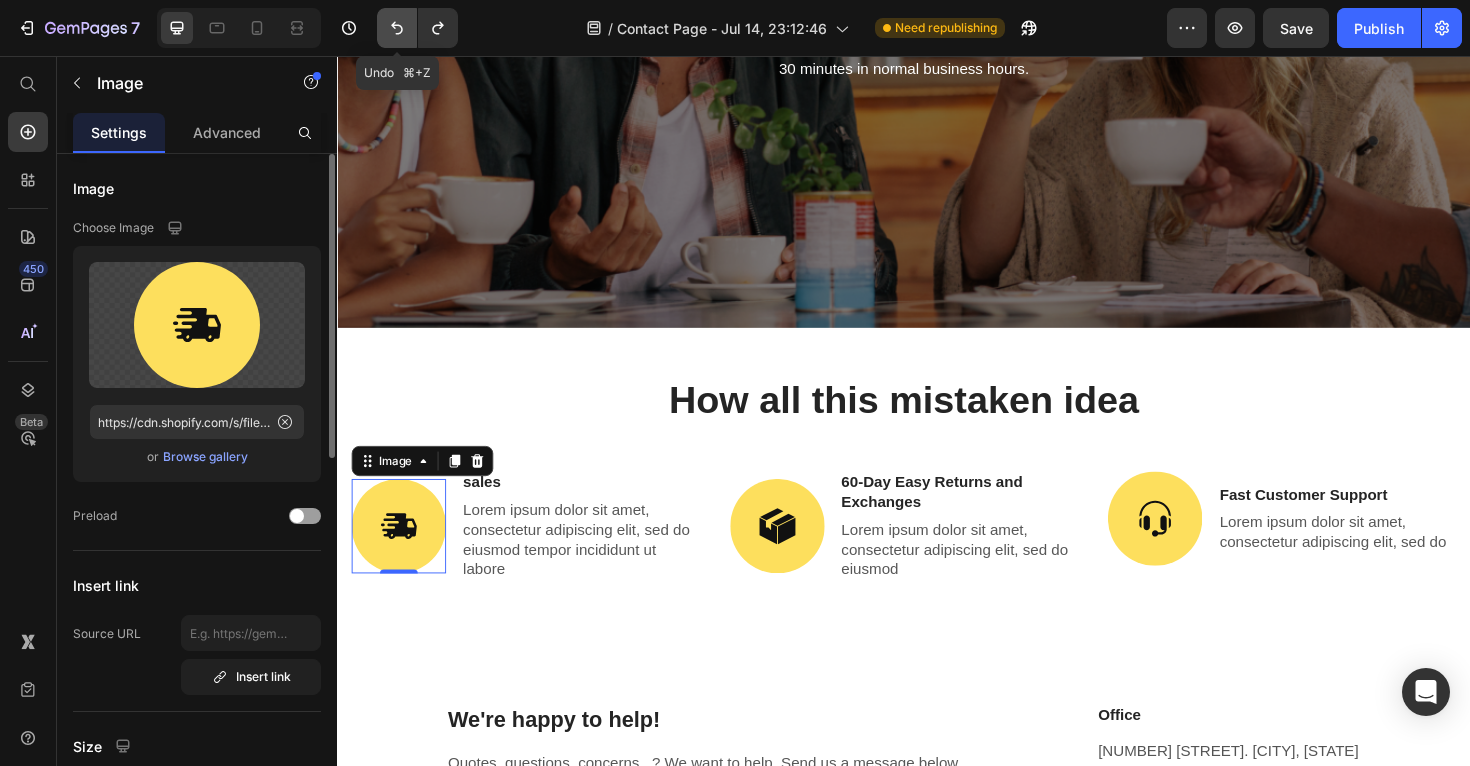 click 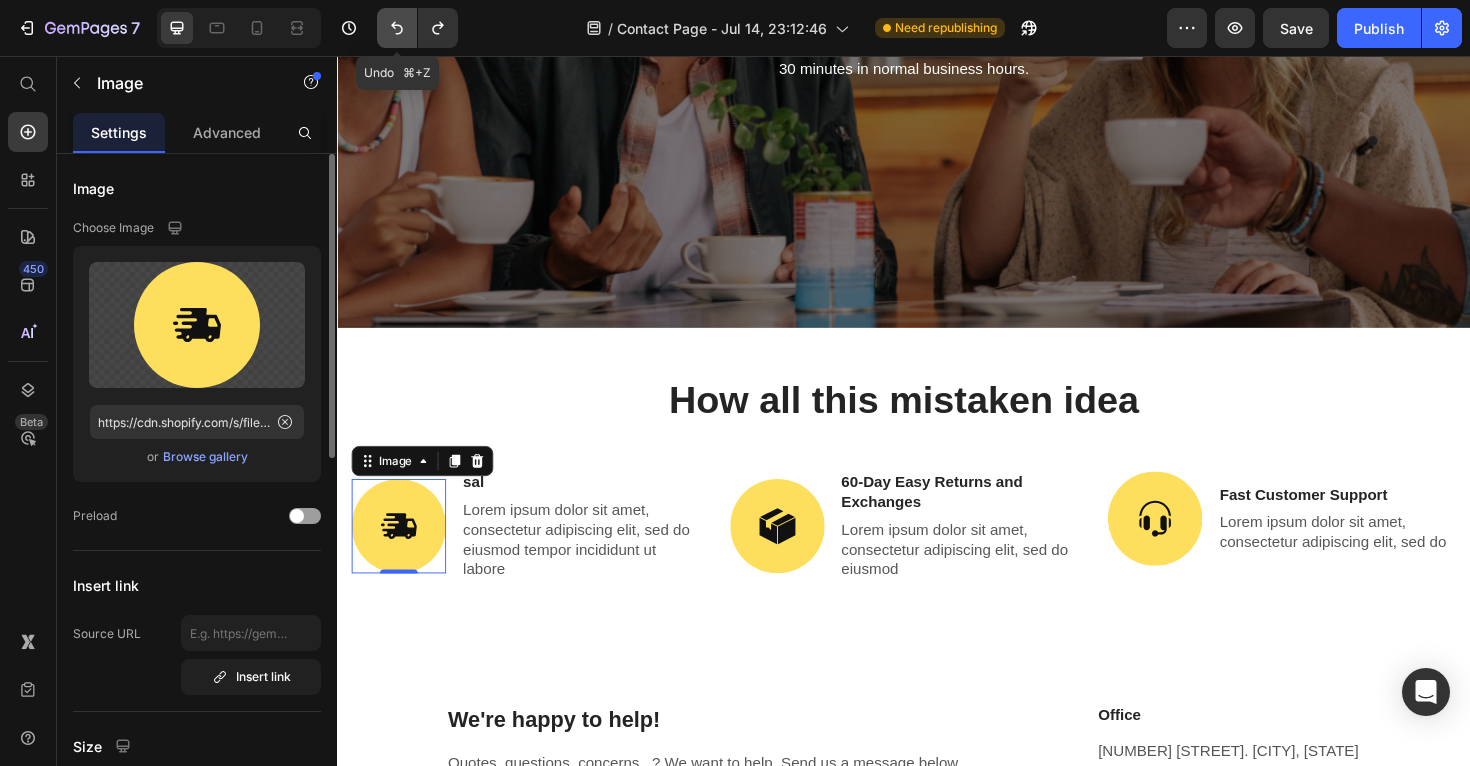 click 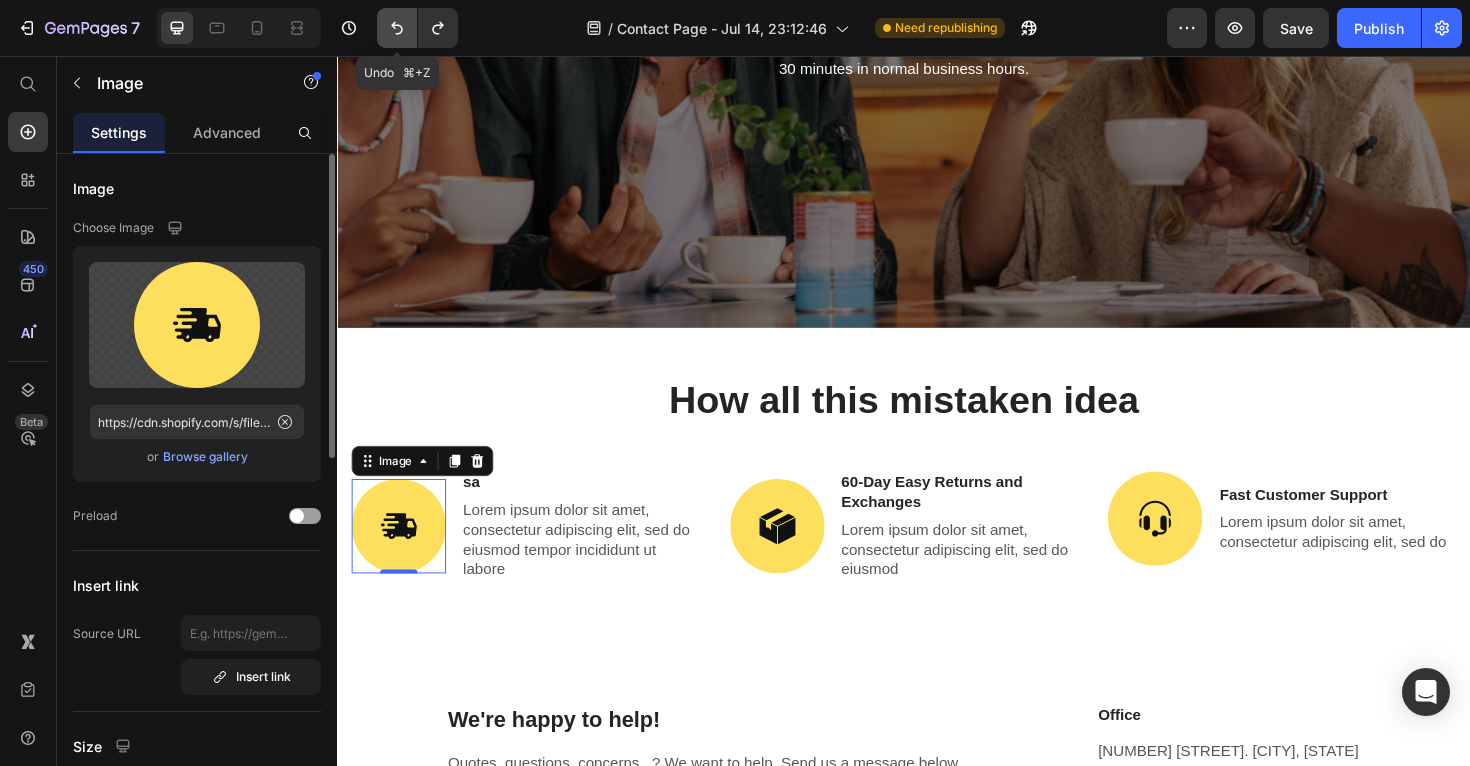 click 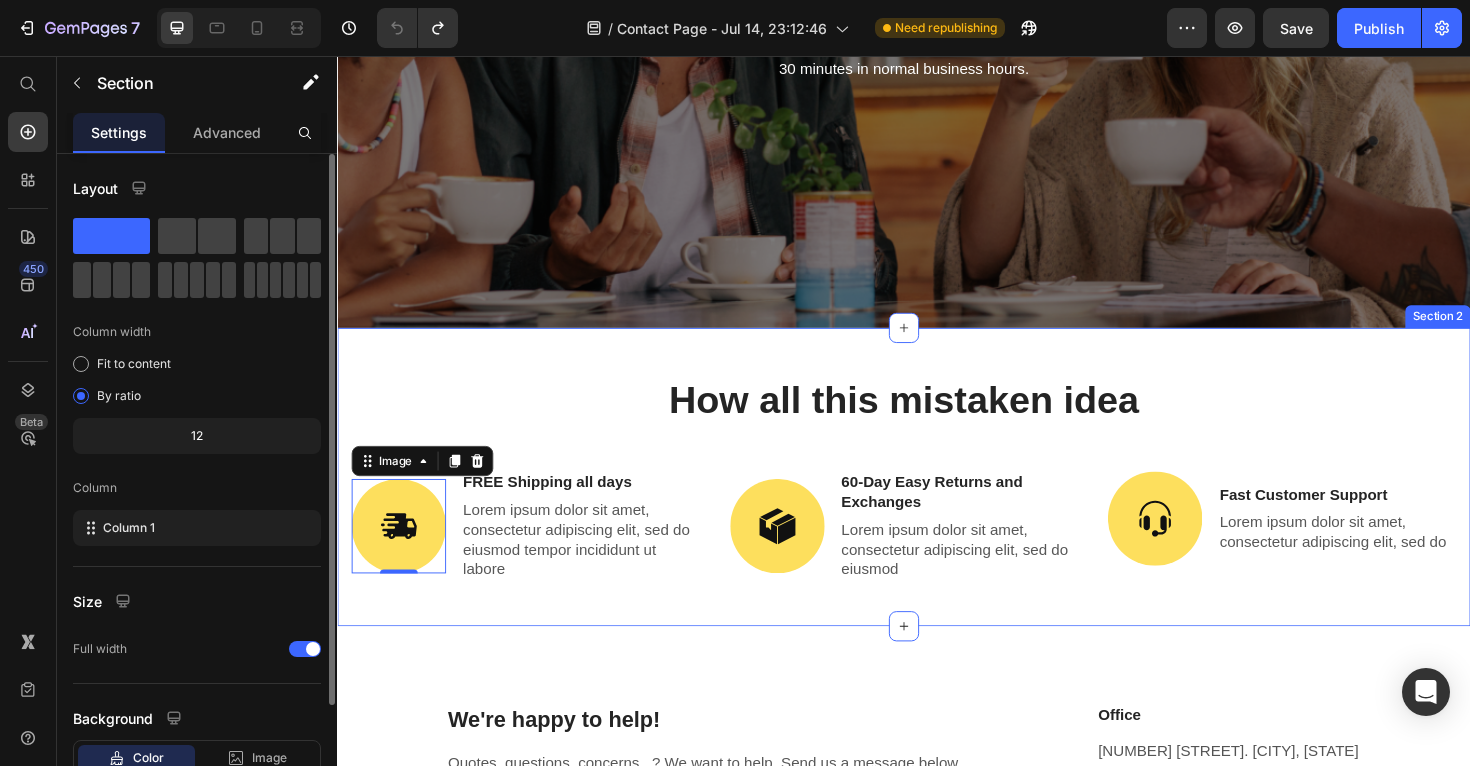 click on "Section 2" at bounding box center [1502, 332] 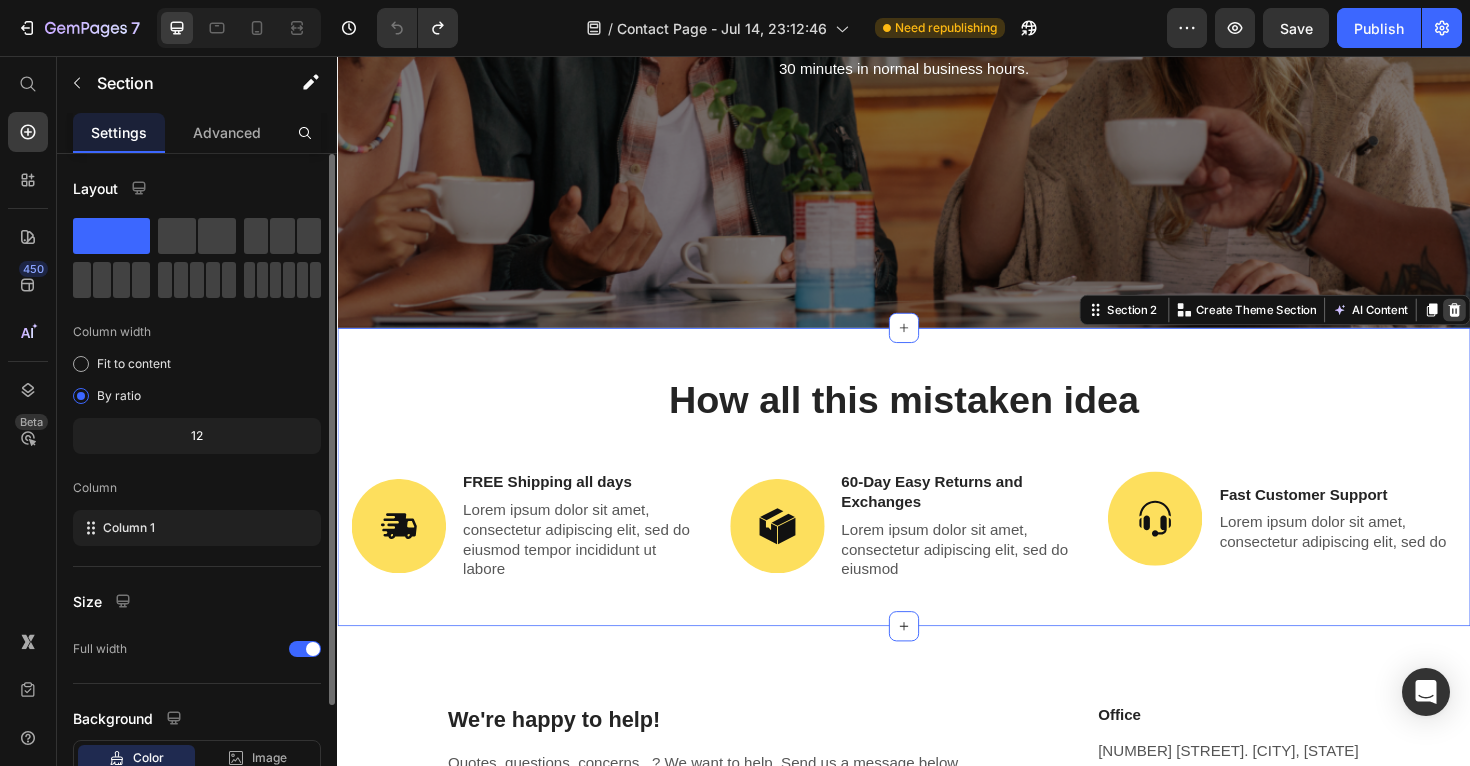 click at bounding box center [1520, 325] 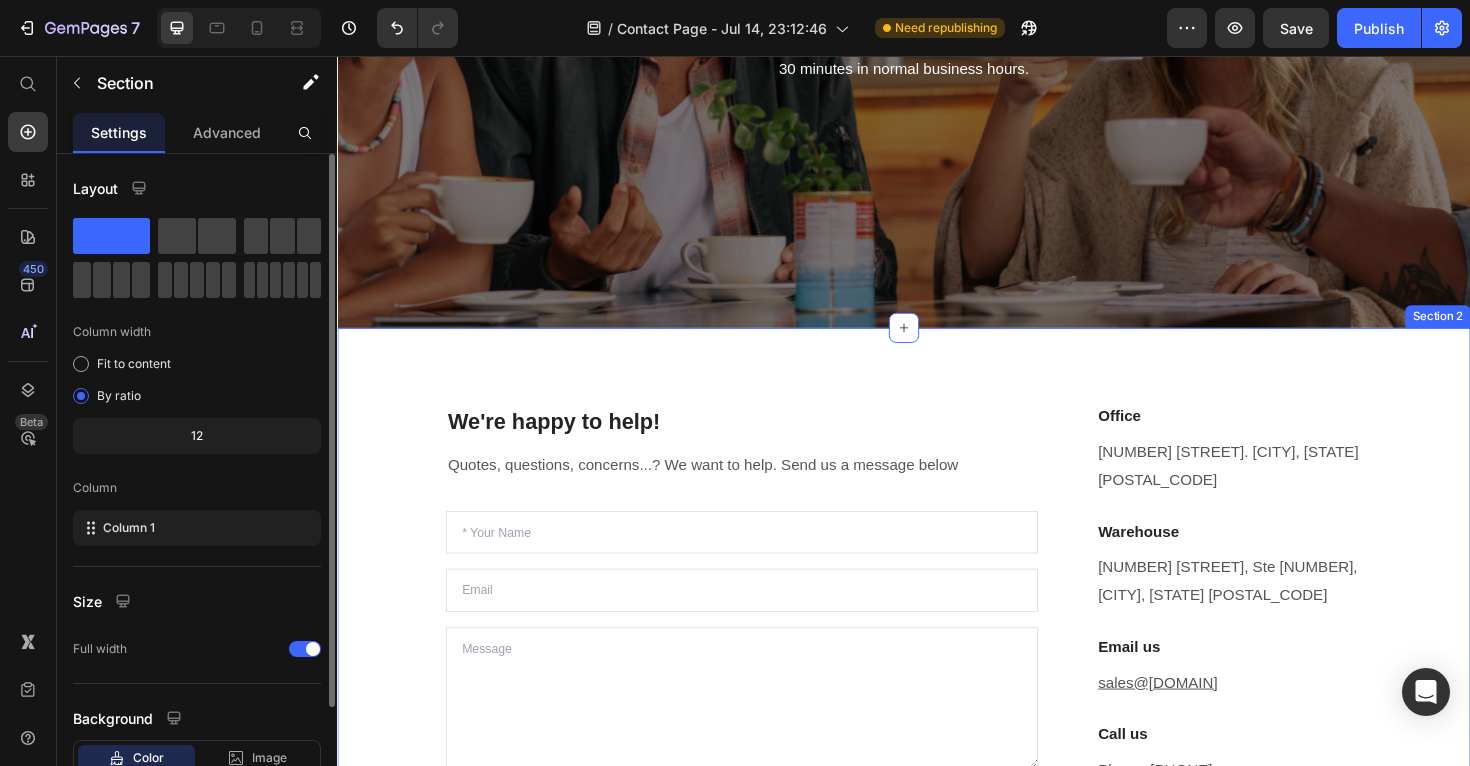 click on "We're happy to help! Heading Quotes, questions, concerns...? We want to help. Send us a message below Text block Text Field Email Field Text Area Submit Submit Button Contact Form Office Heading [NUMBER] [STREET]. [CITY], [STATE] [POSTAL_CODE] Text block Warehouse Heading [NUMBER] [STREET], Ste [NUMBER], [CITY], [STATE] [POSTAL_CODE] Text block Email us Heading sales@[DOMAIN] Text block Call us Heading Phone: [PHONE] [TIME] - [TIME] [TIMEZONE] Text block Row Row Section 2 You can create reusable sections Create Theme Section AI Content Write with GemAI What would you like to describe here? Tone and Voice Persuasive Product Getting products... Show more Generate" at bounding box center (937, 657) 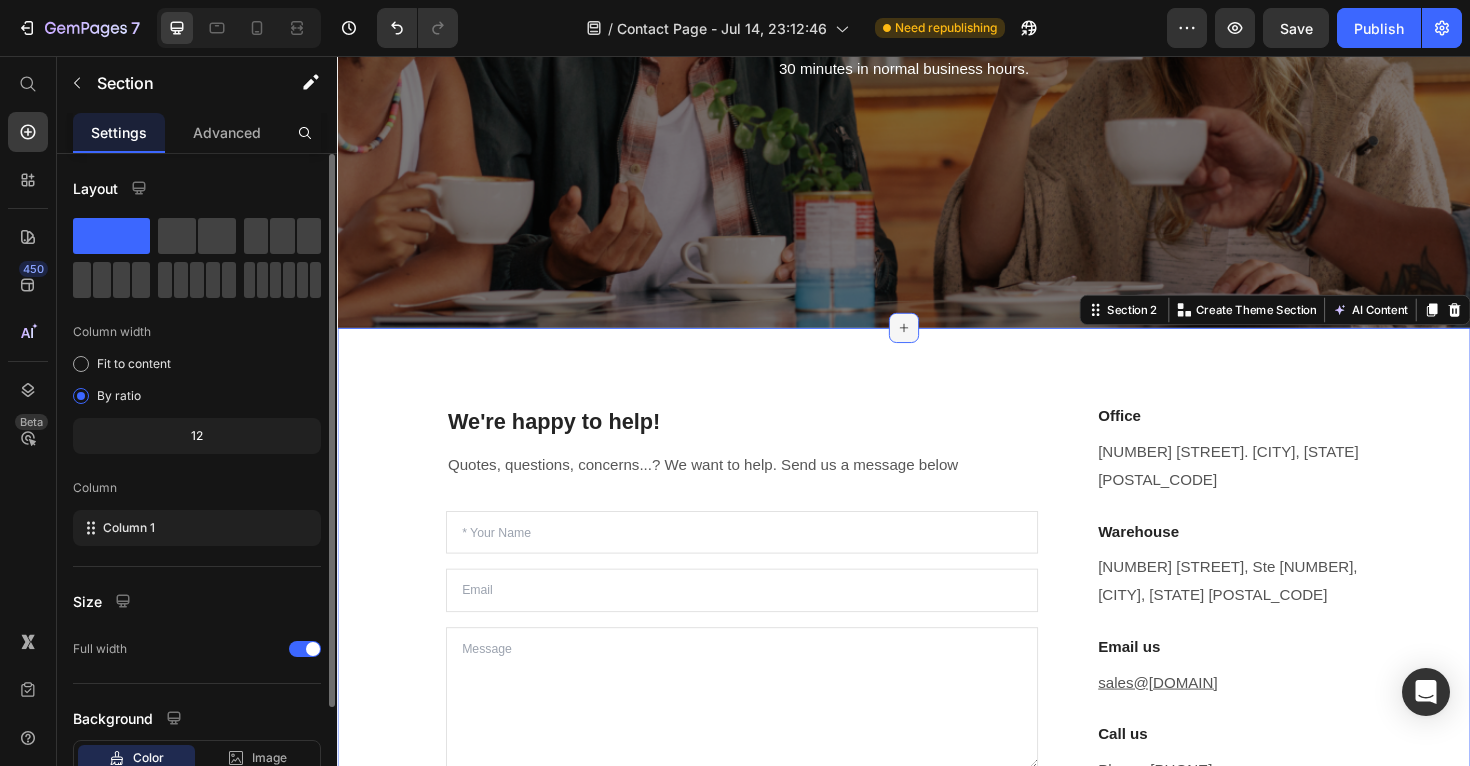 click 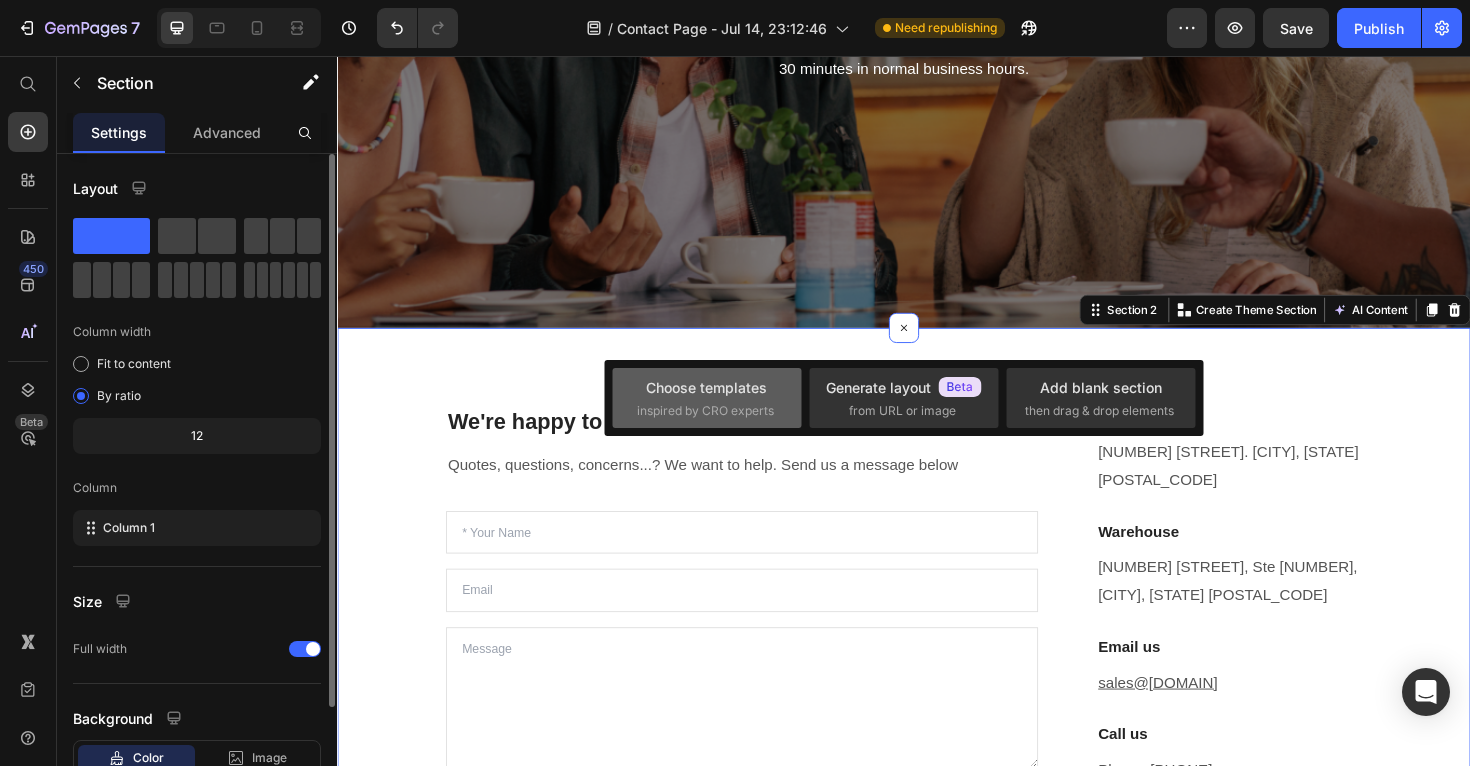 click on "inspired by CRO experts" at bounding box center (705, 411) 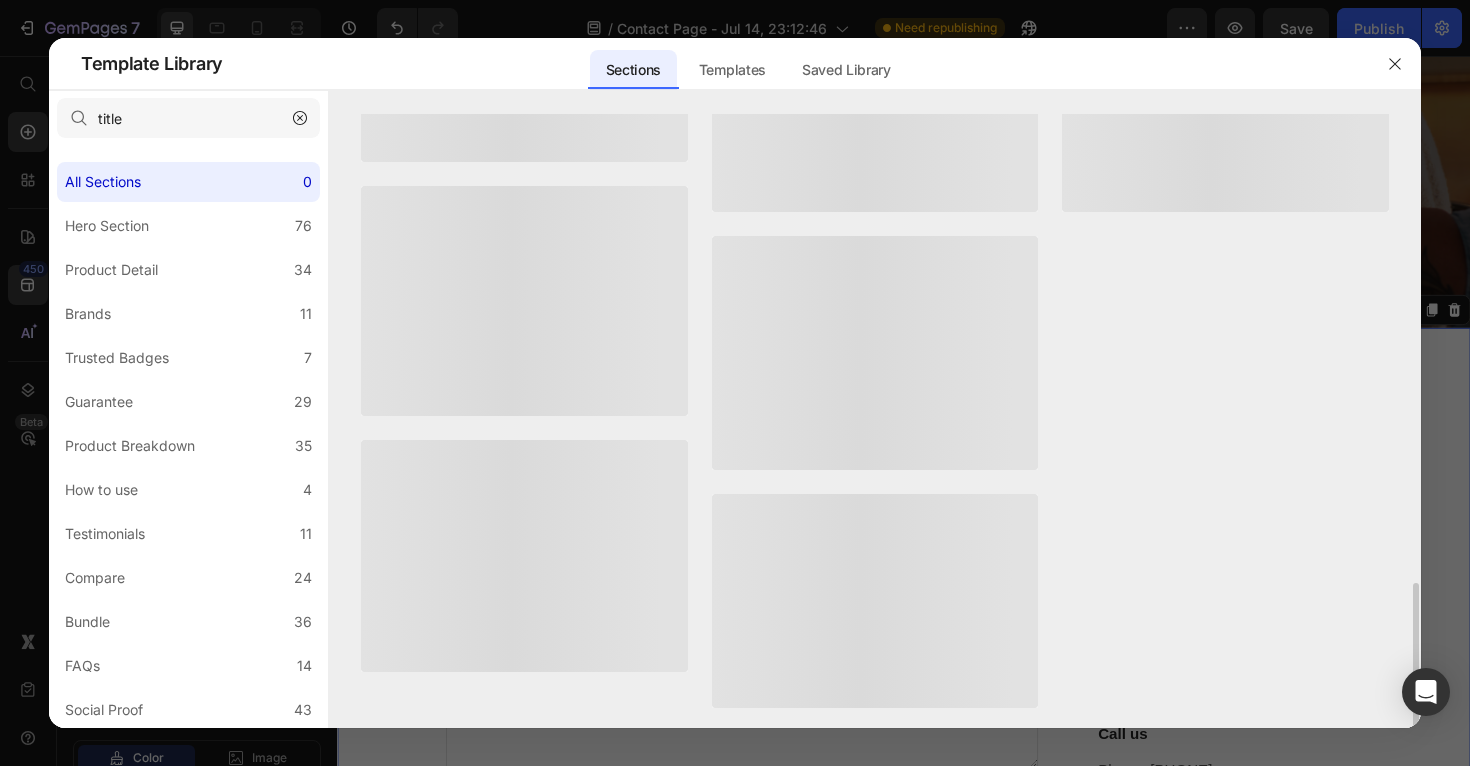 scroll, scrollTop: 1941, scrollLeft: 0, axis: vertical 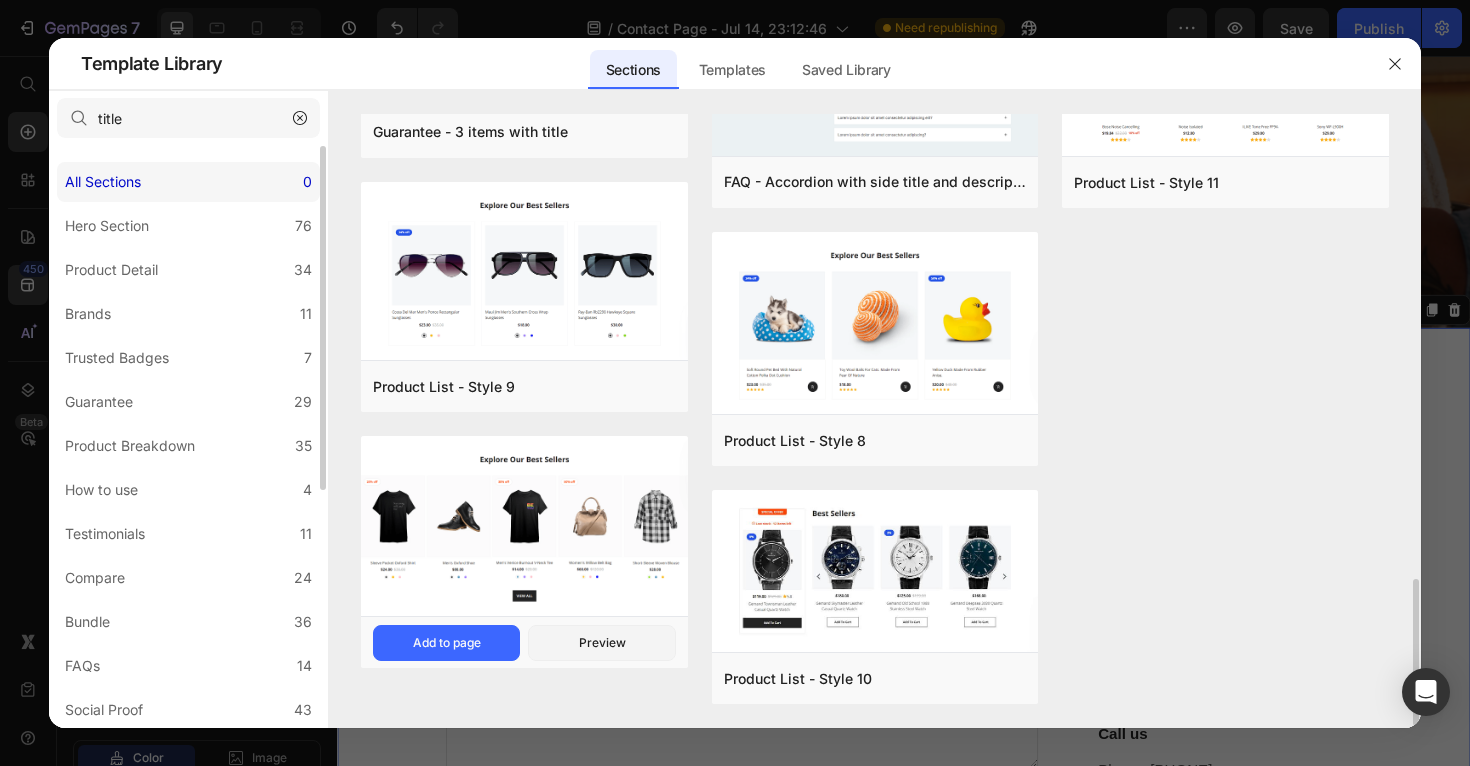 click on "All Sections 0" 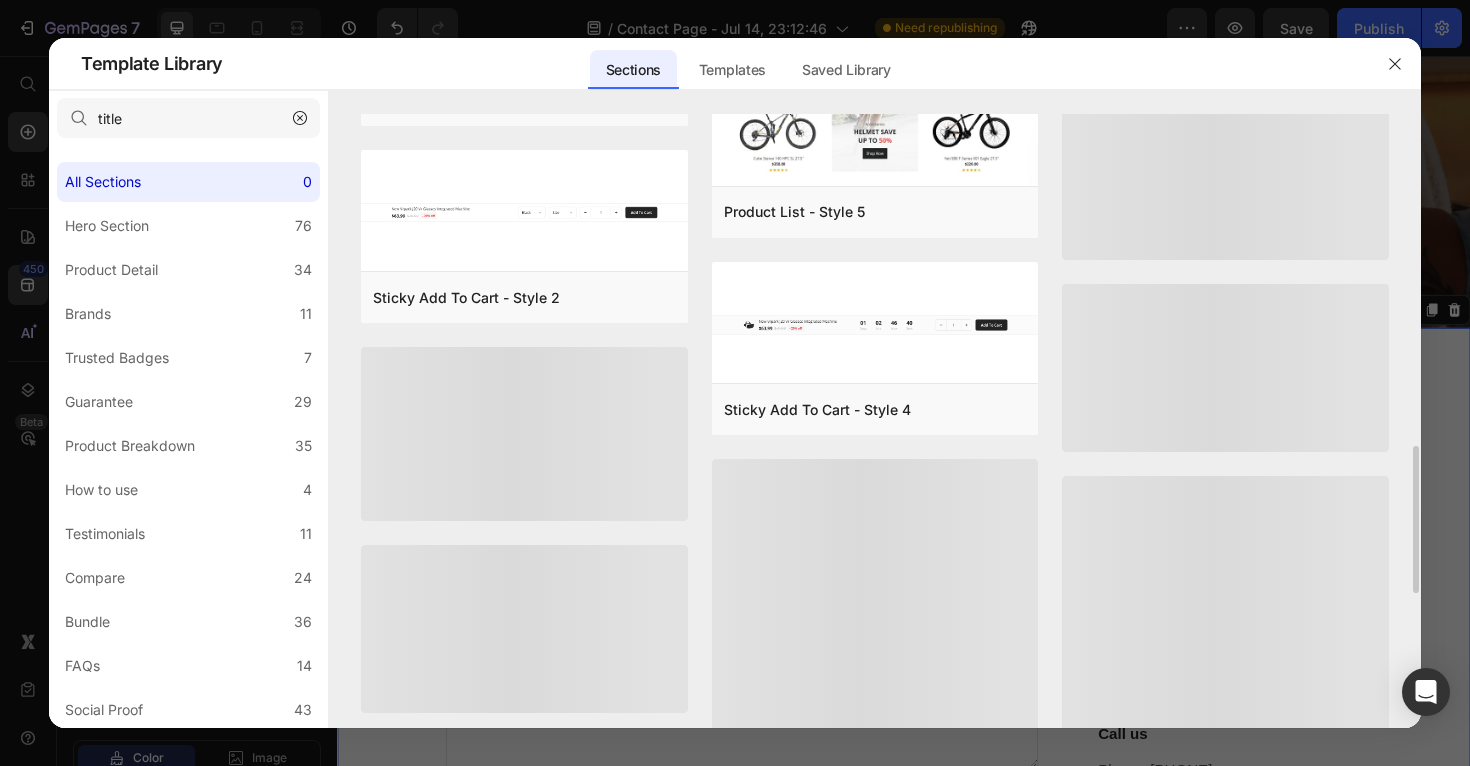 scroll, scrollTop: 1424, scrollLeft: 0, axis: vertical 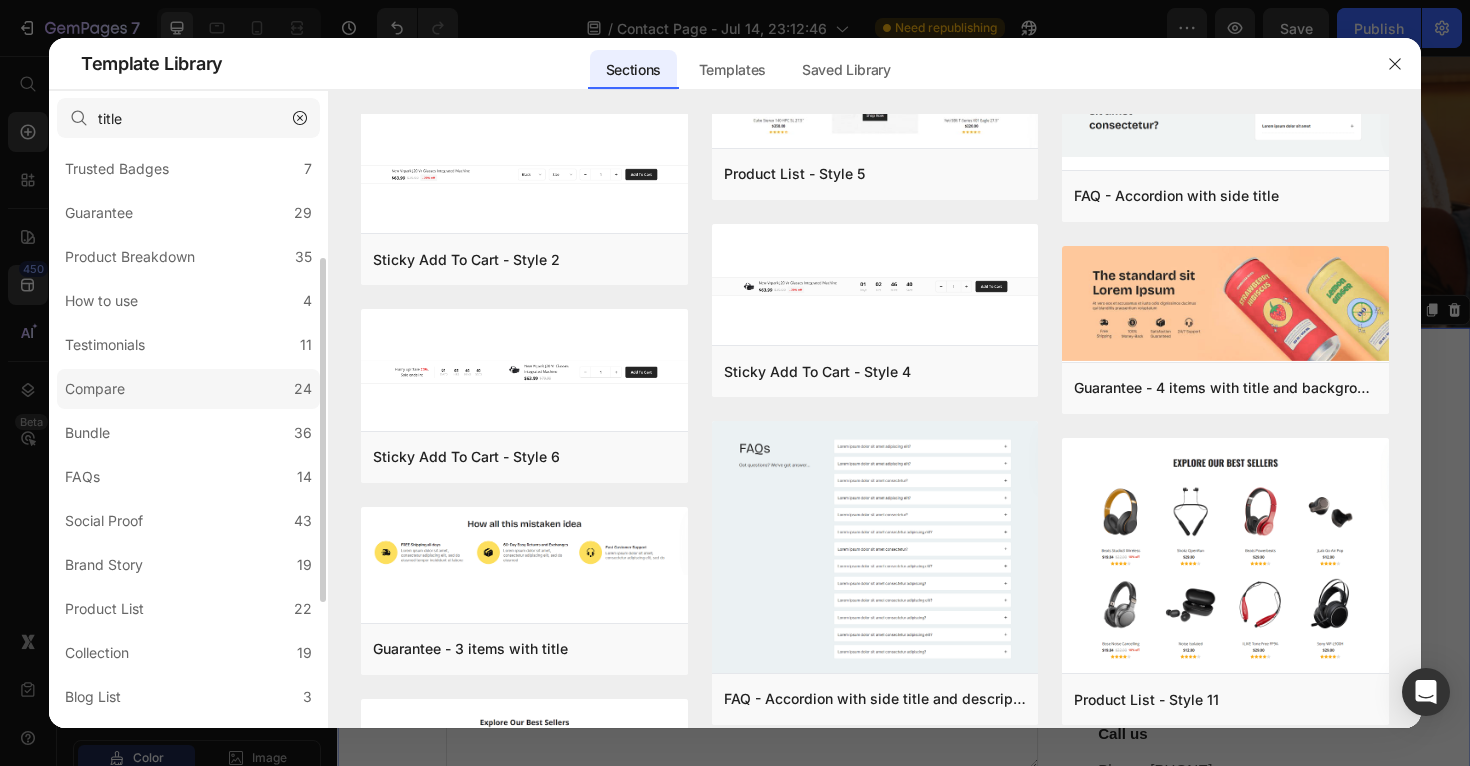 click on "Compare" at bounding box center [99, 389] 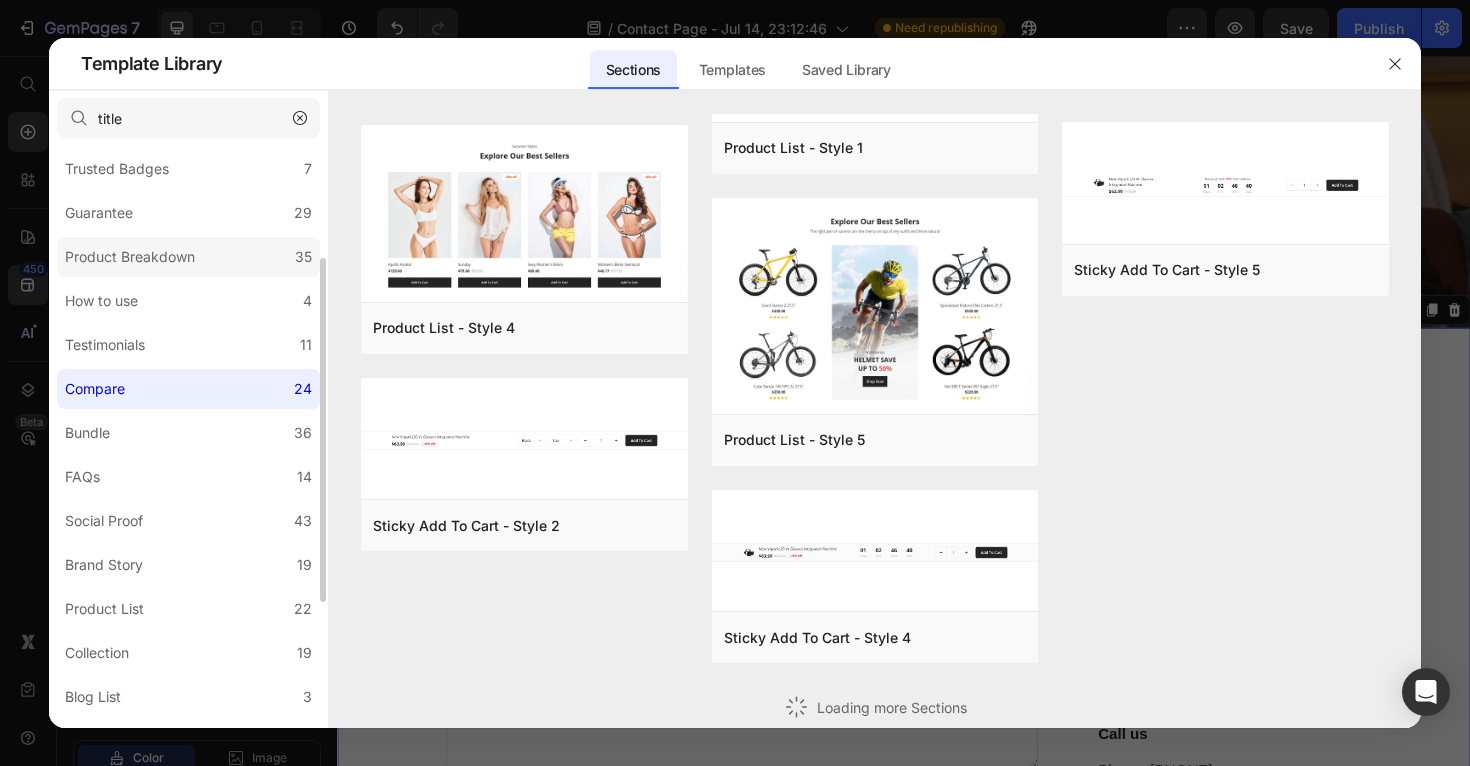 scroll, scrollTop: 0, scrollLeft: 0, axis: both 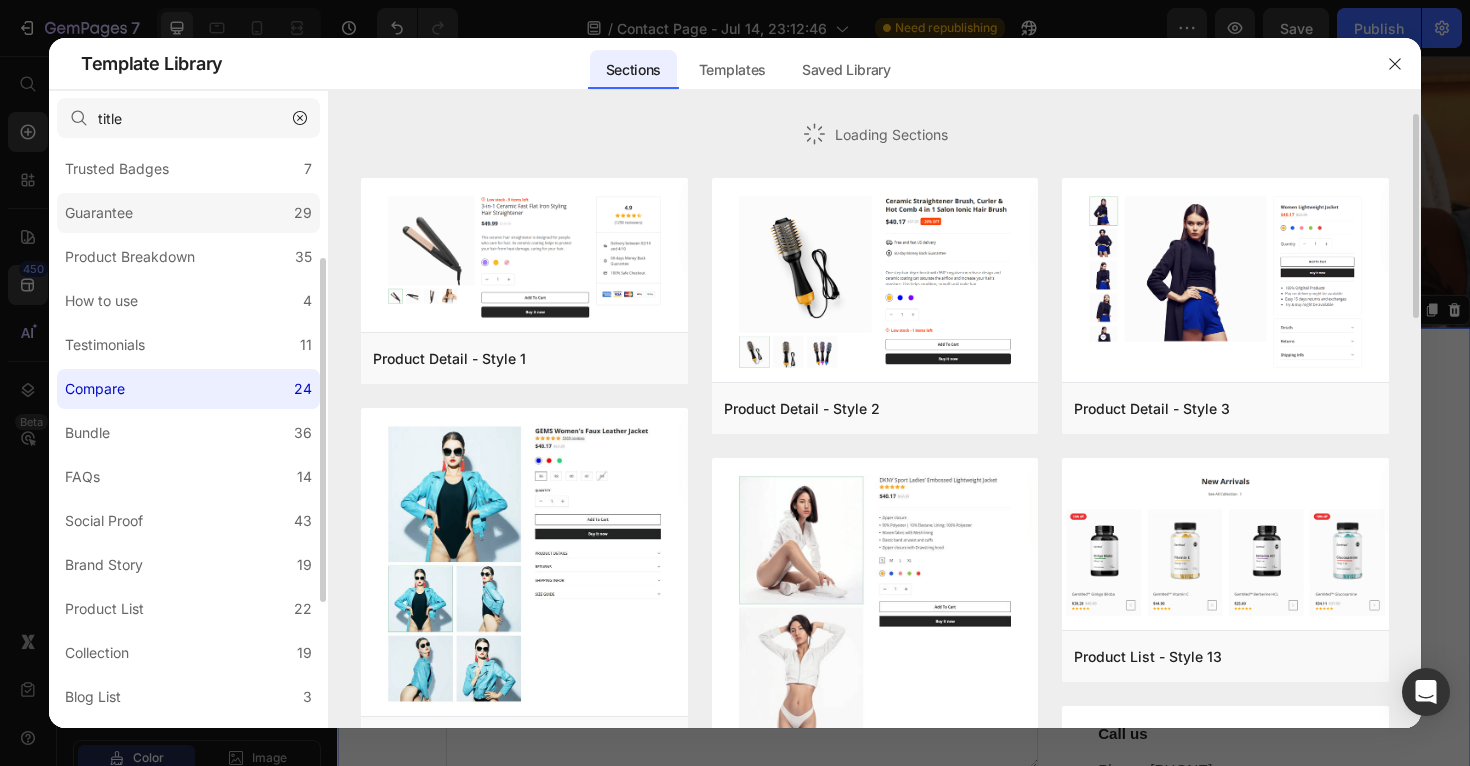 click on "Guarantee 29" 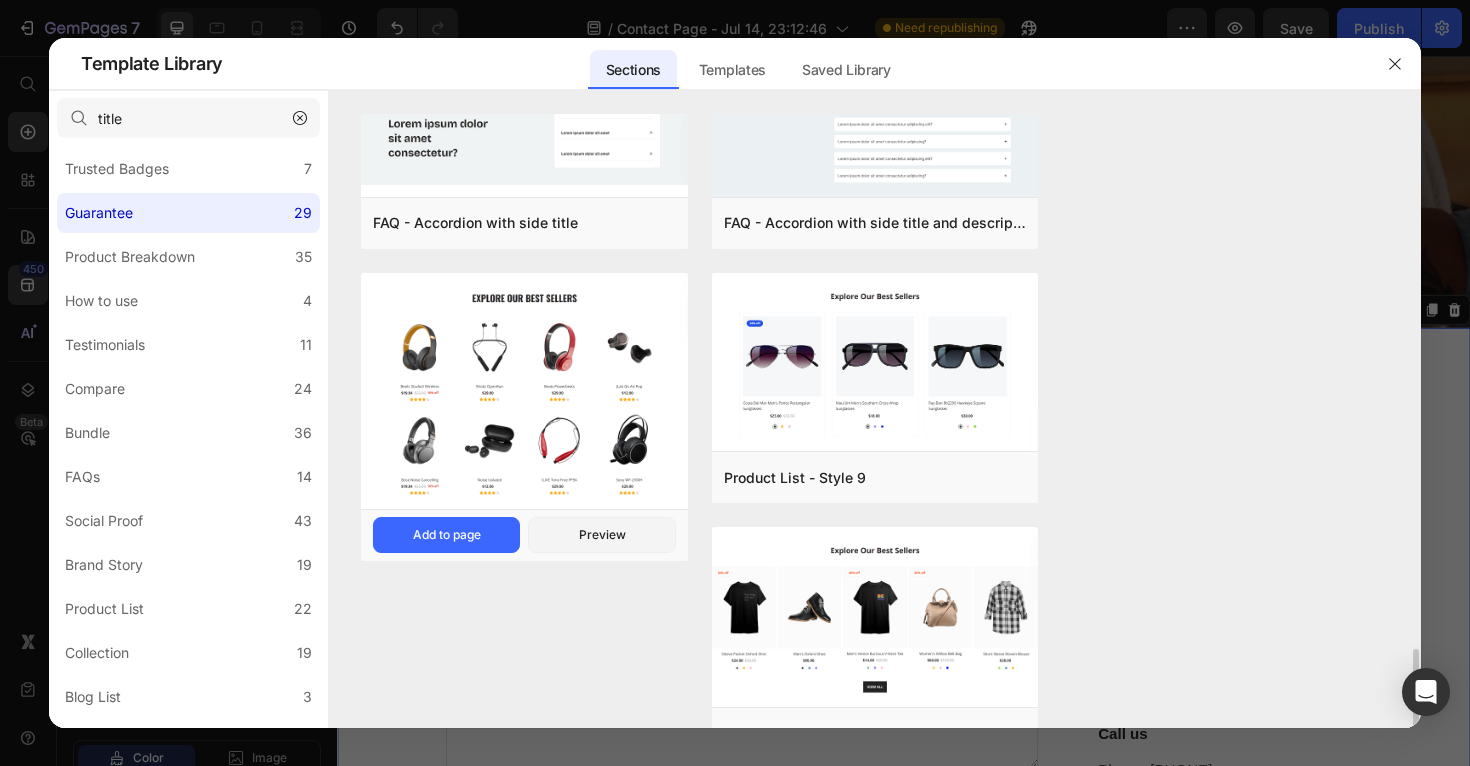 scroll, scrollTop: 2219, scrollLeft: 0, axis: vertical 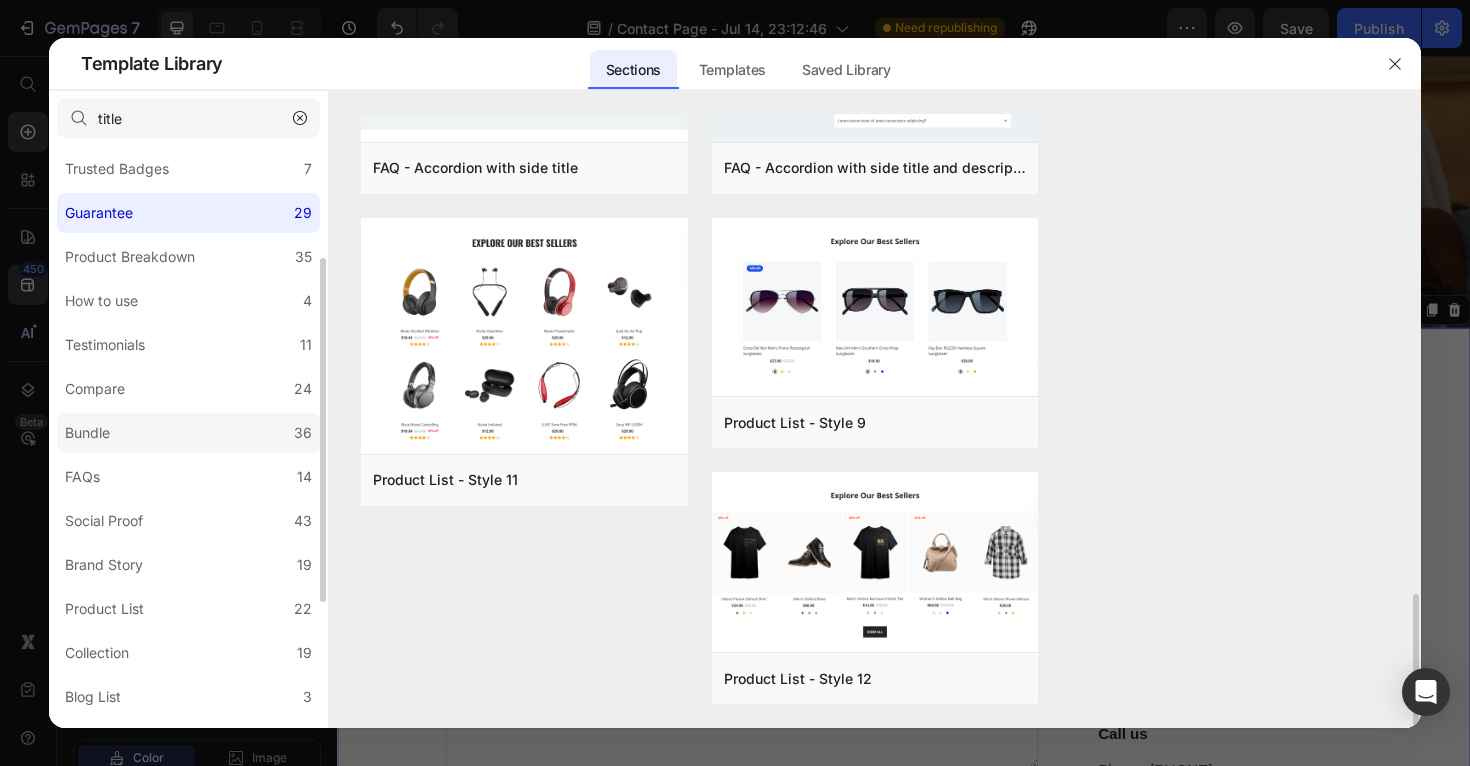 click on "Bundle 36" 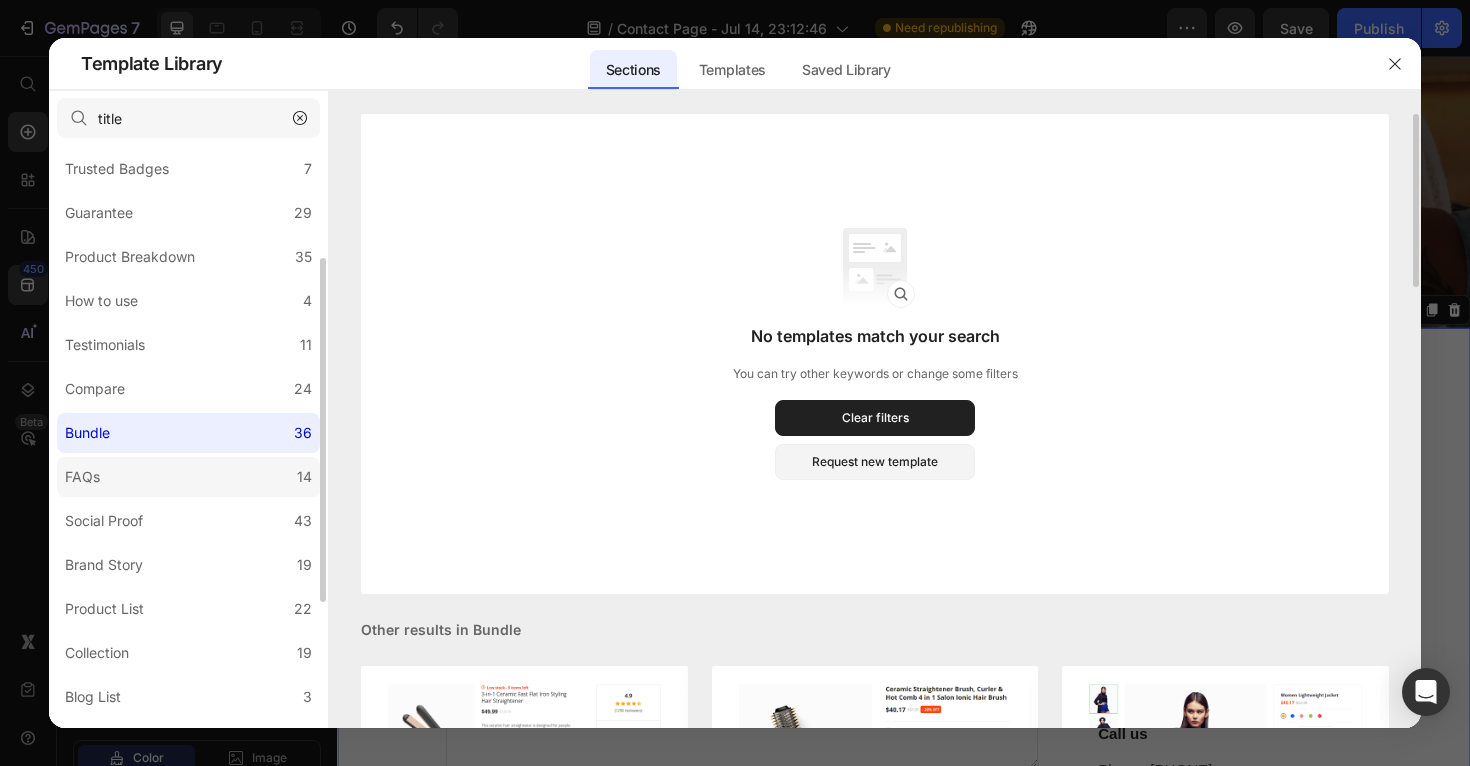 click on "FAQs 14" 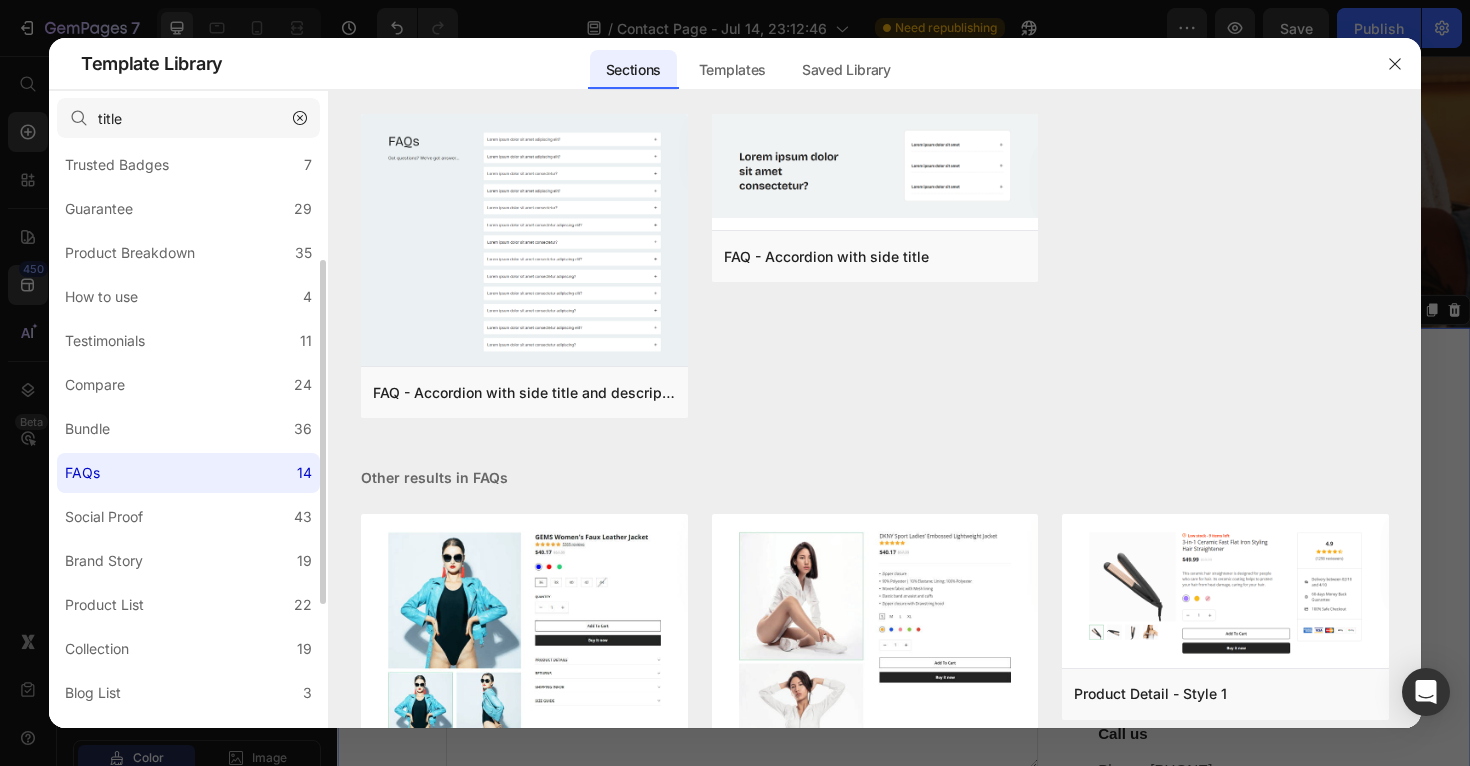 scroll, scrollTop: 398, scrollLeft: 0, axis: vertical 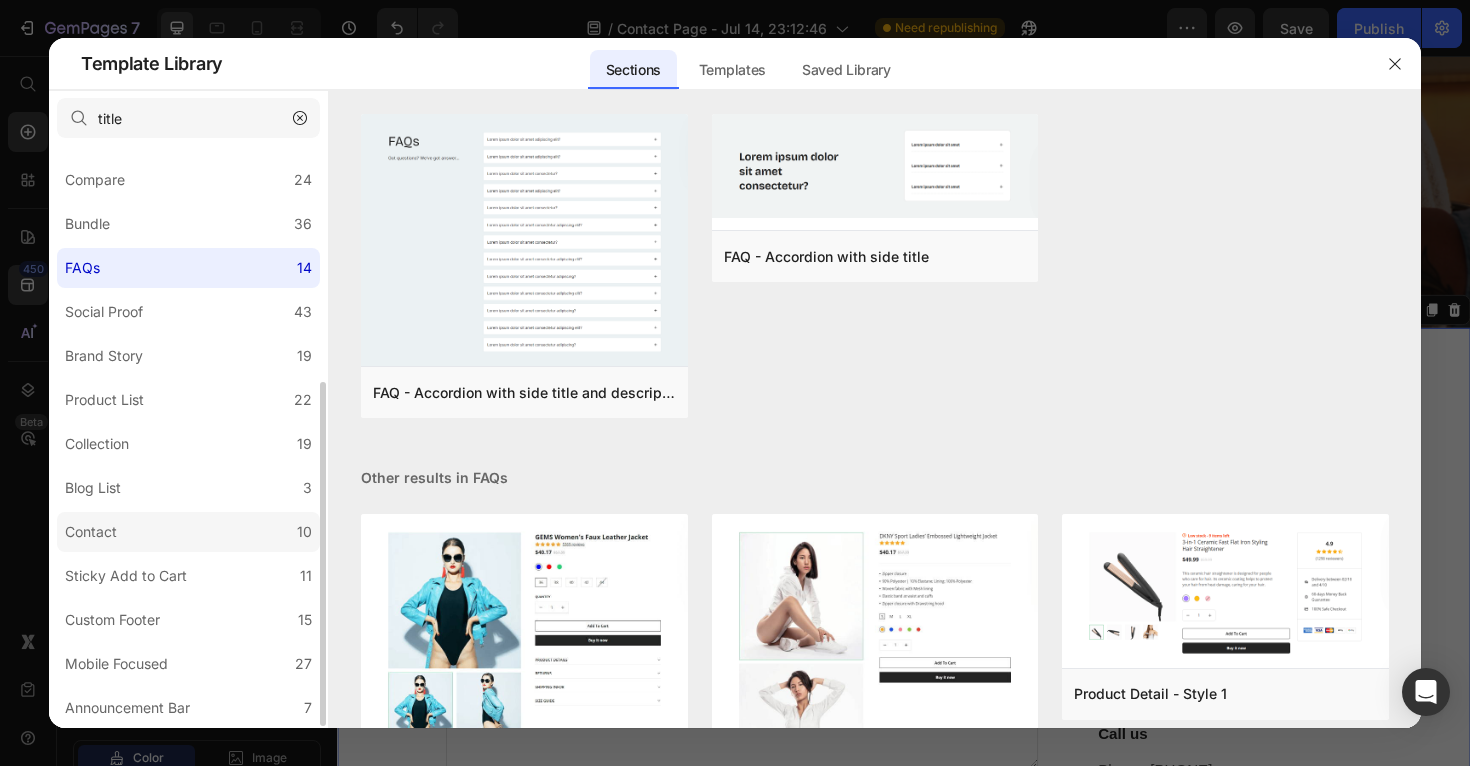 click on "Contact 10" 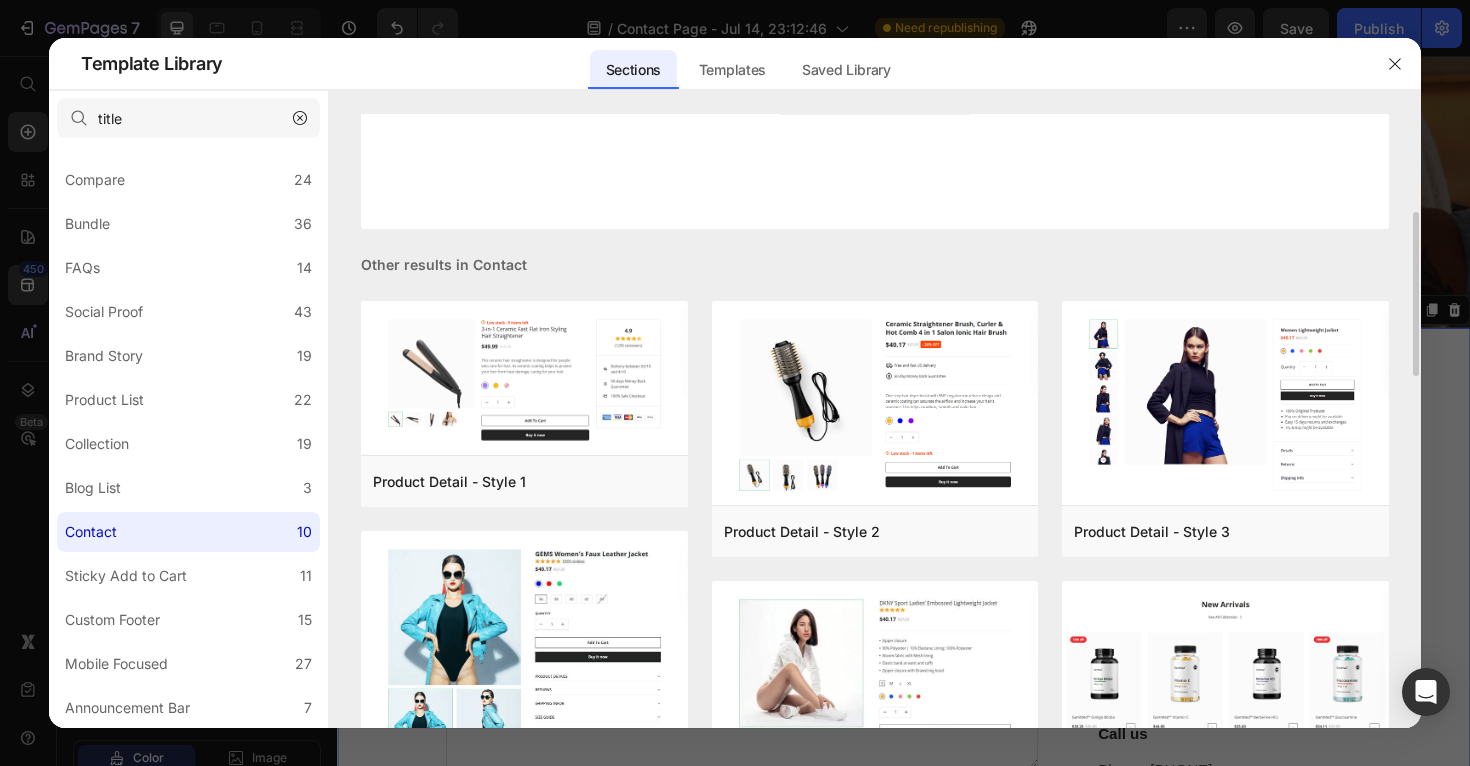scroll, scrollTop: 0, scrollLeft: 0, axis: both 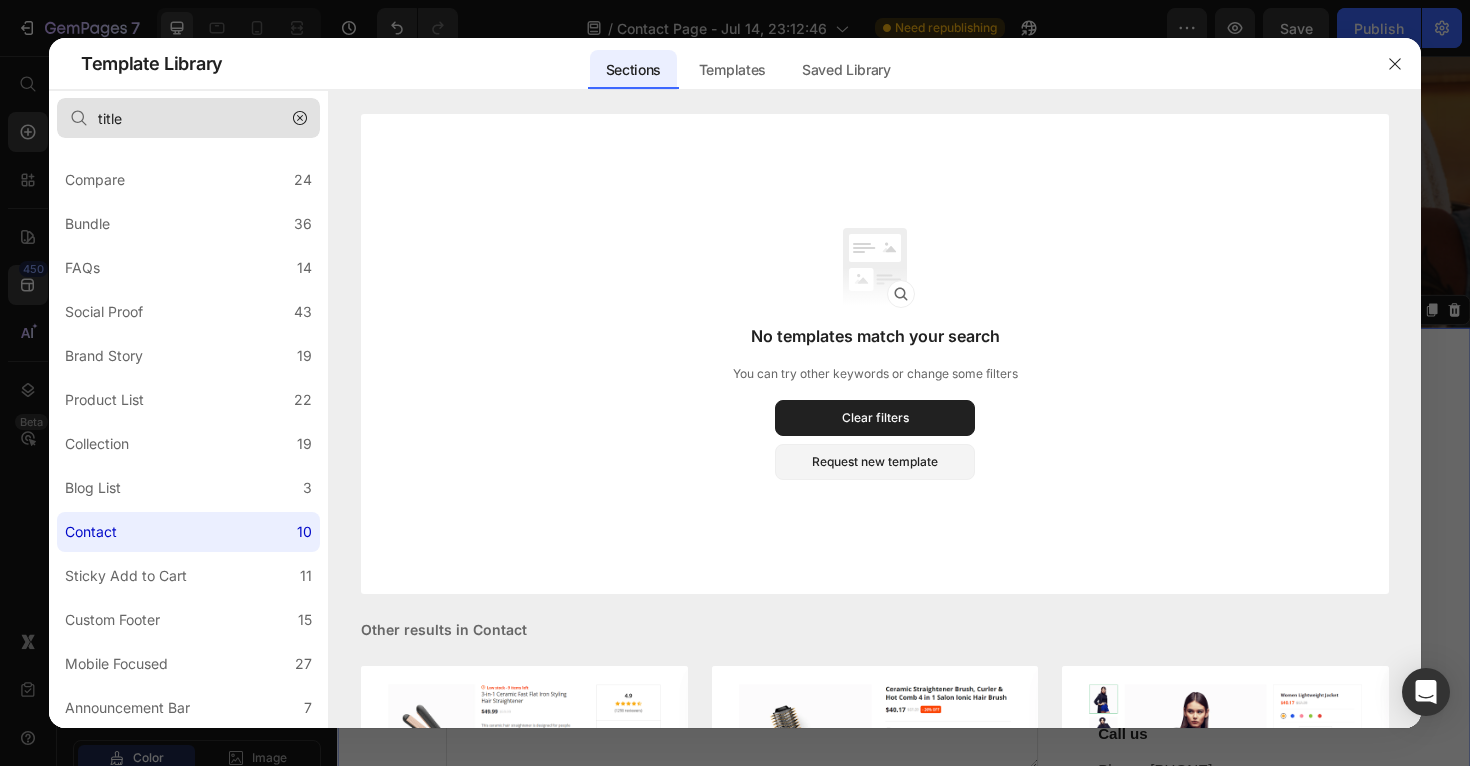 click 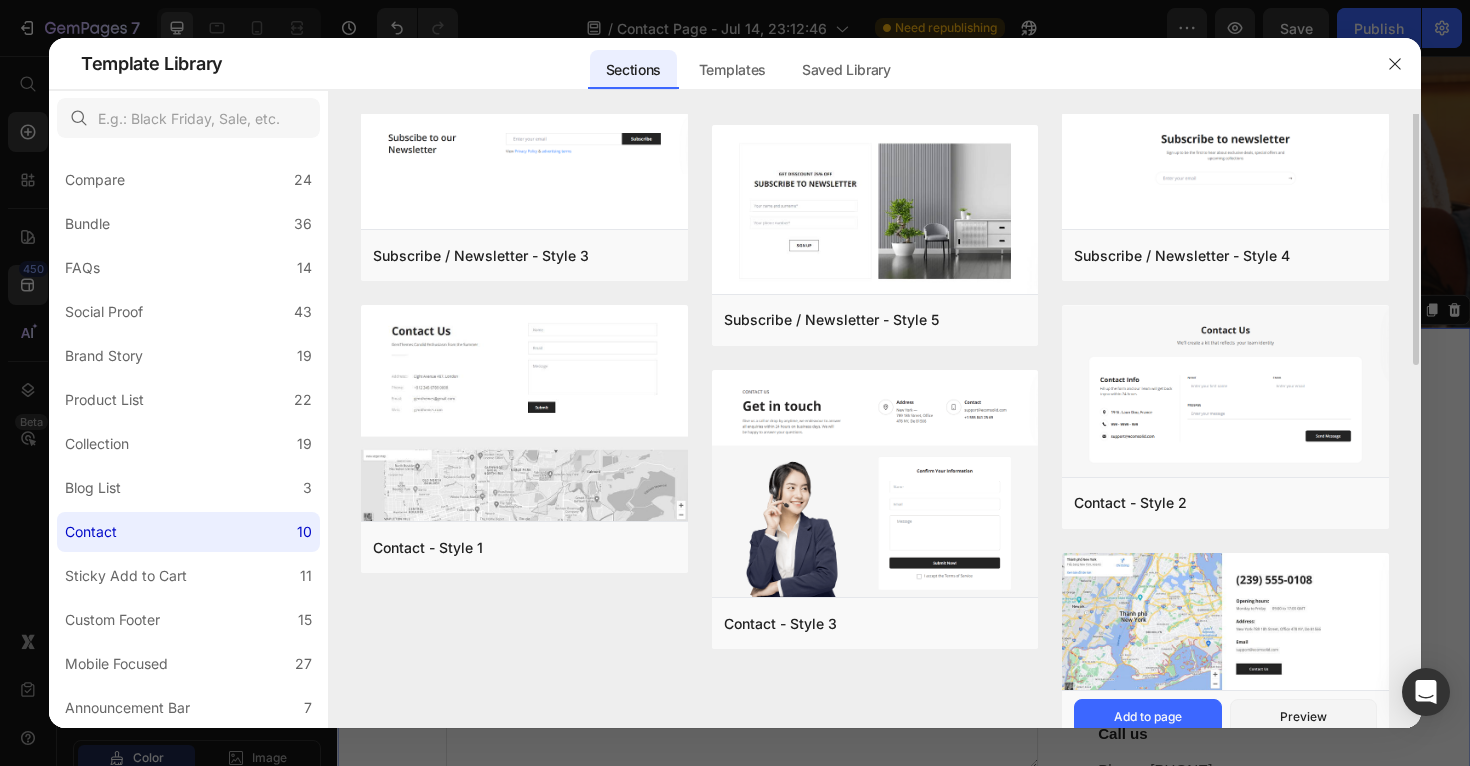 scroll, scrollTop: 231, scrollLeft: 0, axis: vertical 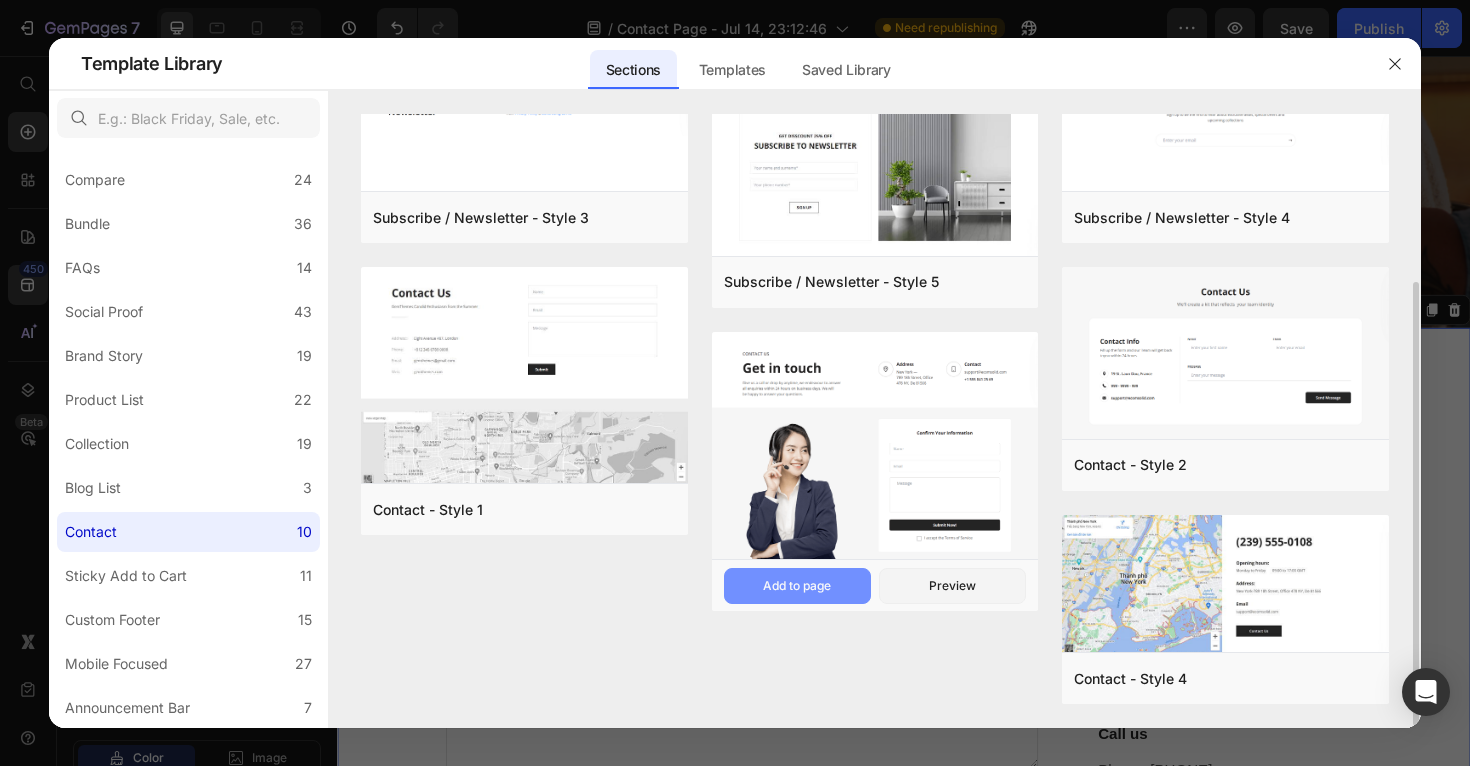 click on "Add to page" at bounding box center [797, 586] 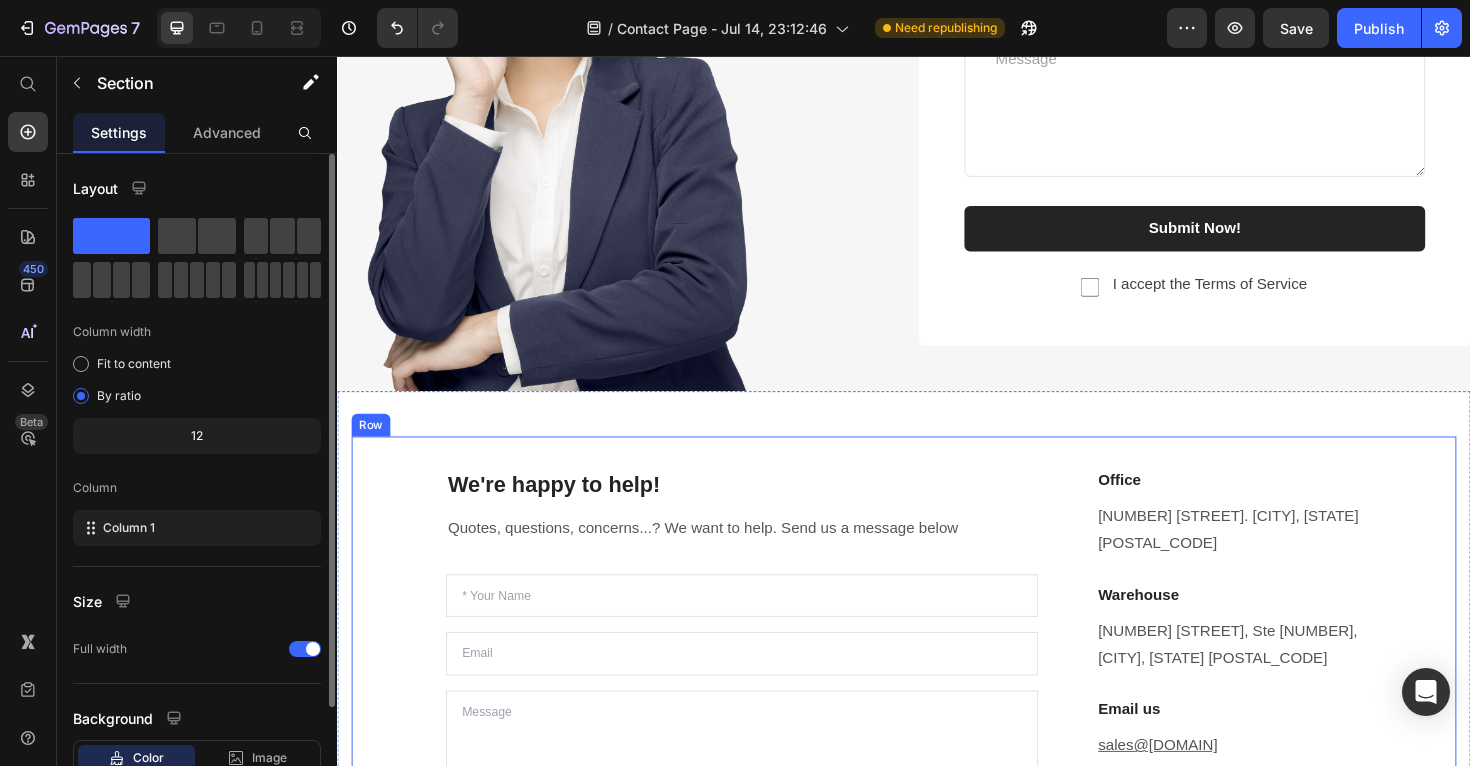 scroll, scrollTop: 1424, scrollLeft: 0, axis: vertical 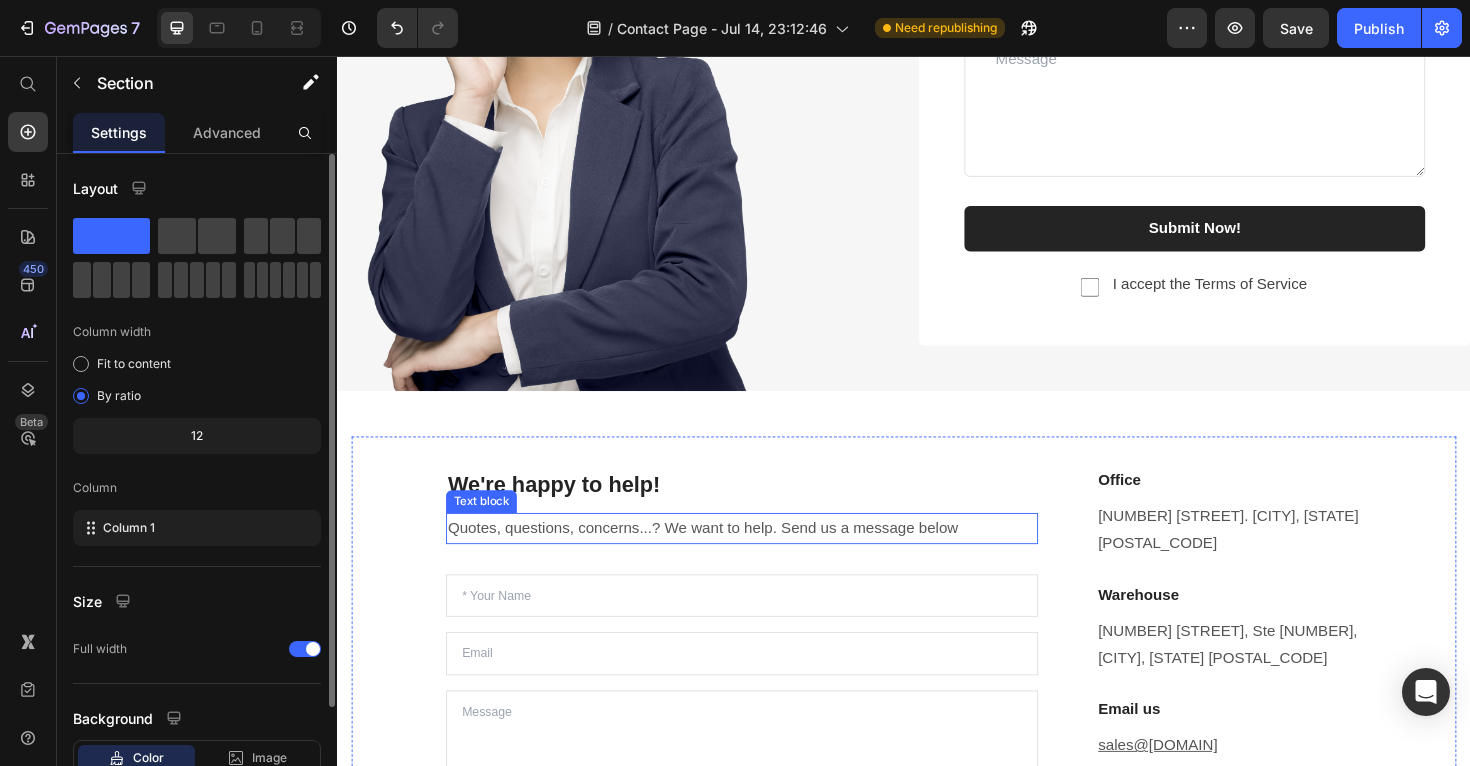 click on "Quotes, questions, concerns...? We want to help. Send us a message below" at bounding box center (765, 556) 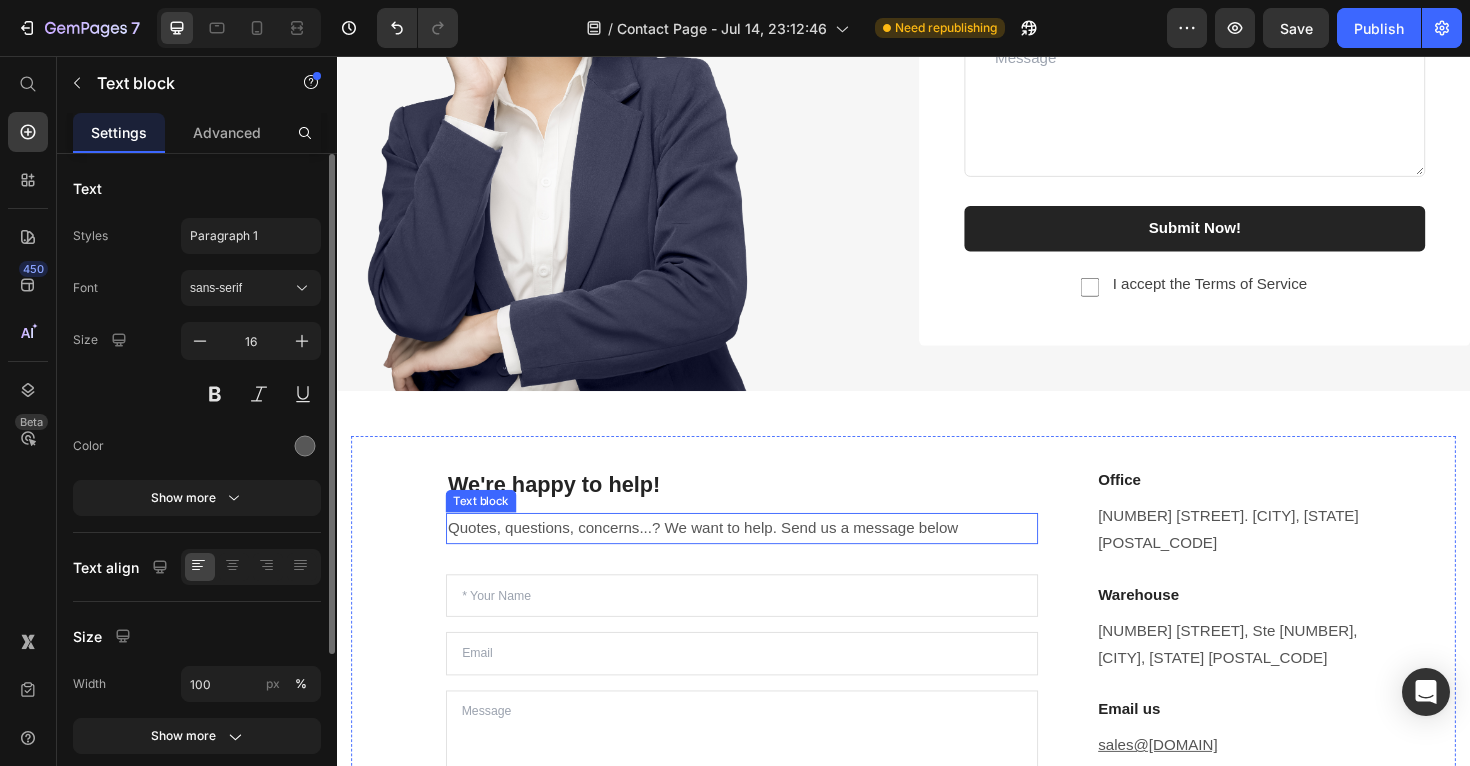 click on "Quotes, questions, concerns...? We want to help. Send us a message below" at bounding box center [765, 556] 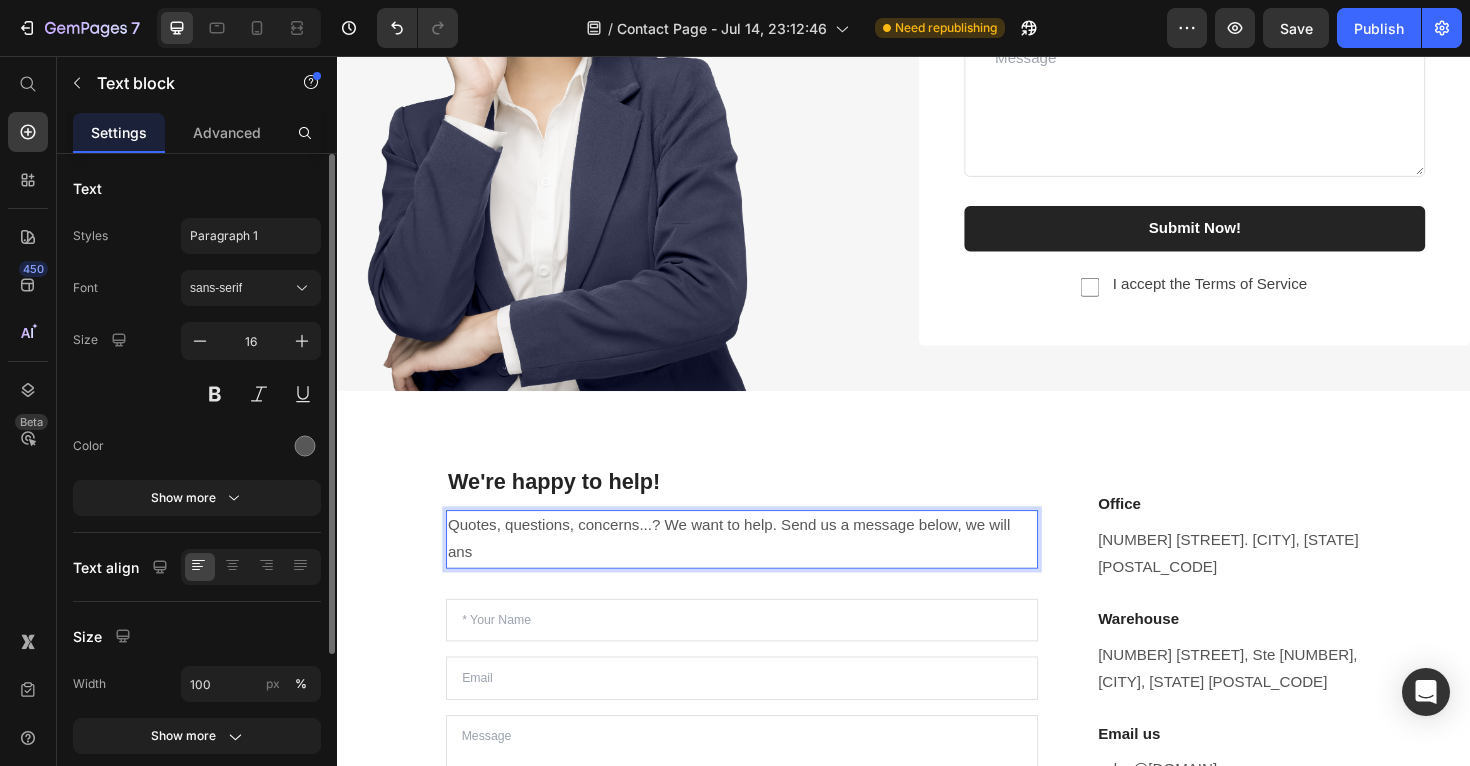 scroll, scrollTop: 1421, scrollLeft: 0, axis: vertical 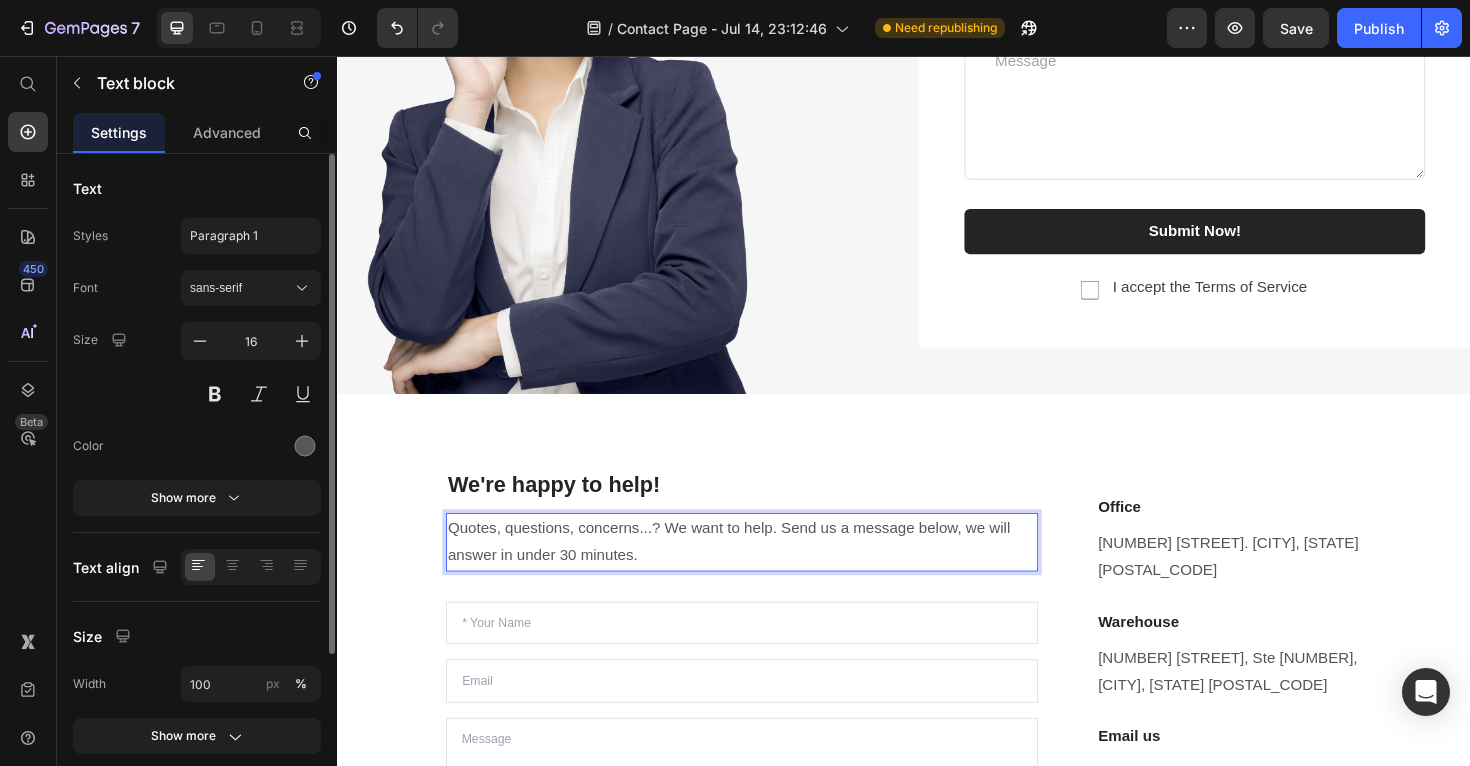 click on "Quotes, questions, concerns...? We want to help. Send us a message below, we will answer in under 30 minutes." at bounding box center [765, 571] 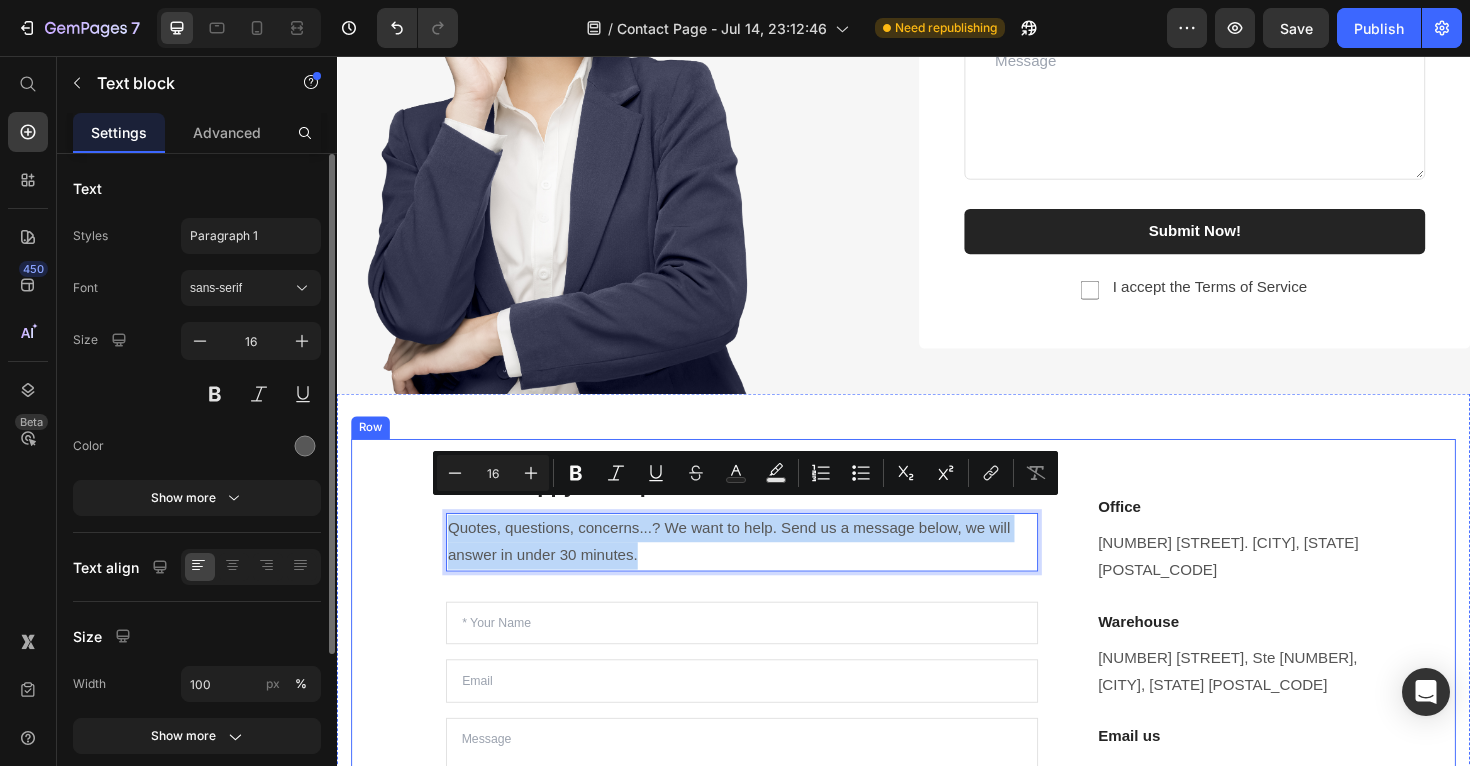 drag, startPoint x: 664, startPoint y: 570, endPoint x: 436, endPoint y: 521, distance: 233.20592 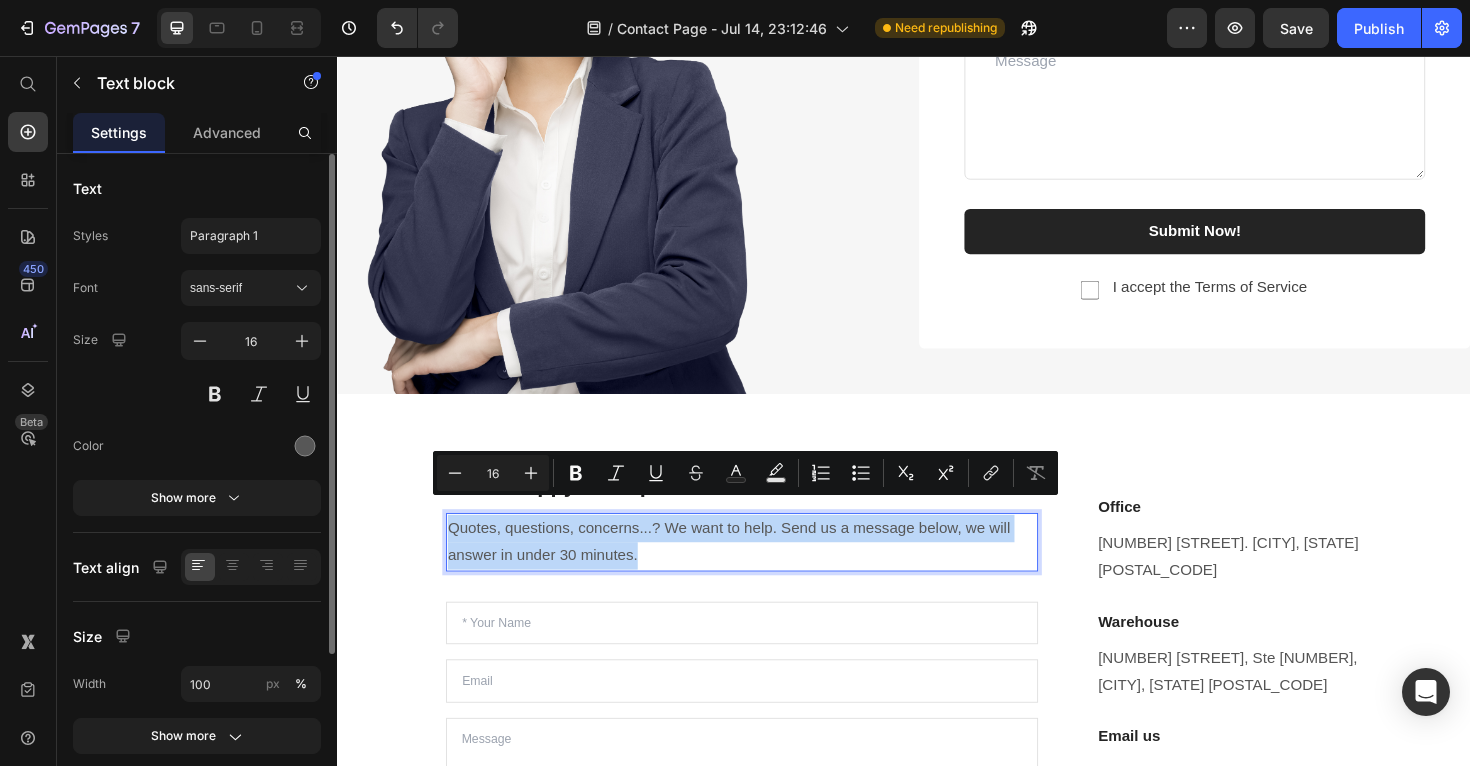 click on "Quotes, questions, concerns...? We want to help. Send us a message below, we will answer in under 30 minutes." at bounding box center (765, 571) 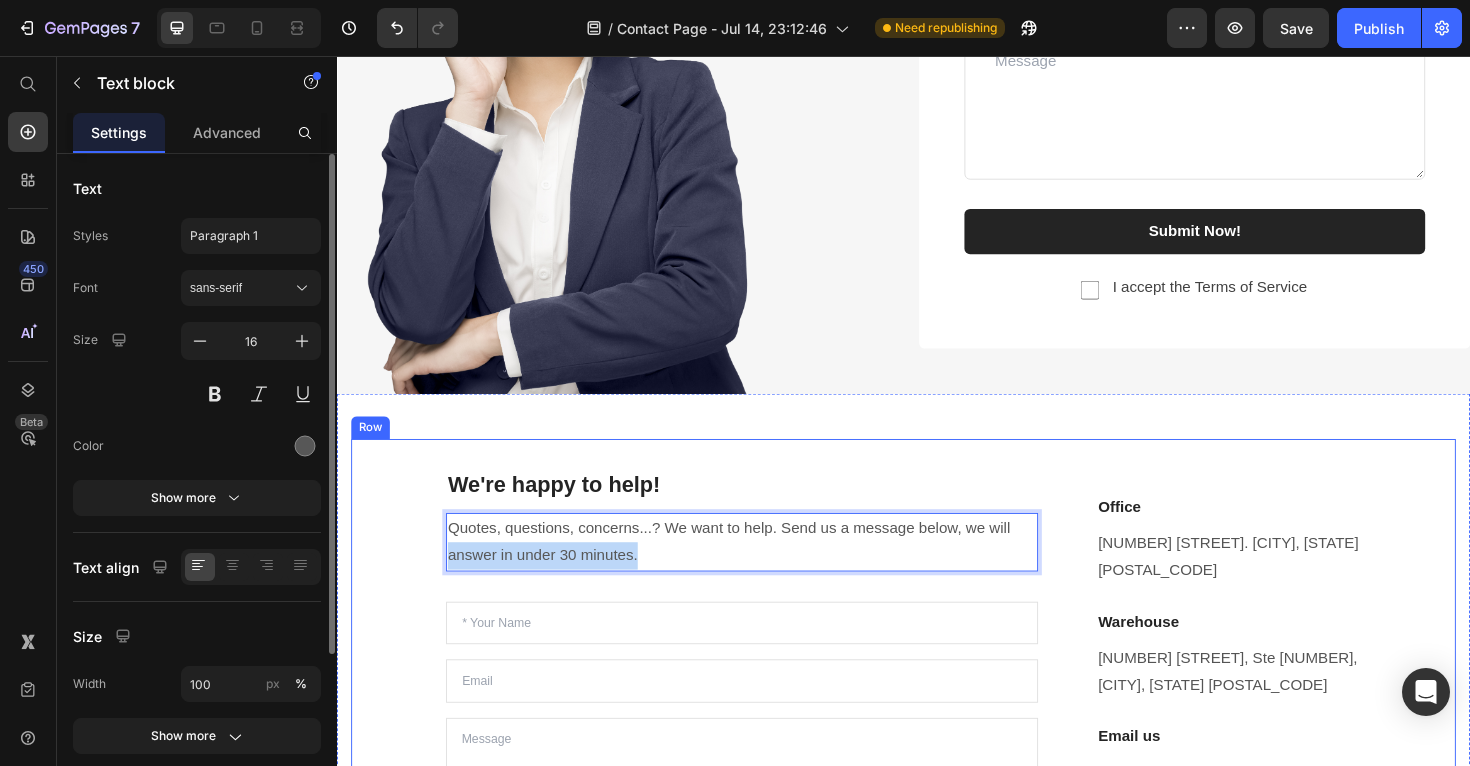 drag, startPoint x: 677, startPoint y: 567, endPoint x: 383, endPoint y: 553, distance: 294.33313 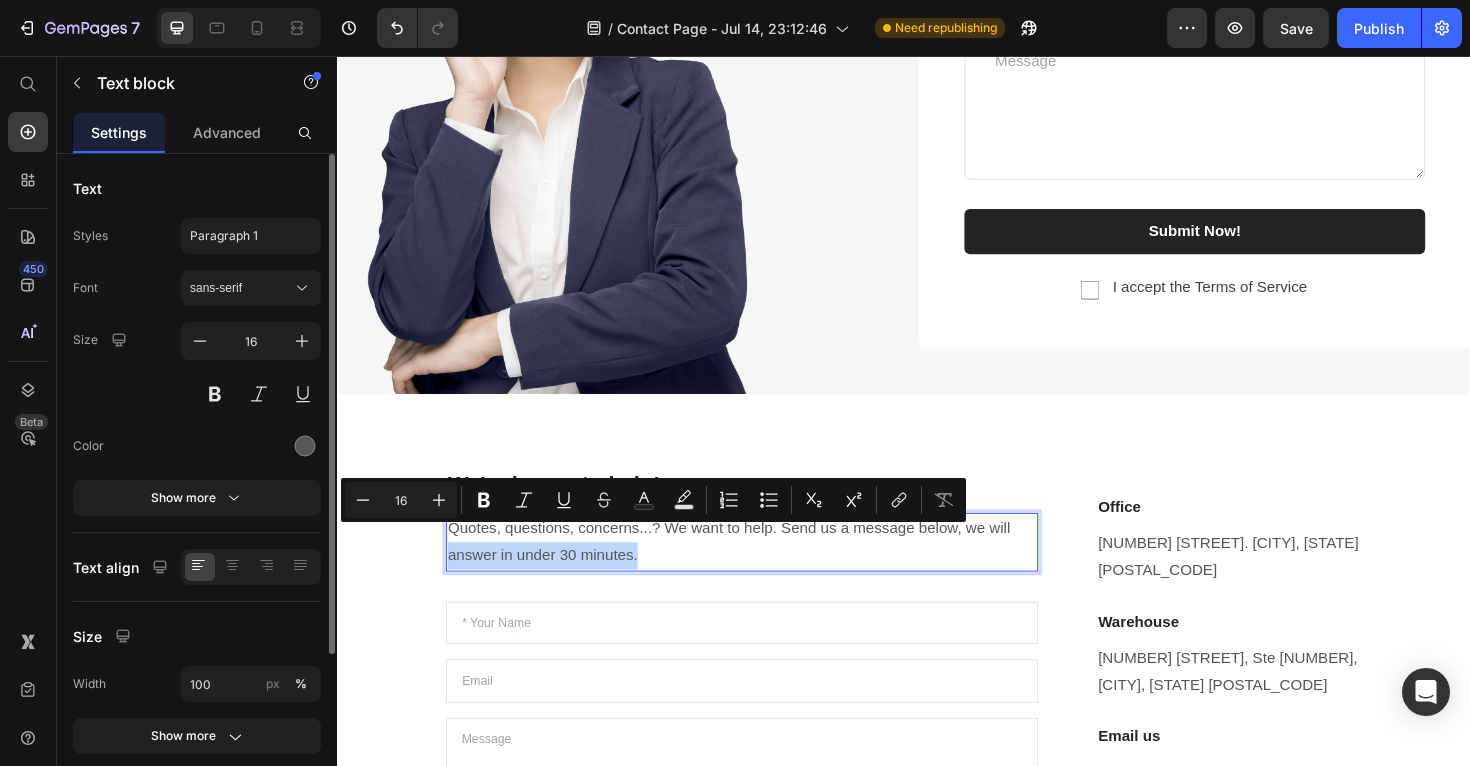 click on "Quotes, questions, concerns...? We want to help. Send us a message below, we will answer in under 30 minutes." at bounding box center (765, 571) 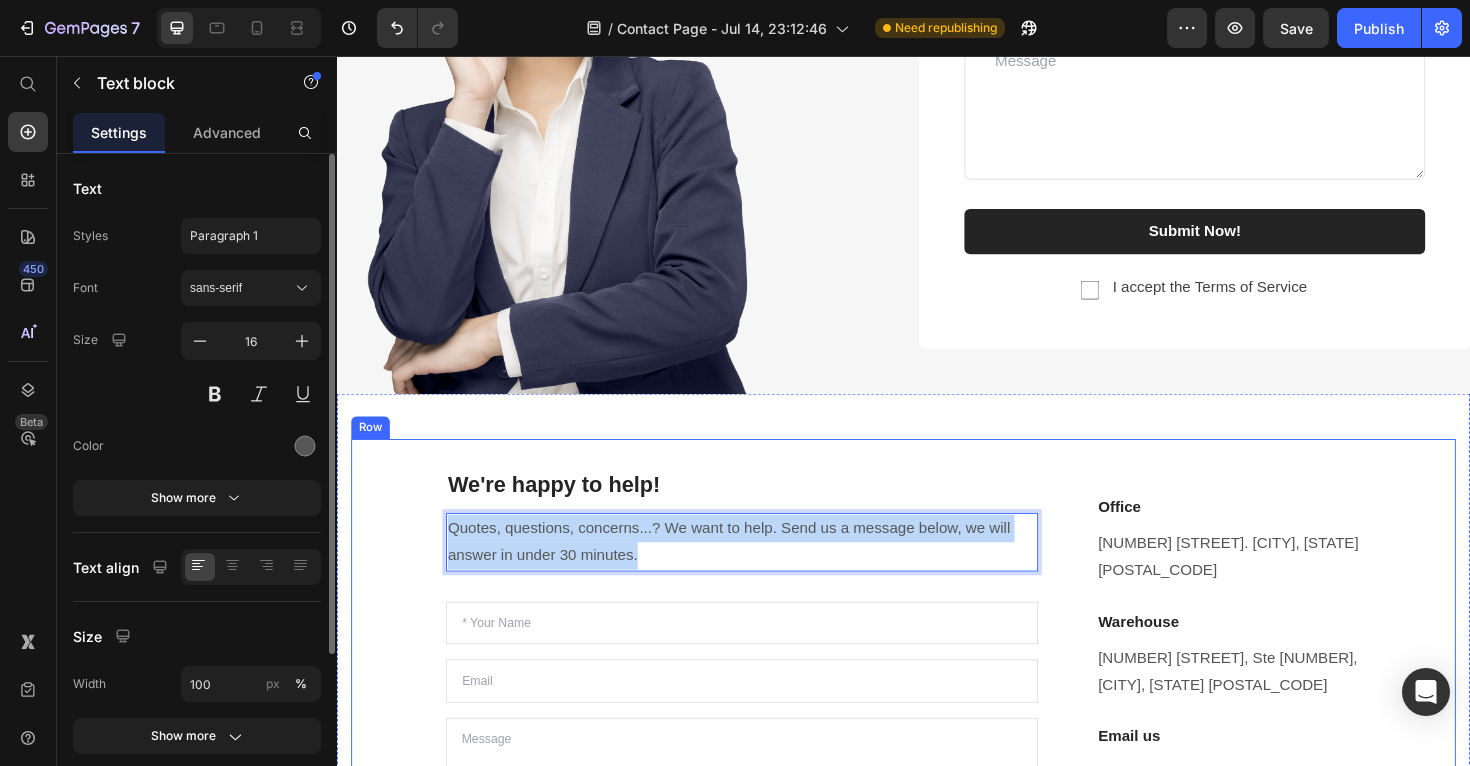 drag, startPoint x: 681, startPoint y: 563, endPoint x: 416, endPoint y: 523, distance: 268.00186 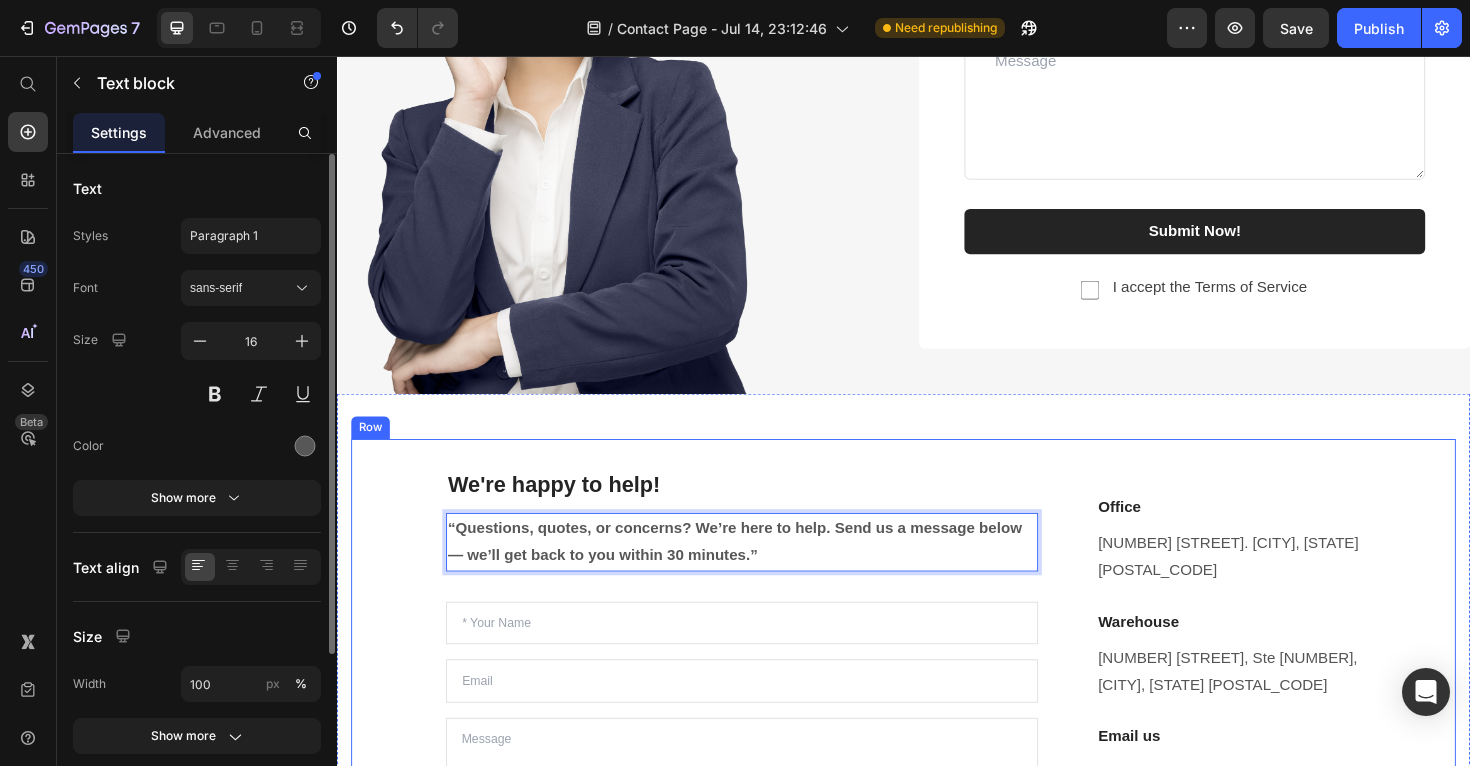 click on "We're happy to help! Heading “Questions, quotes, or concerns? We’re here to help. Send us a message below — we’ll get back to you within 30 minutes.” Text block   32 Text Field Email Field Text Area Submit Submit Button Contact Form Office Heading 2700 Post Oak Blvd. Houston, Texas 77056 Text block Warehouse Heading 701 N International Blvd, Ste 109, Hidalgo, Texas 78557 Text block Email us Heading sales@power-industrial.com Text block Call us Heading Phone: 210-595-9867 9:00AM - 5:00PM CST Text block Row Row" at bounding box center [937, 740] 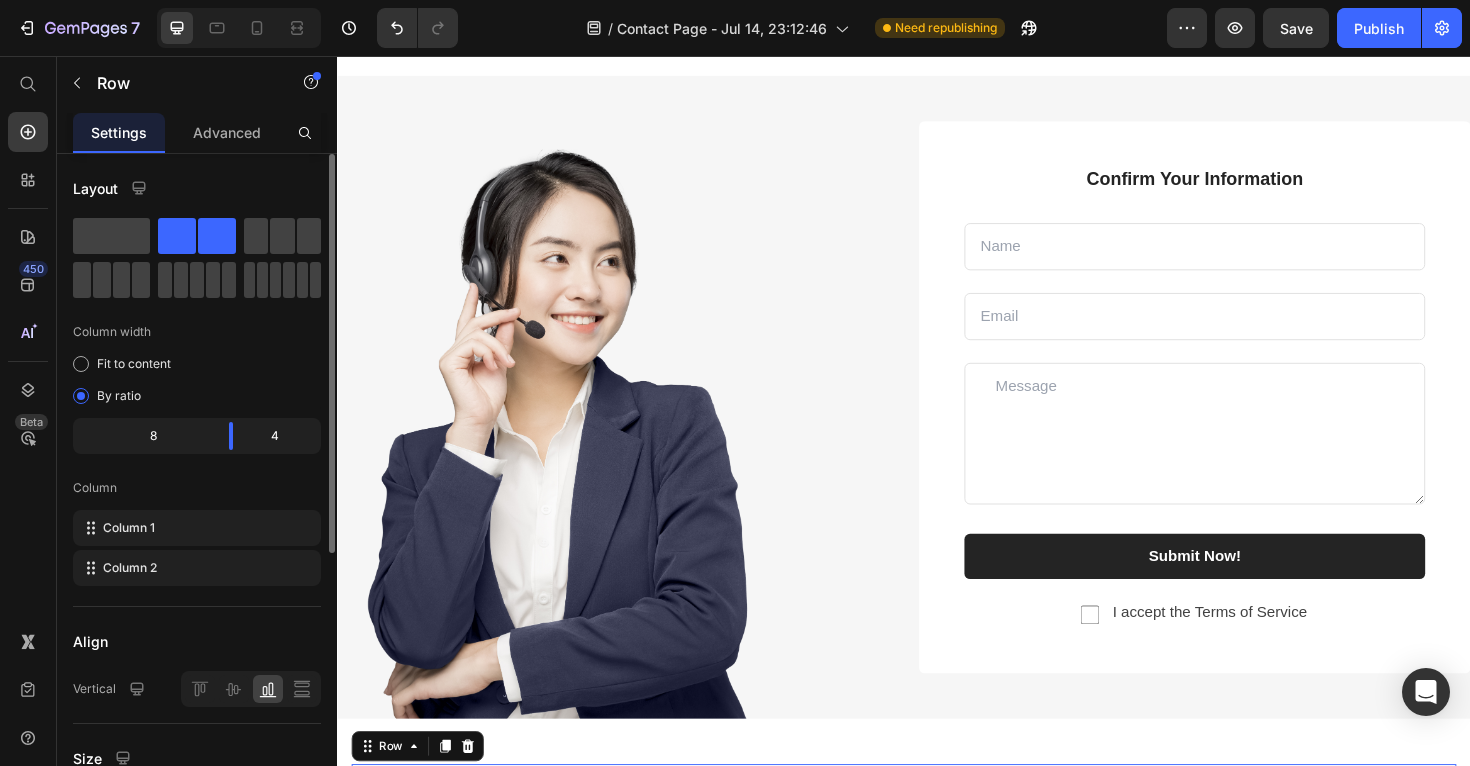 scroll, scrollTop: 1746, scrollLeft: 0, axis: vertical 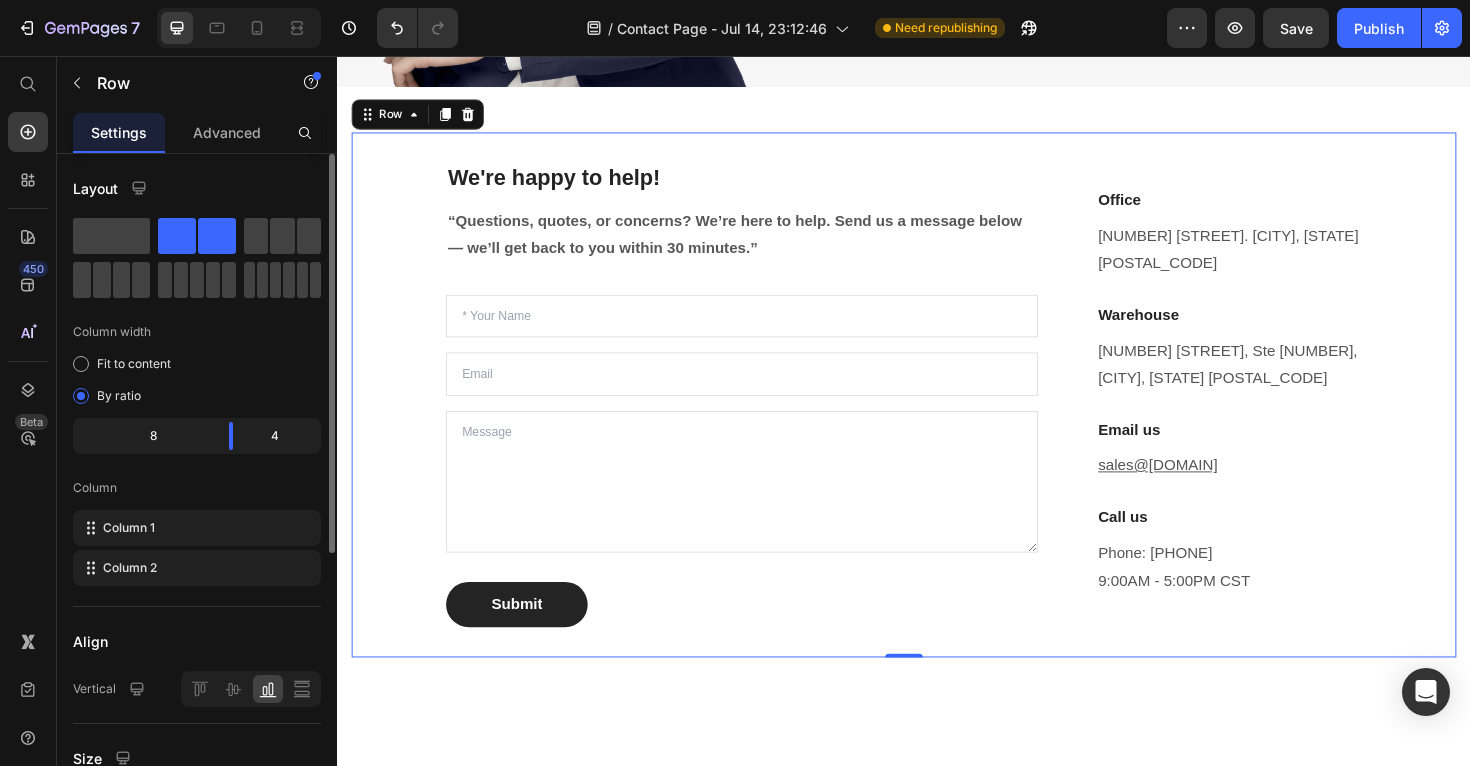 click at bounding box center (765, 507) 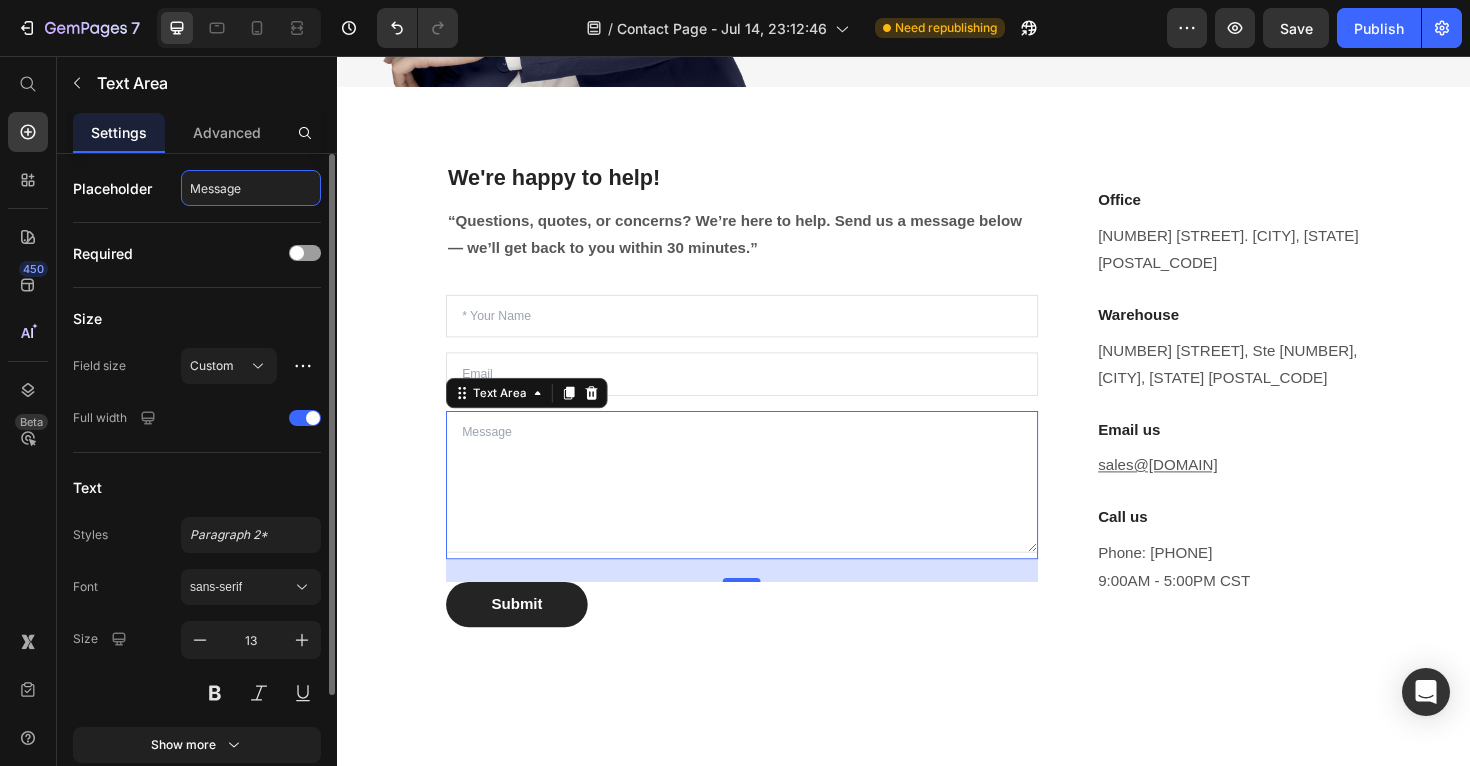 click on "Message" 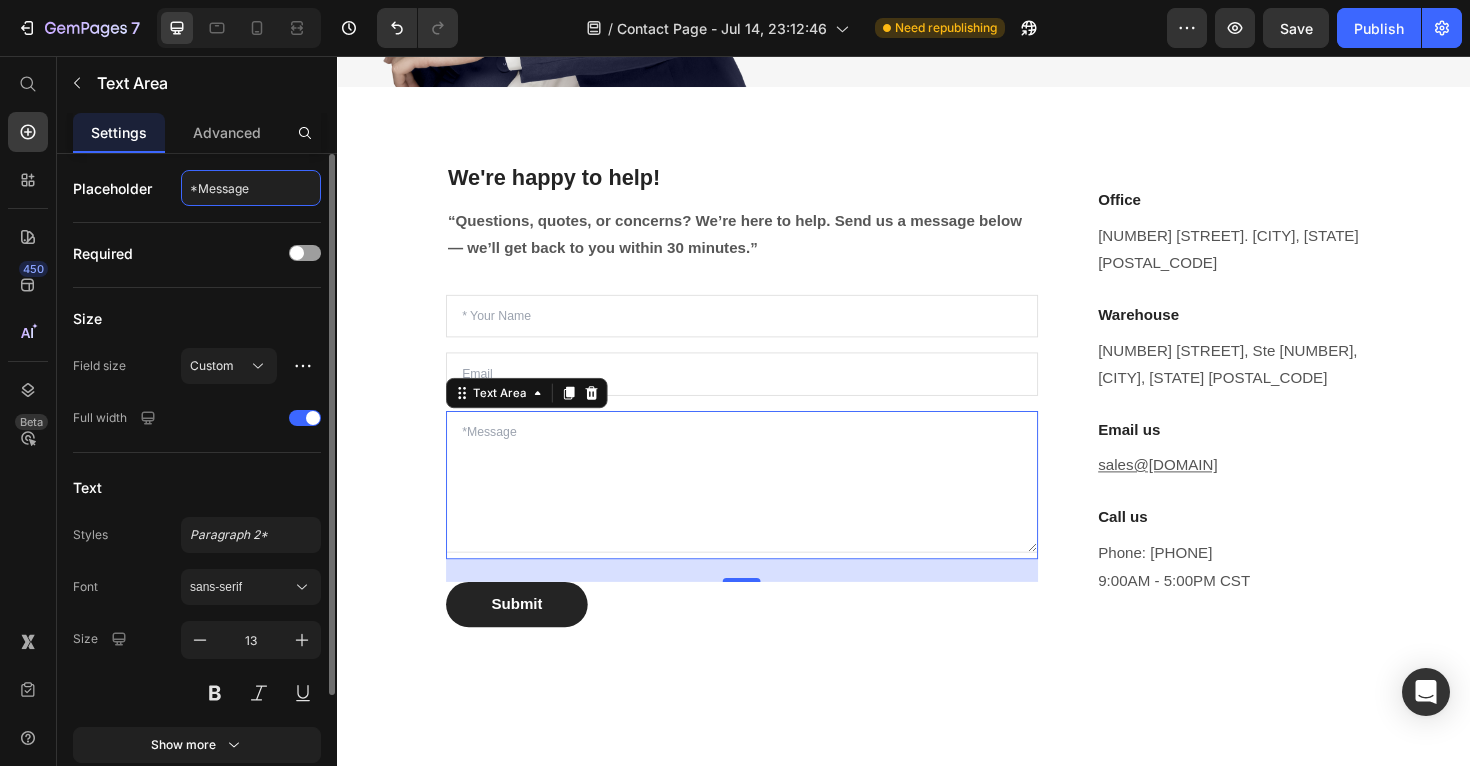 click on "*Message" 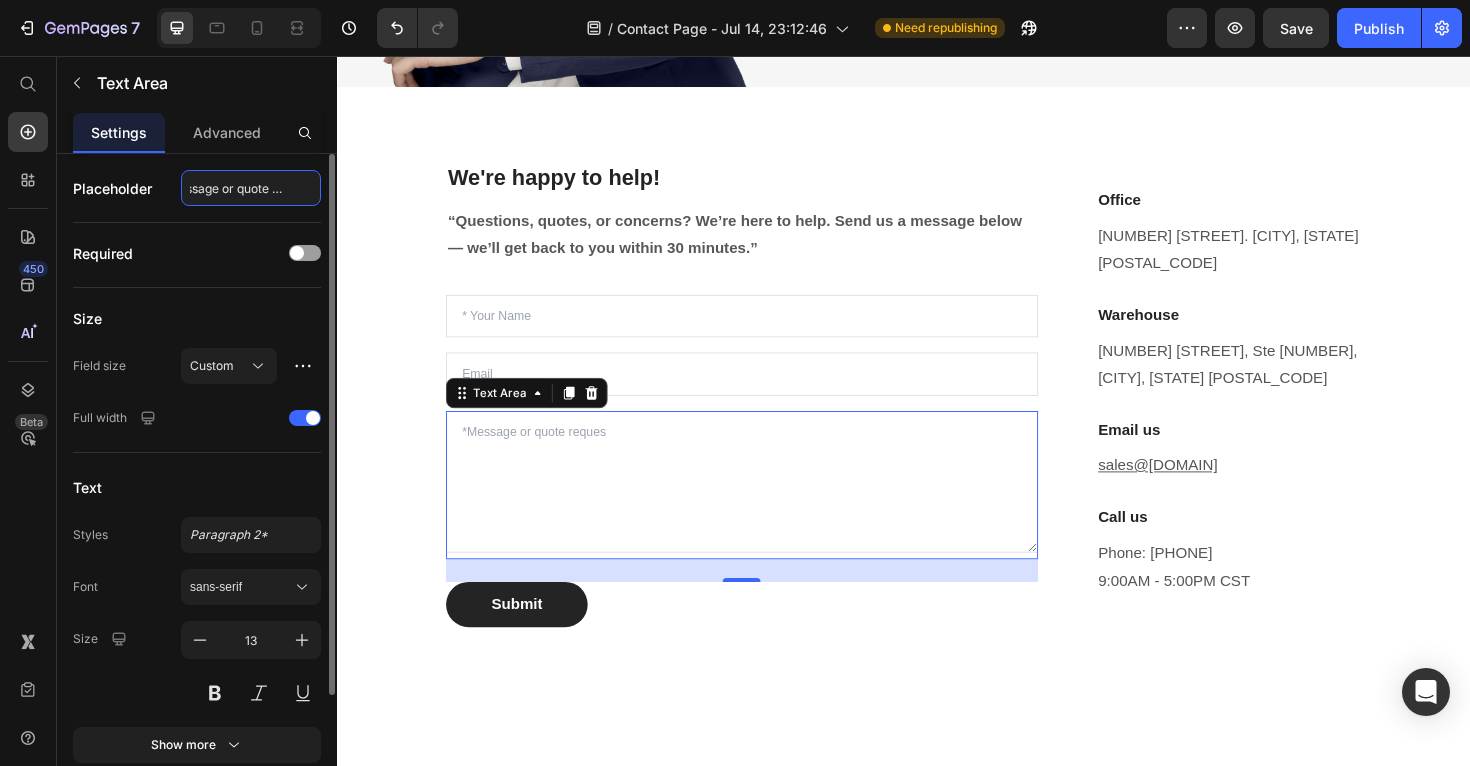 scroll, scrollTop: 0, scrollLeft: 34, axis: horizontal 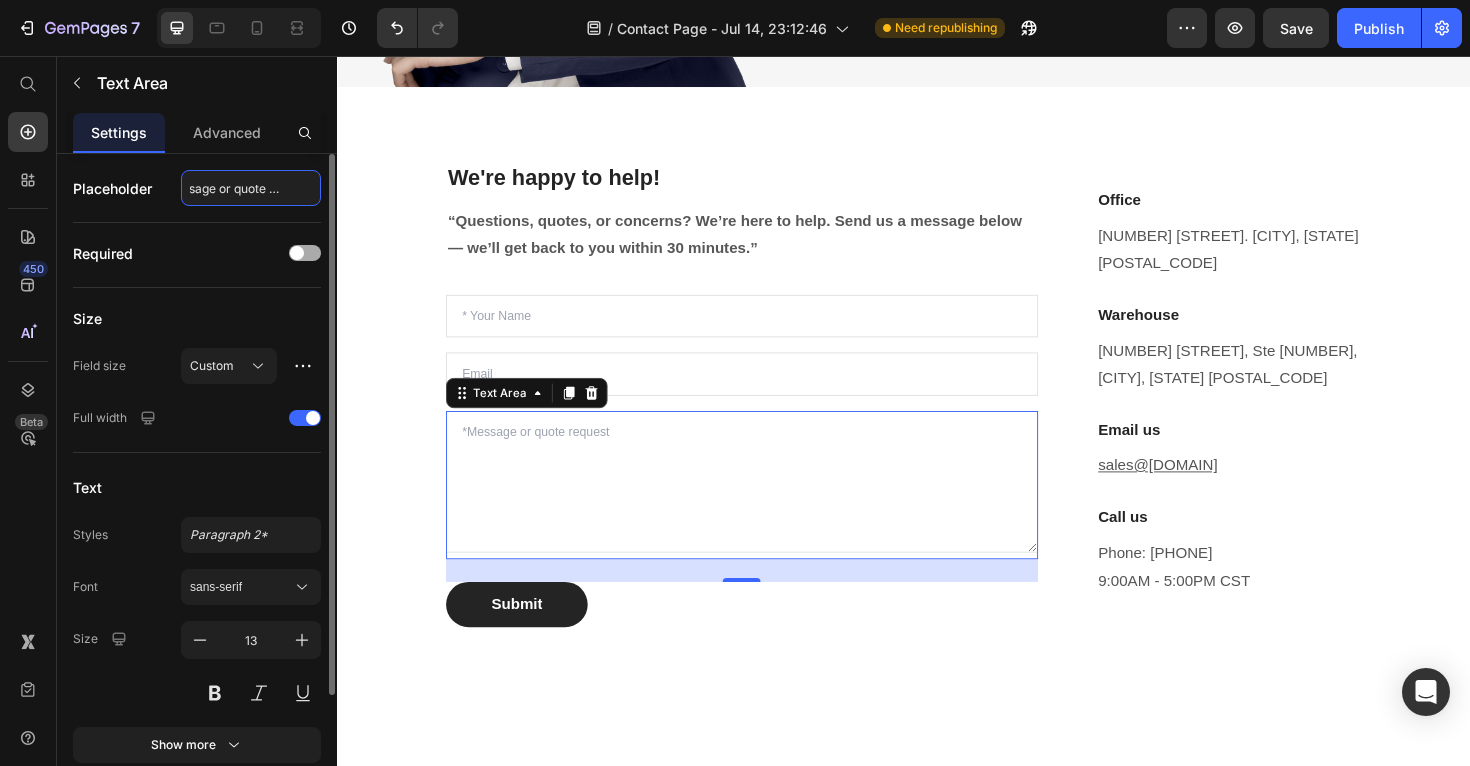 type on "*Message or quote request" 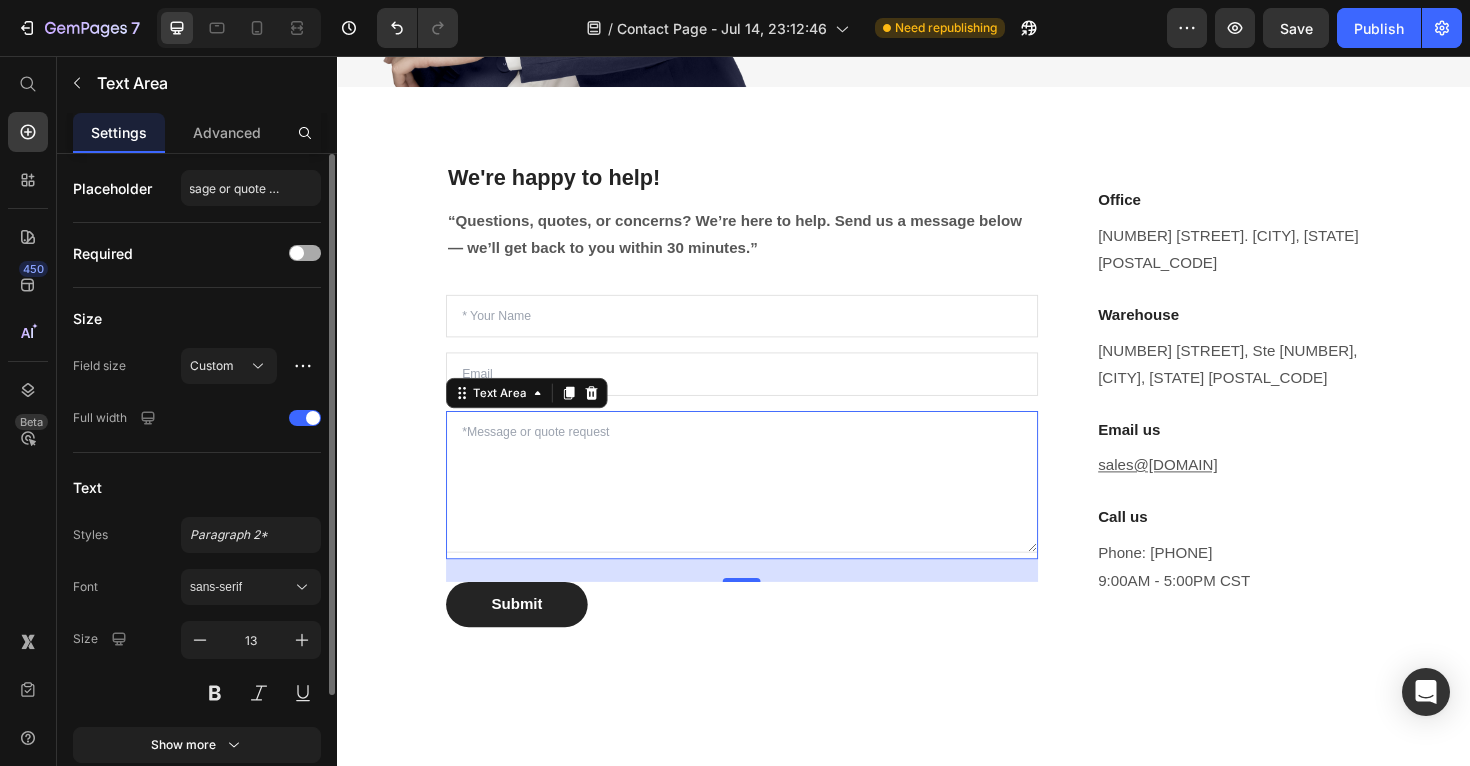 click at bounding box center [305, 253] 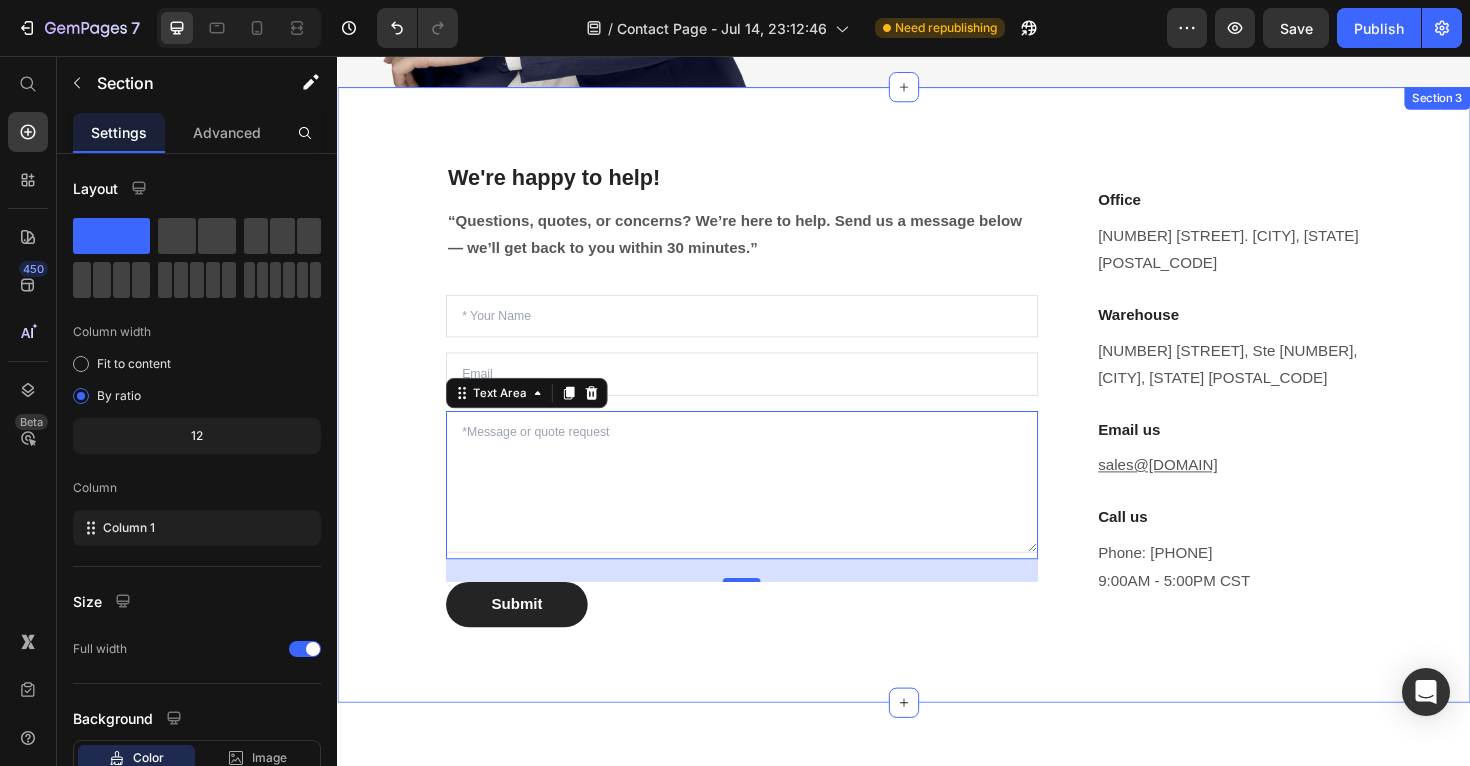 click on "We're happy to help! Heading “Questions, quotes, or concerns? We’re here to help. Send us a message below — we’ll get back to you within 30 minutes.” Text block Text Field Email Field Text Area 24 Submit Submit Button Contact Form Office Heading [NUMBER] [STREET]. [CITY], [STATE] [POSTAL_CODE] Text block Warehouse Heading [NUMBER] [STREET], Ste [NUMBER], [CITY], [STATE] [POSTAL_CODE] Text block Email us Heading sales@[DOMAIN] Text block Call us Heading Phone: [PHONE] [TIME] - [TIME] [TIMEZONE] Text block Row Row Section 3" at bounding box center [937, 415] 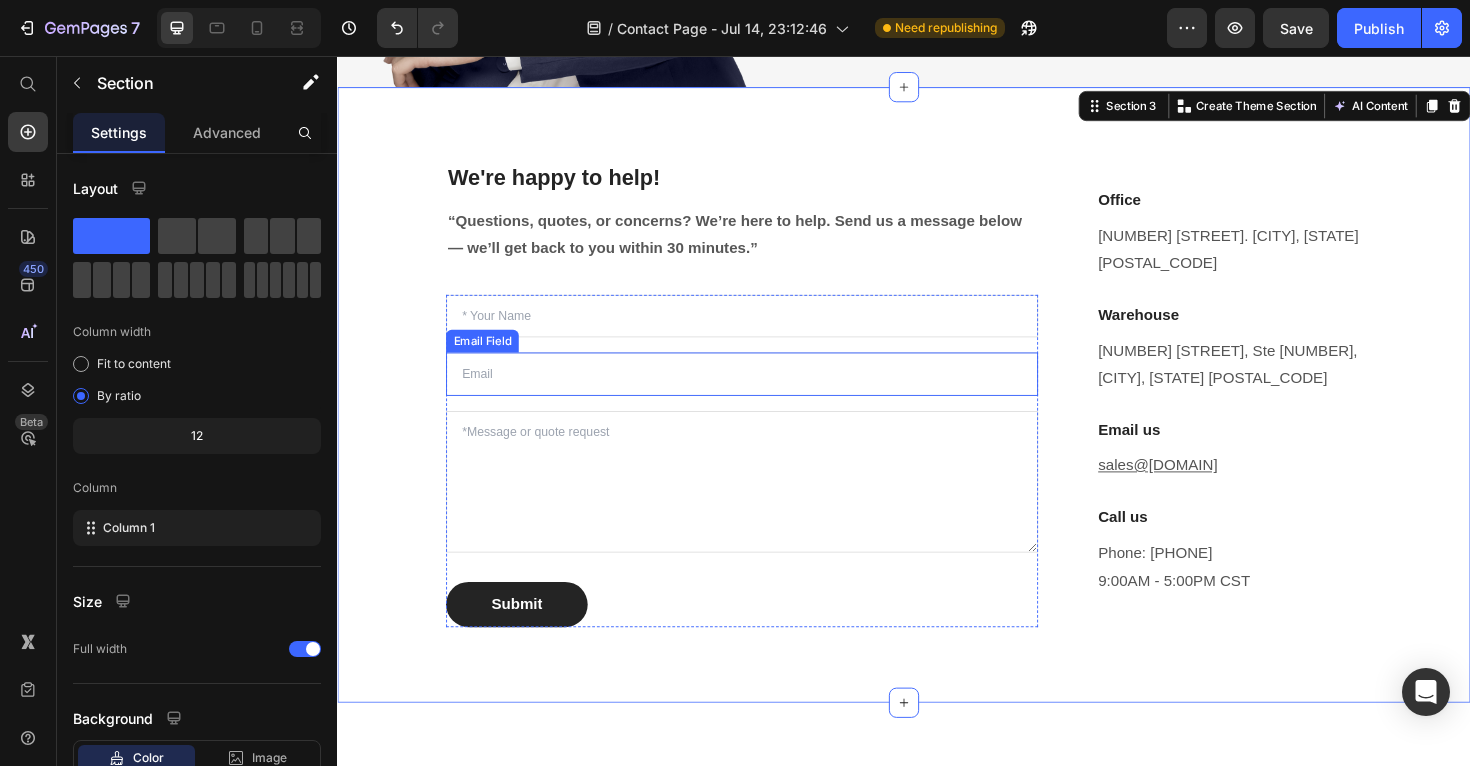 click at bounding box center [765, 393] 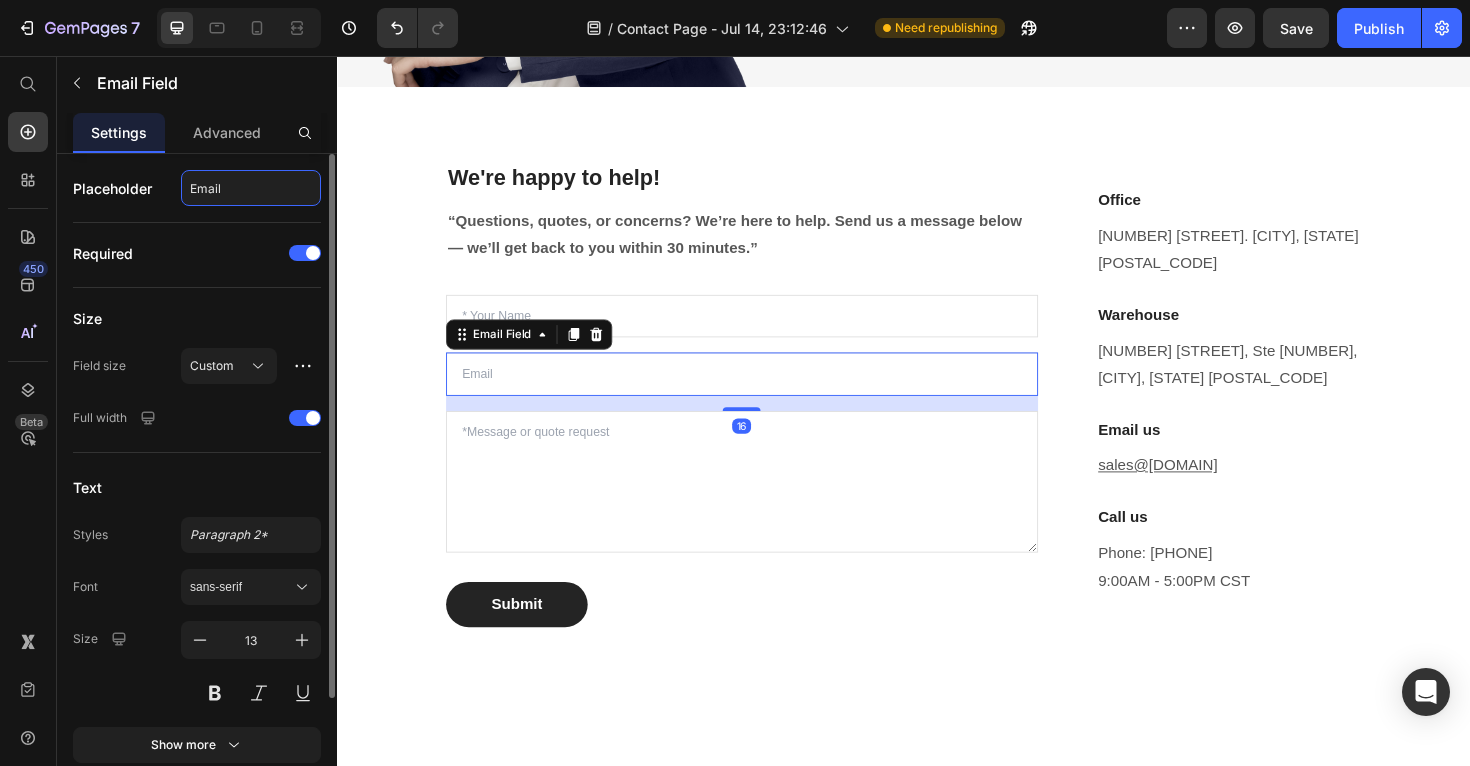 click on "Email" 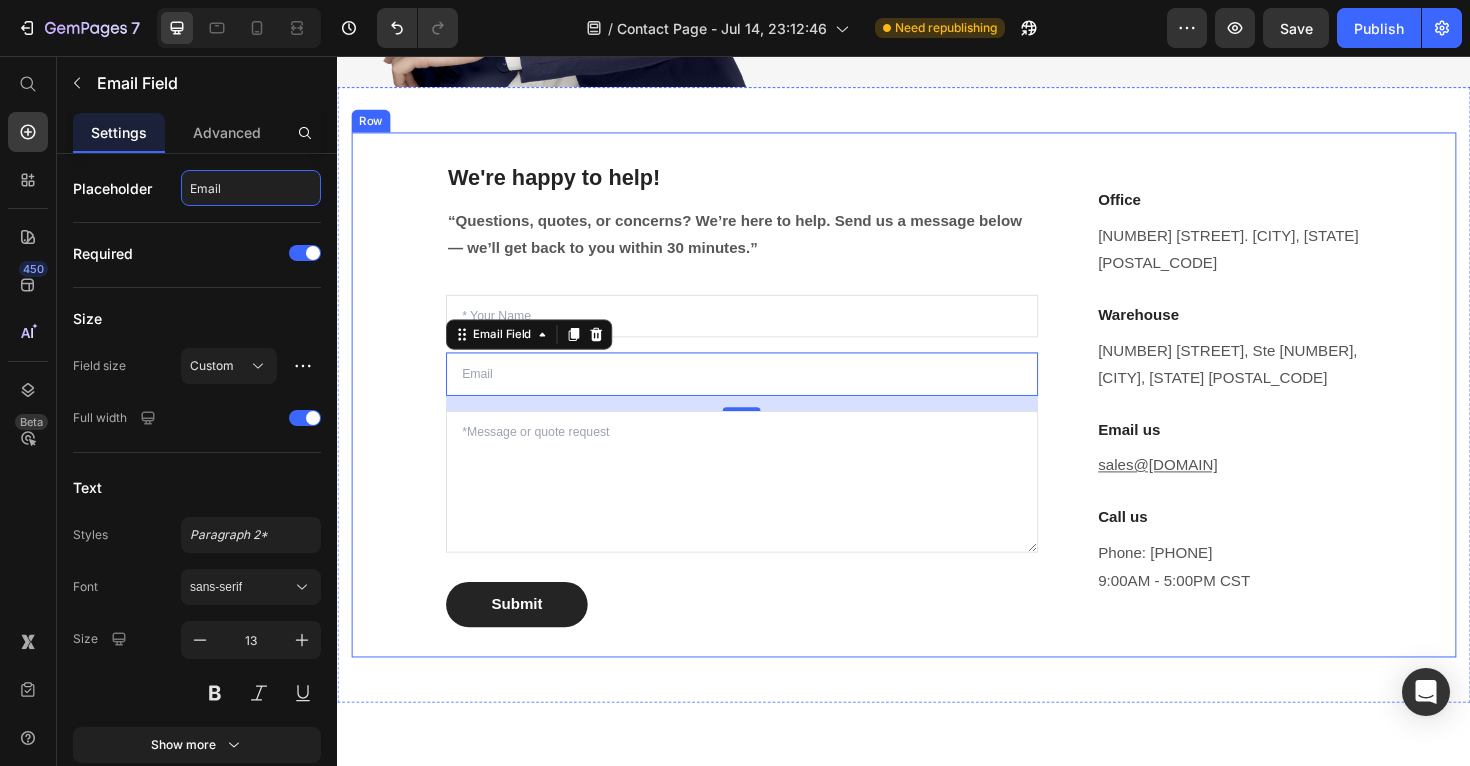 type on "*Email" 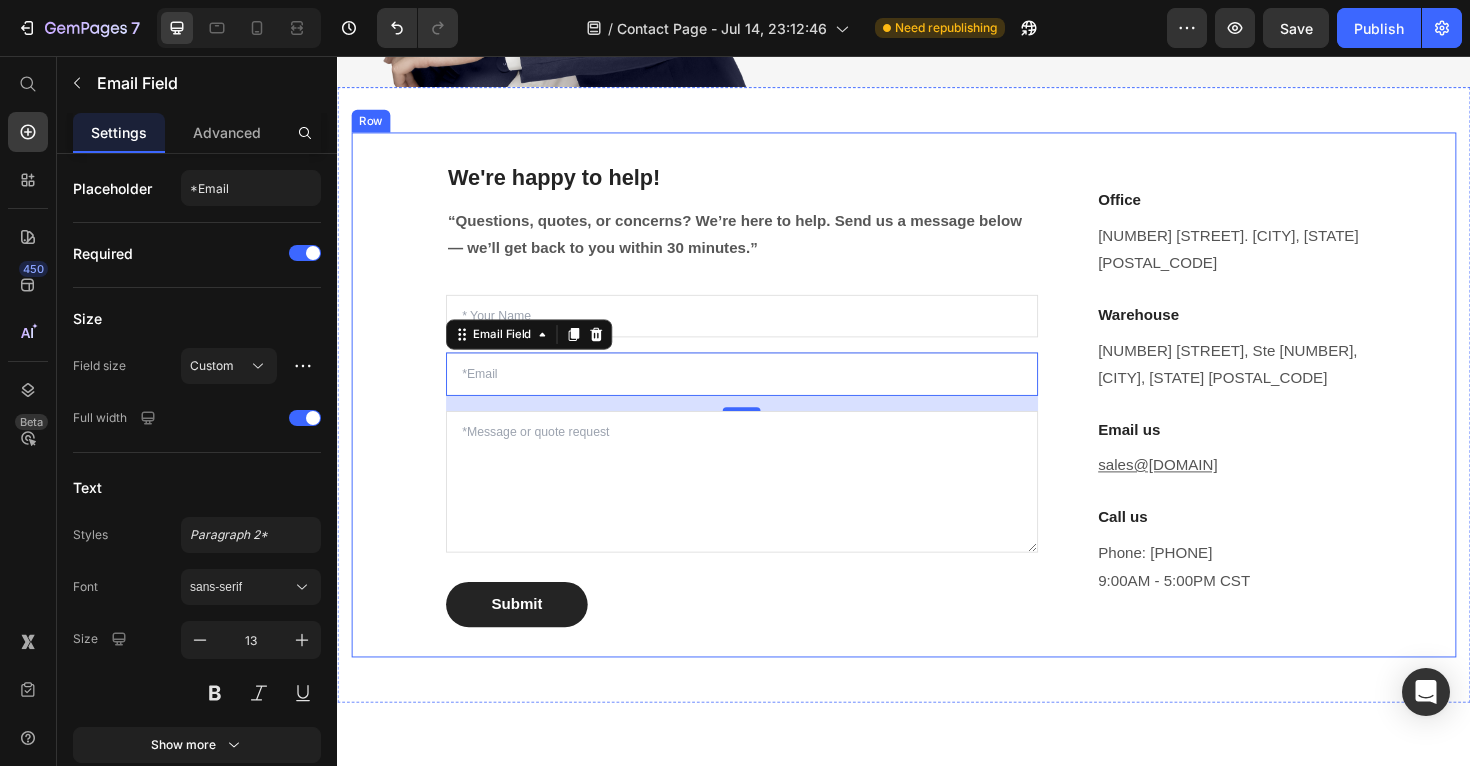 click on "We're happy to help! Heading “Questions, quotes, or concerns? We’re here to help. Send us a message below — we’ll get back to you within 30 minutes.” Text block Text Field Email Field 16 Text Area Submit Submit Button Contact Form Office Heading [NUMBER] [STREET]. [CITY], [STATE] [POSTAL_CODE] Text block Warehouse Heading [NUMBER] [STREET], Ste [NUMBER], [CITY], [STATE] [POSTAL_CODE] Text block Email us Heading sales@[DOMAIN] Text block Call us Heading Phone: [PHONE] [TIME] - [TIME] [TIMEZONE] Text block Row Row Section 3" at bounding box center [937, 415] 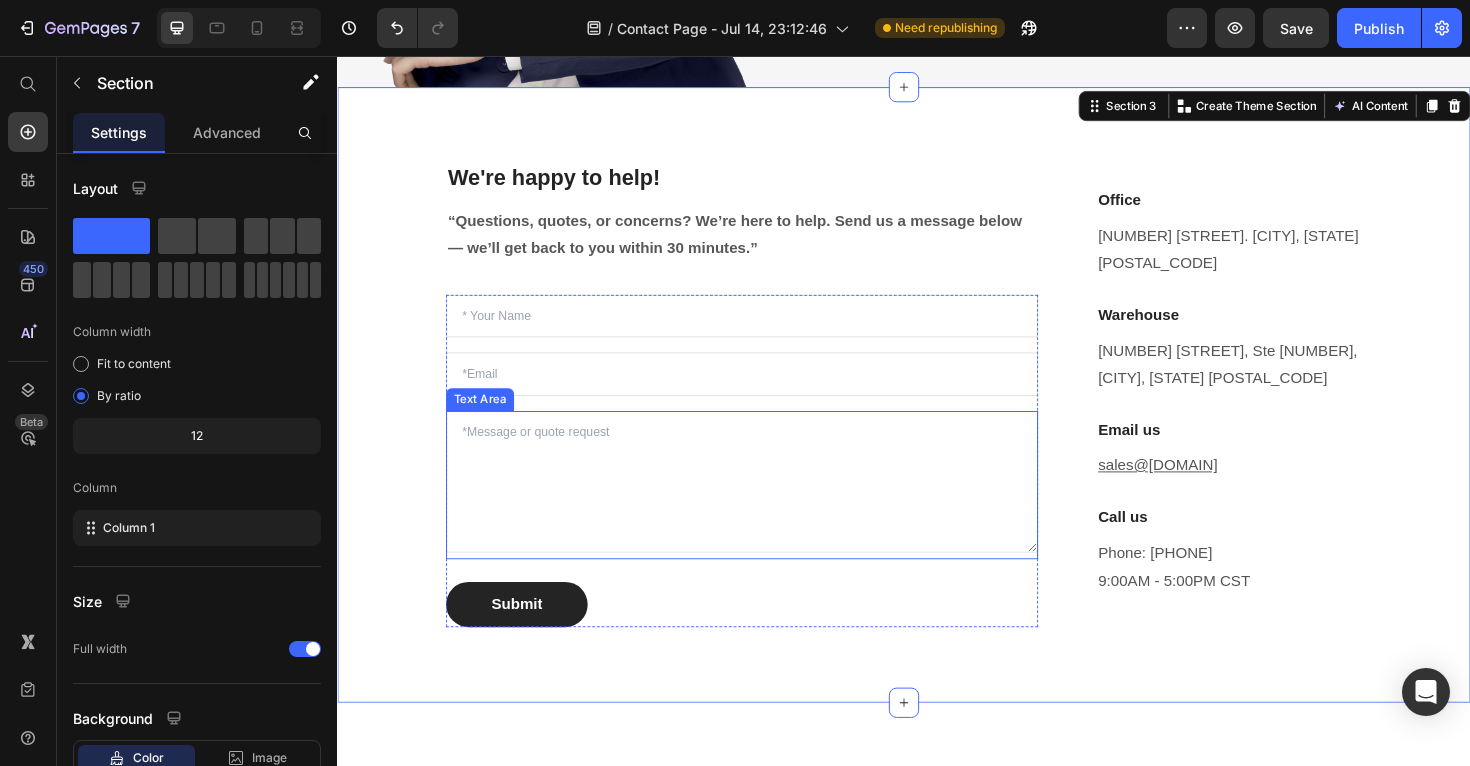 click at bounding box center (765, 507) 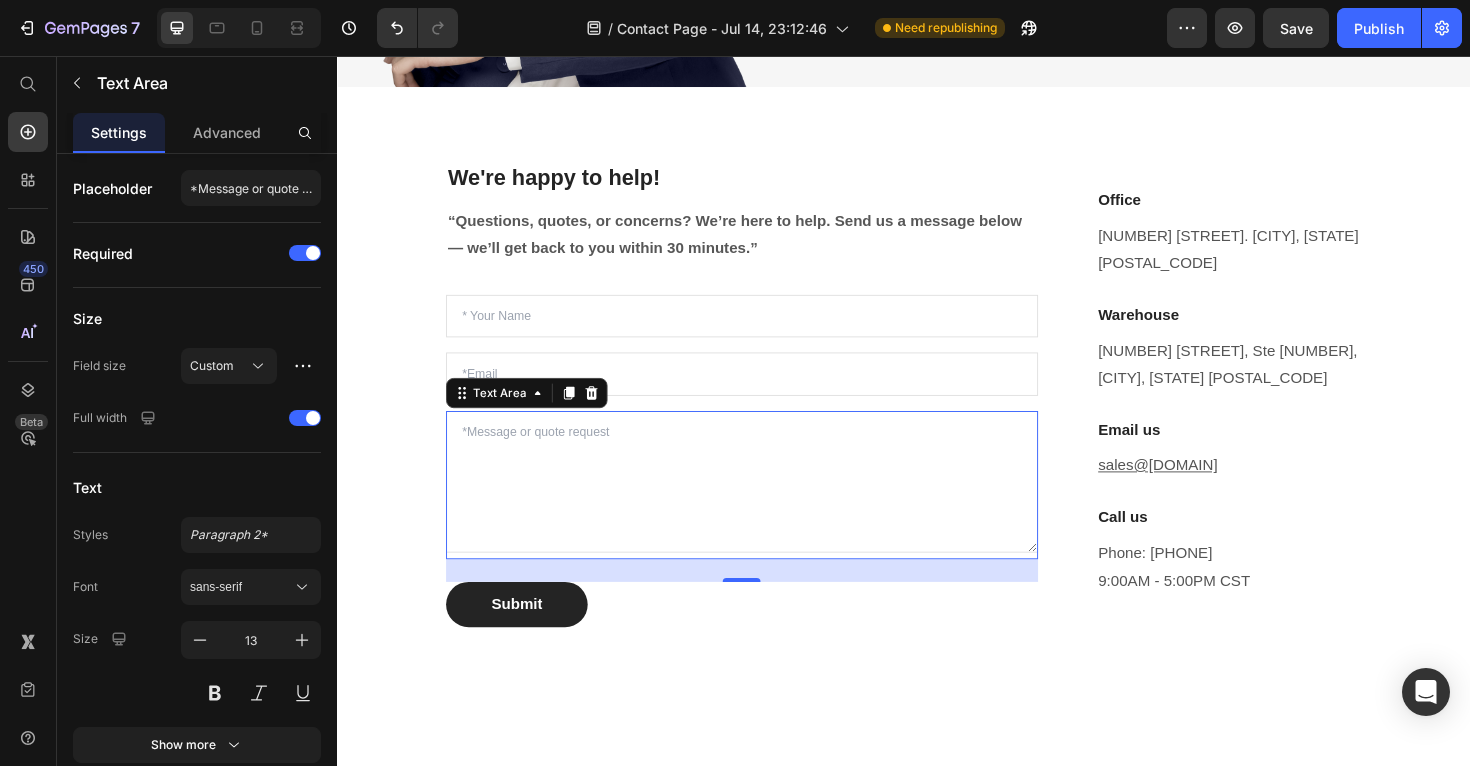 click on "Settings" 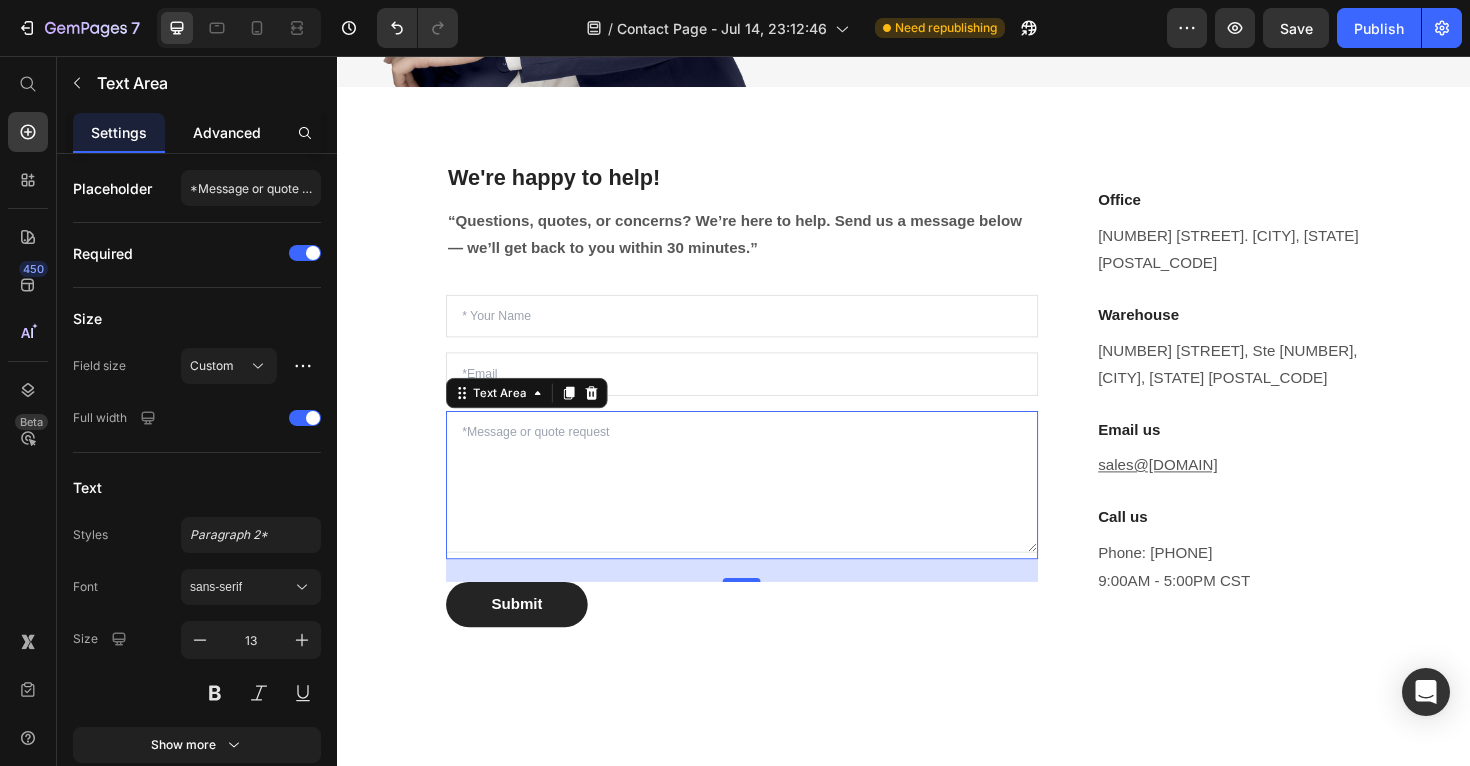 click on "Advanced" at bounding box center (227, 132) 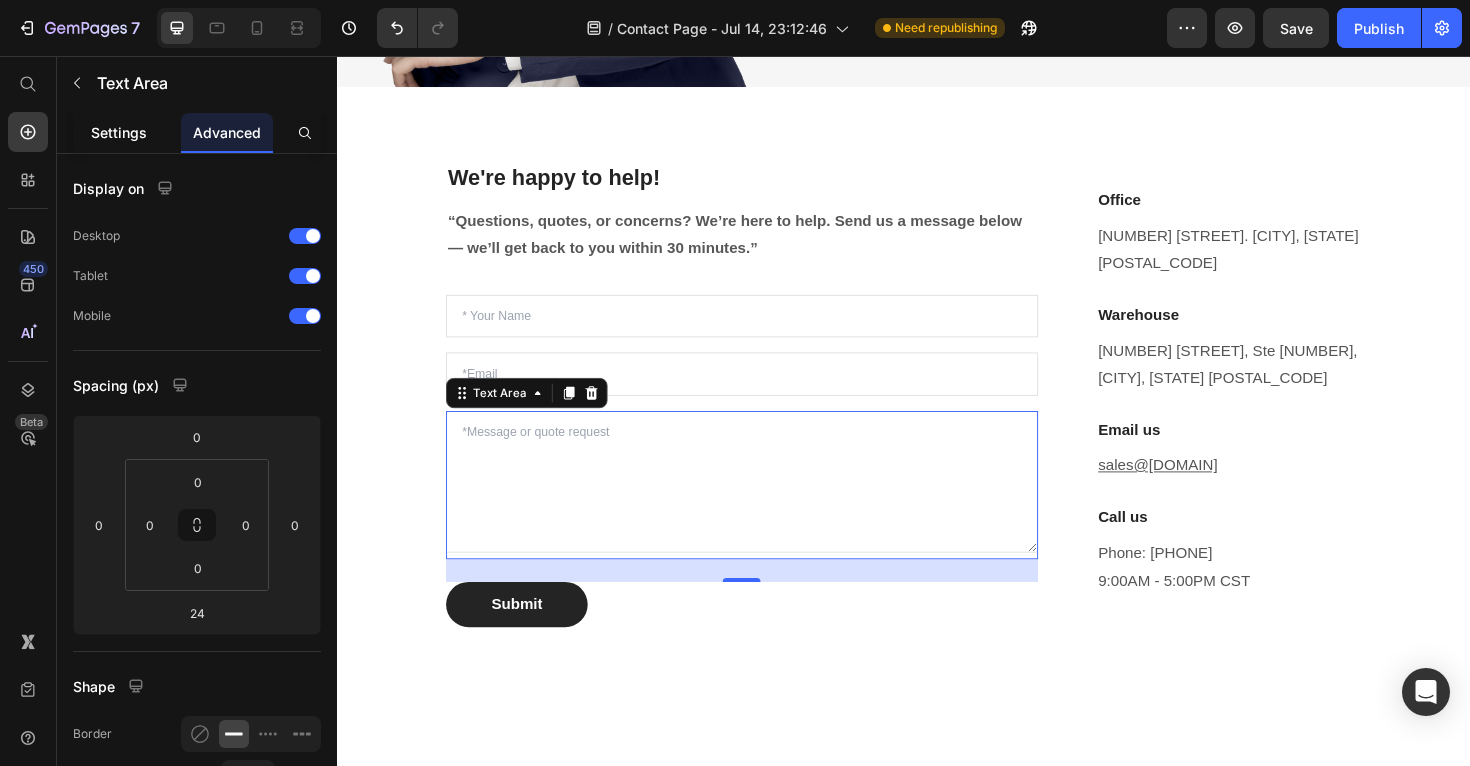 click on "Settings" at bounding box center [119, 132] 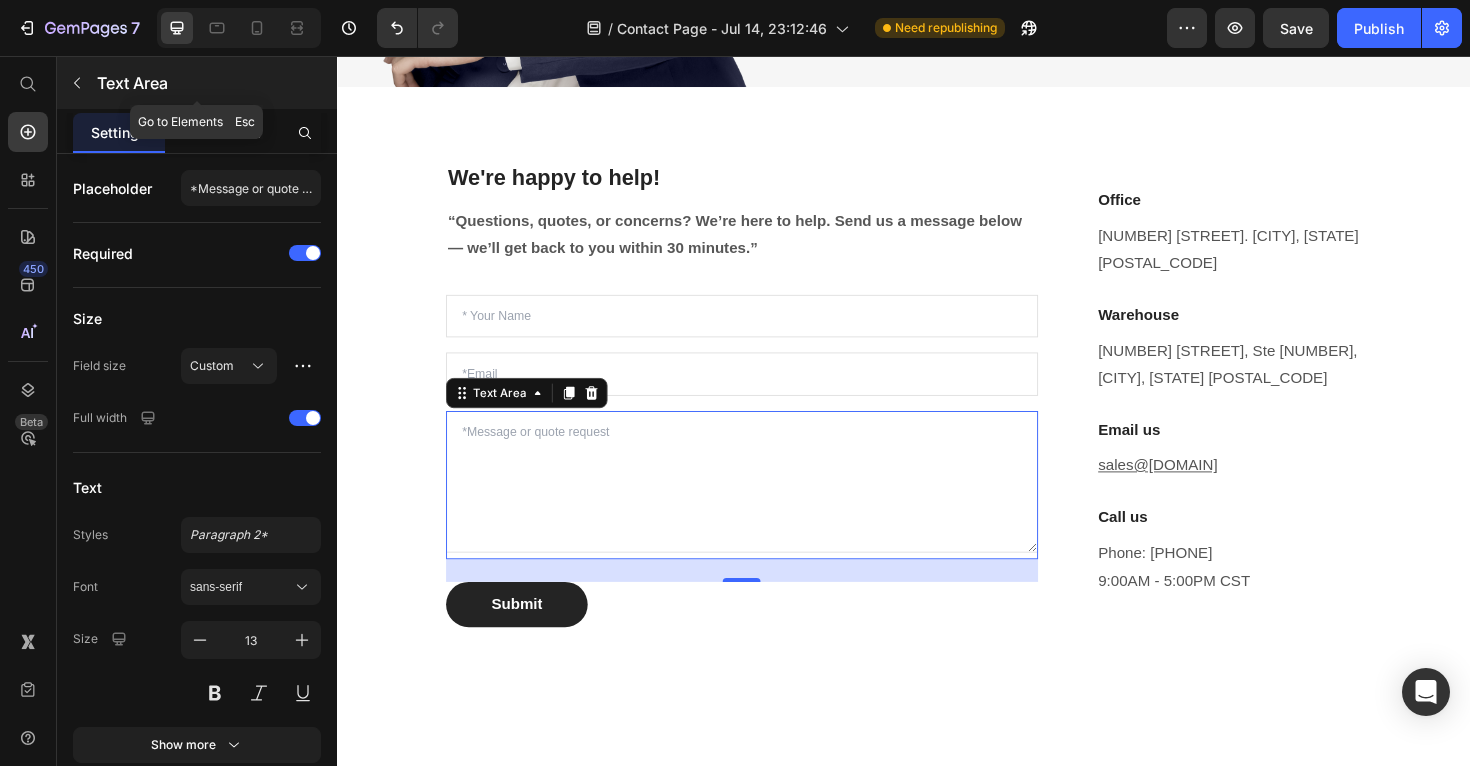 click at bounding box center (77, 83) 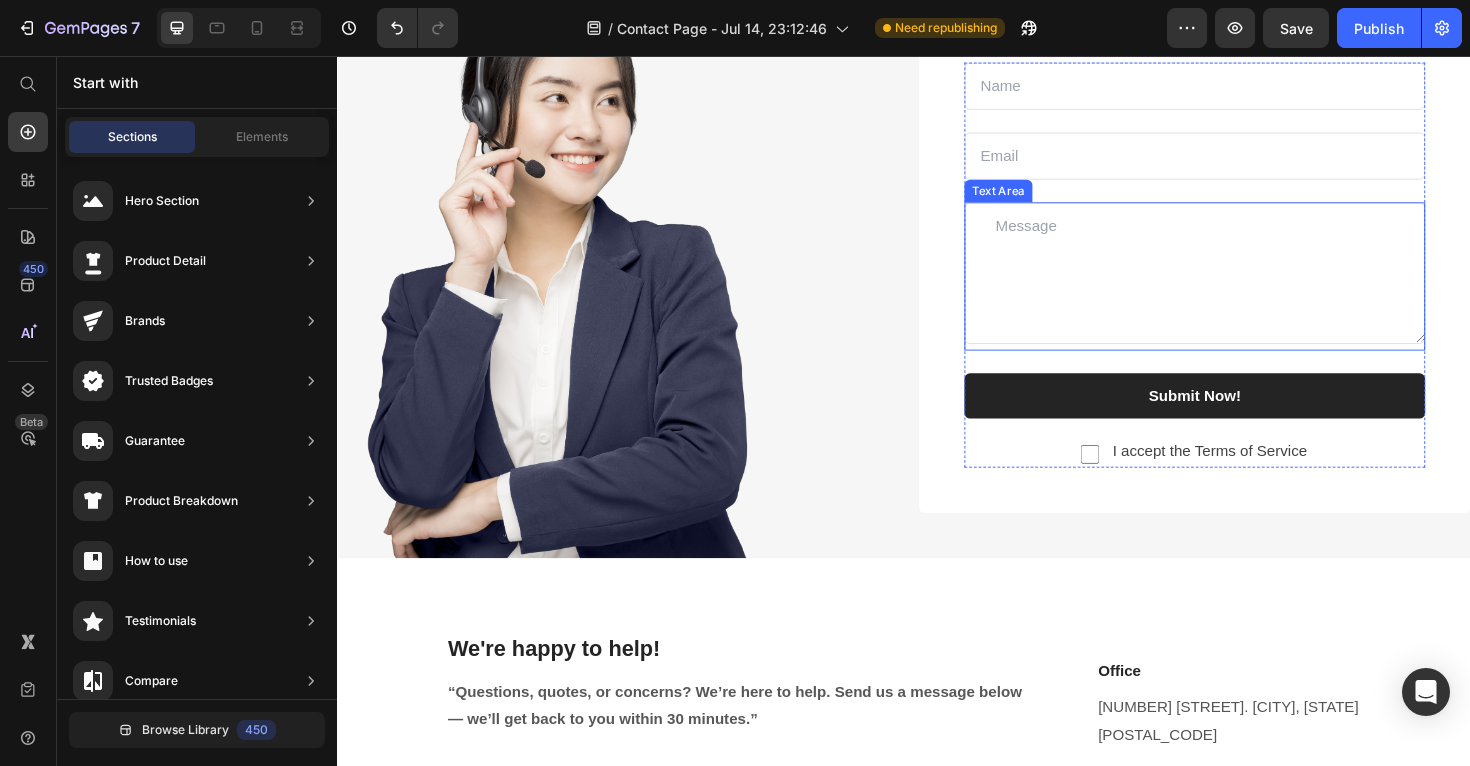 scroll, scrollTop: 1615, scrollLeft: 0, axis: vertical 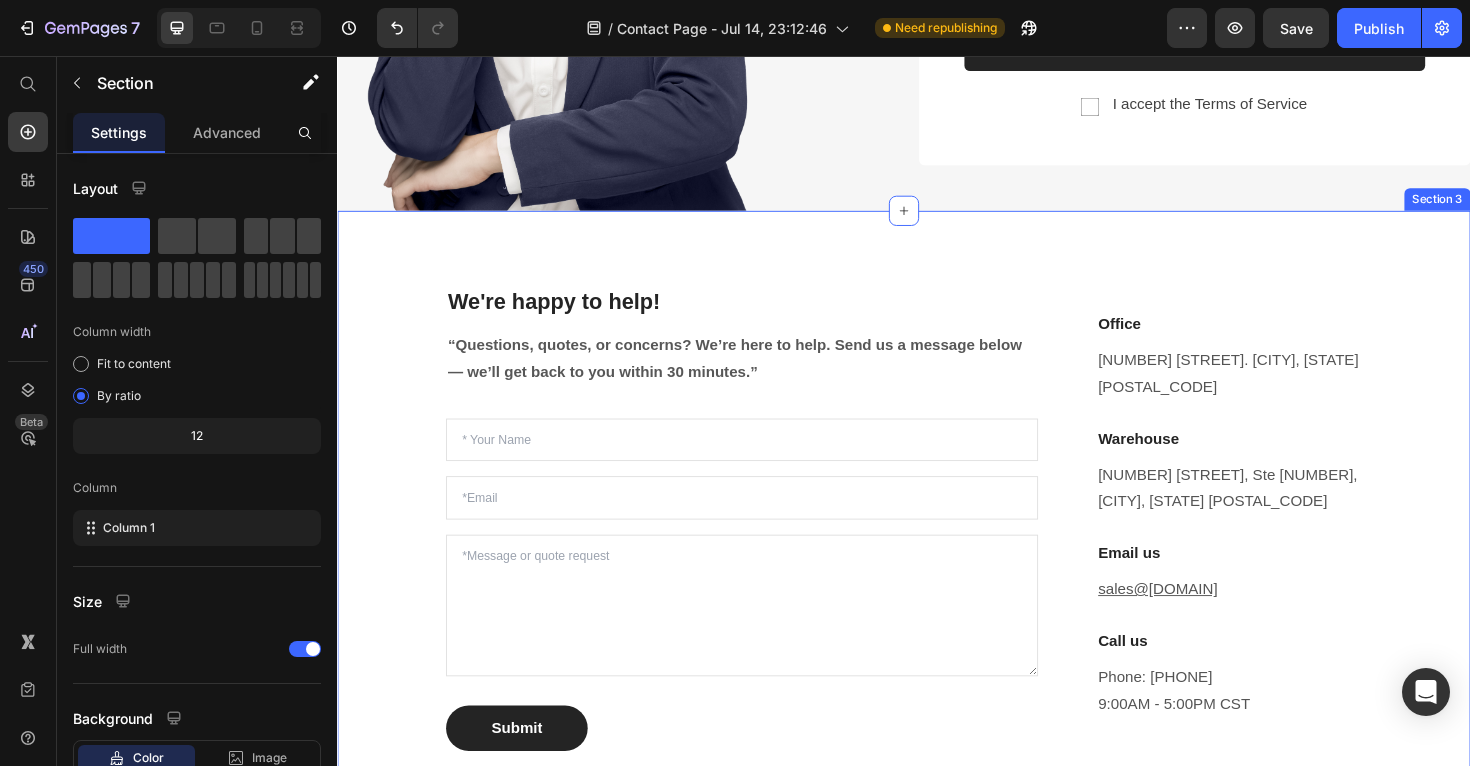 click on "We're happy to help! Heading “Questions, quotes, or concerns? We’re here to help. Send us a message below — we’ll get back to you within 30 minutes.” Text block Text Field Email Field Text Area Submit Submit Button Contact Form Office Heading [NUMBER] [STREET]. [CITY], [STATE] [POSTAL_CODE] Text block Warehouse Heading [NUMBER] [STREET], Ste [NUMBER], [CITY], [STATE] [POSTAL_CODE] Text block Email us Heading sales@[DOMAIN] Text block Call us Heading Phone: [PHONE] [TIME] - [TIME] [TIMEZONE] Text block Row Row Section 3" at bounding box center (937, 546) 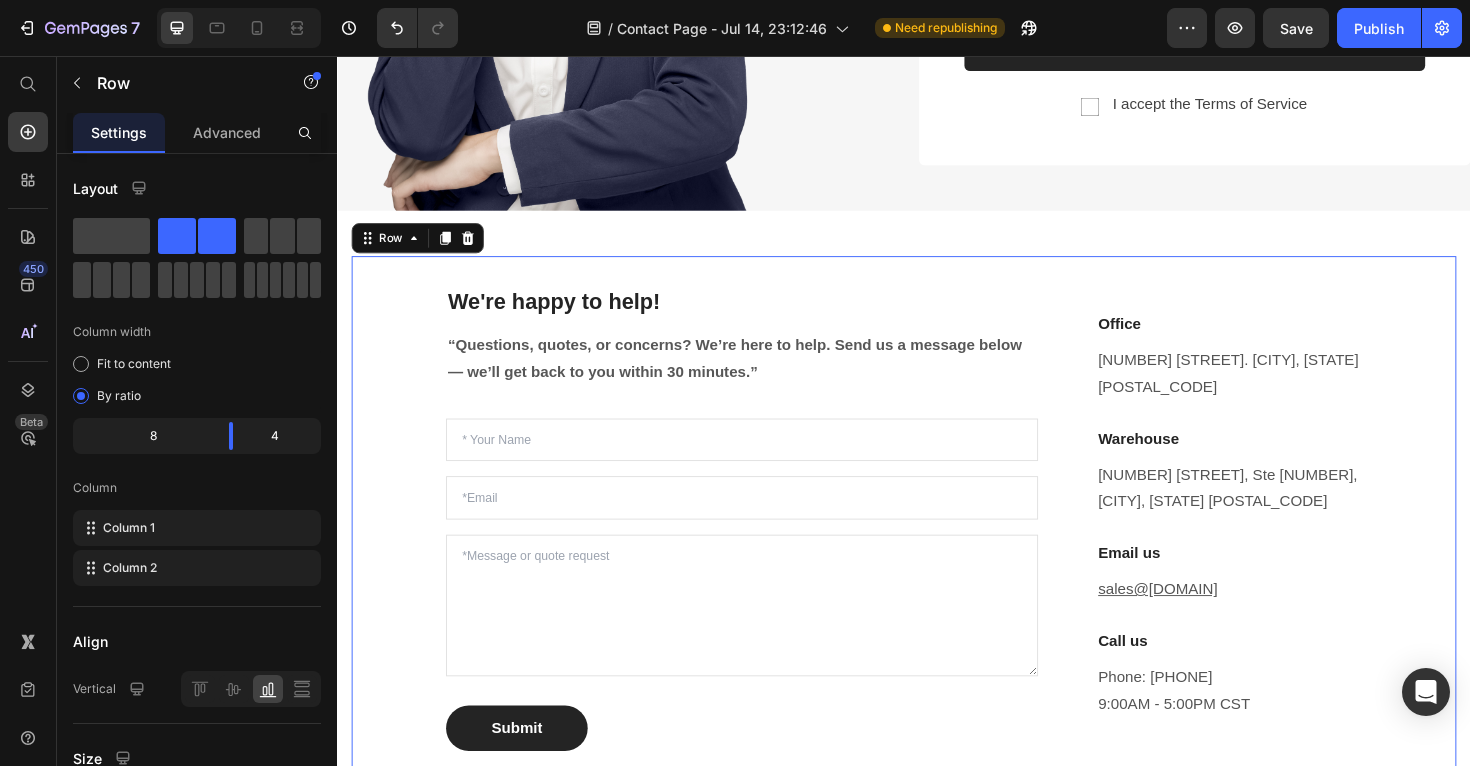 click on "Office Heading [NUMBER] [STREET]. [CITY], [STATE] [POSTAL_CODE] Text block Warehouse Heading [NUMBER] [STREET], Ste [NUMBER], [CITY], [STATE] [POSTAL_CODE] Text block Email us Heading sales@[DOMAIN] Text block Call us Heading Phone: [PHONE] [TIME] - [TIME] [TIMEZONE] Text block Row" at bounding box center (1265, 546) 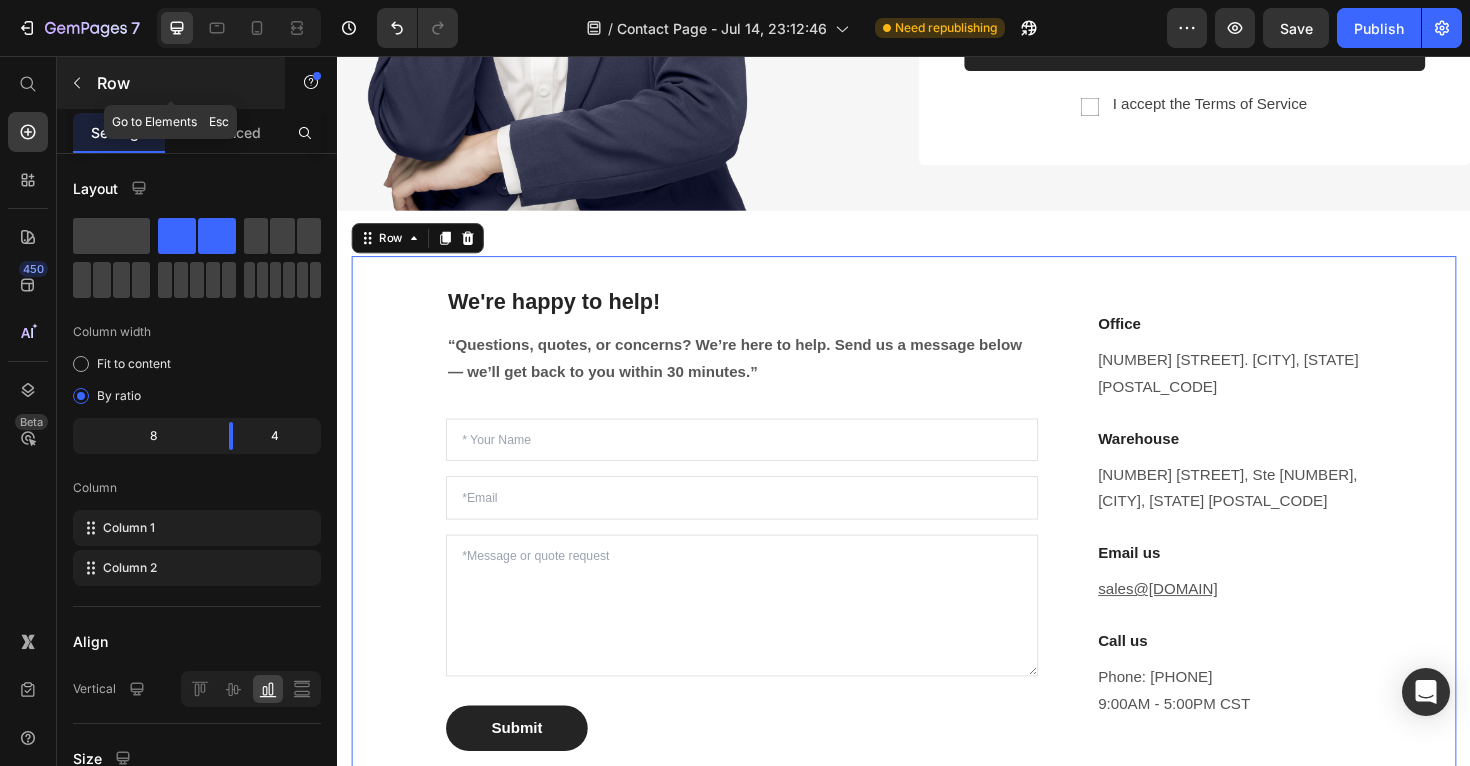click on "Row" at bounding box center [182, 83] 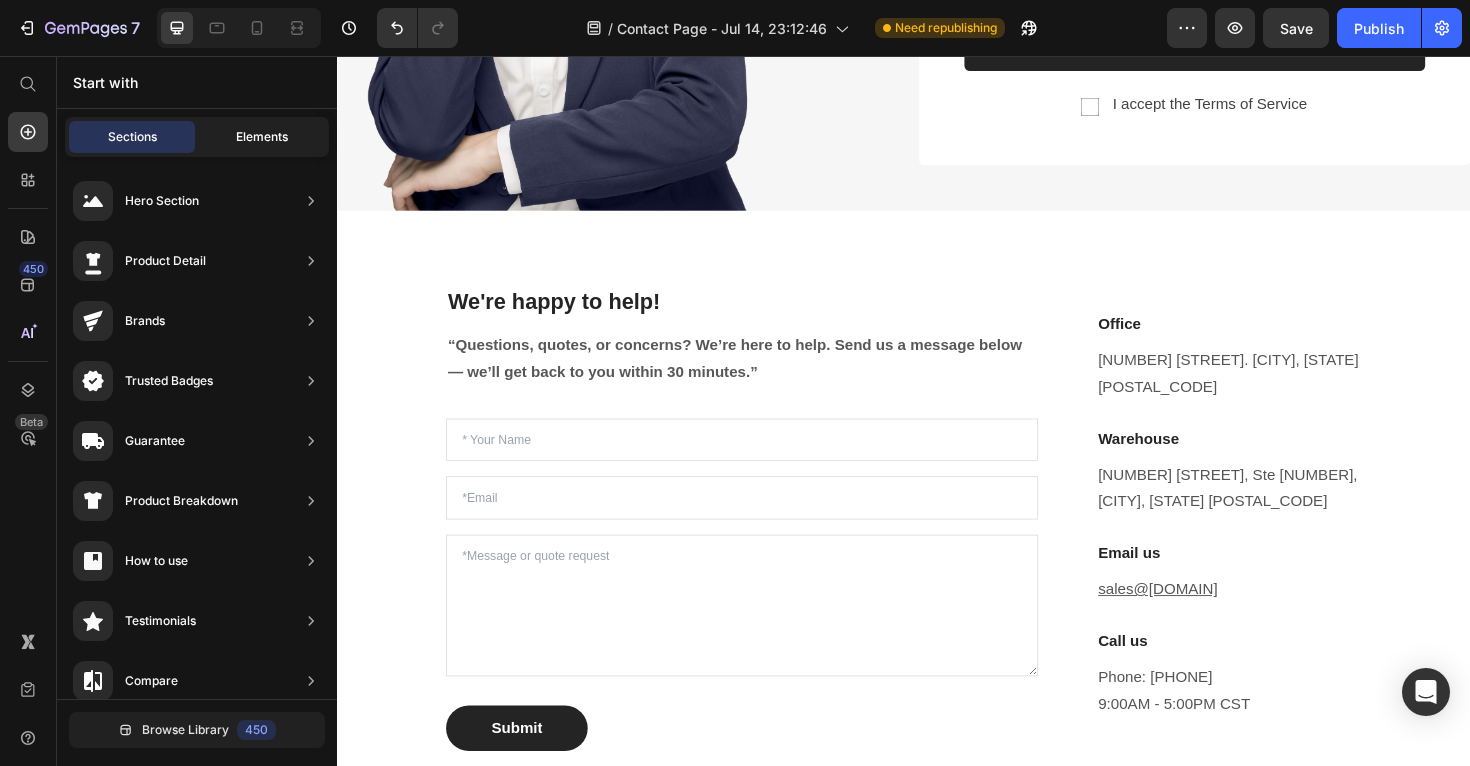 click on "Elements" 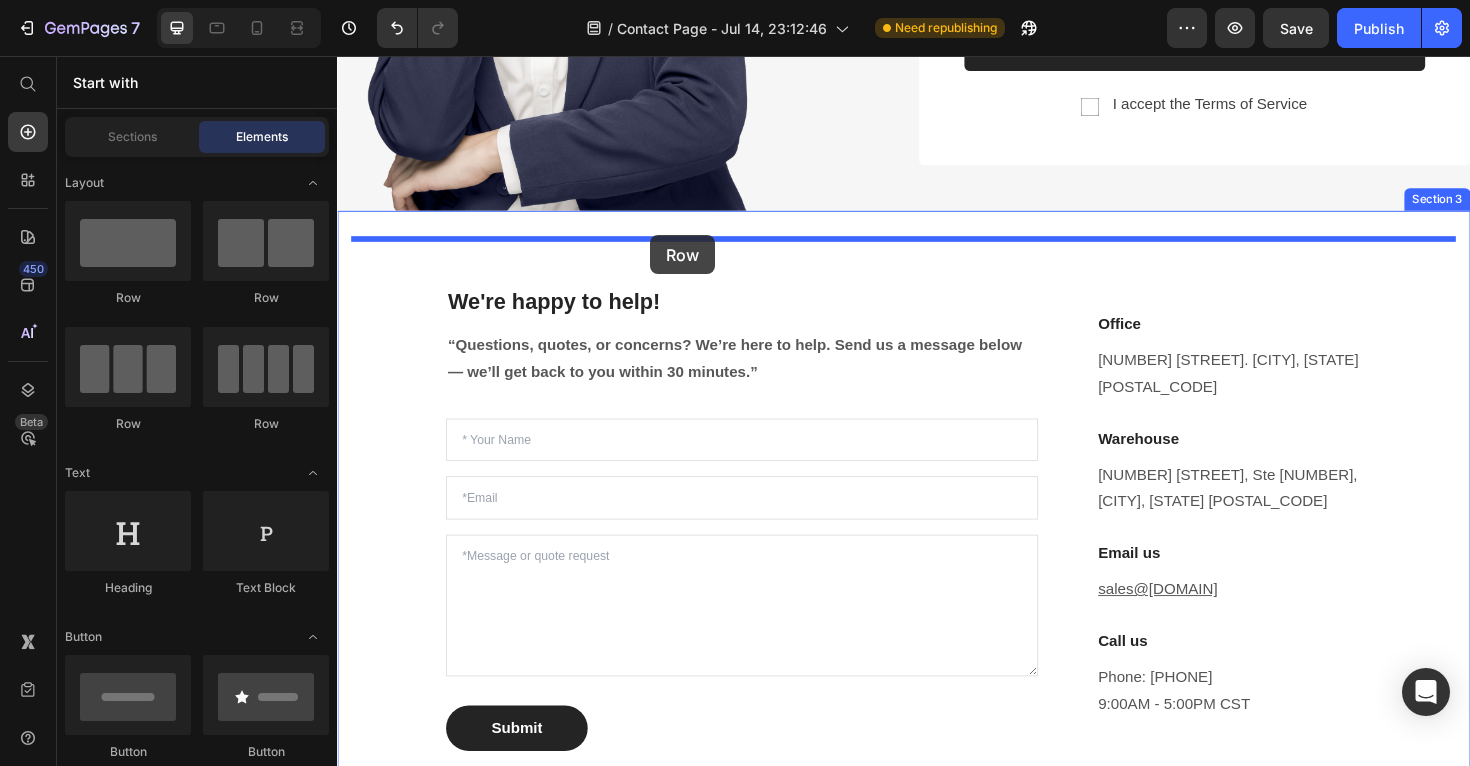 drag, startPoint x: 609, startPoint y: 329, endPoint x: 669, endPoint y: 247, distance: 101.607086 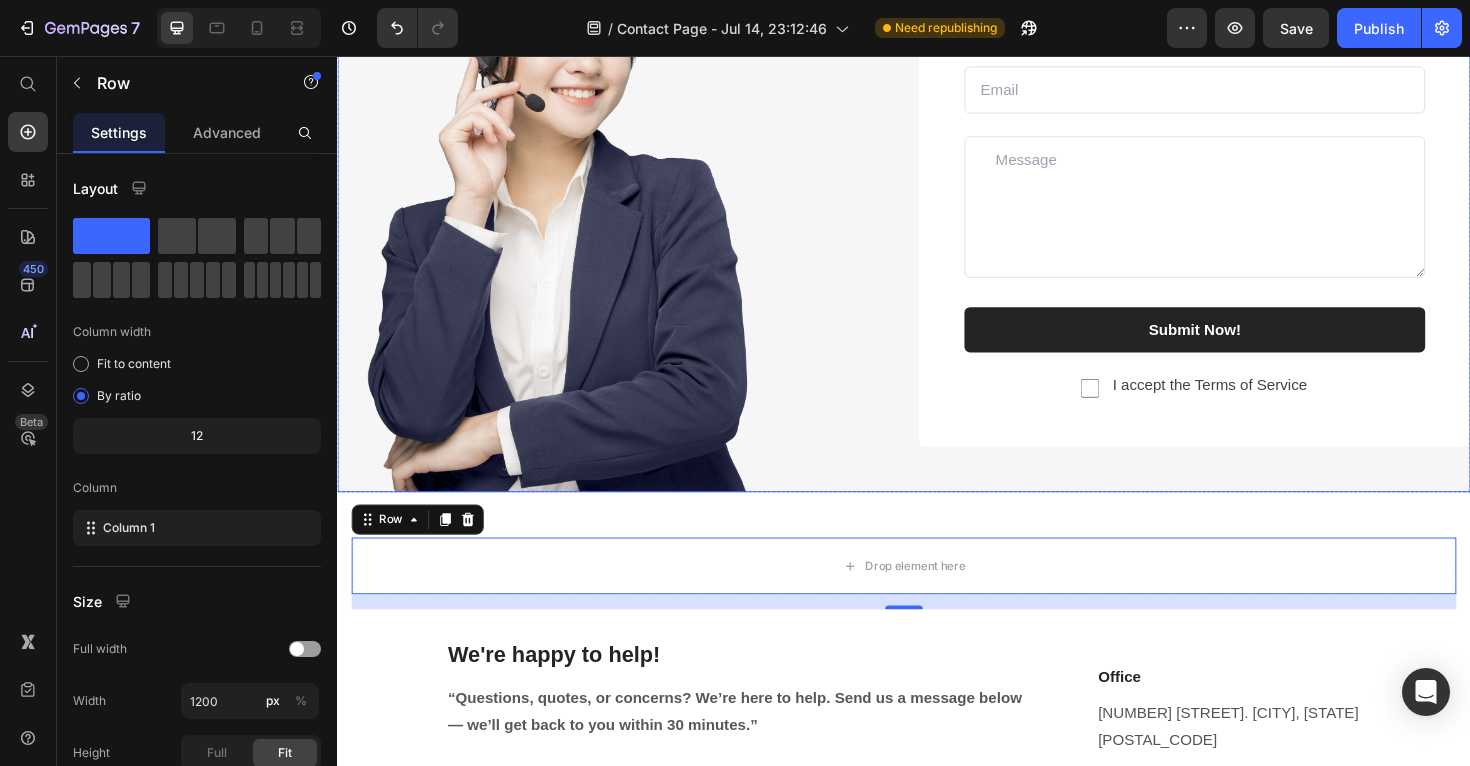 scroll, scrollTop: 988, scrollLeft: 0, axis: vertical 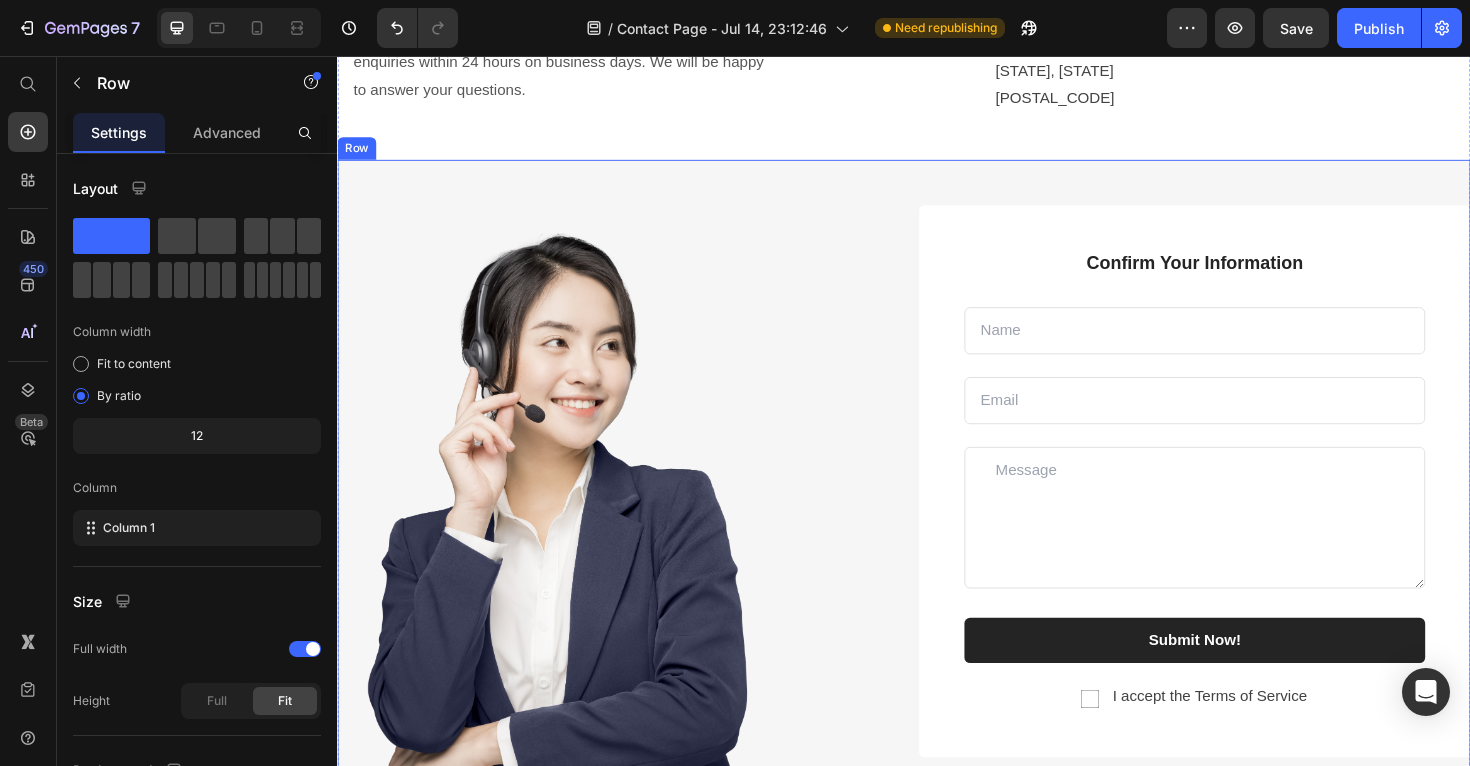 click on "Image Confirm Your Information Text block Text Field Email Field Row Text Area Submit Now! Submit Button Checkbox I accept the Terms of Service Text block Row Contact Form Row Row Row" at bounding box center [937, 507] 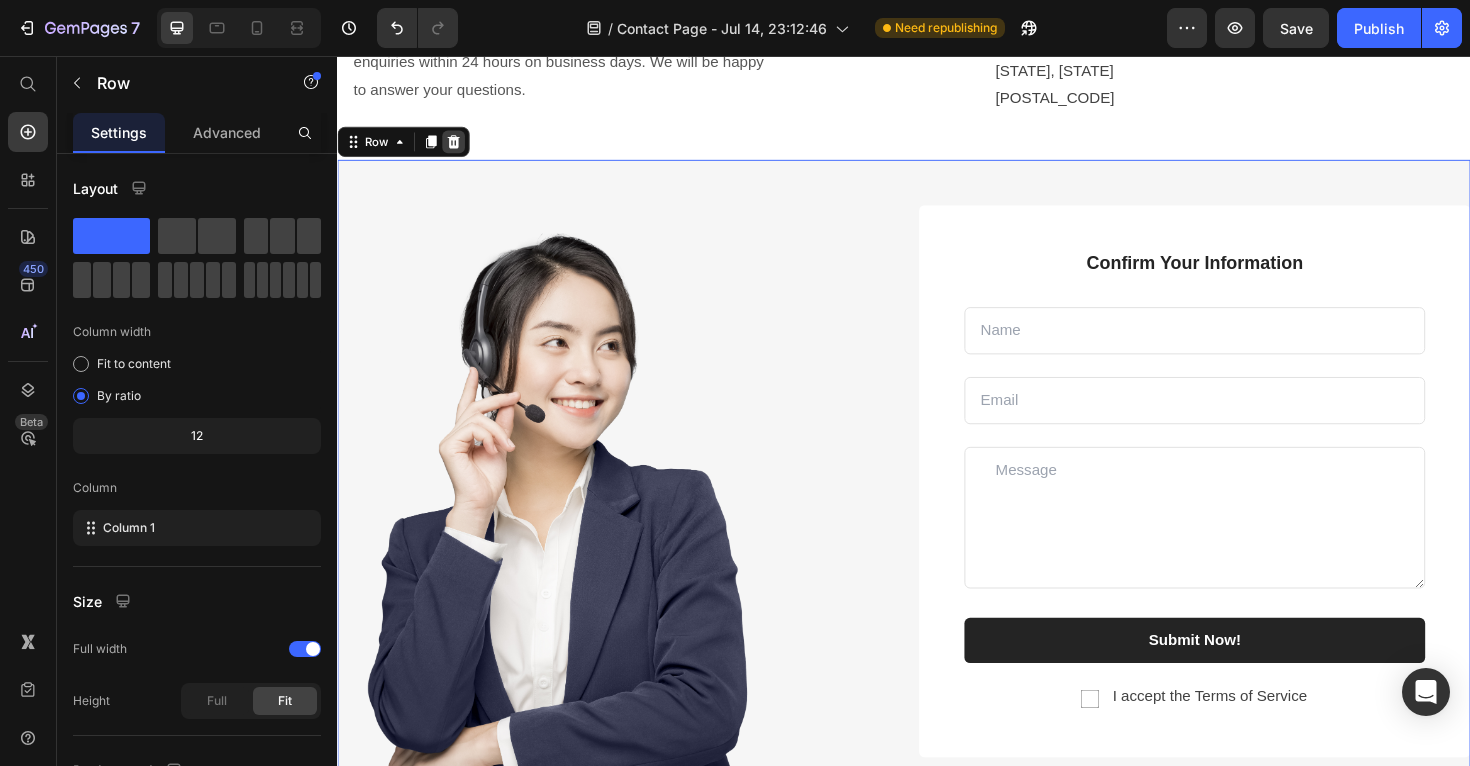 click 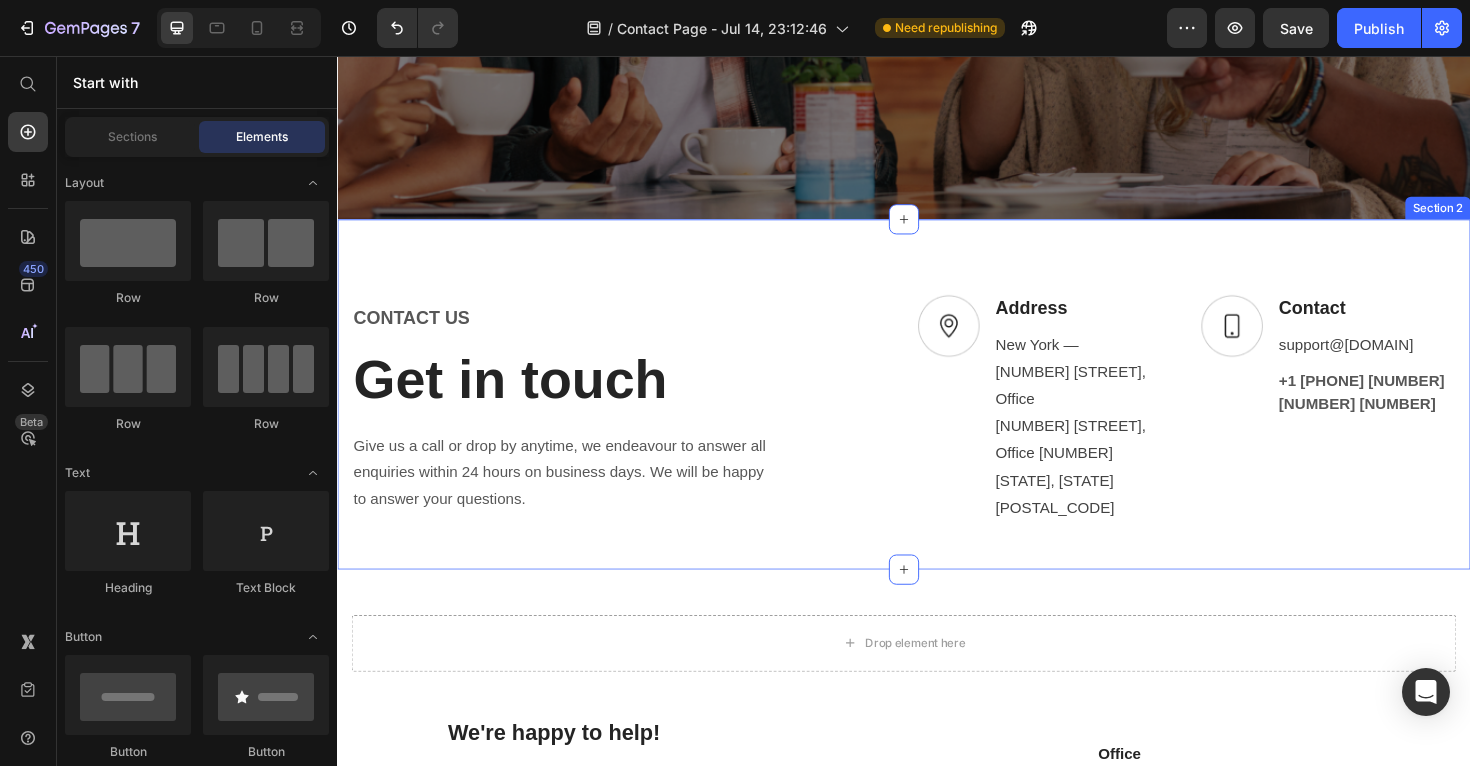scroll, scrollTop: 560, scrollLeft: 0, axis: vertical 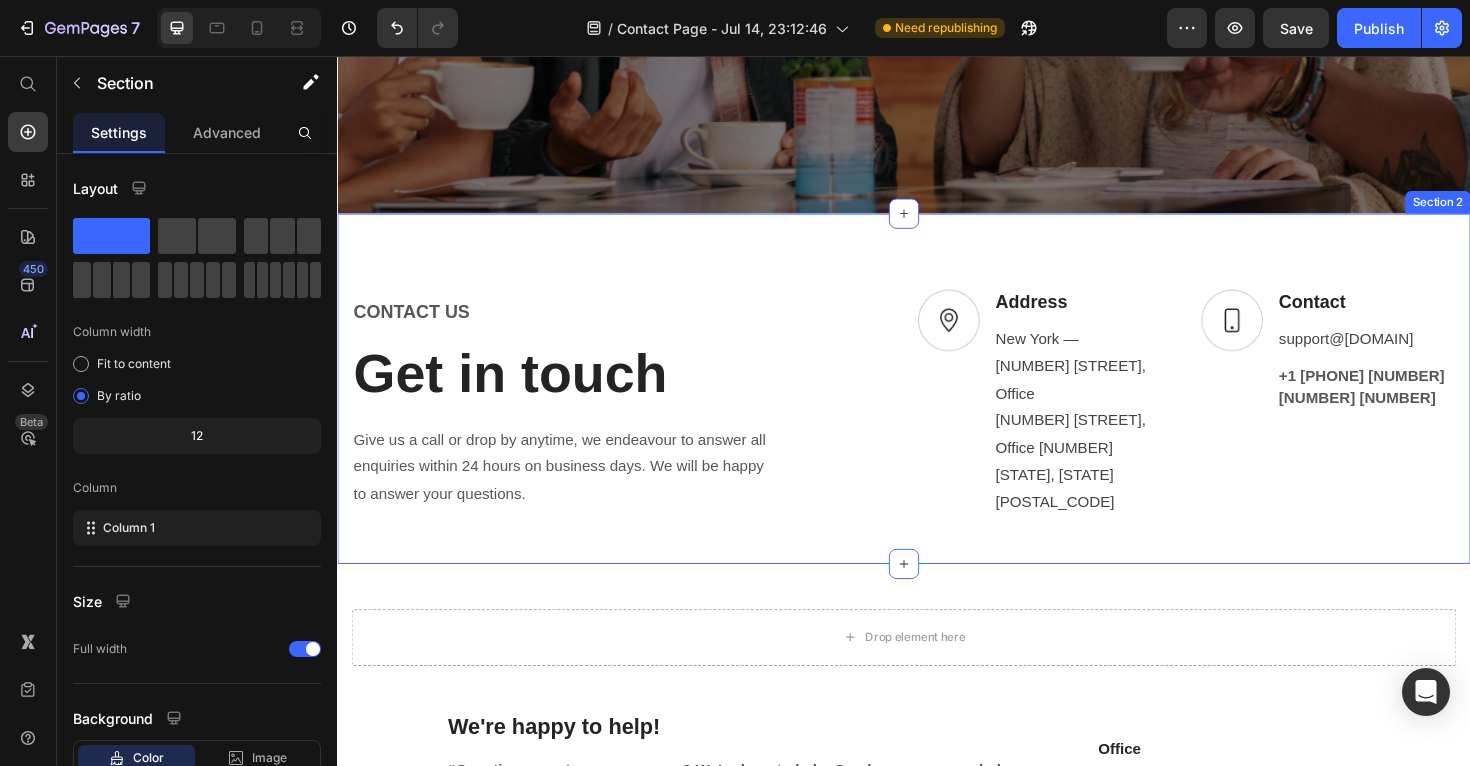 click on "CONTACT US Text block Get in touch Heading Give us a call or drop by anytime, we endeavour to answer all enquiries within 24 hours on business days. We will be happy to answer your questions. Text block Row Image Address Text block [CITY] — [NUMBER] [STREET], Office [NUMBER] [STATE], [STATE] [POSTAL_CODE] Text block Row Image Contact Text block support@[DOMAIN] Text block +1 [PHONE] [NUMBER] [NUMBER] [NUMBER] Text block Row Row Row Section 2" at bounding box center [937, 408] 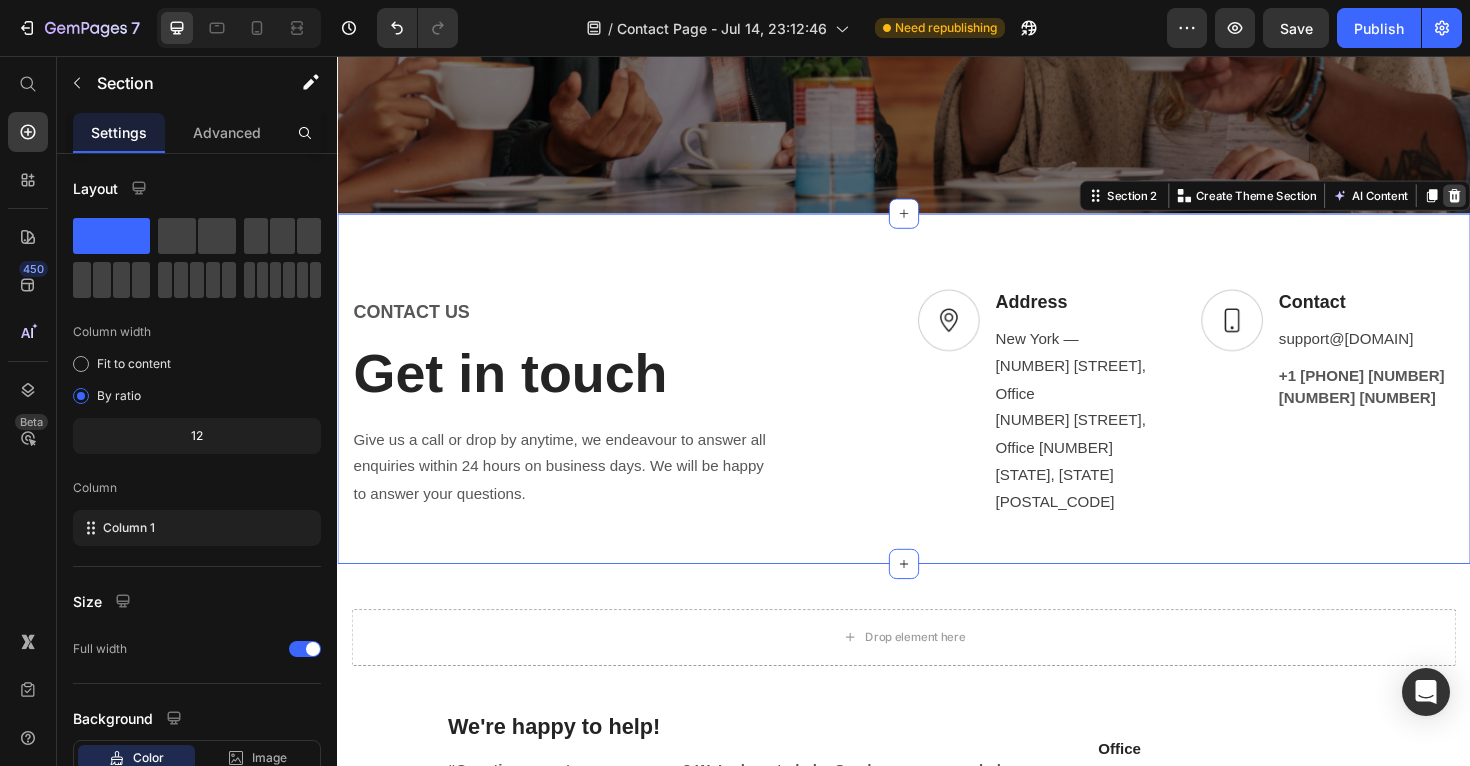 click 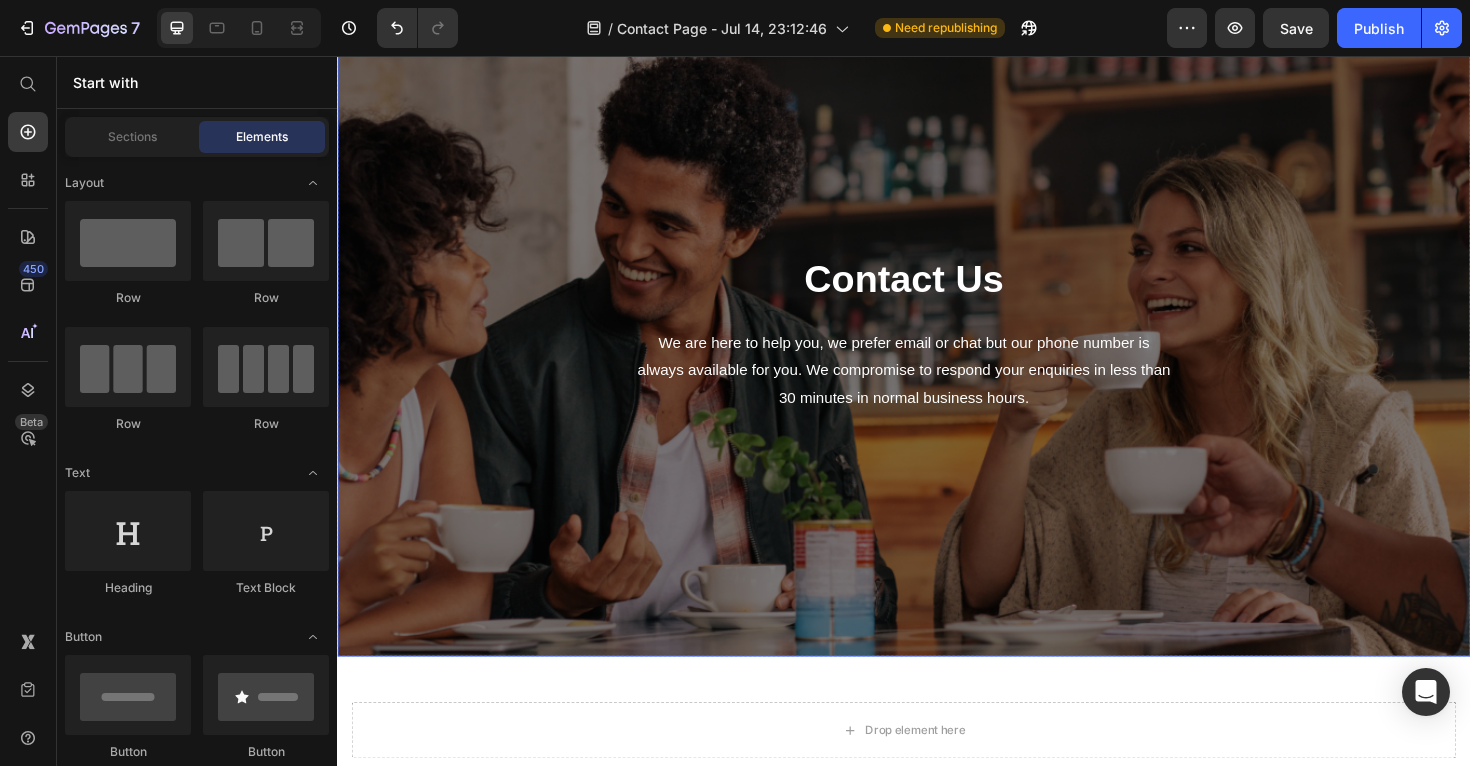 scroll, scrollTop: 0, scrollLeft: 0, axis: both 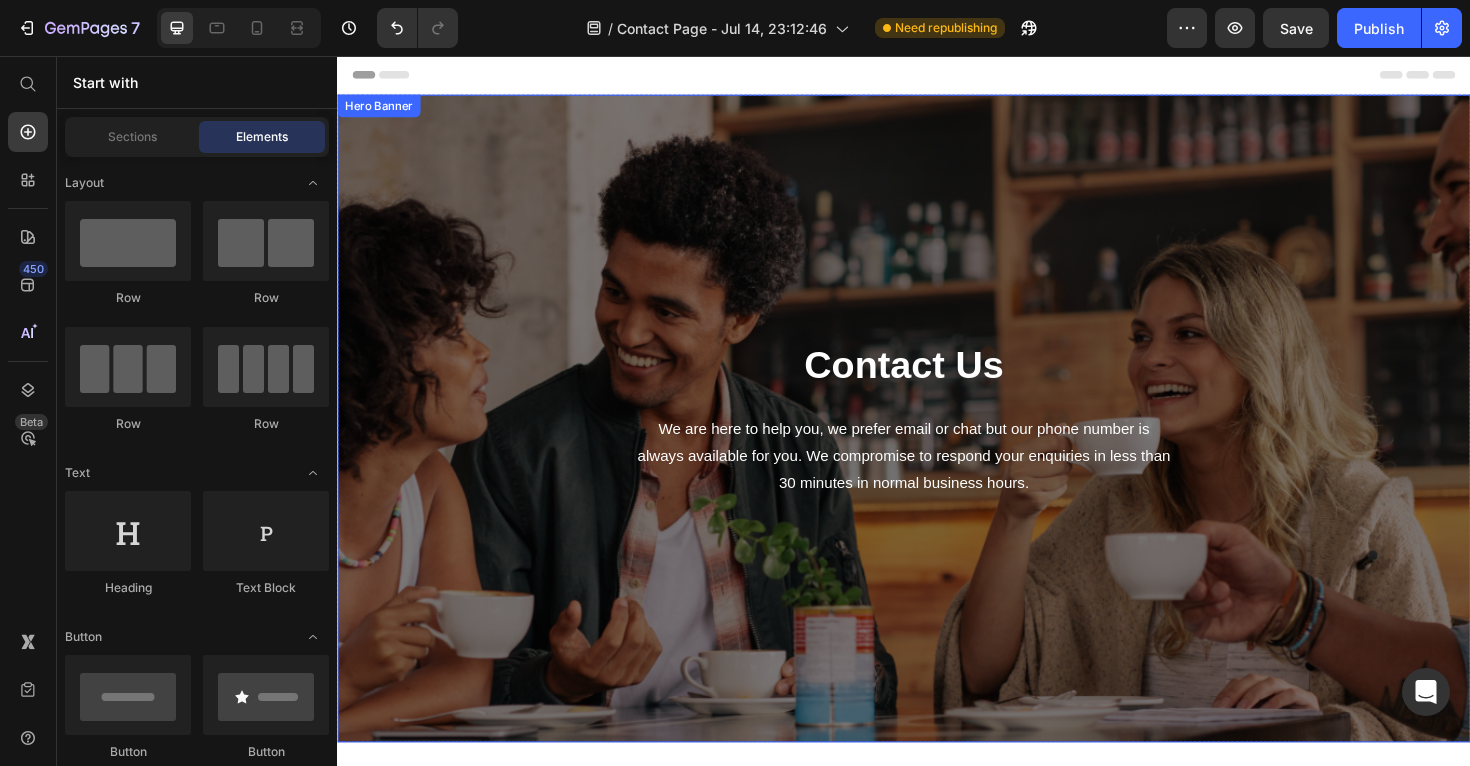 click on "Contact Us Heading We are here to help you, we prefer email or chat but our phone number is always available for you. We compromise to respond your enquiries in less than 30 minutes in normal business hours. Text block Row" at bounding box center (937, 440) 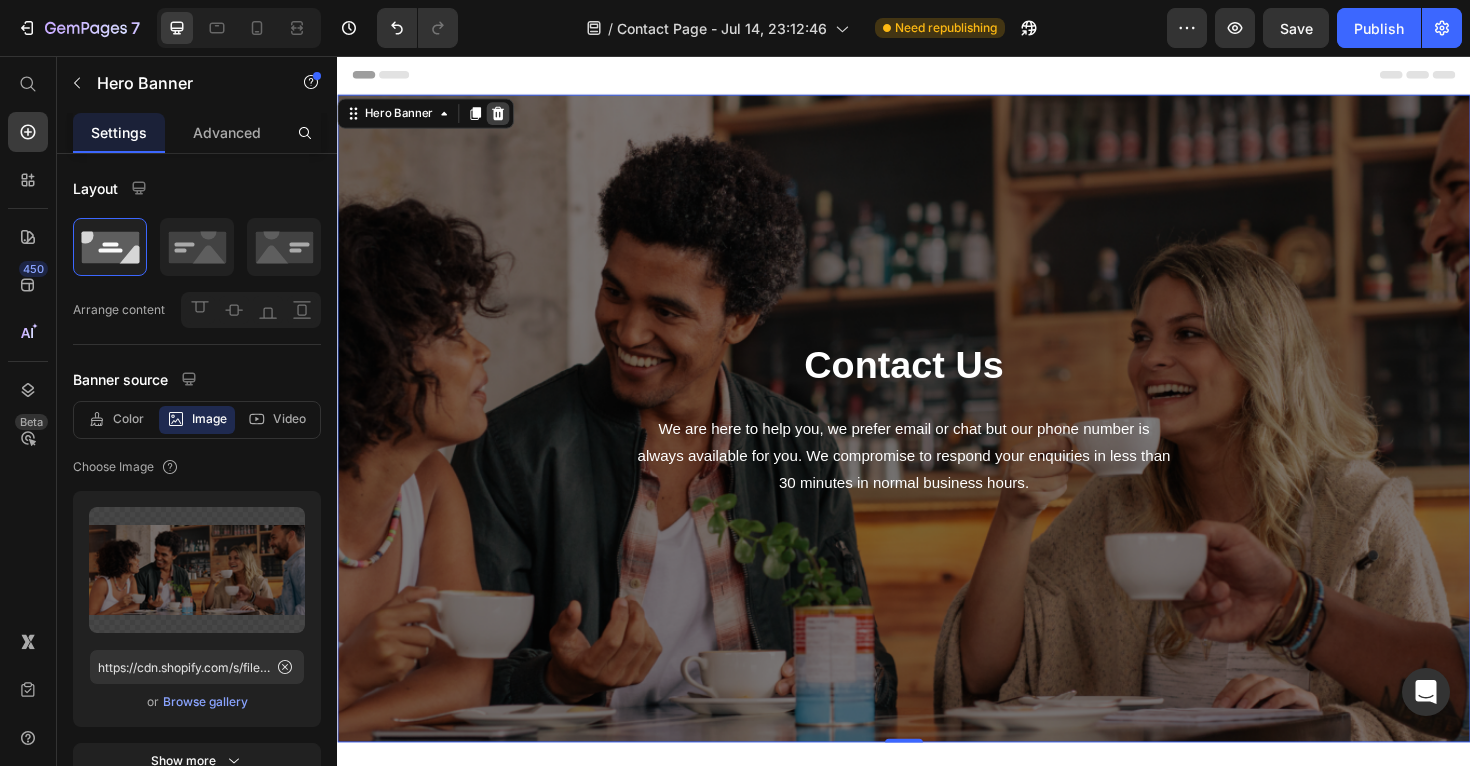 click 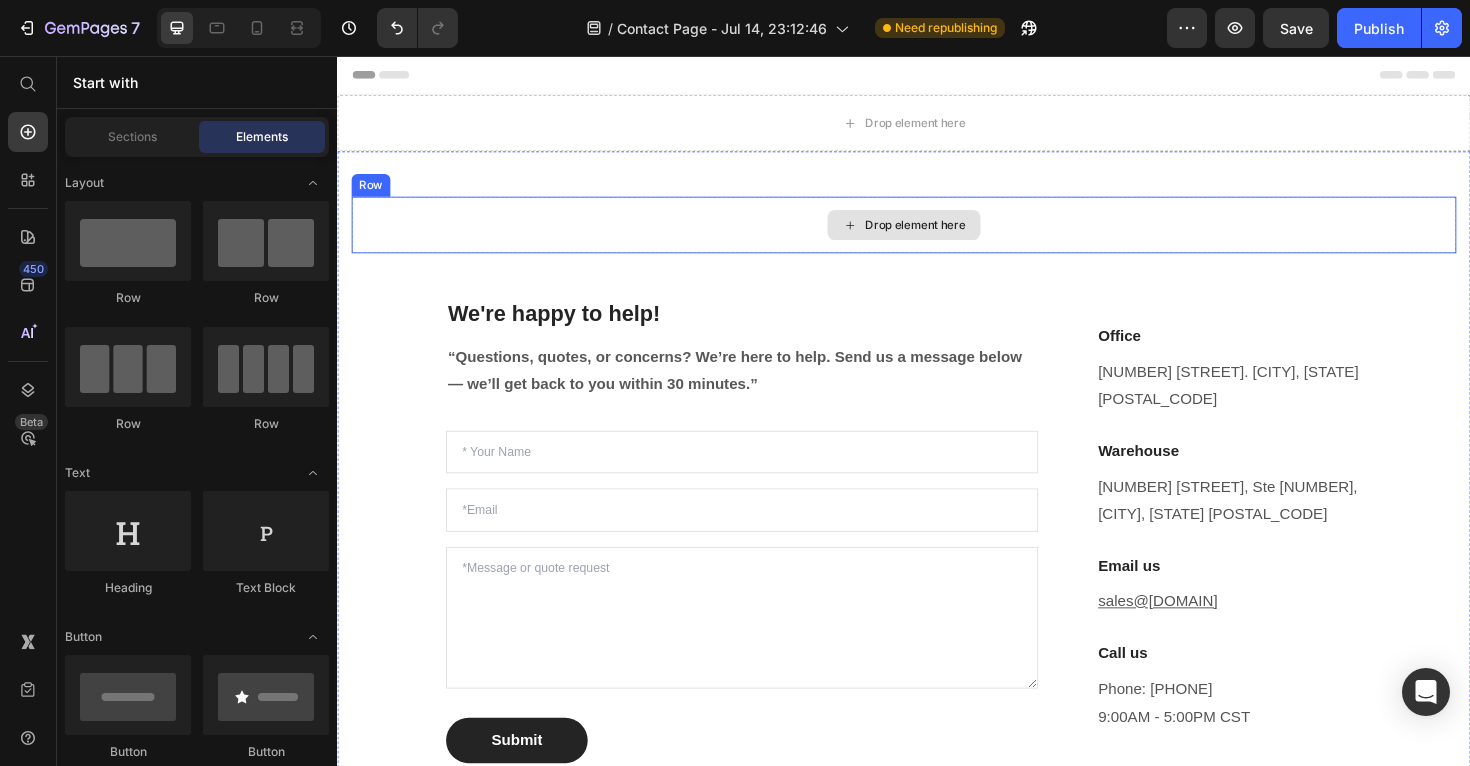 click on "Drop element here" at bounding box center (949, 235) 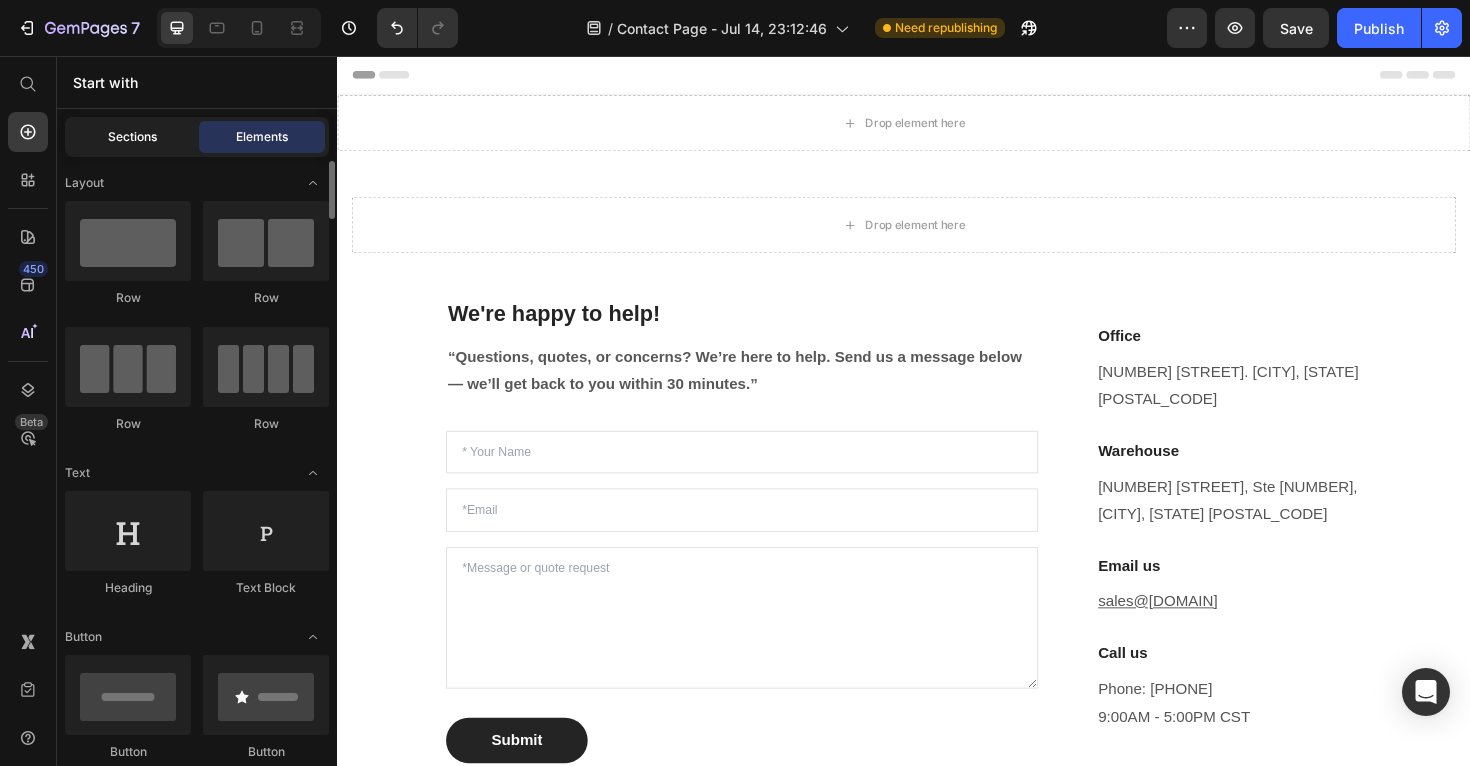 scroll, scrollTop: 35, scrollLeft: 0, axis: vertical 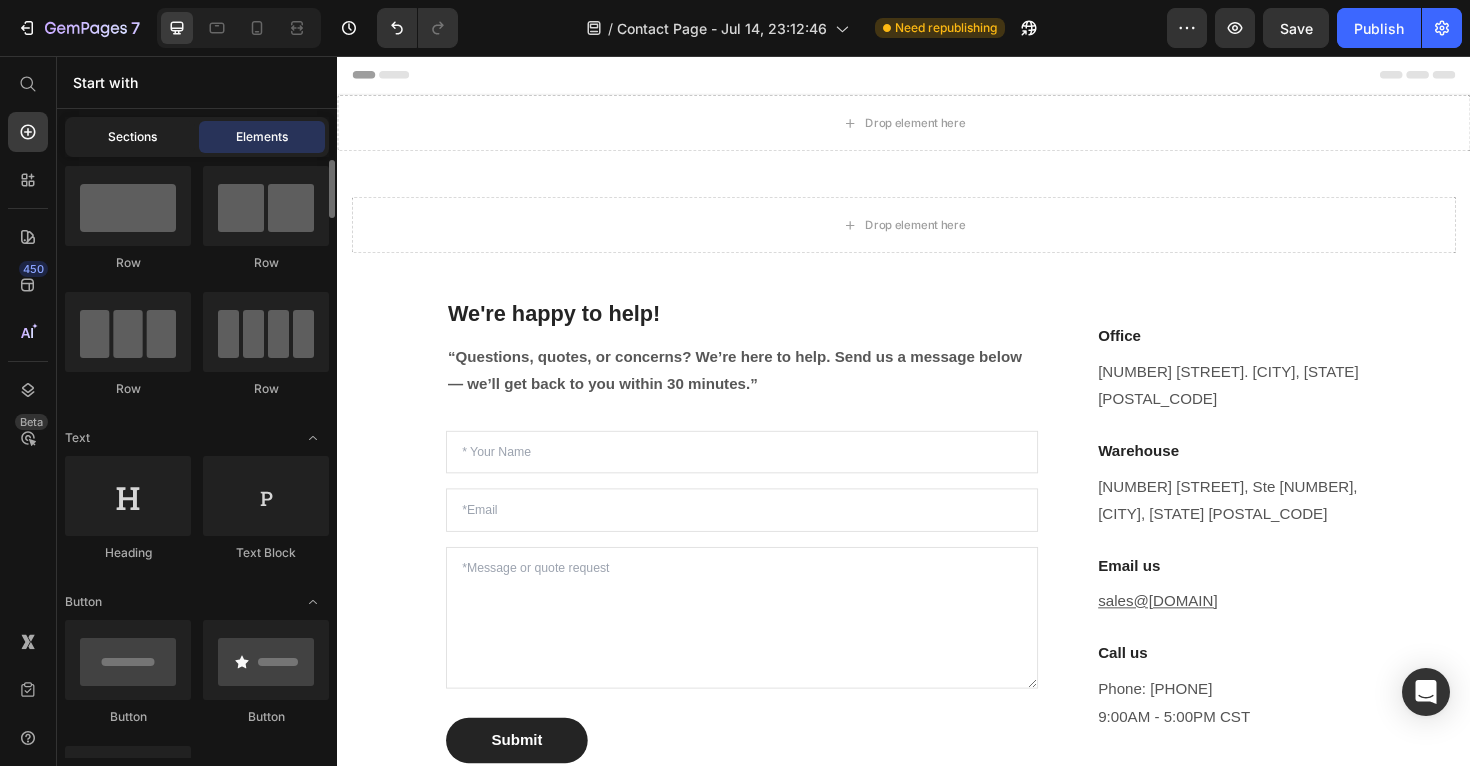 click on "Sections" at bounding box center (132, 137) 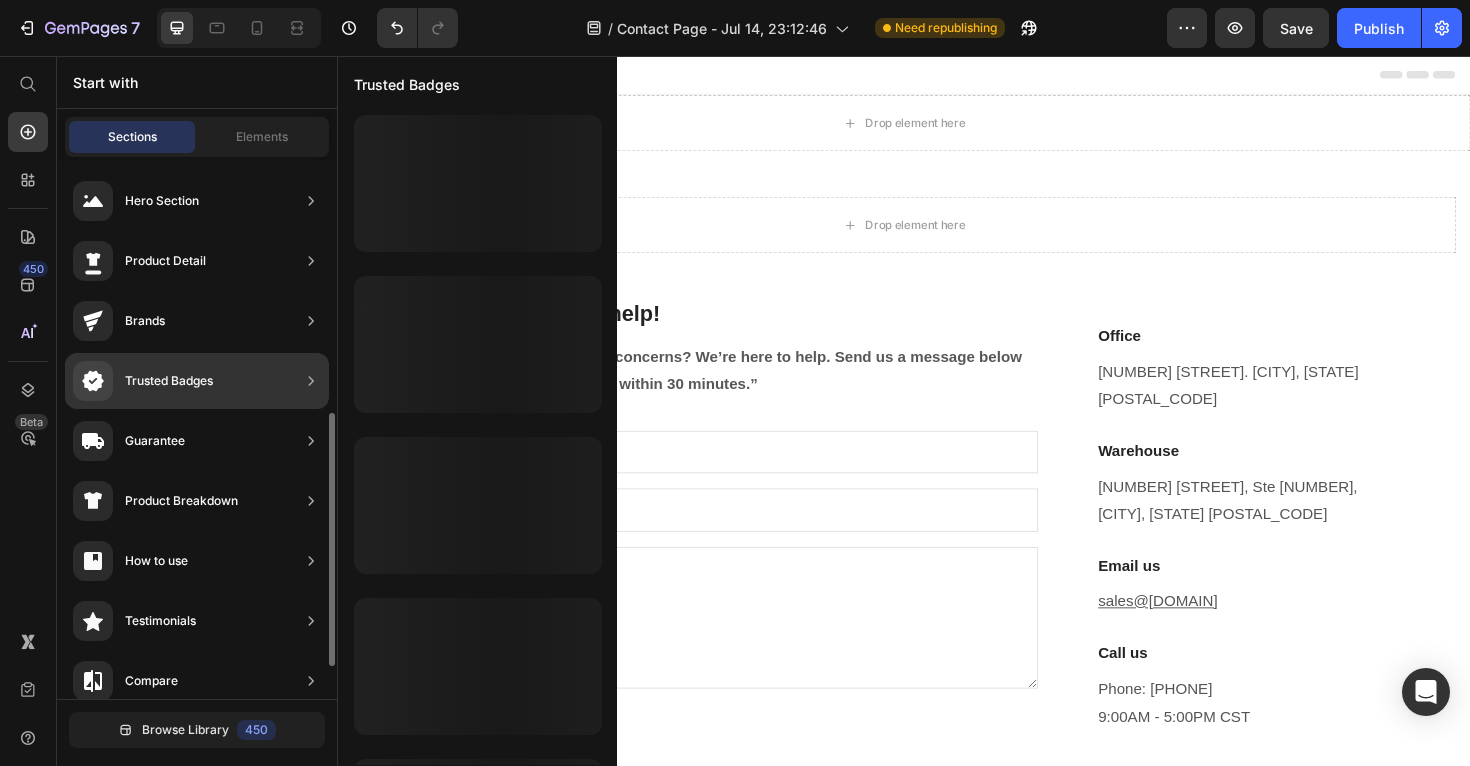 scroll, scrollTop: 618, scrollLeft: 0, axis: vertical 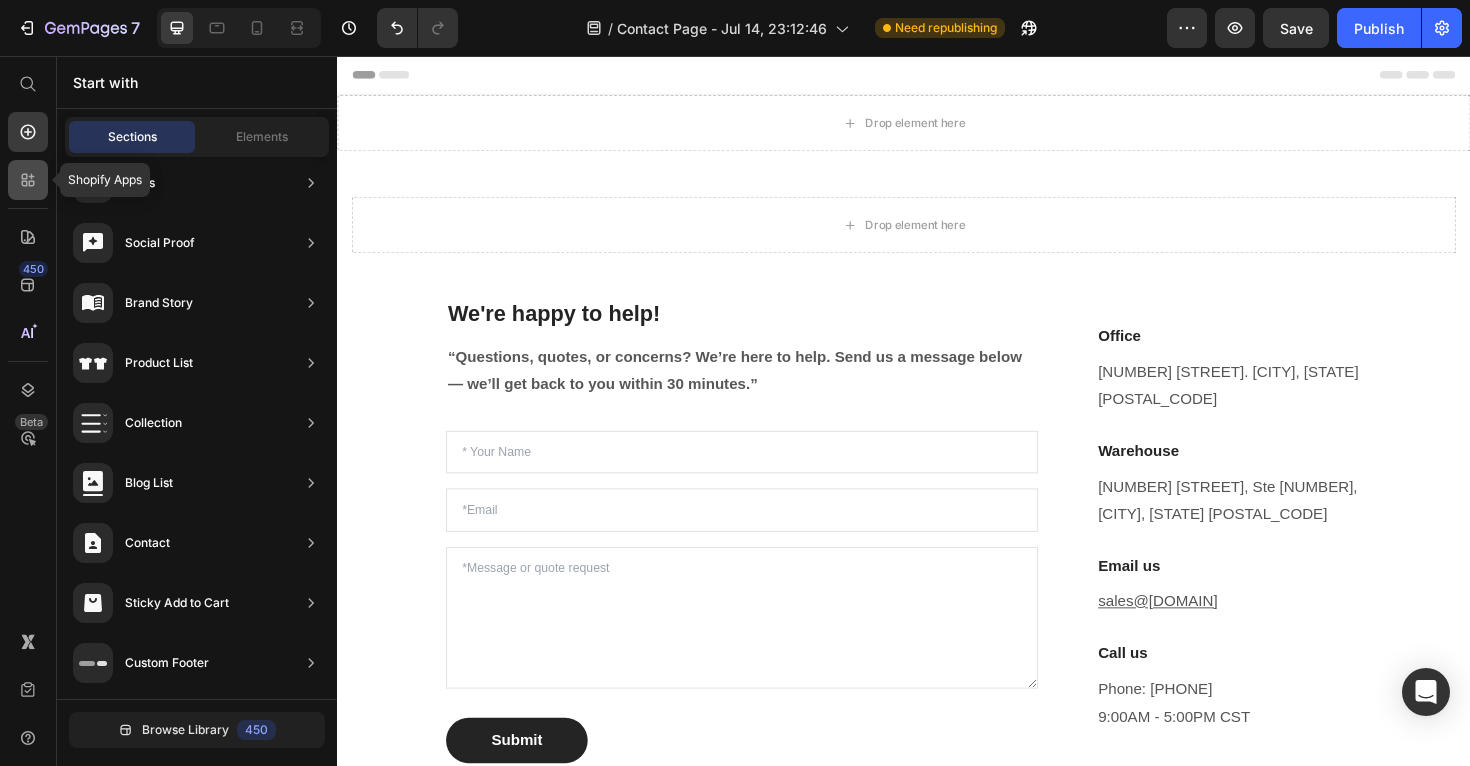 click 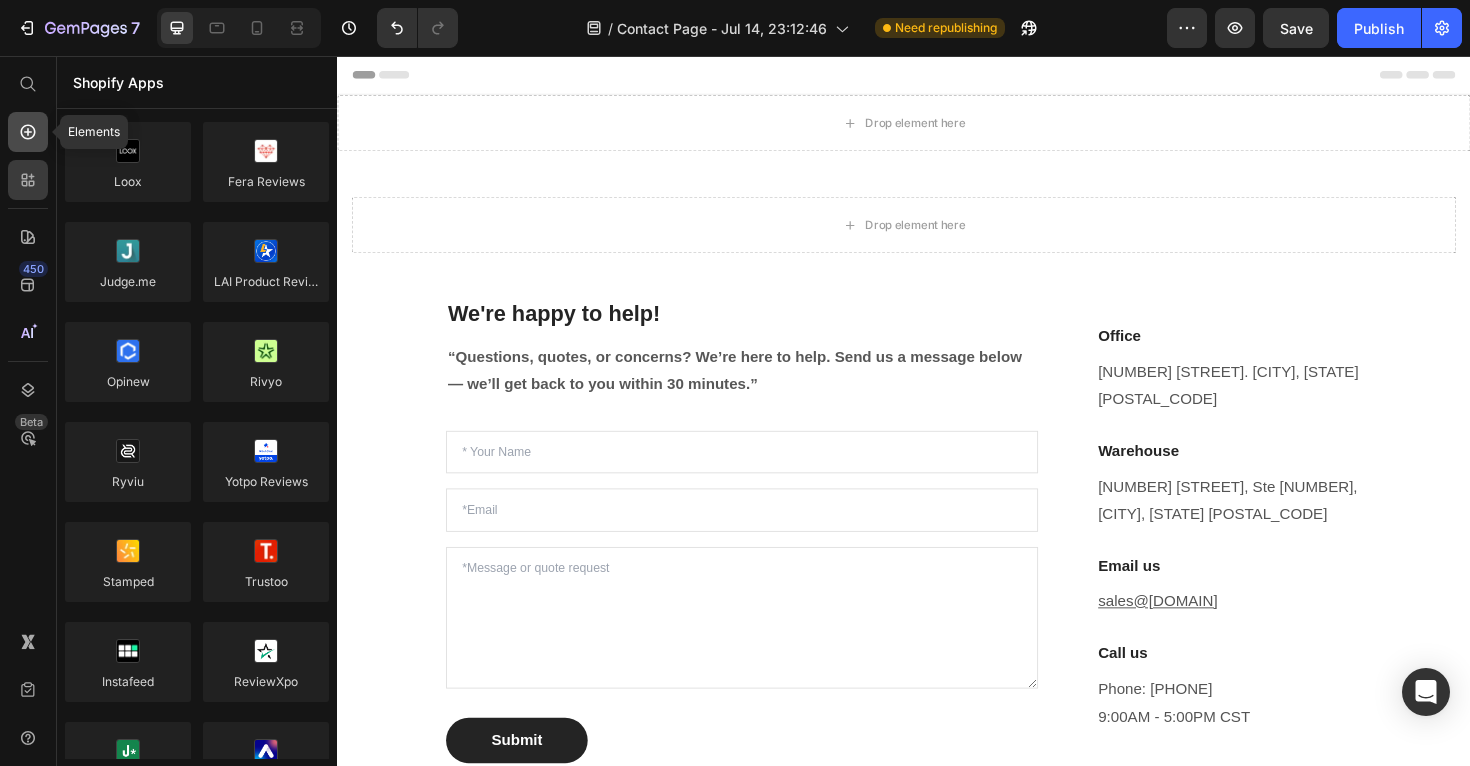 click 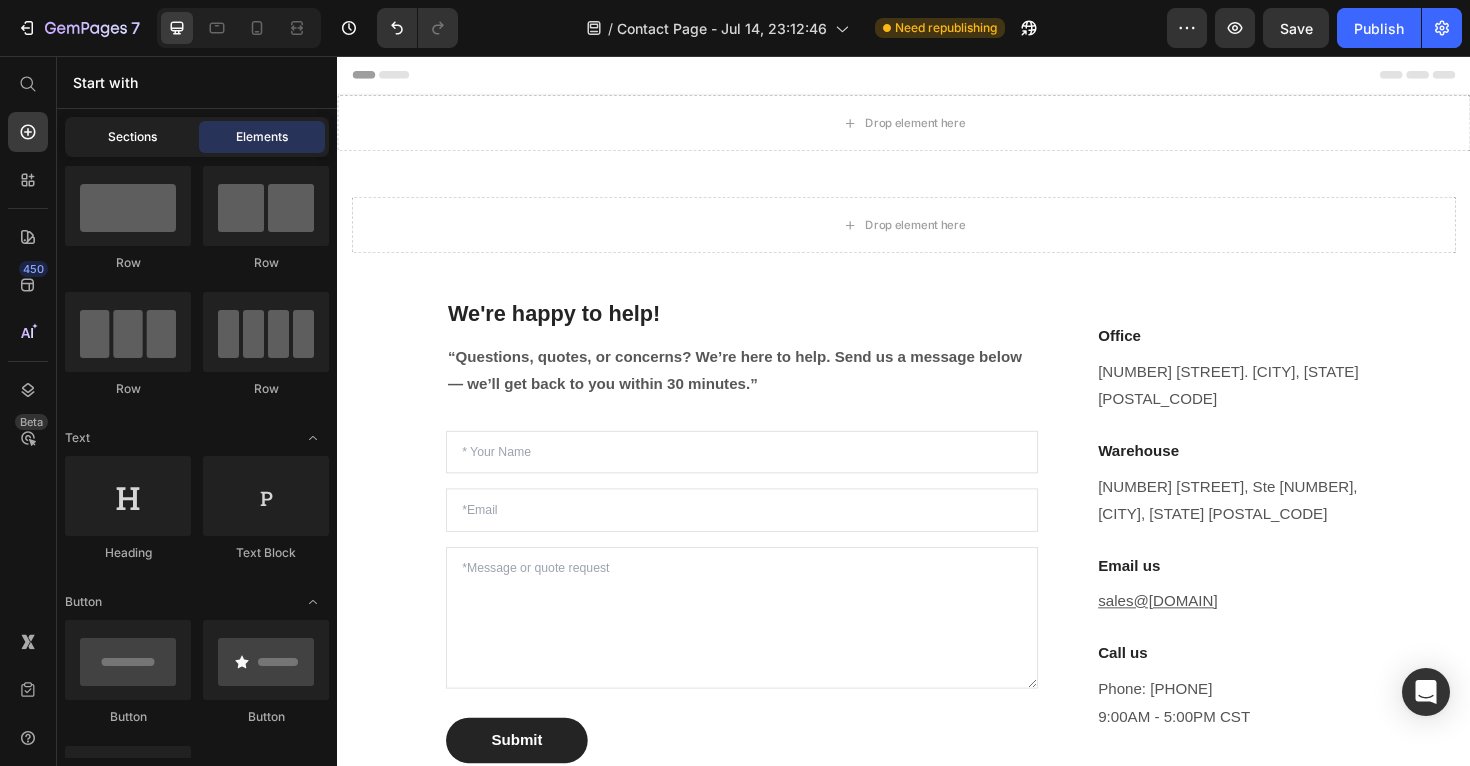 click on "Sections" 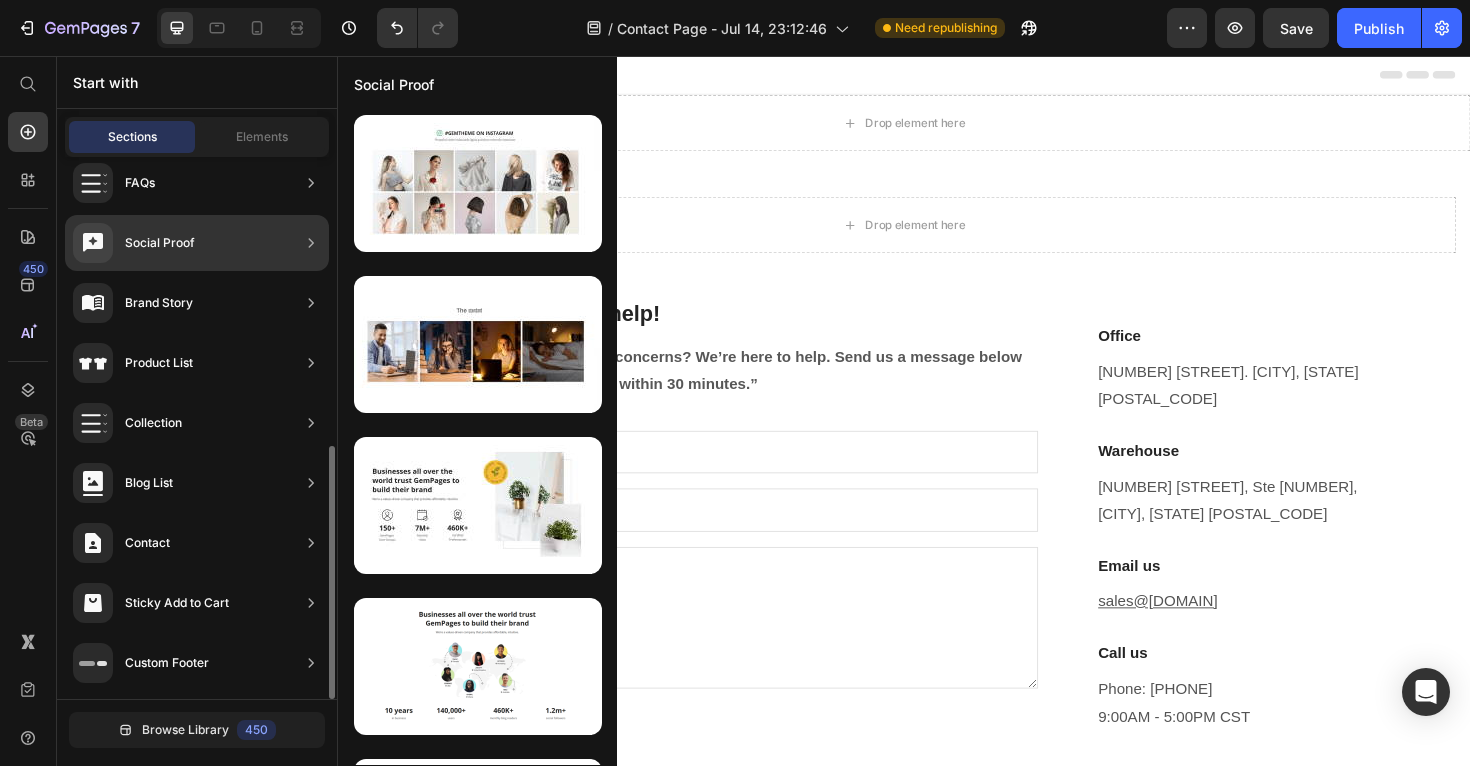 scroll, scrollTop: 0, scrollLeft: 0, axis: both 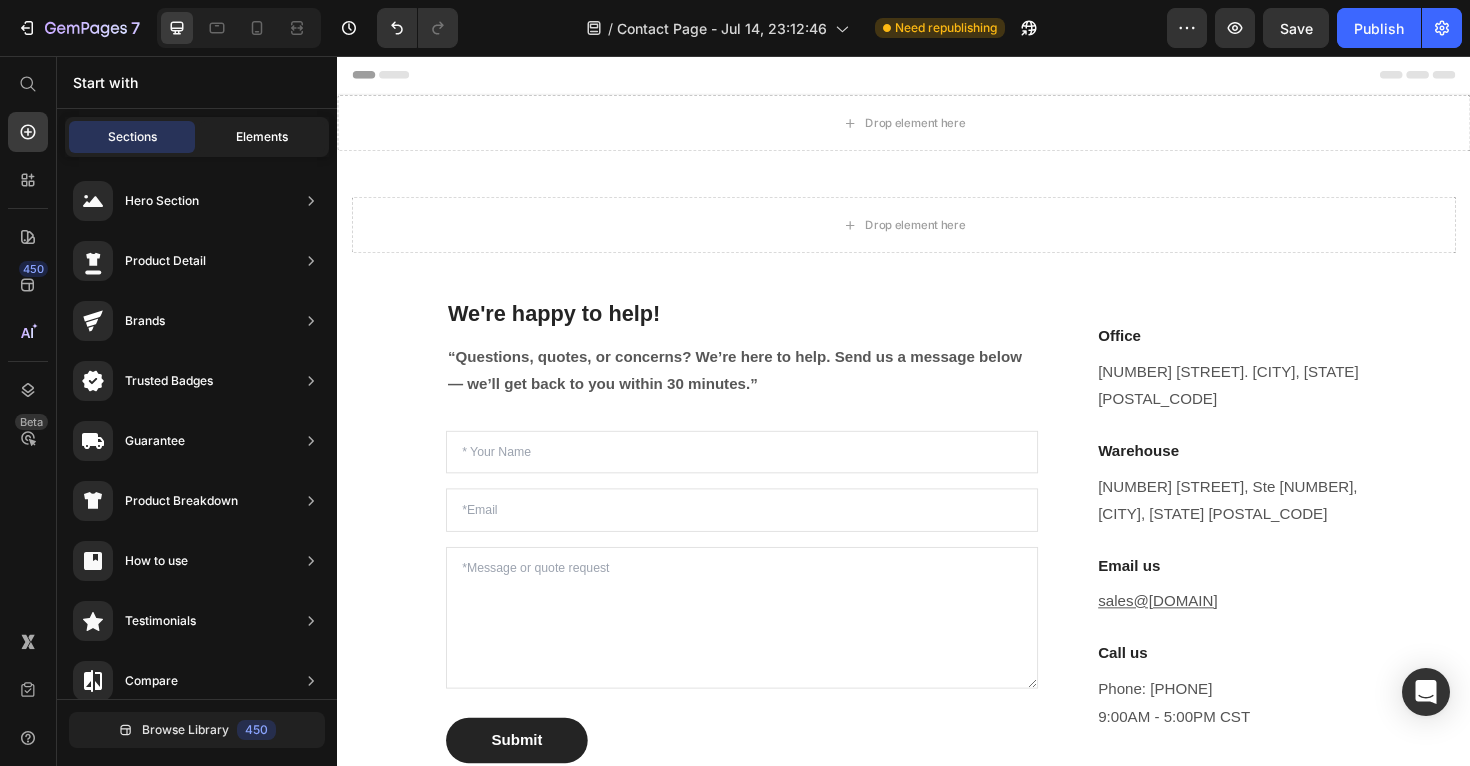 click on "Elements" 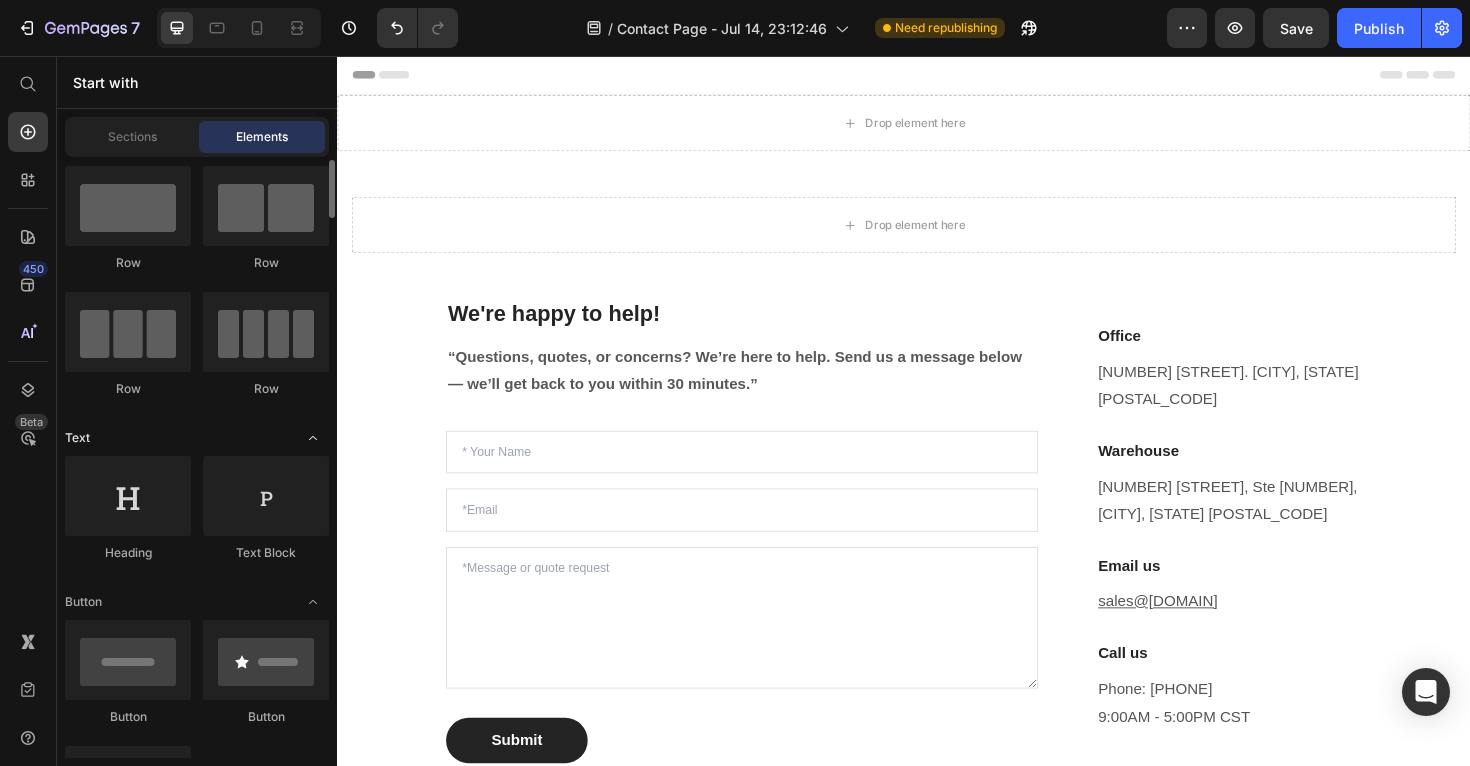 scroll, scrollTop: 179, scrollLeft: 0, axis: vertical 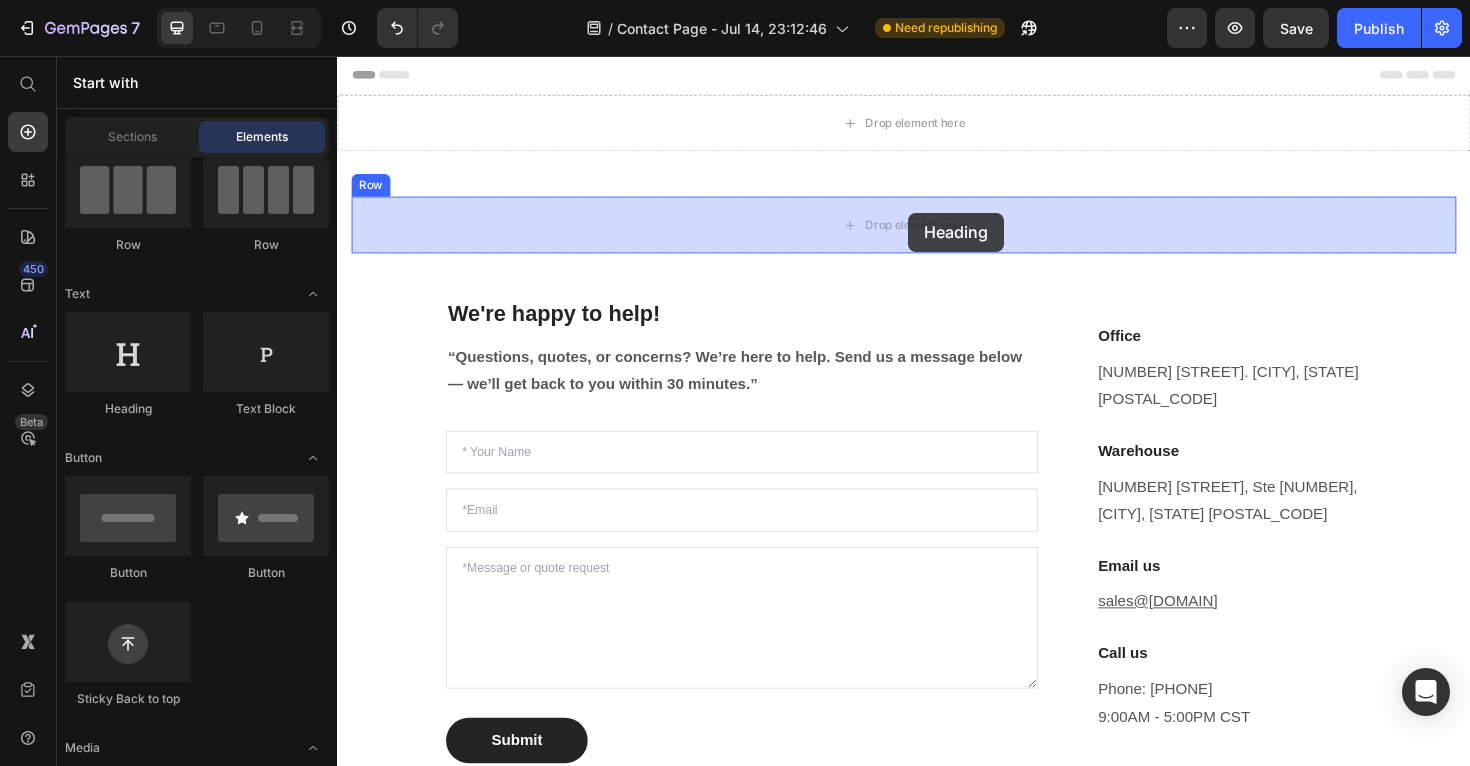 drag, startPoint x: 475, startPoint y: 413, endPoint x: 942, endPoint y: 222, distance: 504.54932 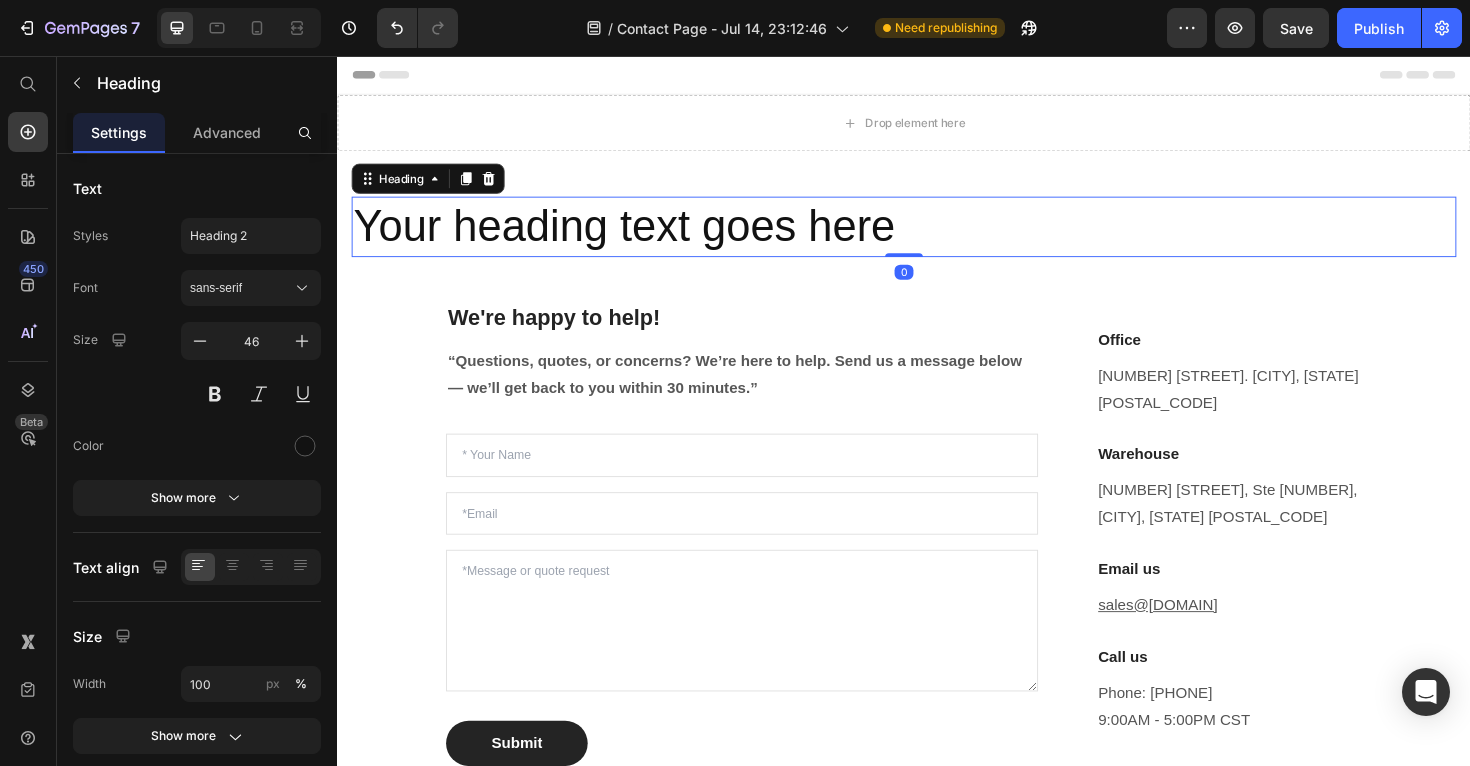 click on "Your heading text goes here" at bounding box center [937, 237] 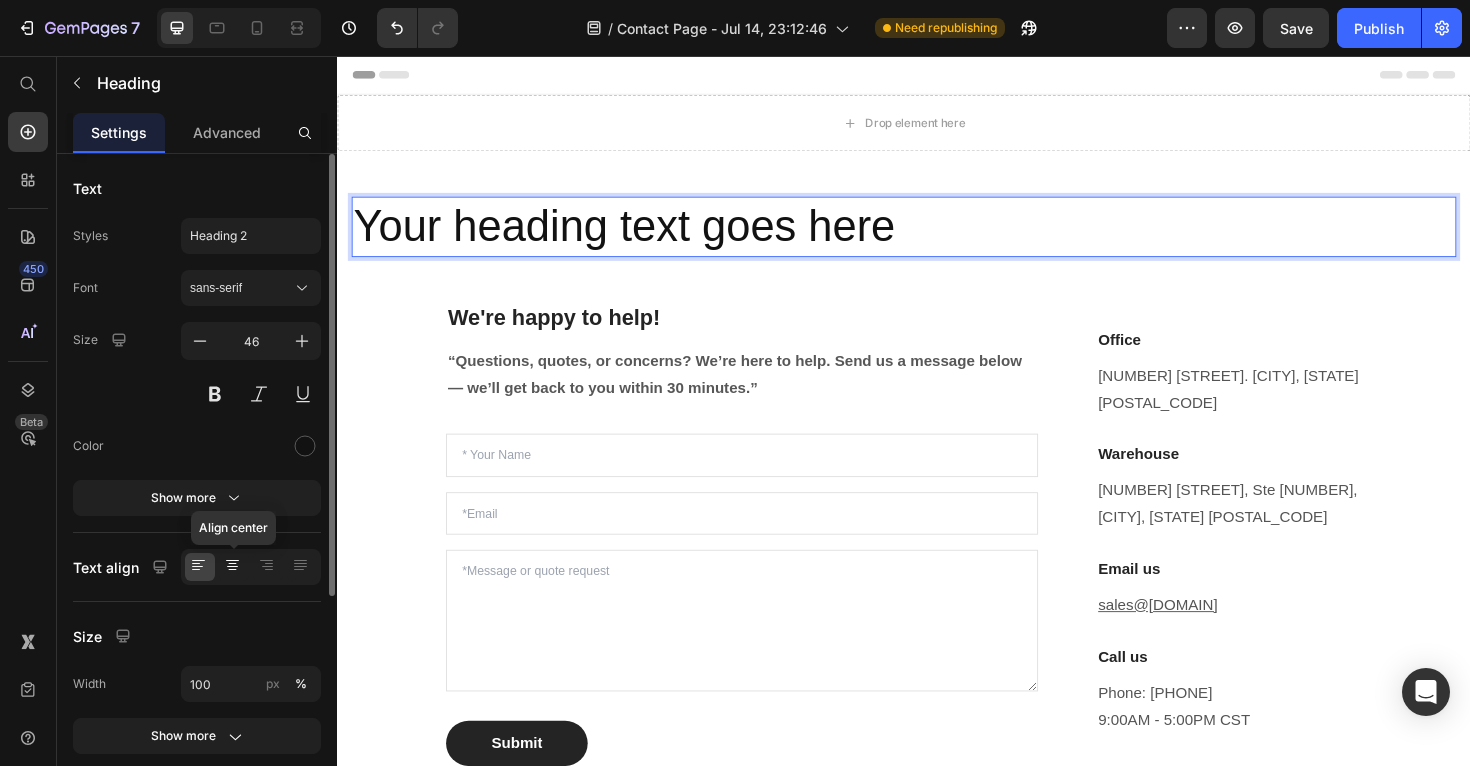 click 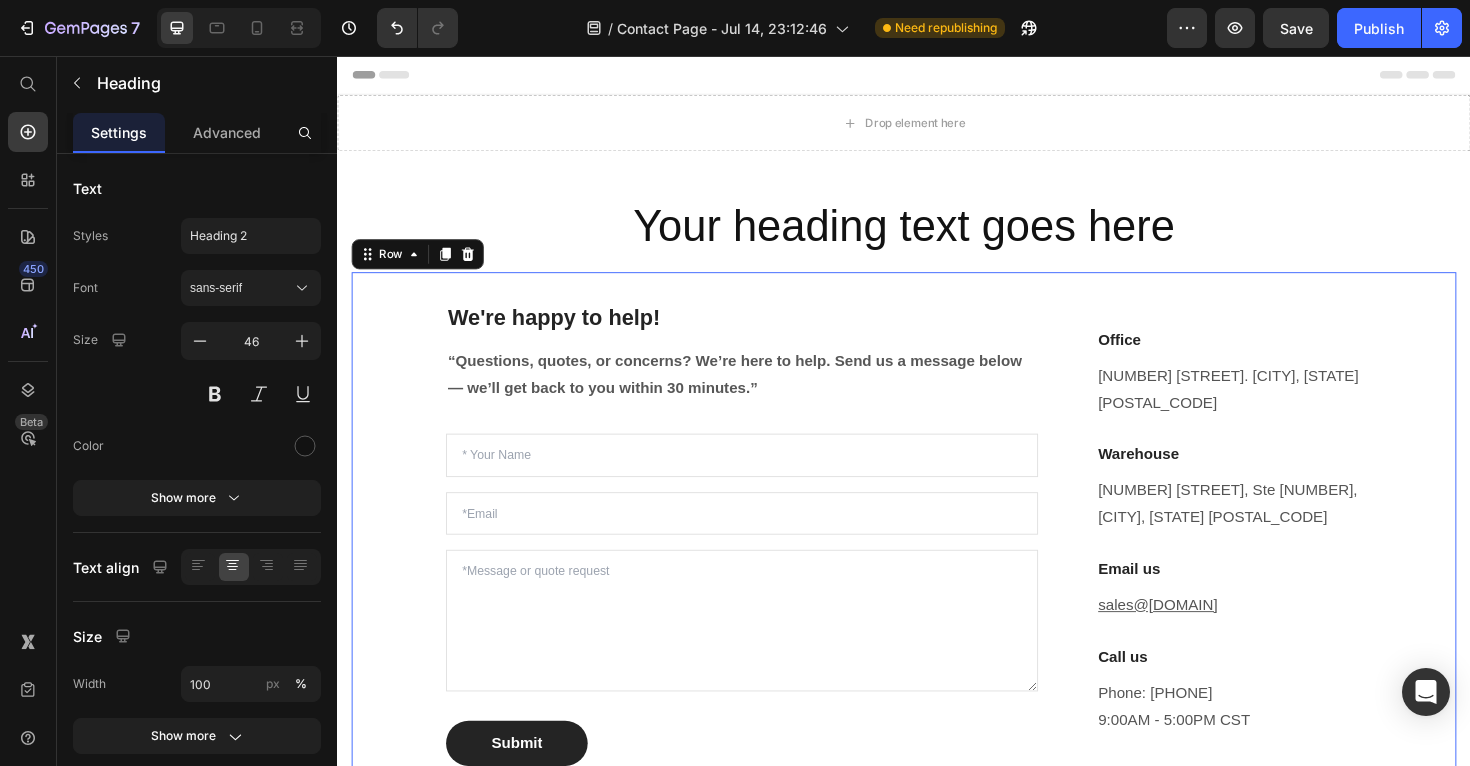 click on "We're happy to help! Heading “Questions, quotes, or concerns? We’re here to help. Send us a message below — we’ll get back to you within 30 minutes.” Text block Text Field Email Field Text Area Submit Submit Button Contact Form" at bounding box center [765, 563] 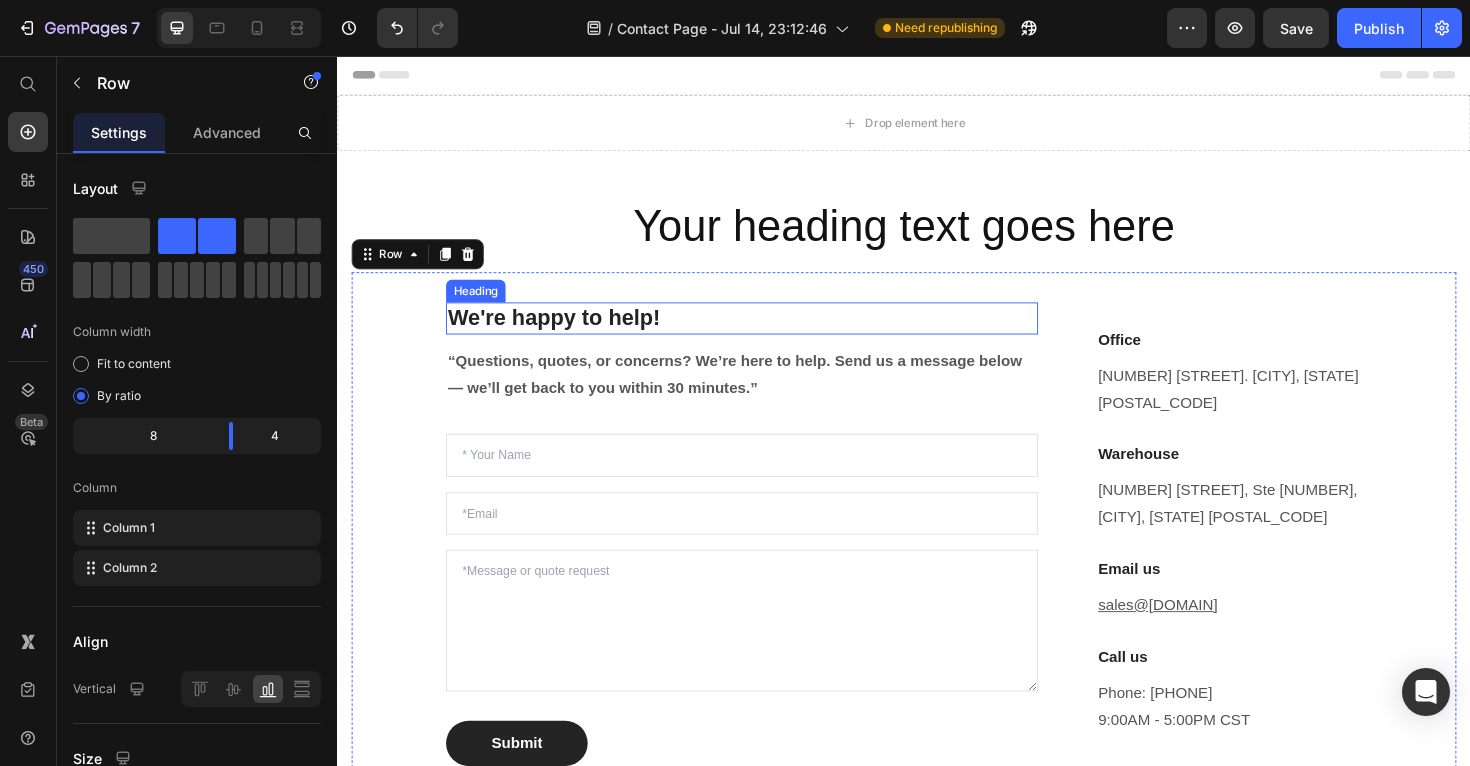 click on "We're happy to help!" at bounding box center [765, 334] 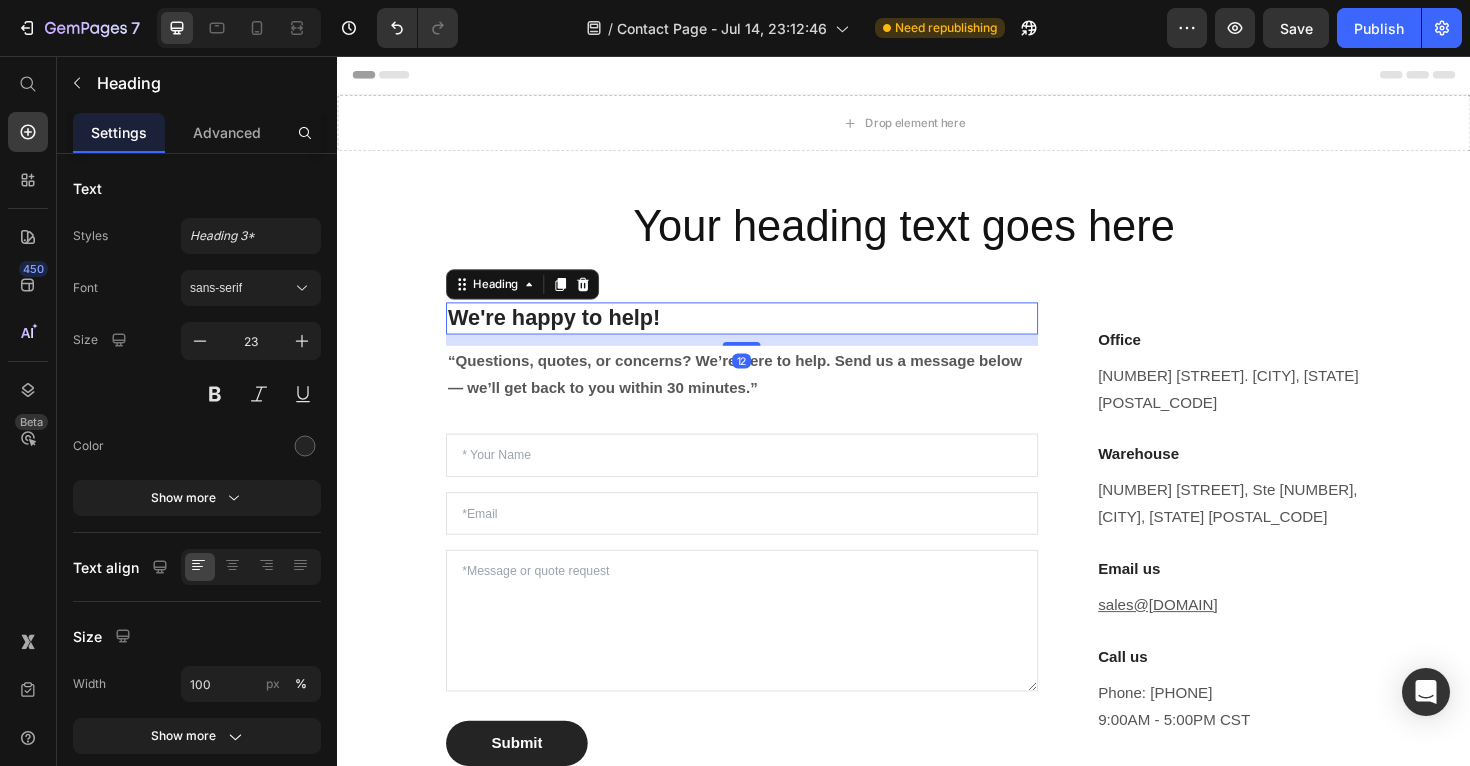 click on "We're happy to help!" at bounding box center [765, 334] 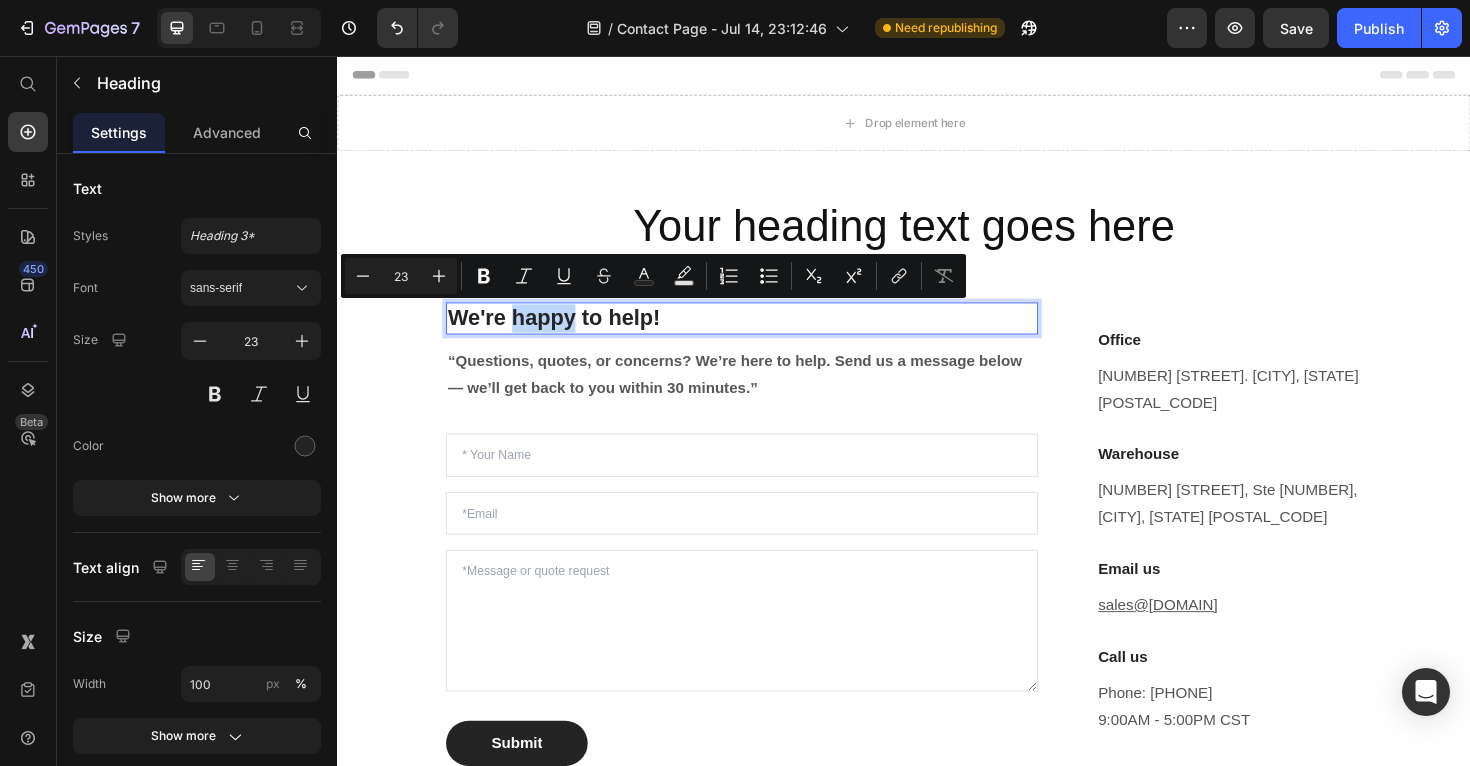 click on "We're happy to help!" at bounding box center (765, 334) 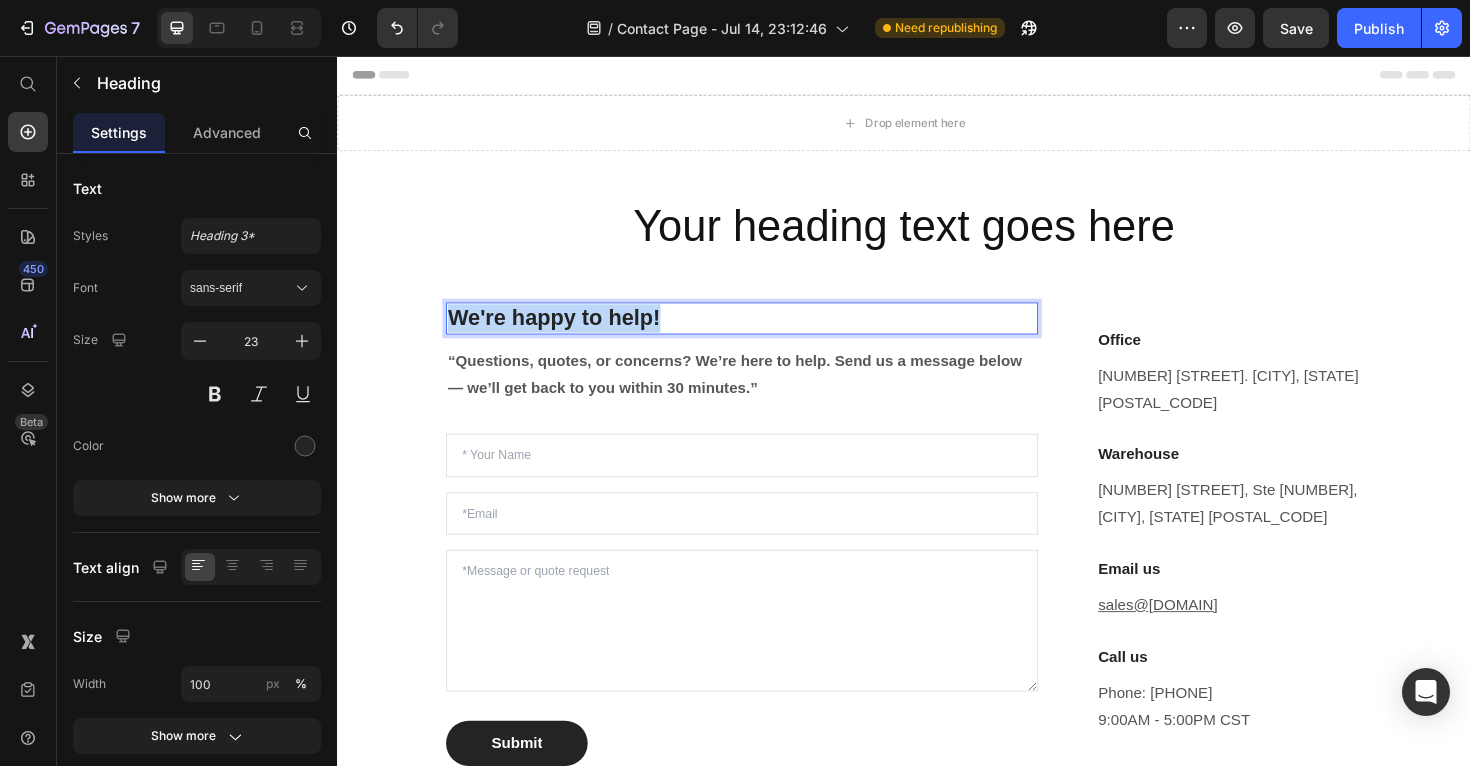 click on "We're happy to help!" at bounding box center [765, 334] 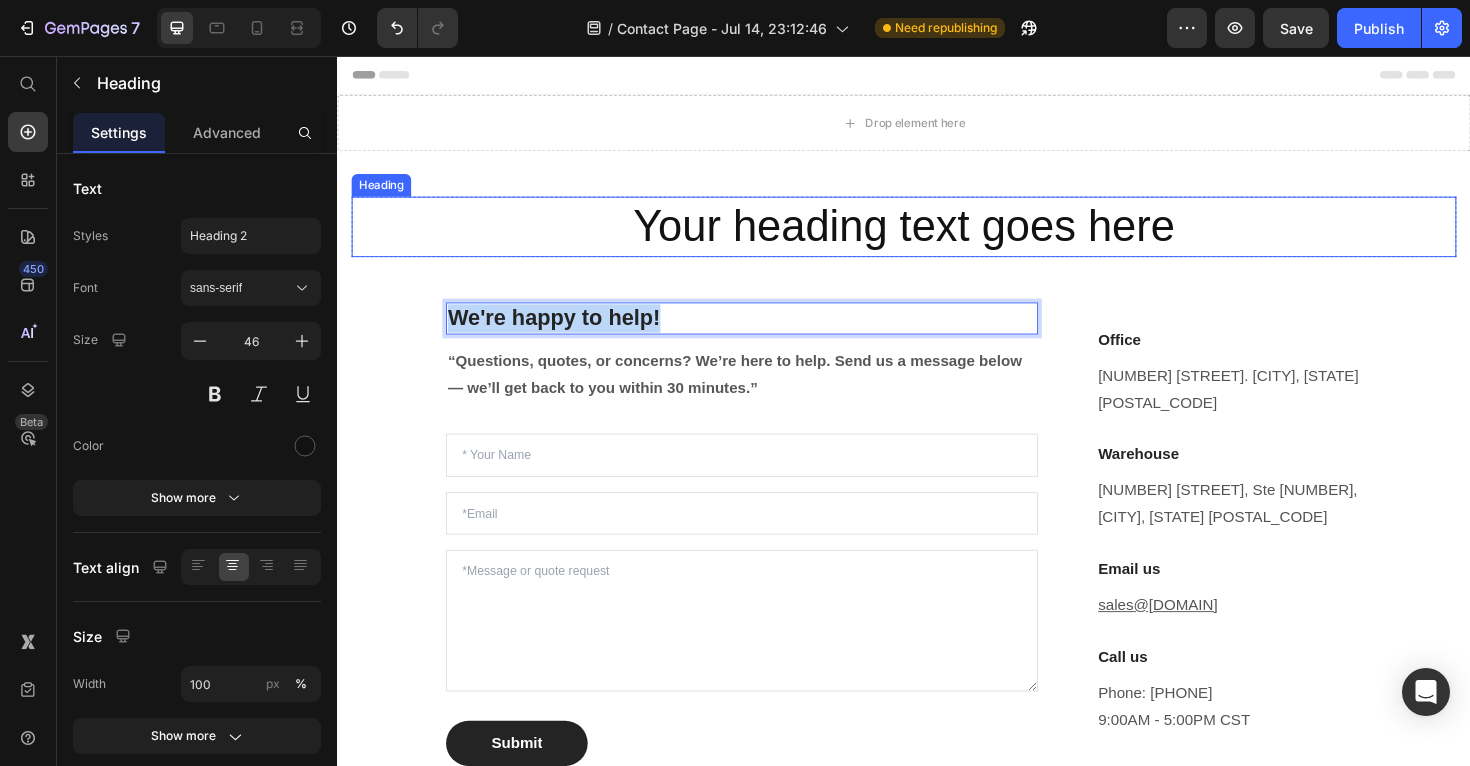click on "Your heading text goes here" at bounding box center [937, 237] 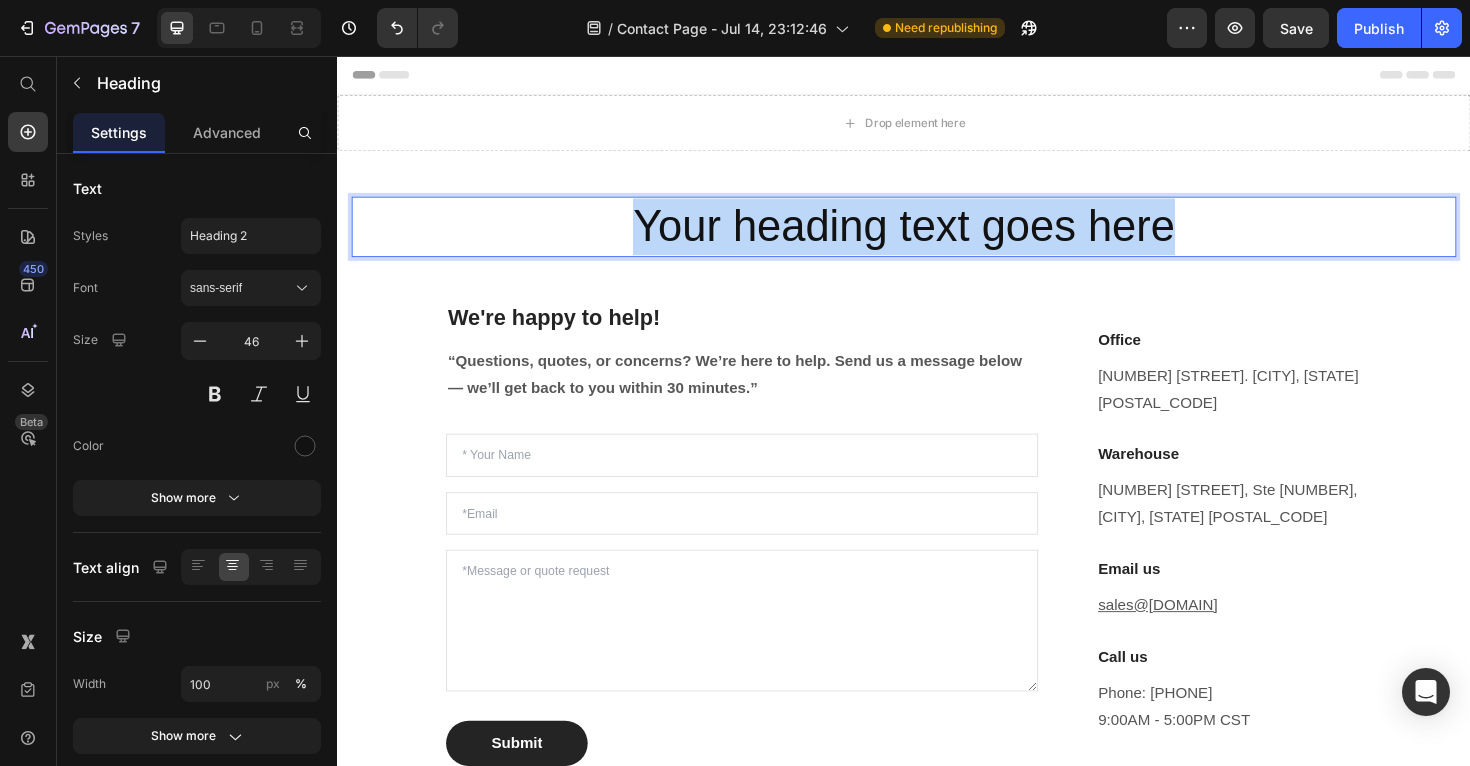 click on "Your heading text goes here" at bounding box center [937, 237] 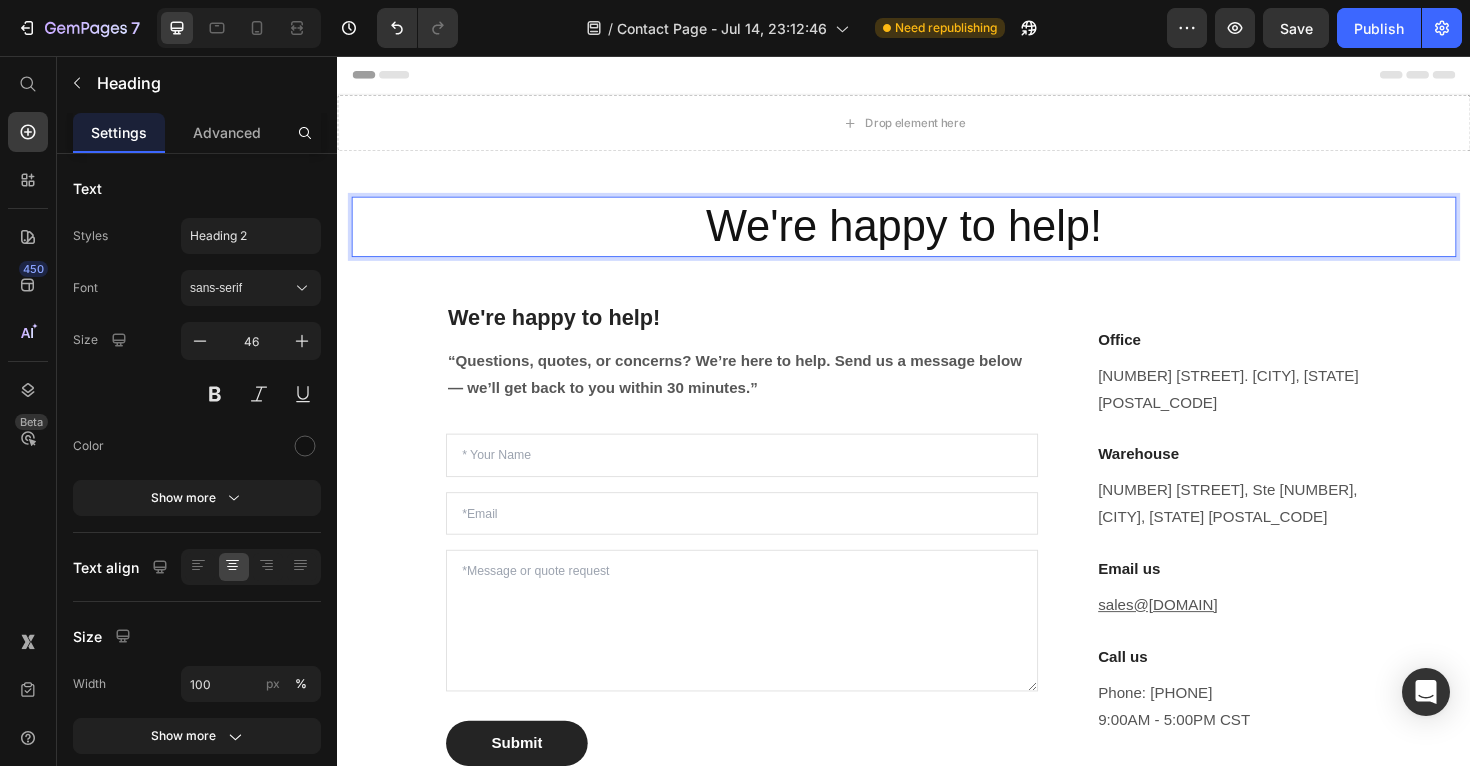 click on "We're happy to help!" at bounding box center (937, 237) 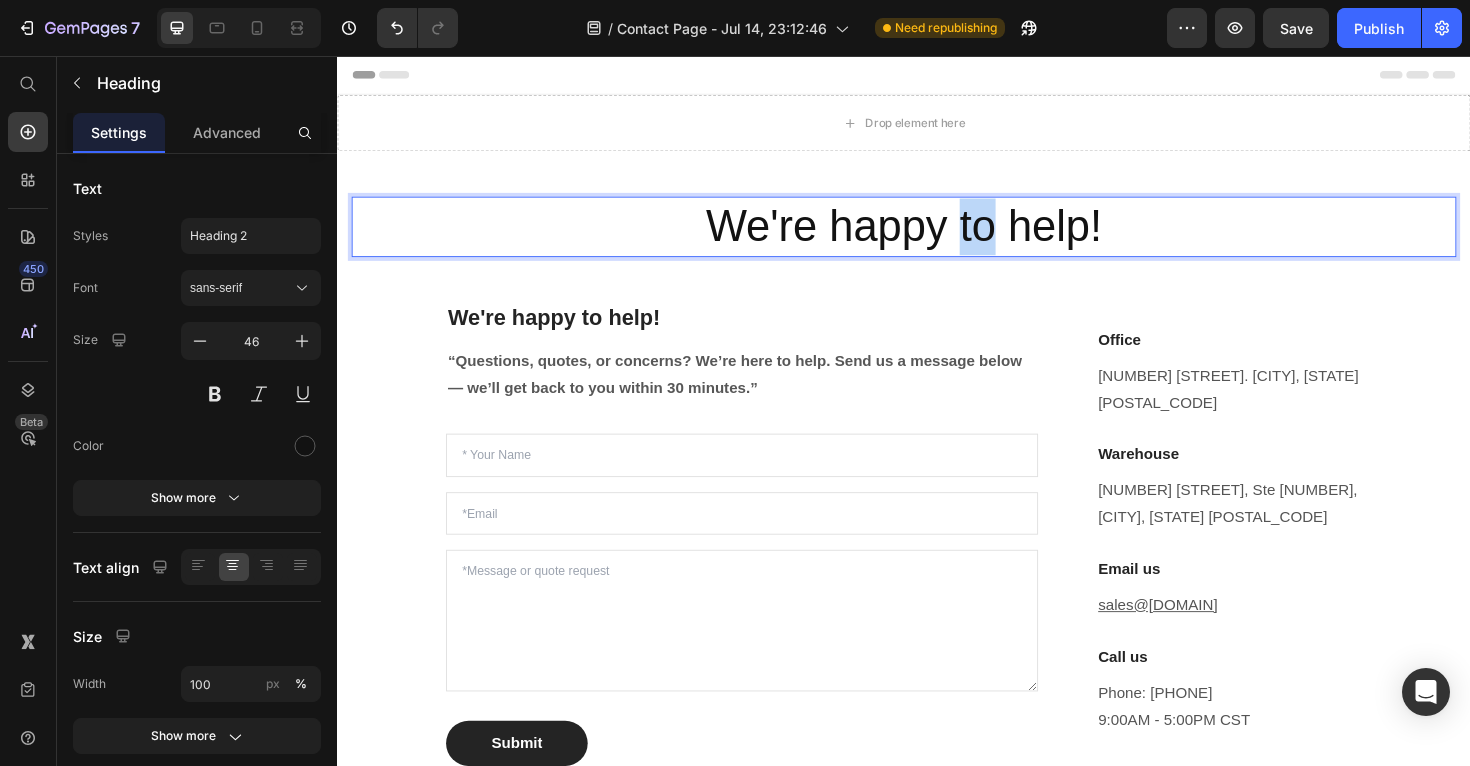 click on "We're happy to help!" at bounding box center (937, 237) 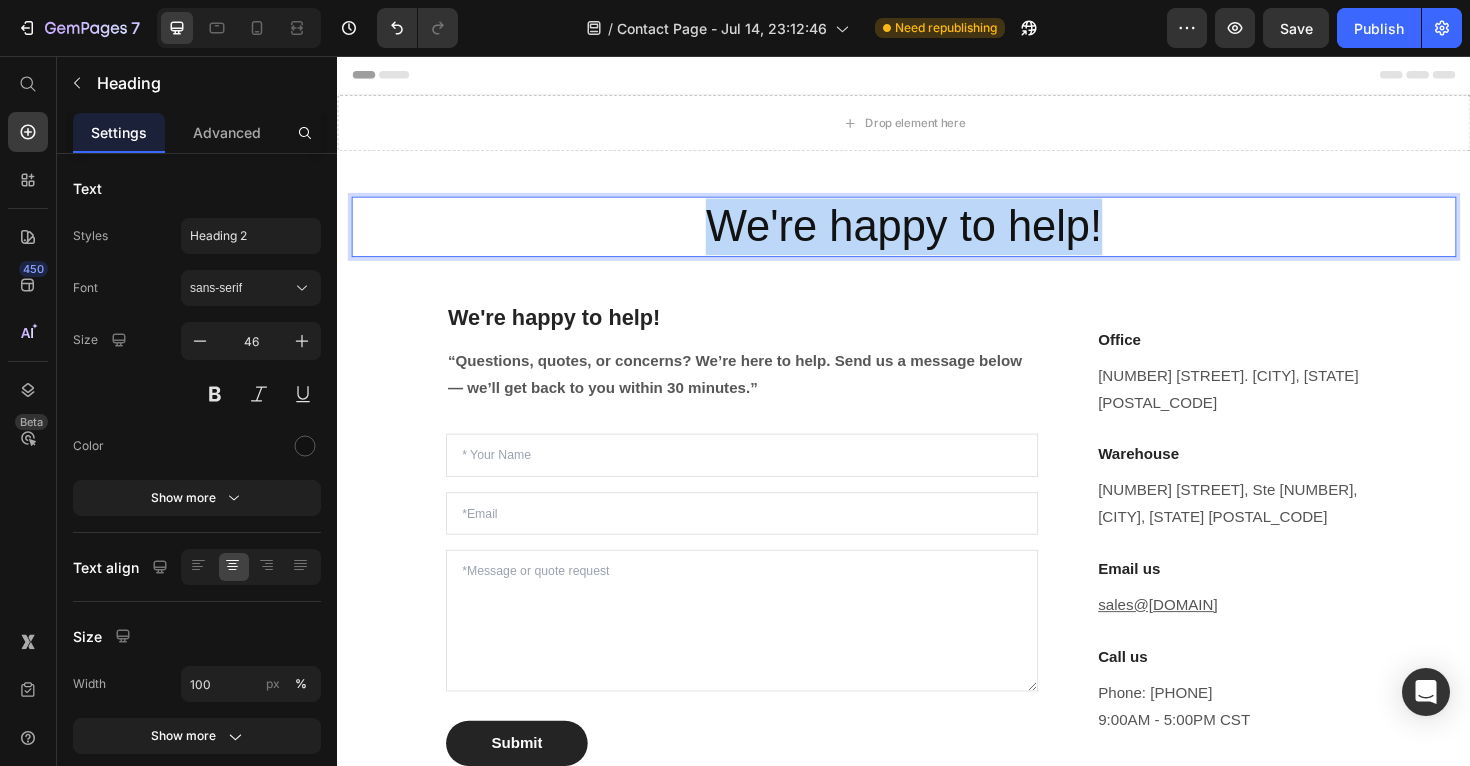 click on "We're happy to help!" at bounding box center (937, 237) 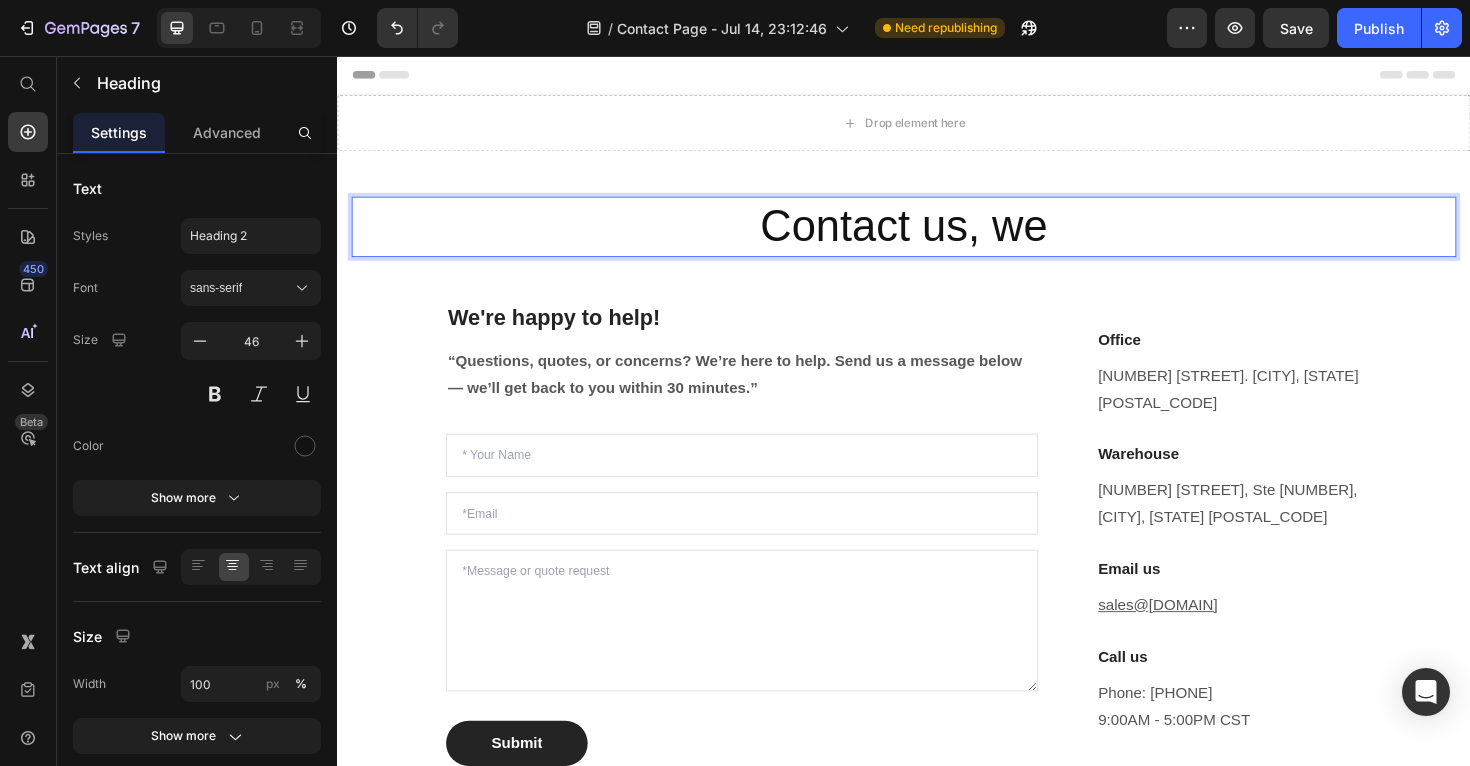 type 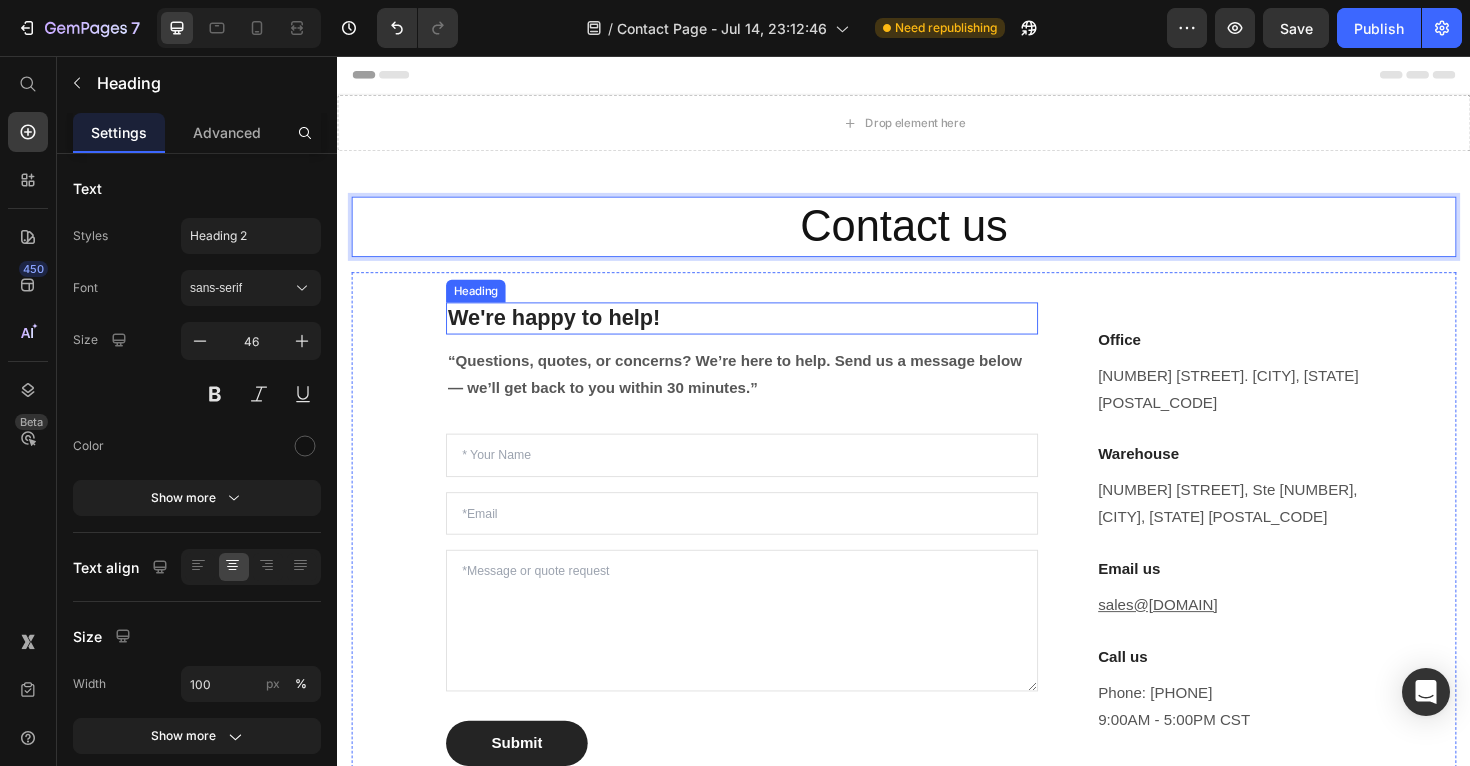 click on "We're happy to help!" at bounding box center [765, 334] 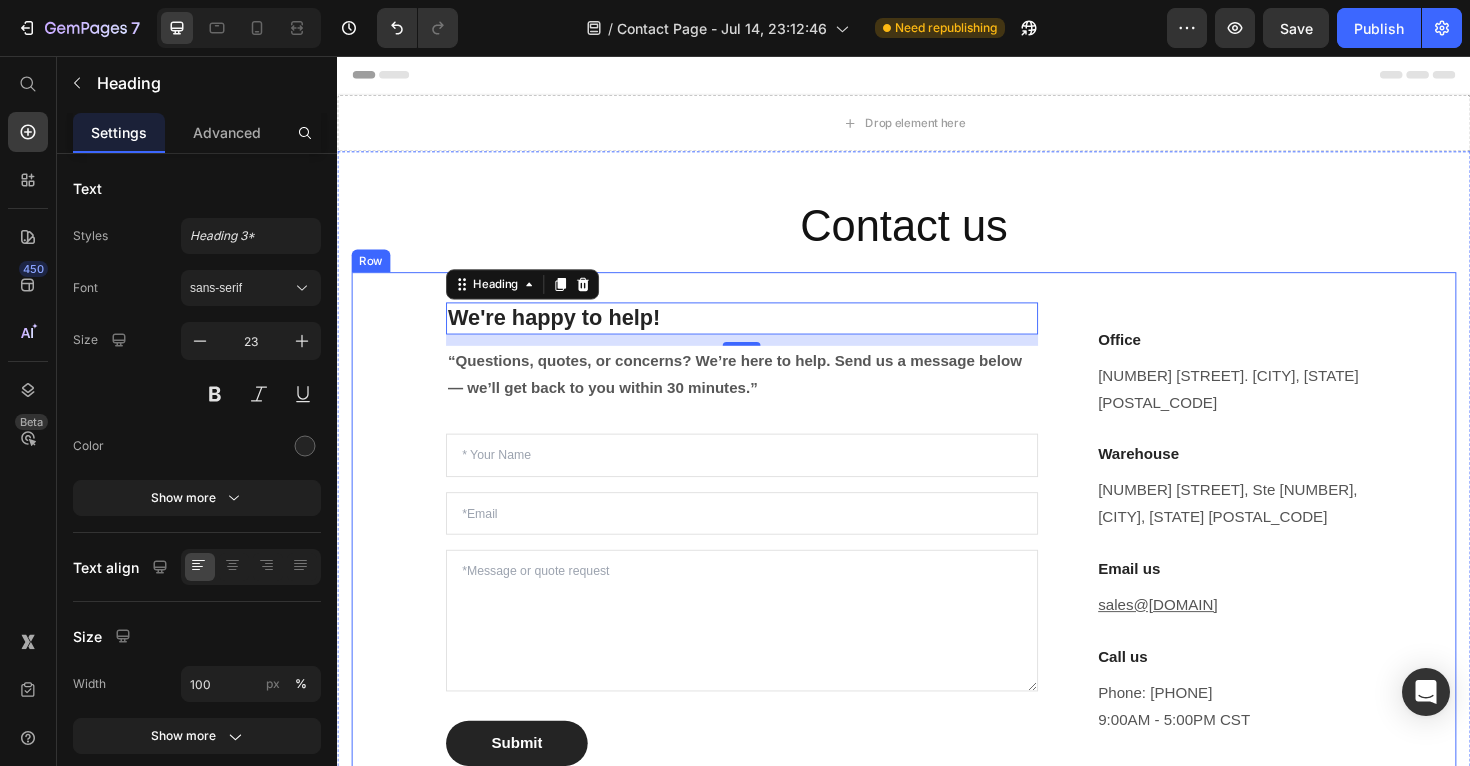 scroll, scrollTop: 0, scrollLeft: 0, axis: both 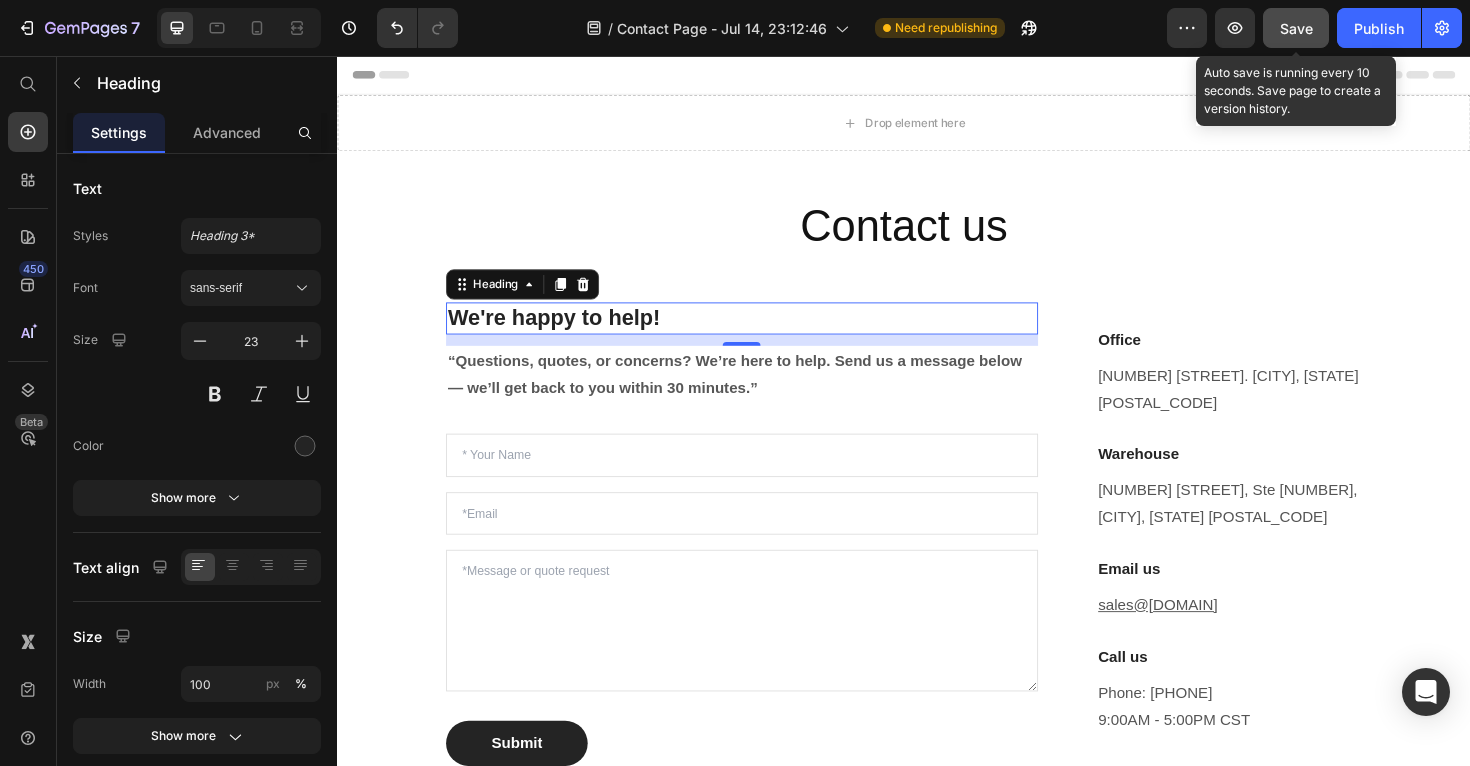 click on "Save" 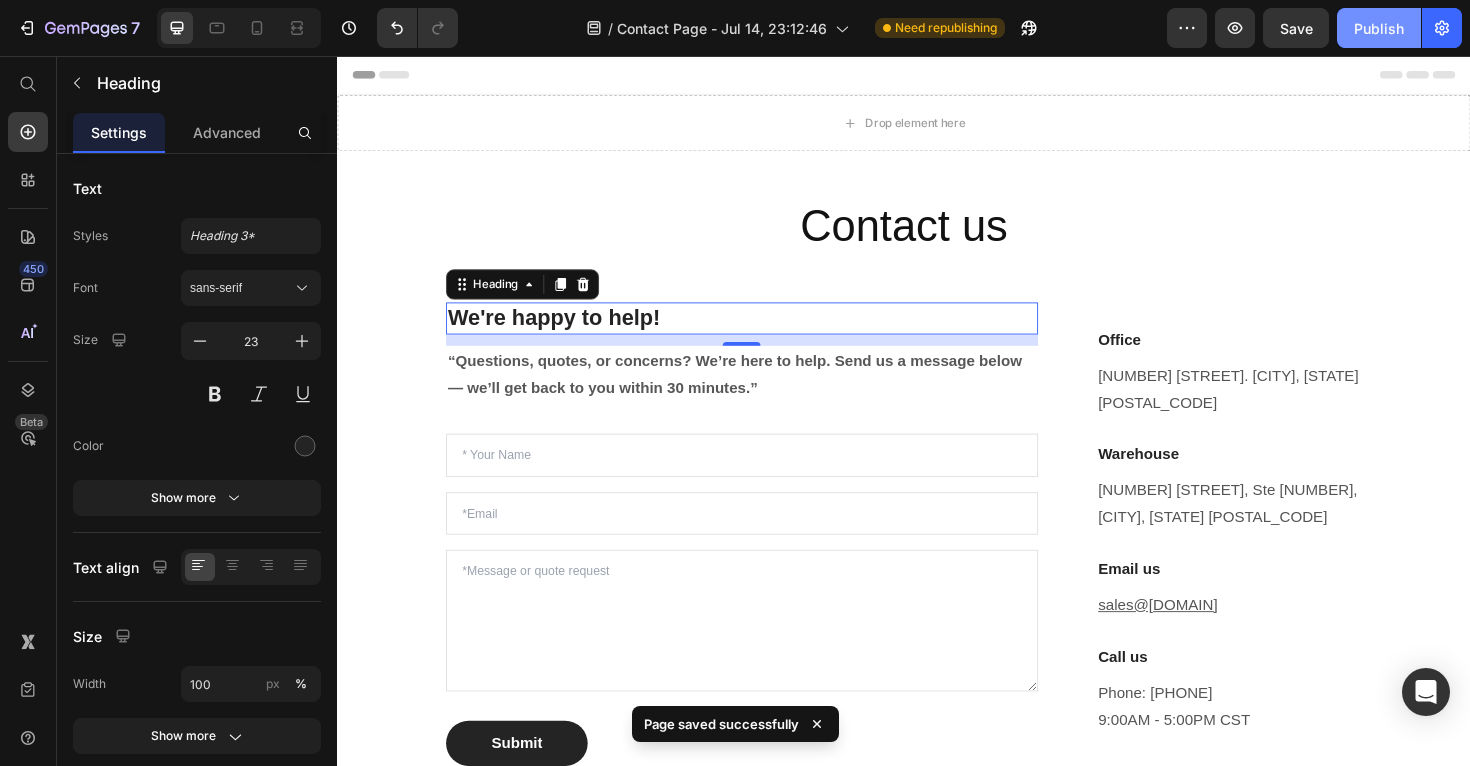 click on "Publish" at bounding box center [1379, 28] 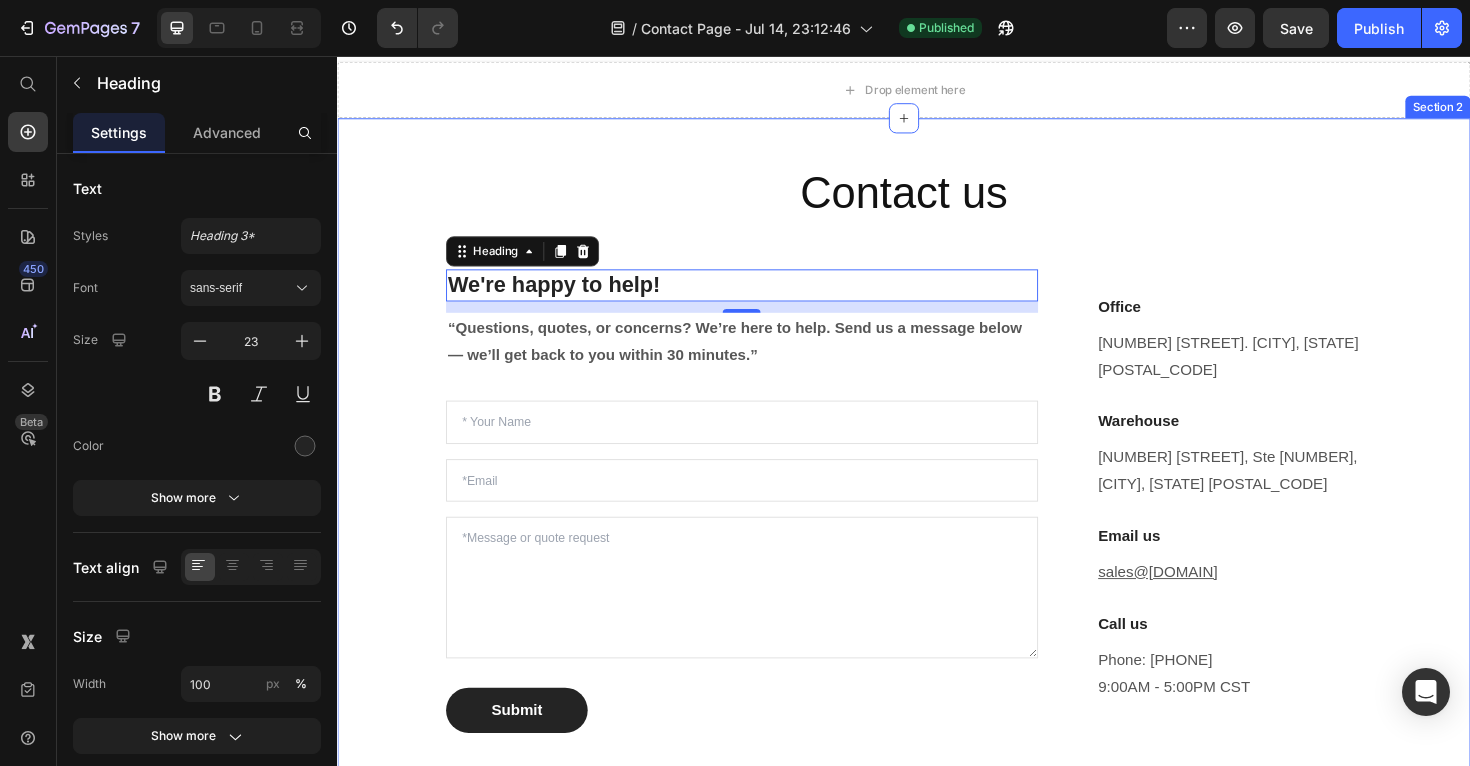 scroll, scrollTop: 700, scrollLeft: 0, axis: vertical 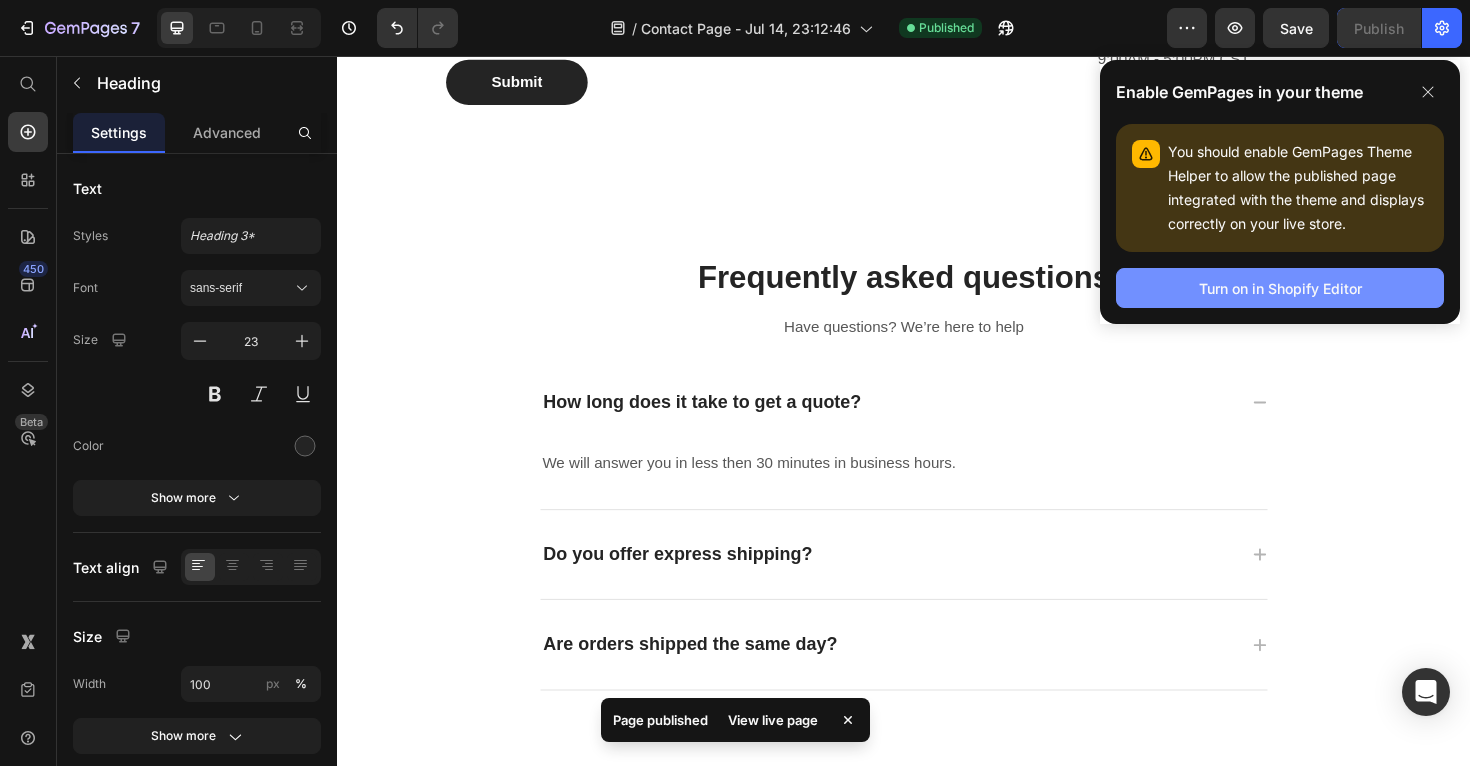 click on "Turn on in Shopify Editor" at bounding box center [1280, 288] 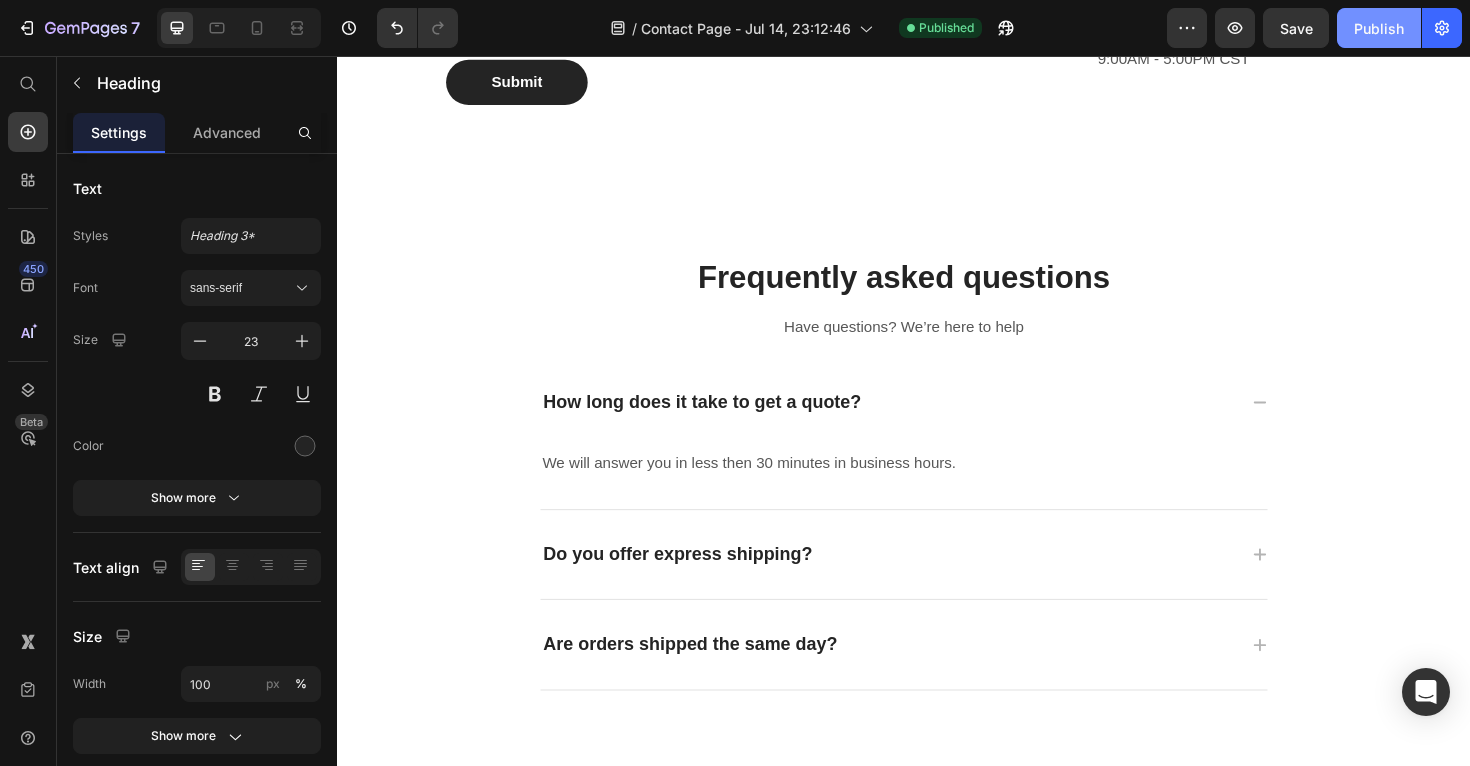 click on "Publish" at bounding box center (1379, 28) 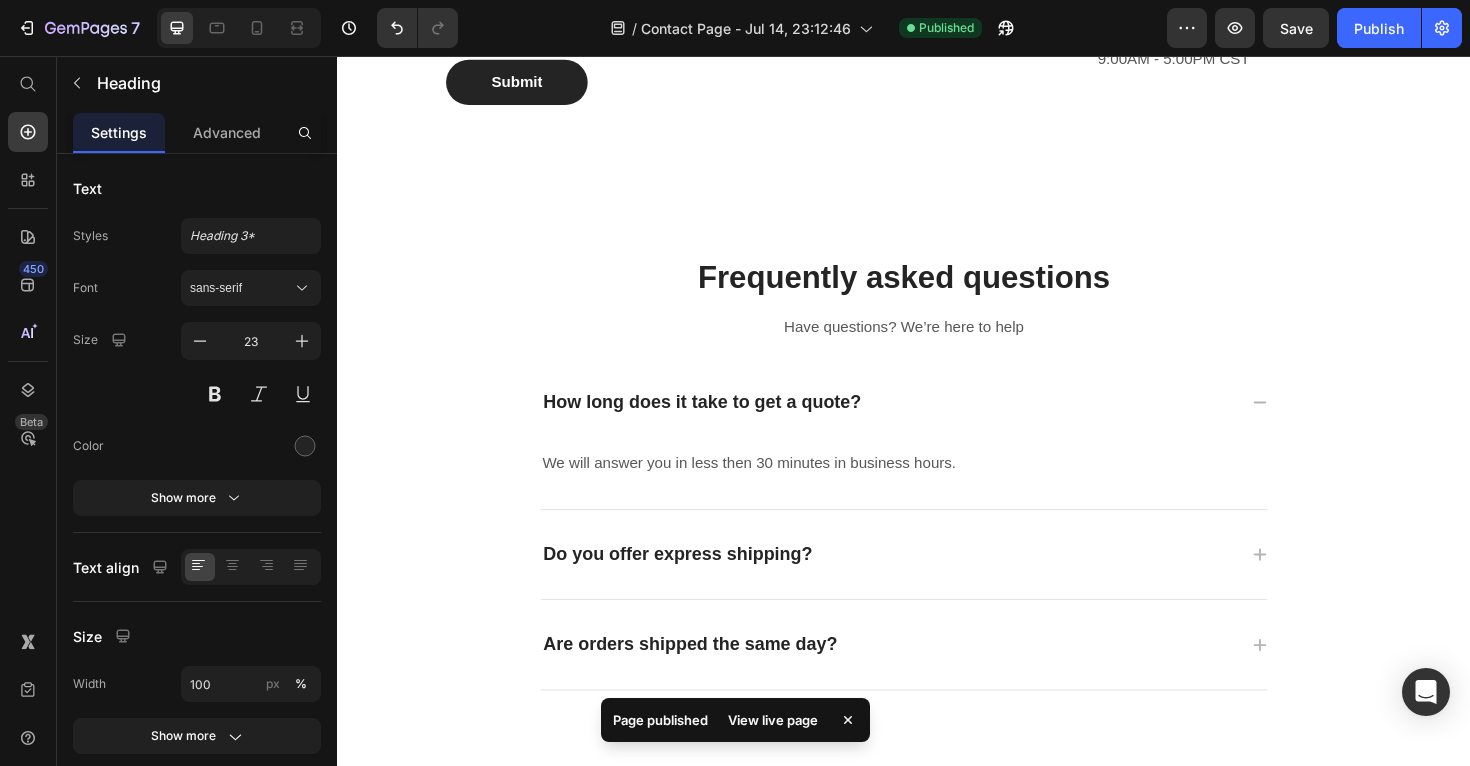click on "View live page" at bounding box center [773, 720] 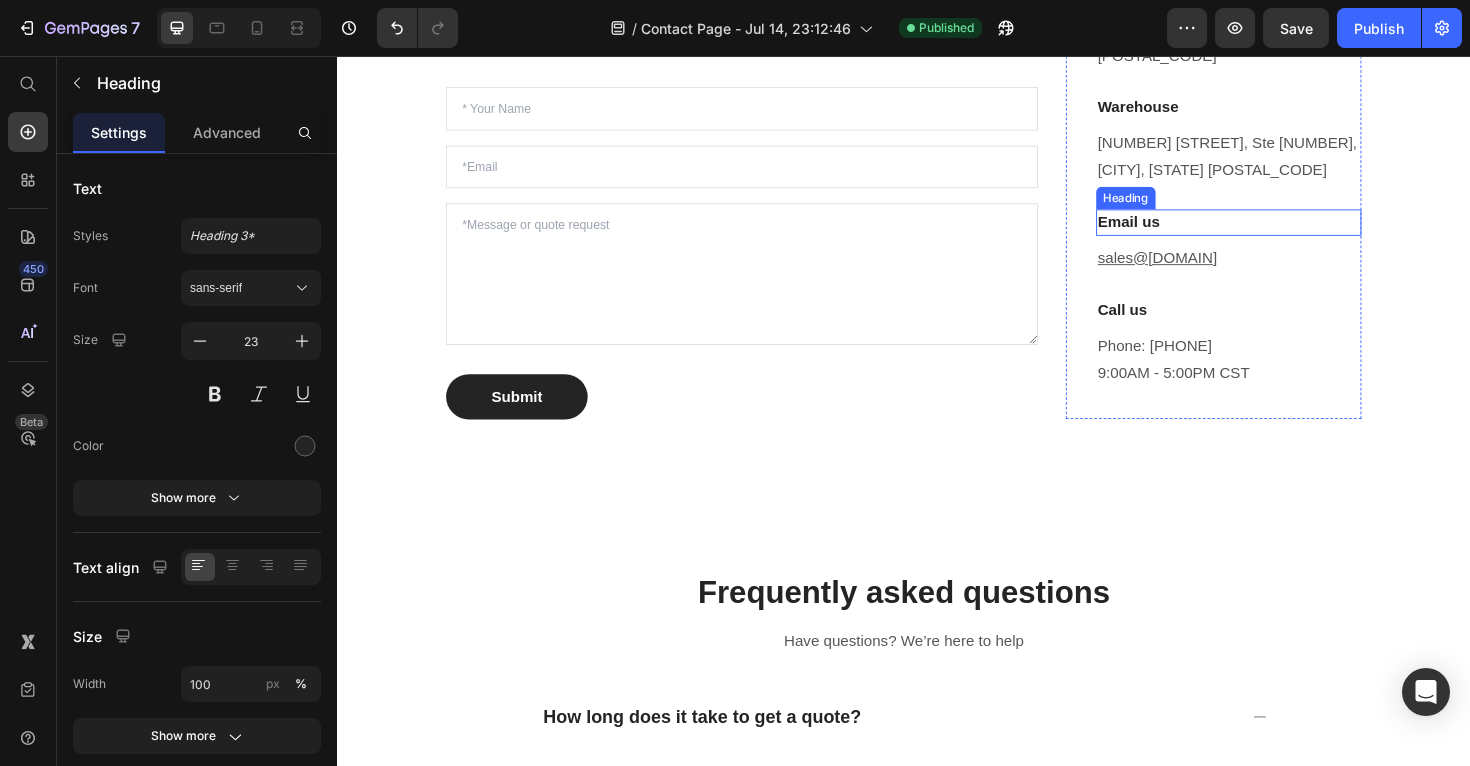 scroll, scrollTop: 292, scrollLeft: 0, axis: vertical 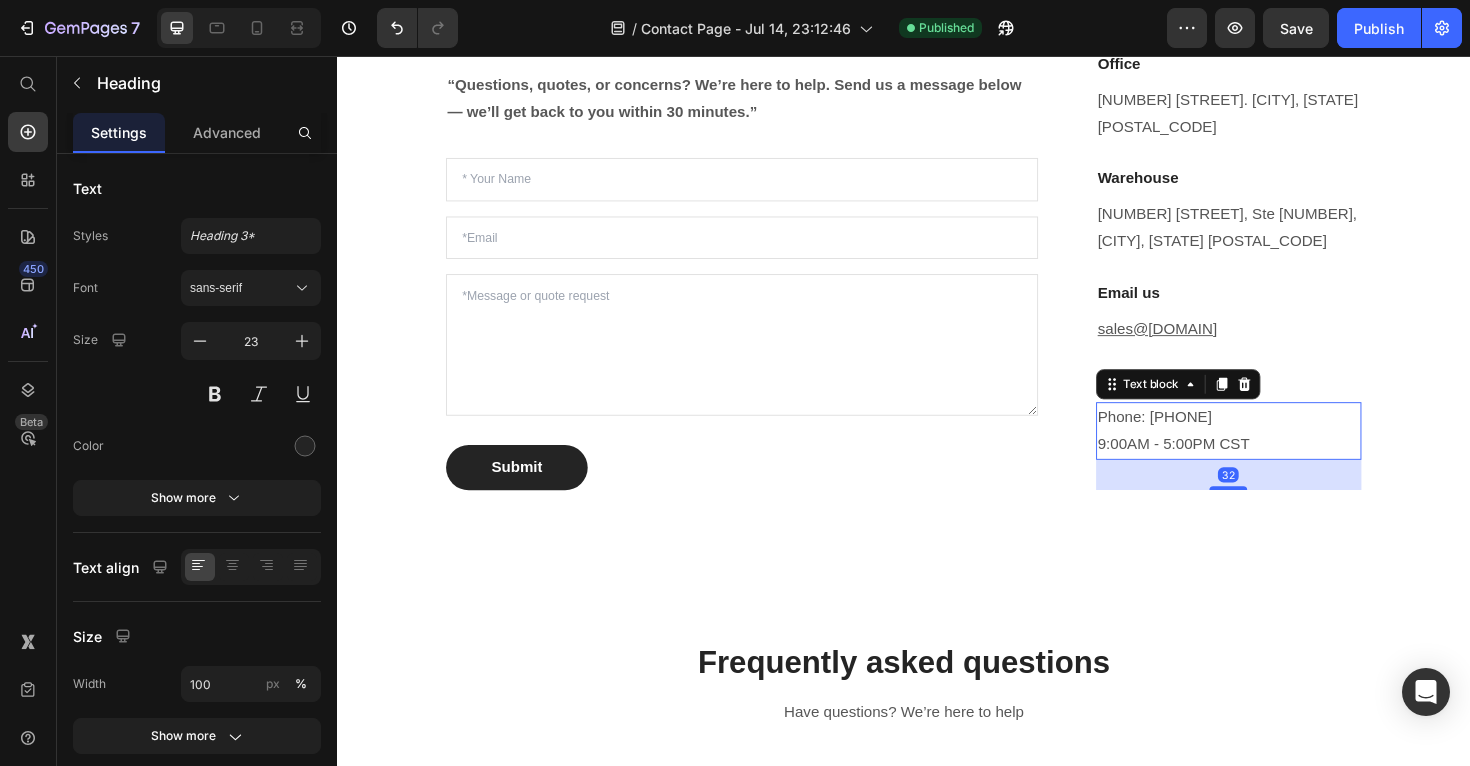 click on "Phone: [PHONE] [TIME] - [TIME] [TIMEZONE]" at bounding box center [1281, 454] 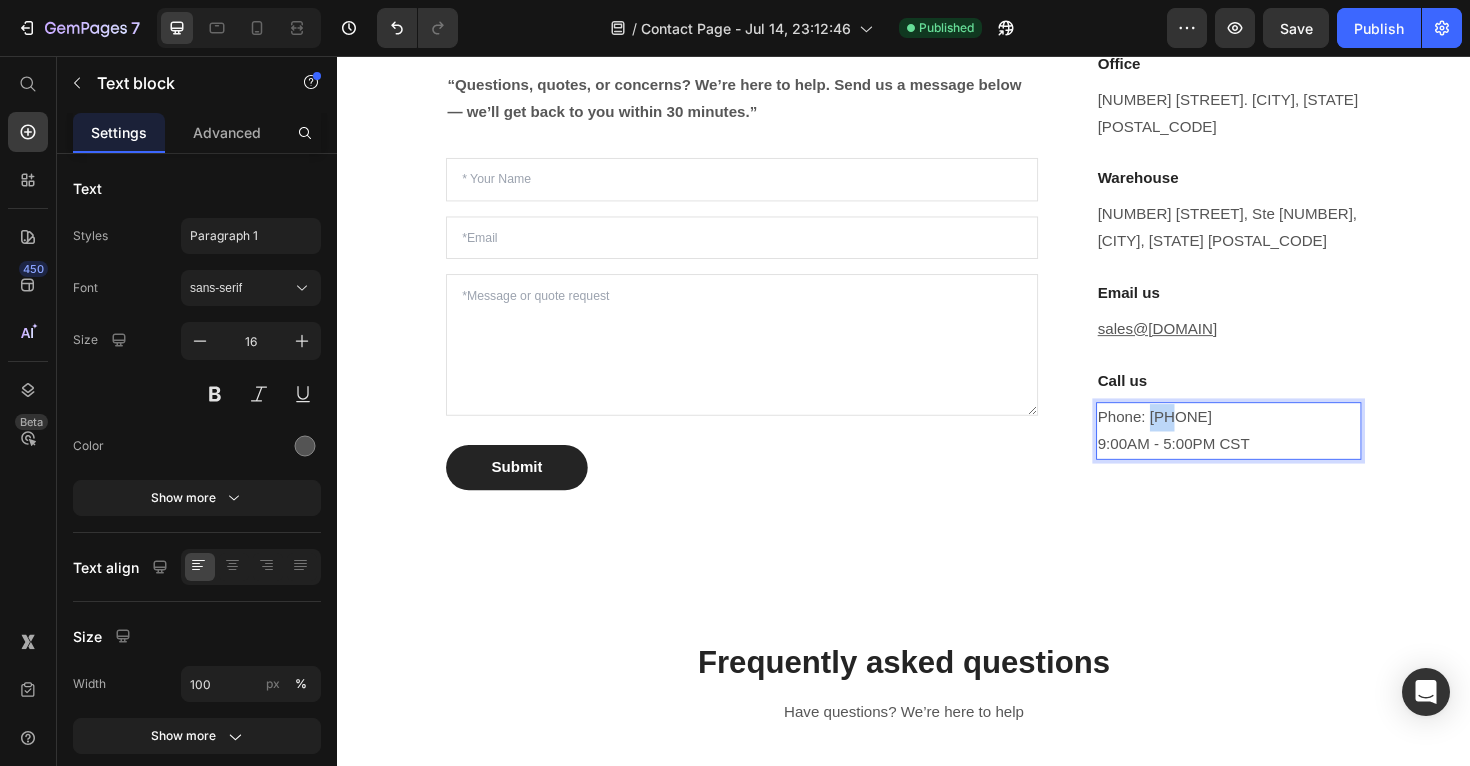 click on "Phone: [PHONE] [TIME] - [TIME] [TIMEZONE]" at bounding box center [1281, 454] 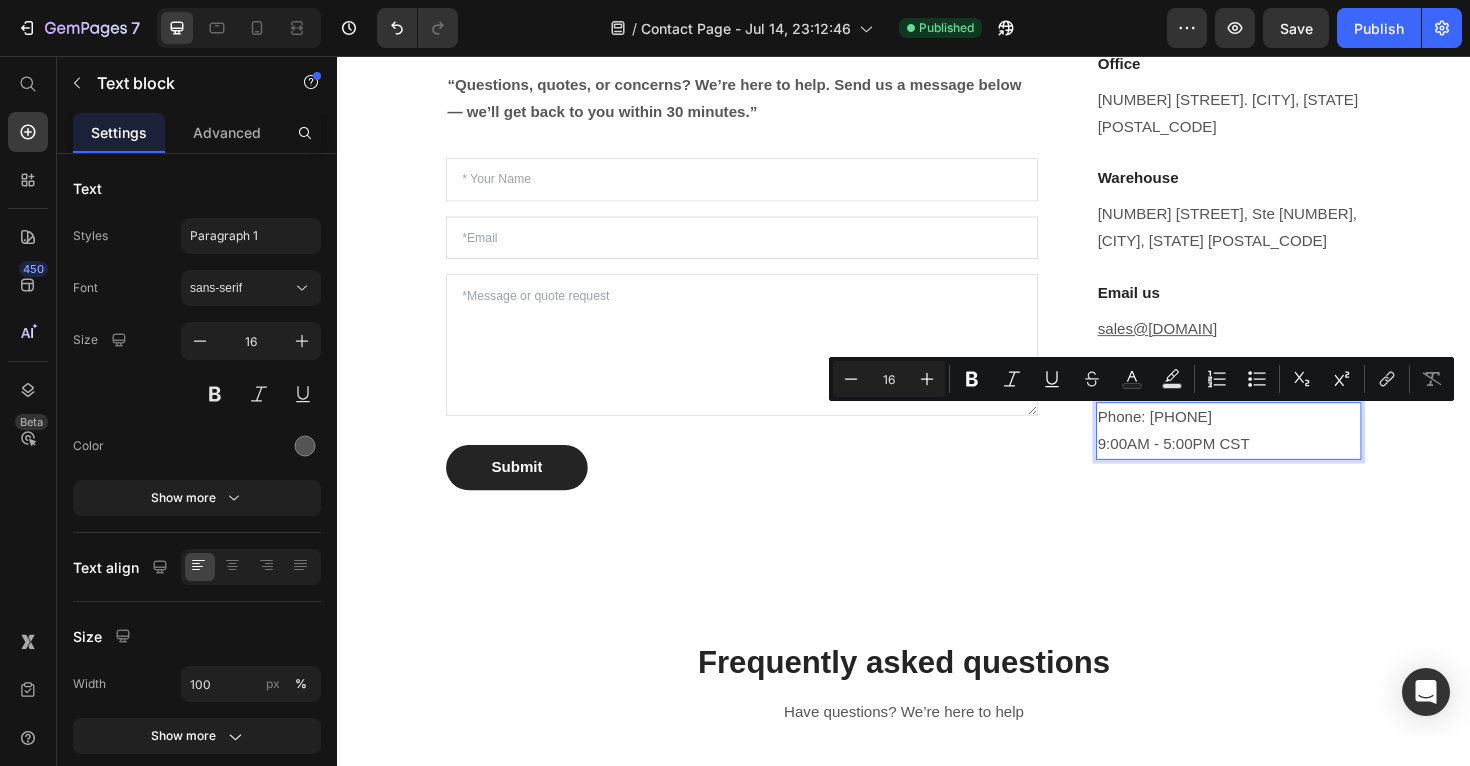 click on "Phone: [PHONE] [TIME] - [TIME] [TIMEZONE]" at bounding box center (1281, 454) 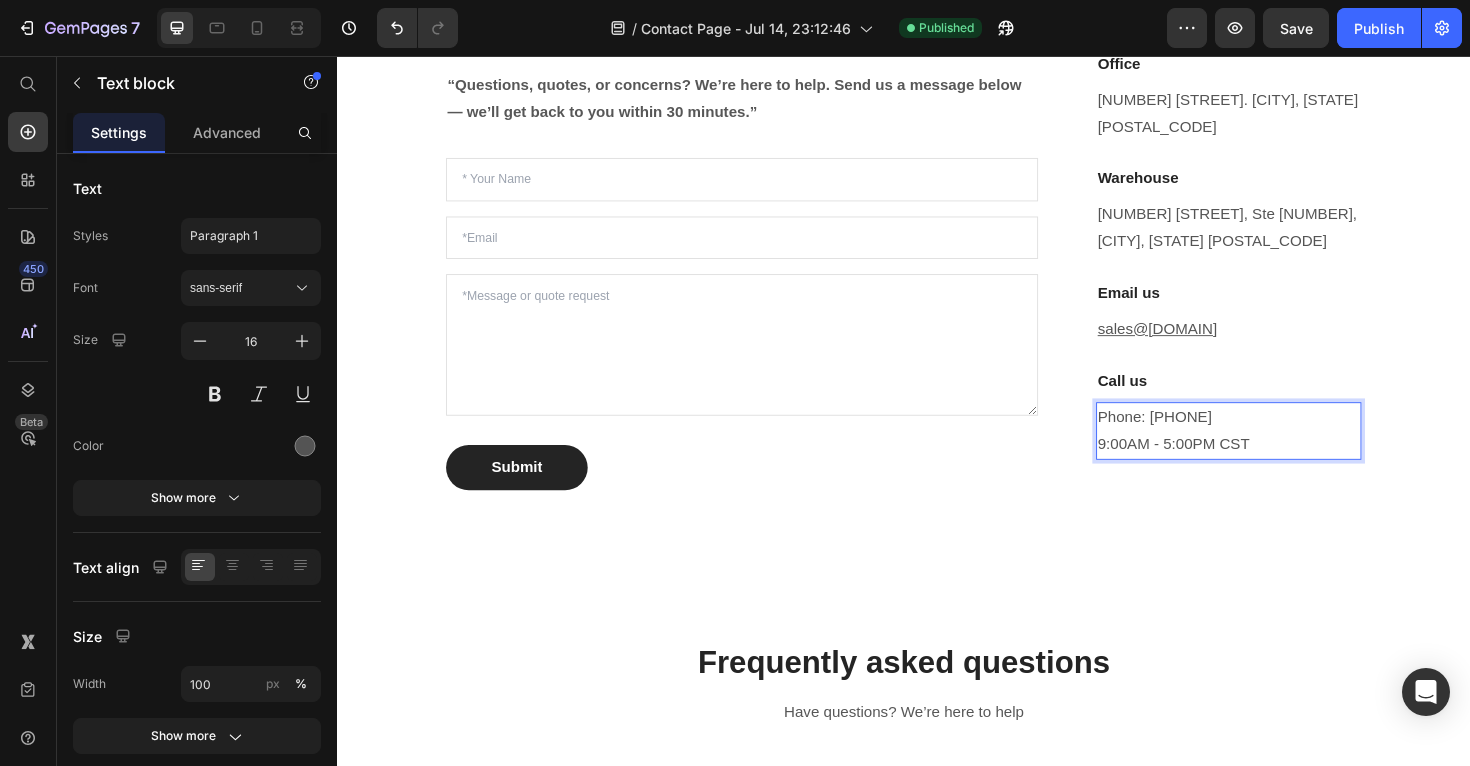 drag, startPoint x: 1197, startPoint y: 439, endPoint x: 1296, endPoint y: 441, distance: 99.0202 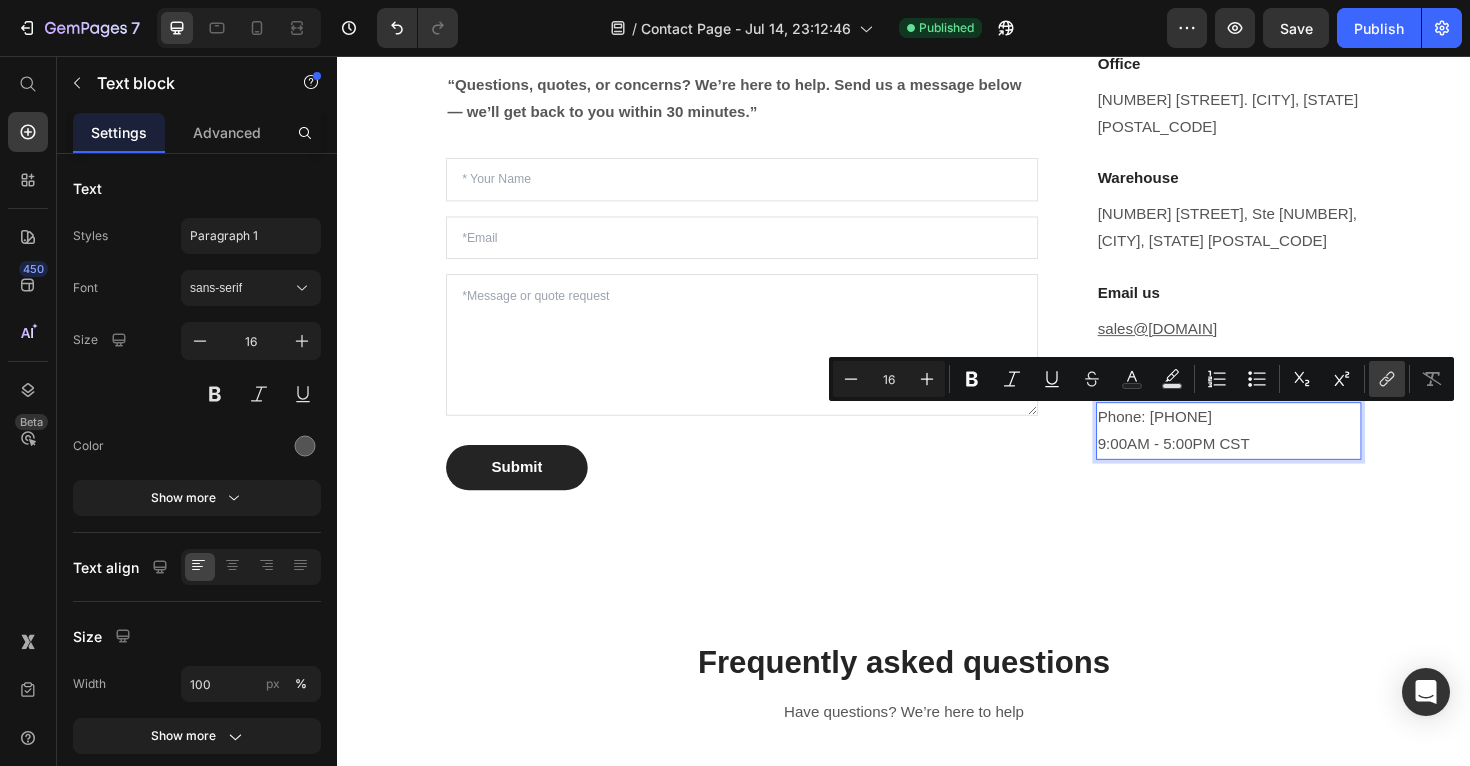 click 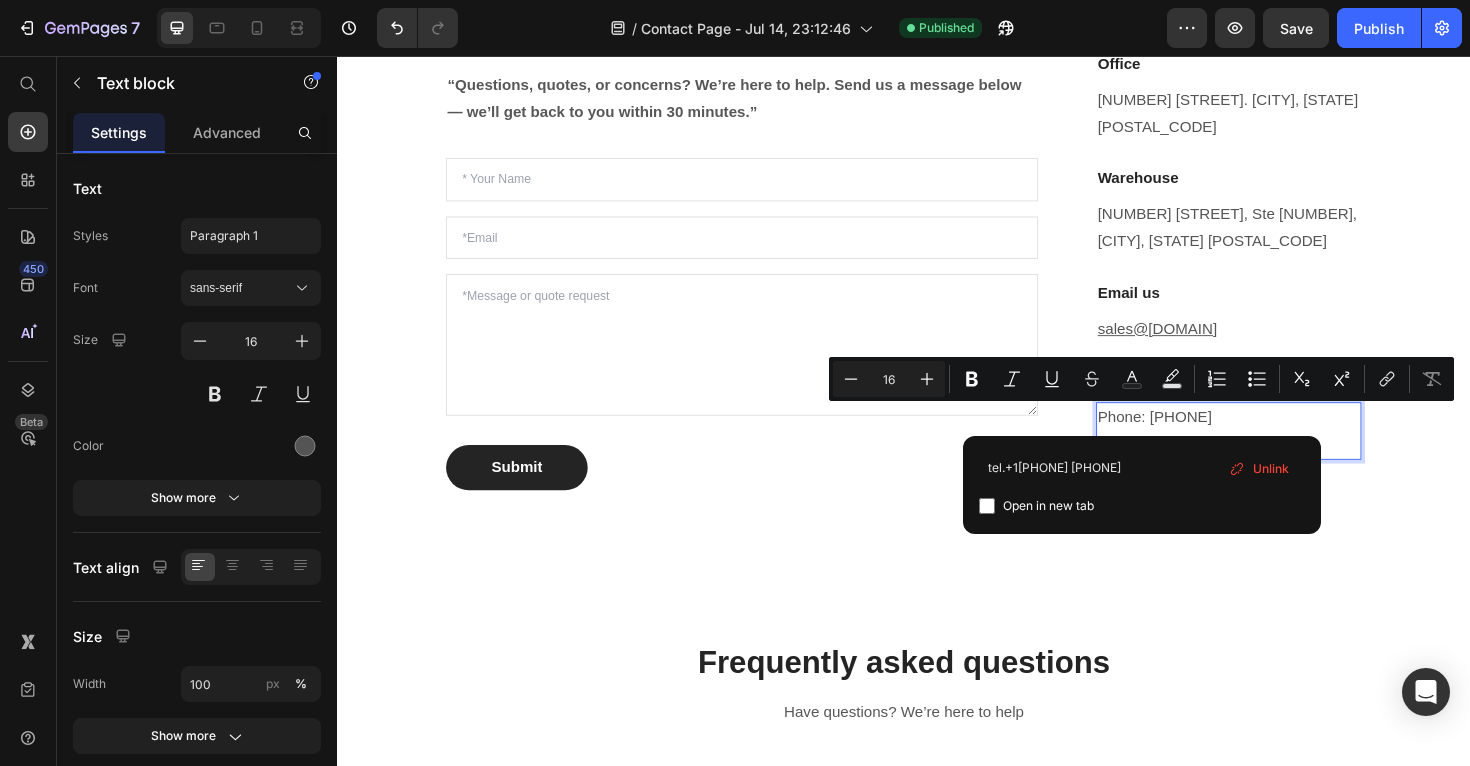 type on "tel.+1[PHONE] [PHONE]" 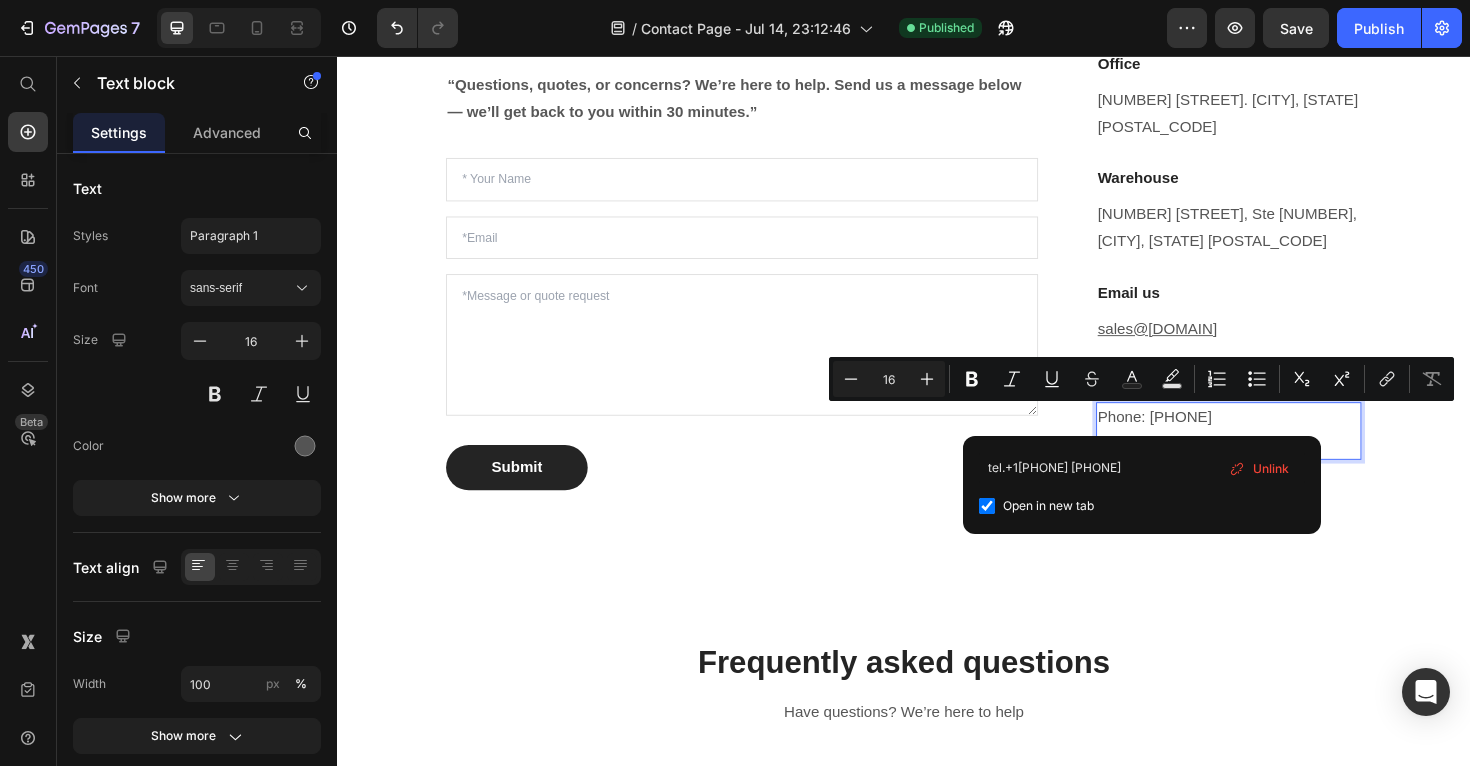 checkbox on "true" 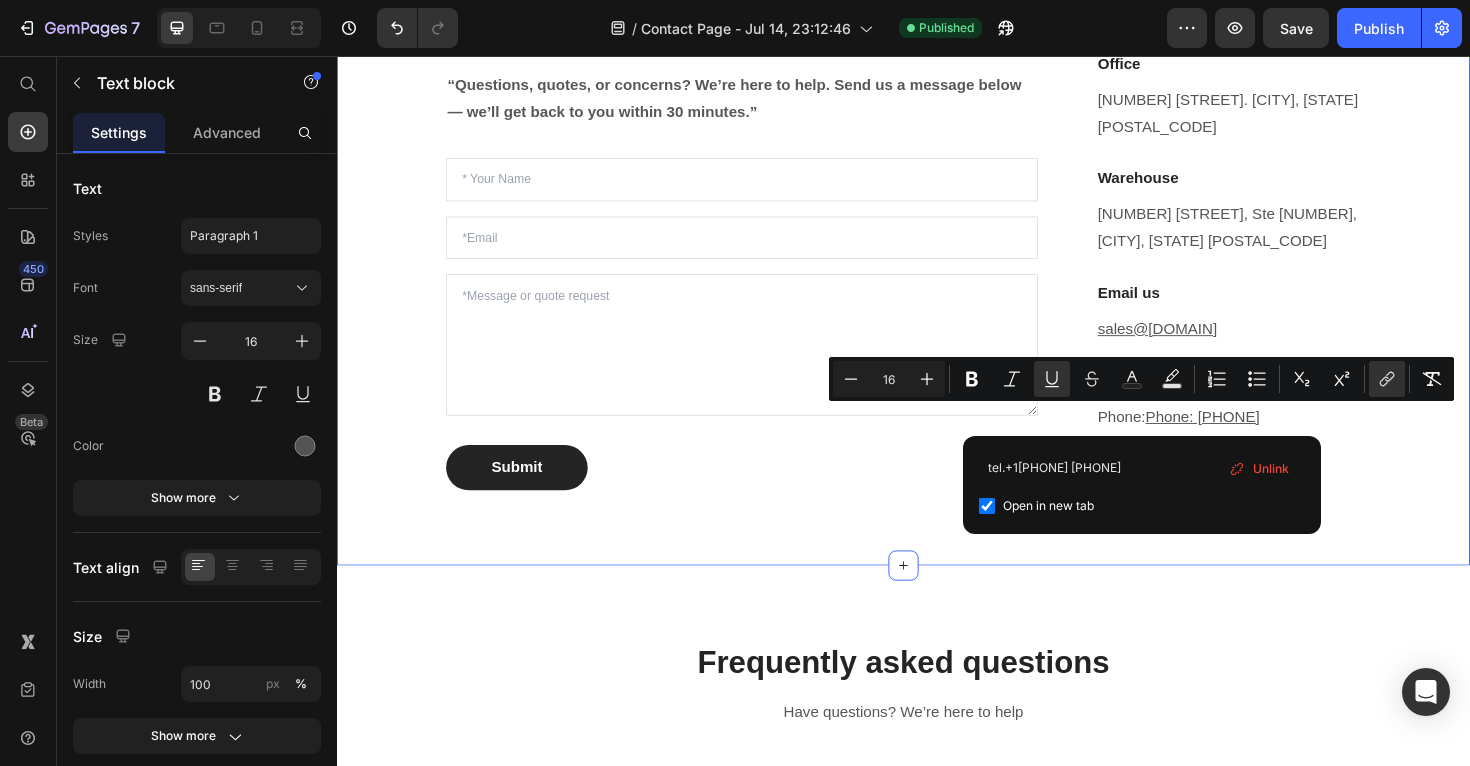 click on "Contact us Heading Row We're happy to help! Heading “Questions, quotes, or concerns? We’re here to help. Send us a message below — we’ll get back to you within 30 minutes.” Text block Text Field Email Field Text Area Submit Submit Button Contact Form Office Heading [NUMBER] [STREET]. [CITY], [STATE] [POSTAL_CODE] Text block Warehouse Heading [NUMBER] [STREET], Ste [NUMBER], [CITY], [STATE] [POSTAL_CODE] Text block Email us Heading sales@[DOMAIN] Text block Call us Heading Phone: [PHONE] [TIME] - [TIME] [TIMEZONE] Text block Row Row Section 2 You can create reusable sections Create Theme Section AI Content Write with GemAI What would you like to describe here? Tone and Voice Persuasive Product EBM-Papst R2E190-AO26-25 Show more Generate" at bounding box center (937, 230) 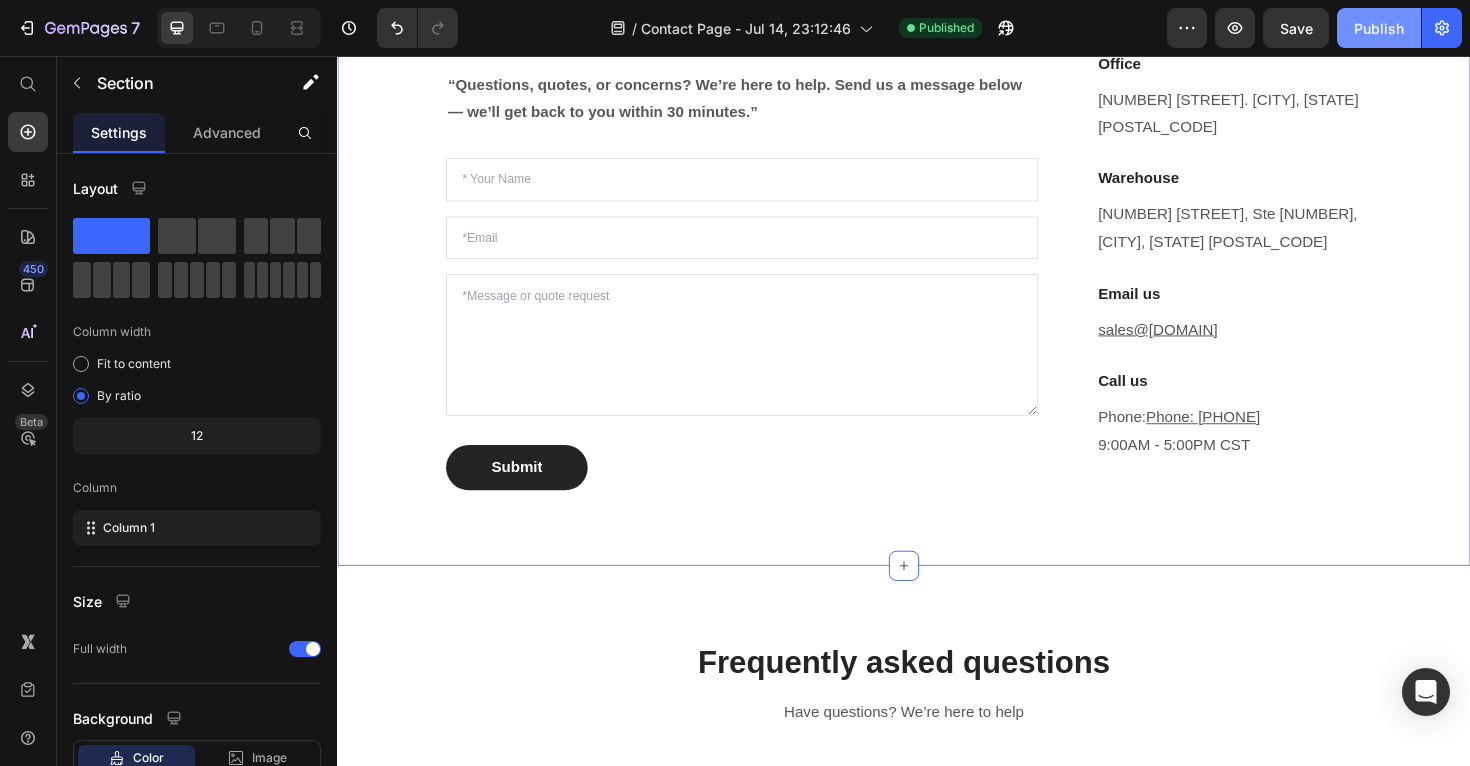 click on "Publish" at bounding box center (1379, 28) 